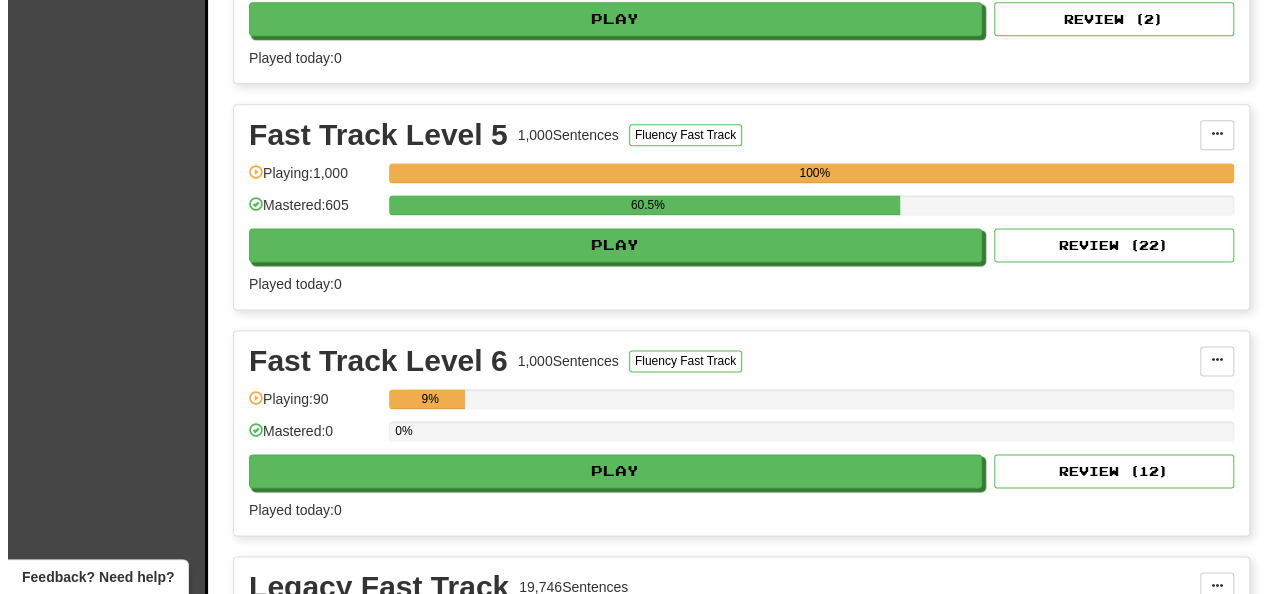 scroll, scrollTop: 1400, scrollLeft: 0, axis: vertical 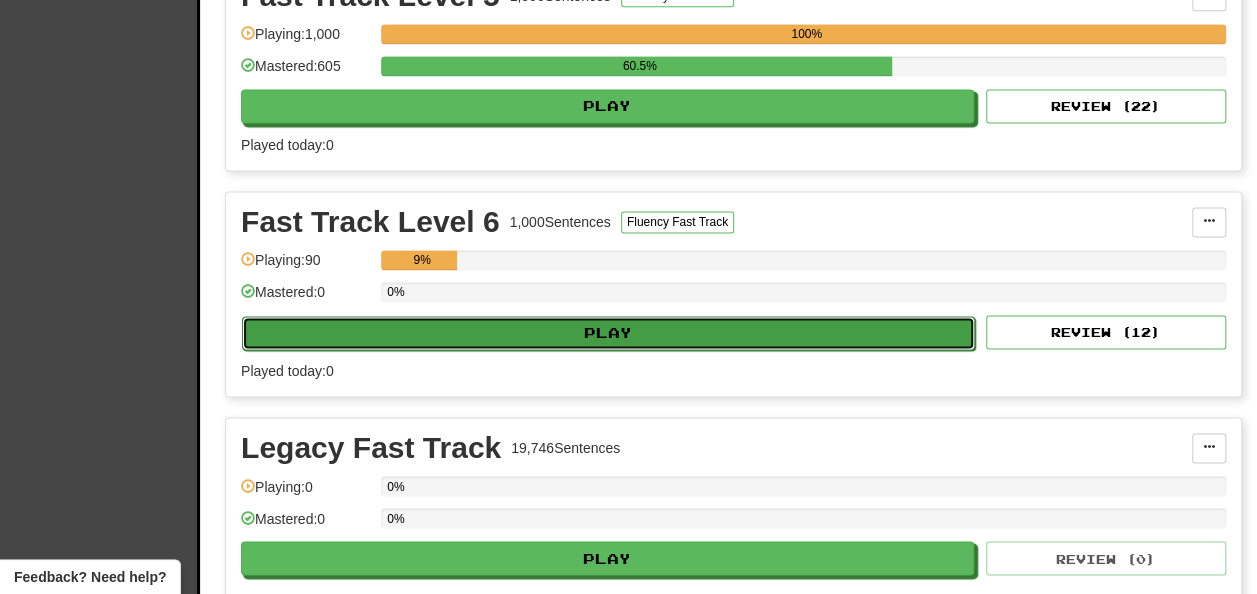 click on "Play" at bounding box center (608, 333) 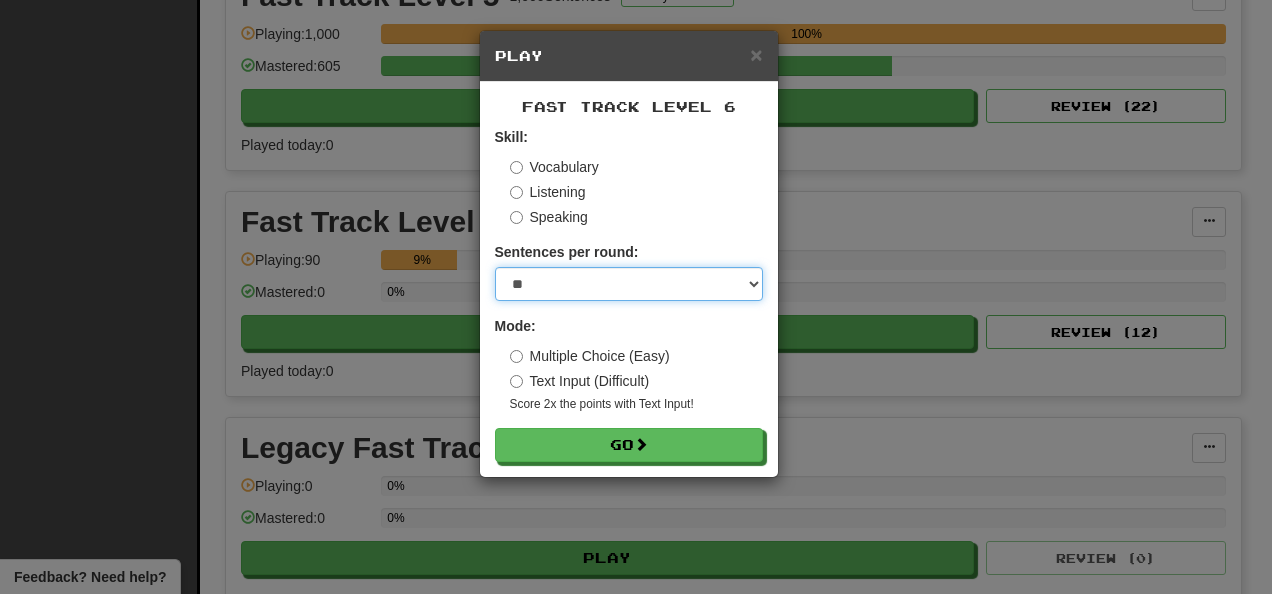 click on "* ** ** ** ** ** *** ********" at bounding box center [629, 284] 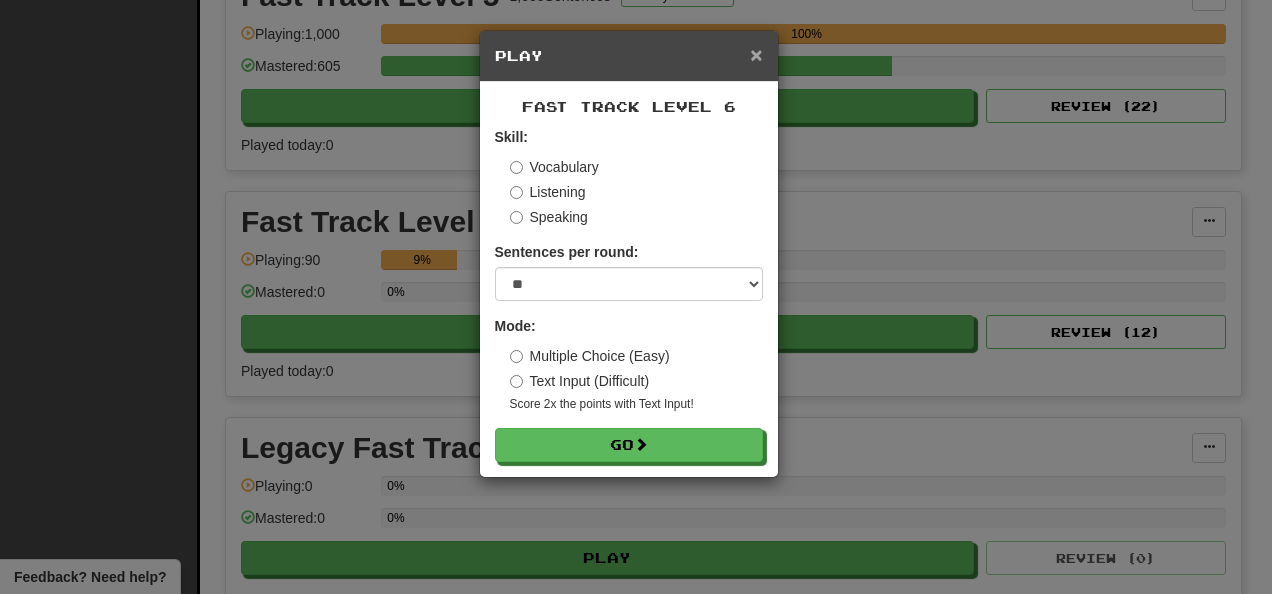 drag, startPoint x: 756, startPoint y: 50, endPoint x: 822, endPoint y: 109, distance: 88.52683 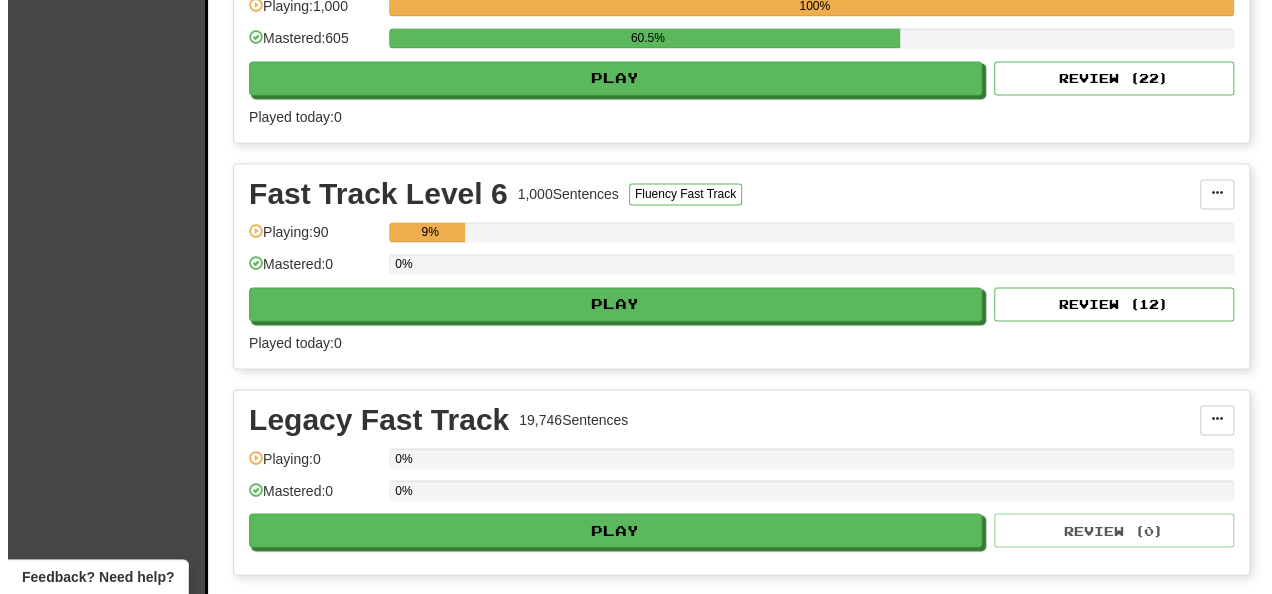 scroll, scrollTop: 1442, scrollLeft: 0, axis: vertical 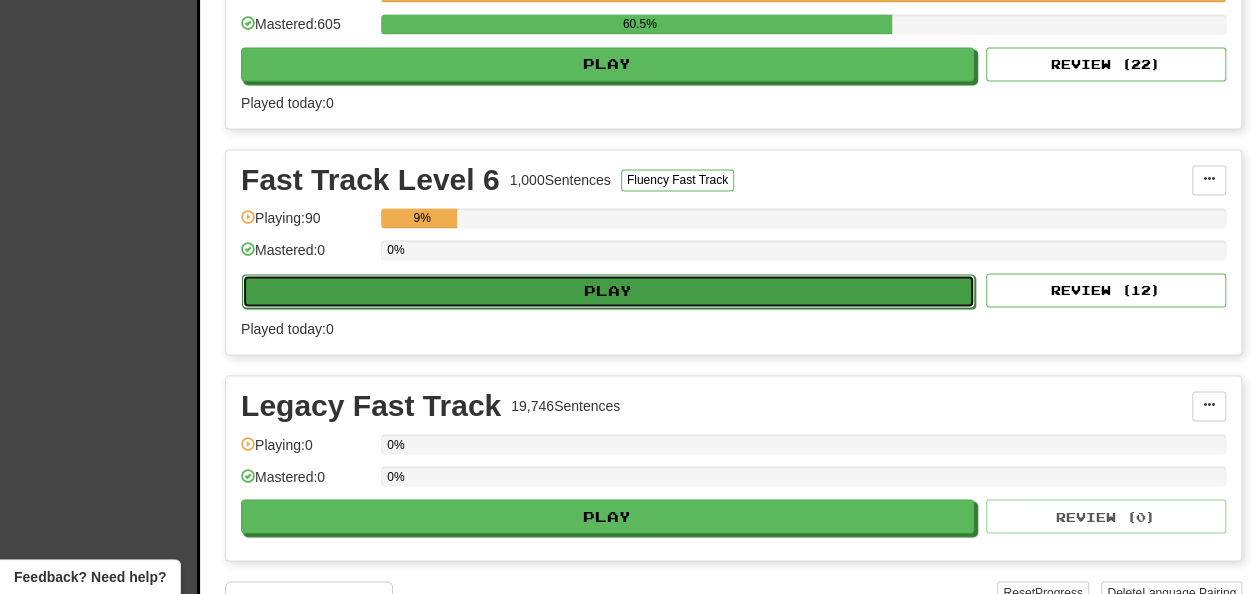 click on "Play" at bounding box center (608, 291) 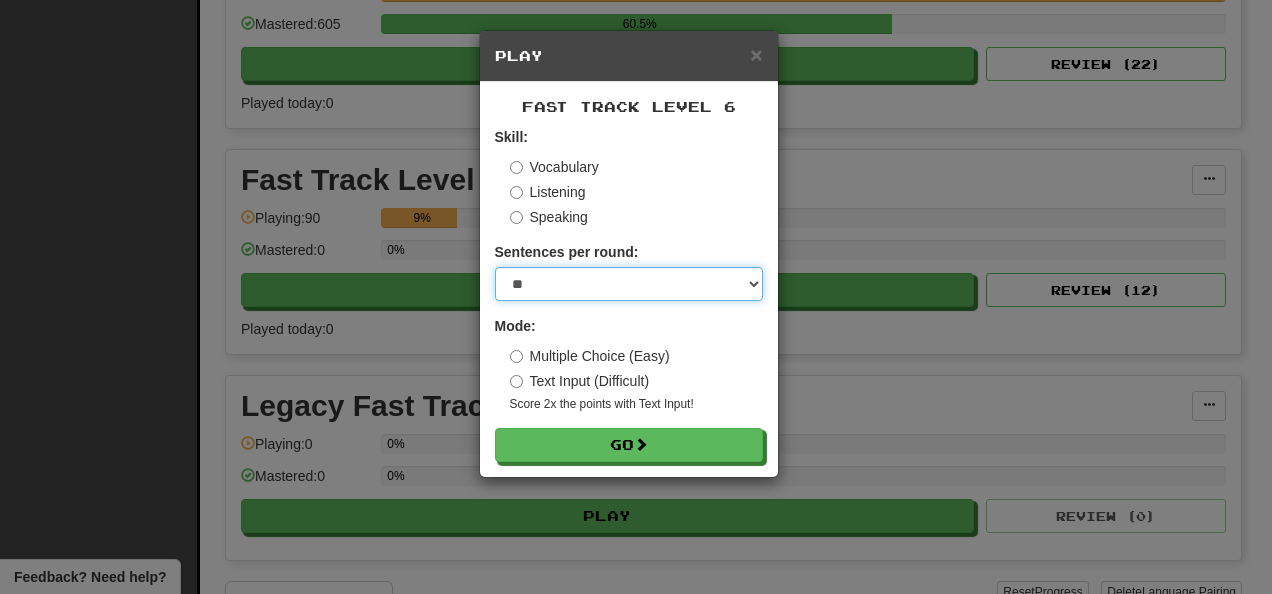 click on "* ** ** ** ** ** *** ********" at bounding box center (629, 284) 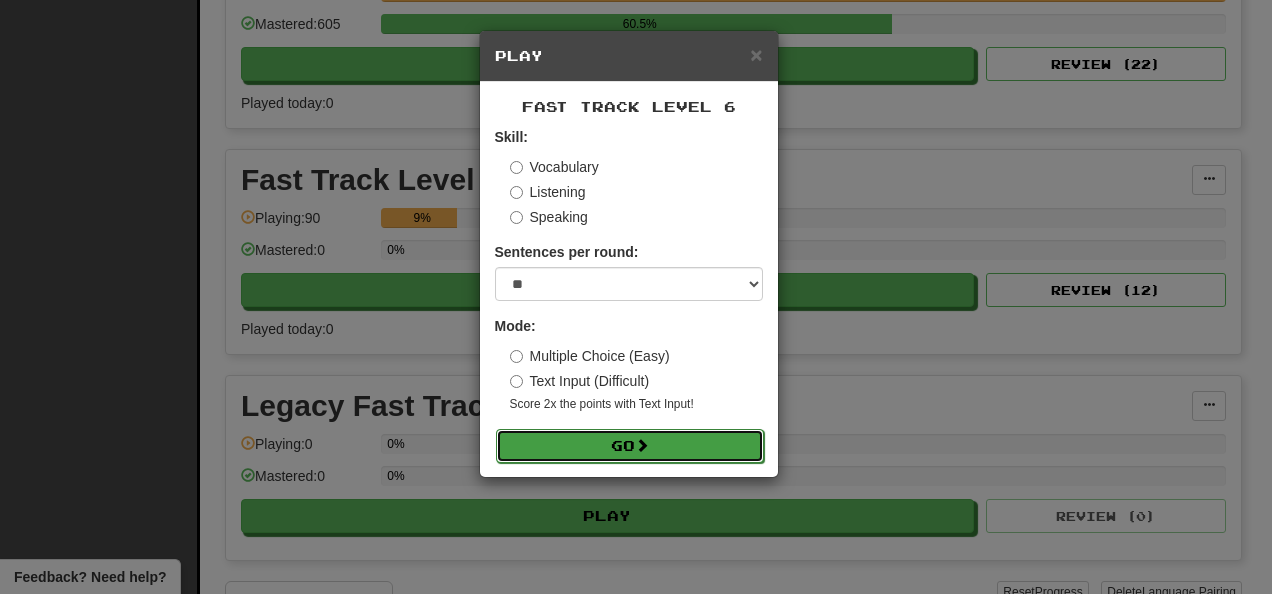 click on "Go" at bounding box center [630, 446] 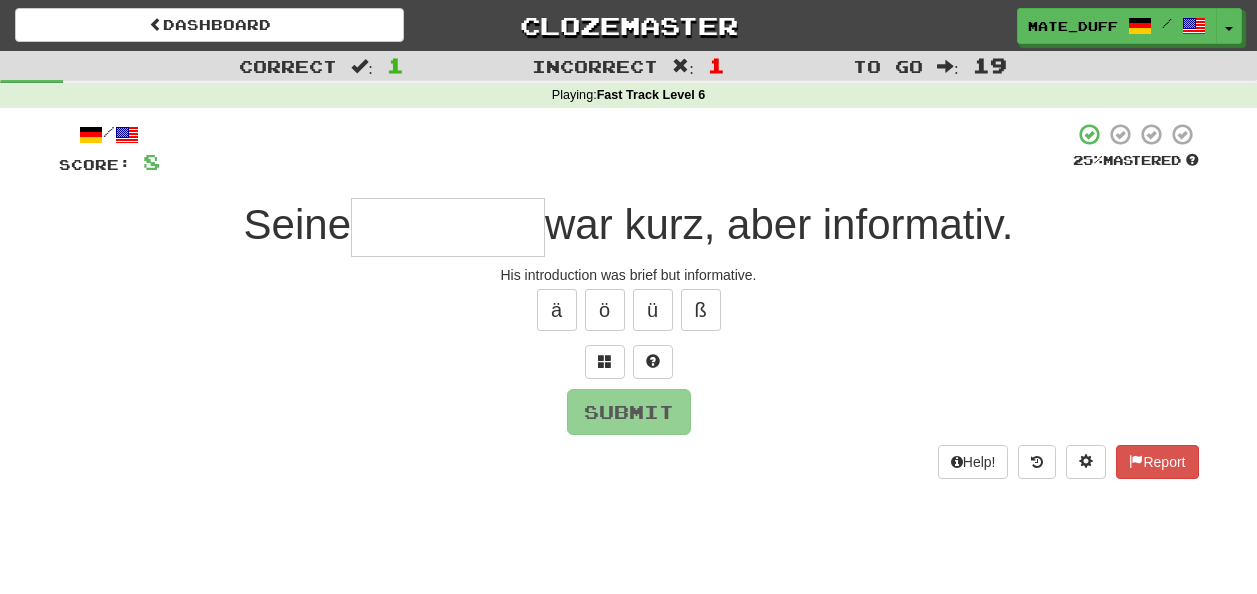 scroll, scrollTop: 0, scrollLeft: 0, axis: both 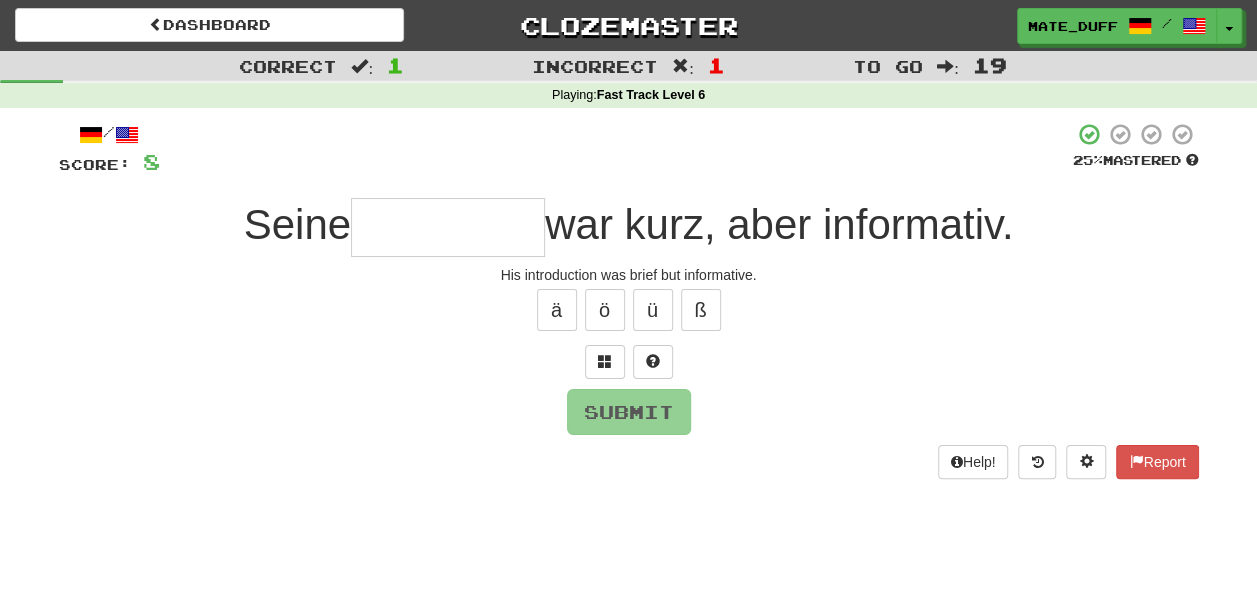 type on "*" 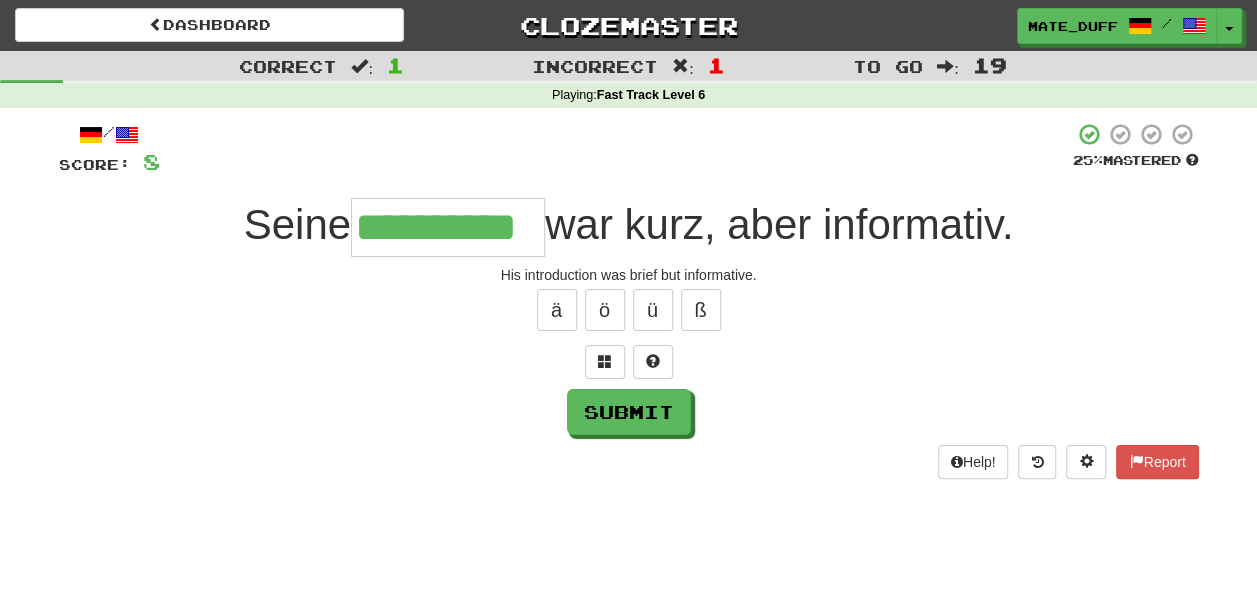 type on "**********" 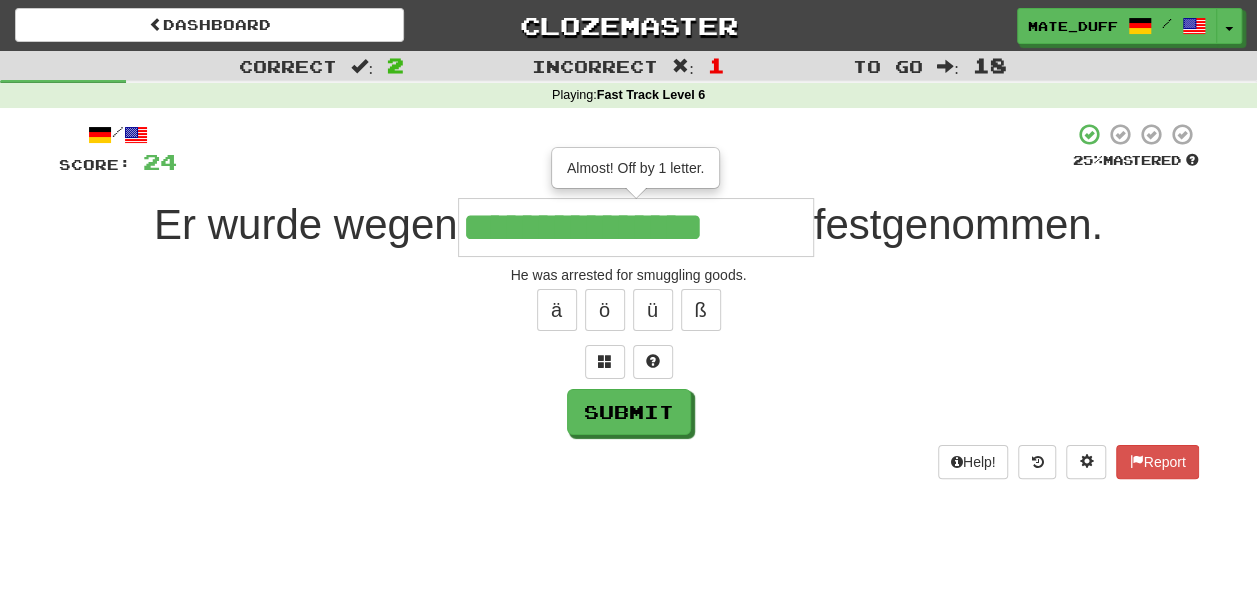 type on "**********" 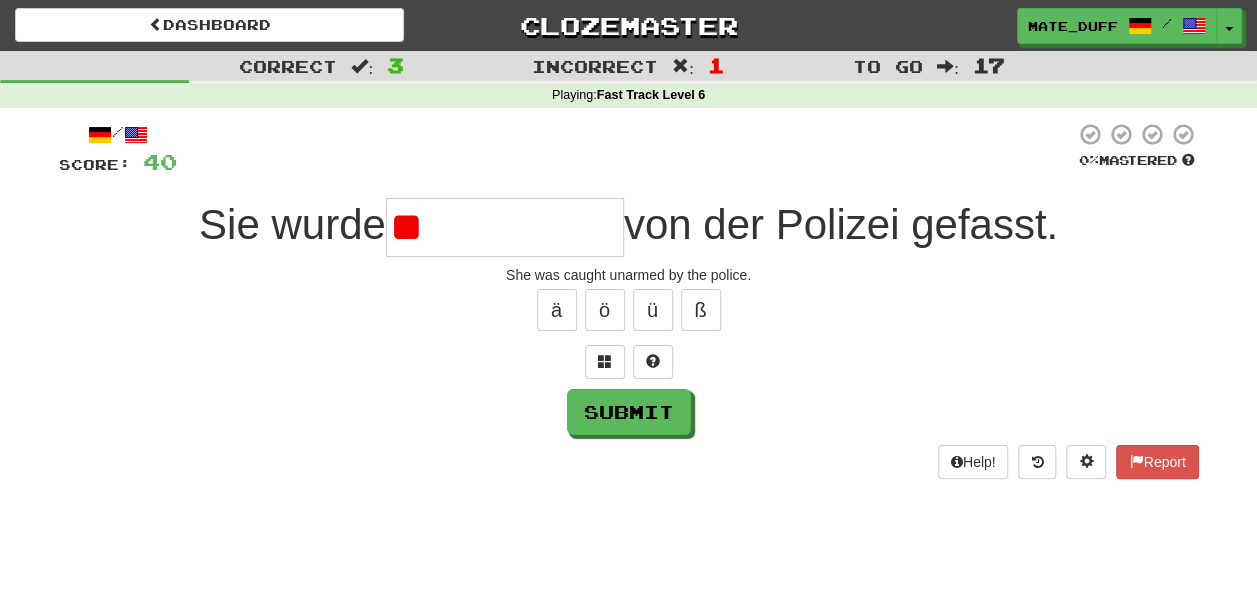 type on "*" 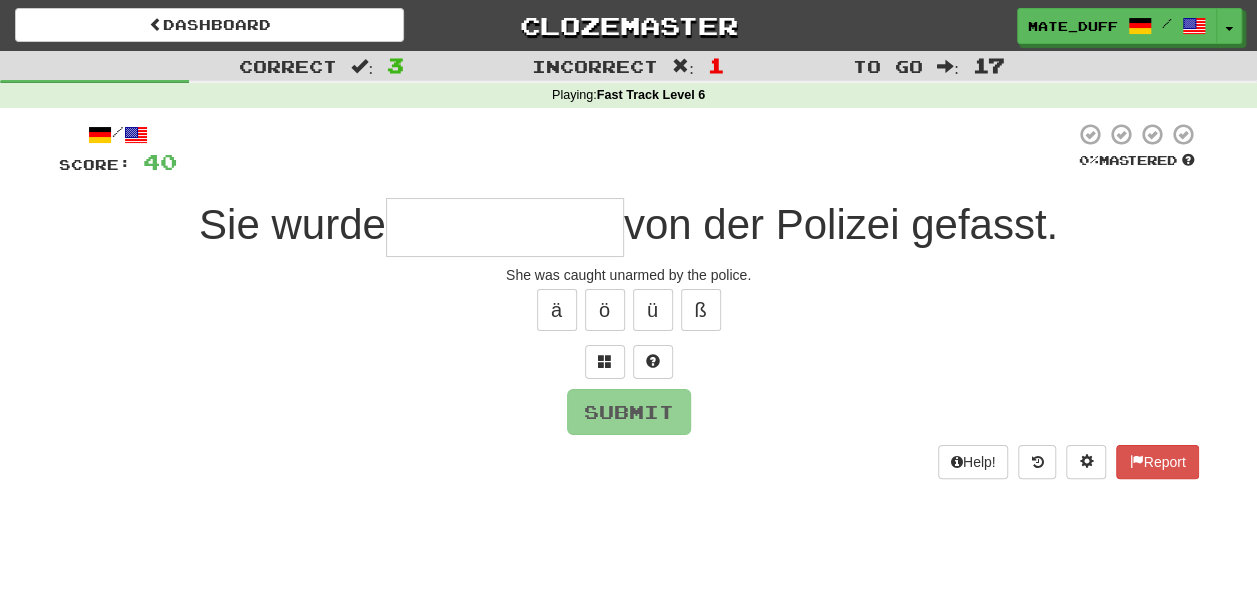 type on "*" 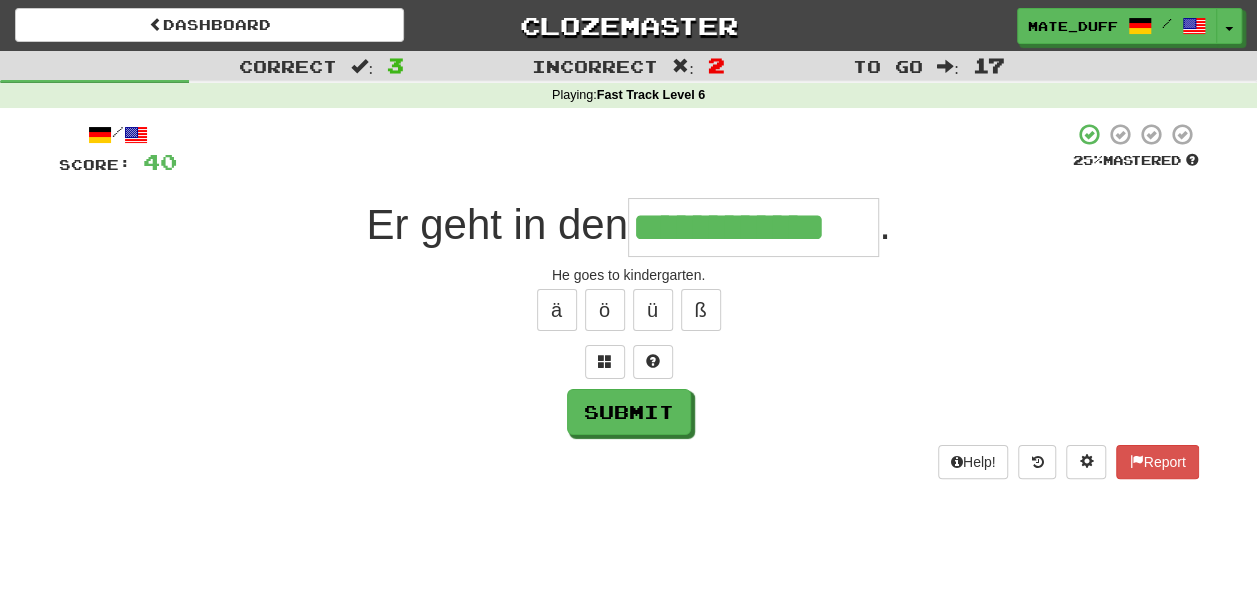 type on "**********" 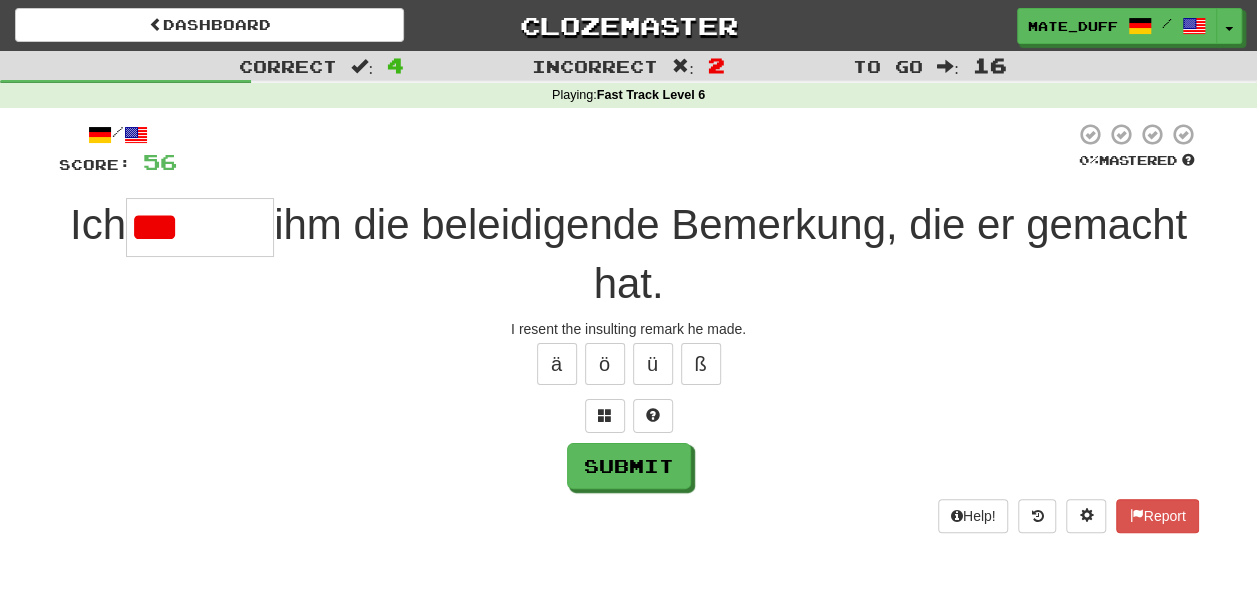 type on "*******" 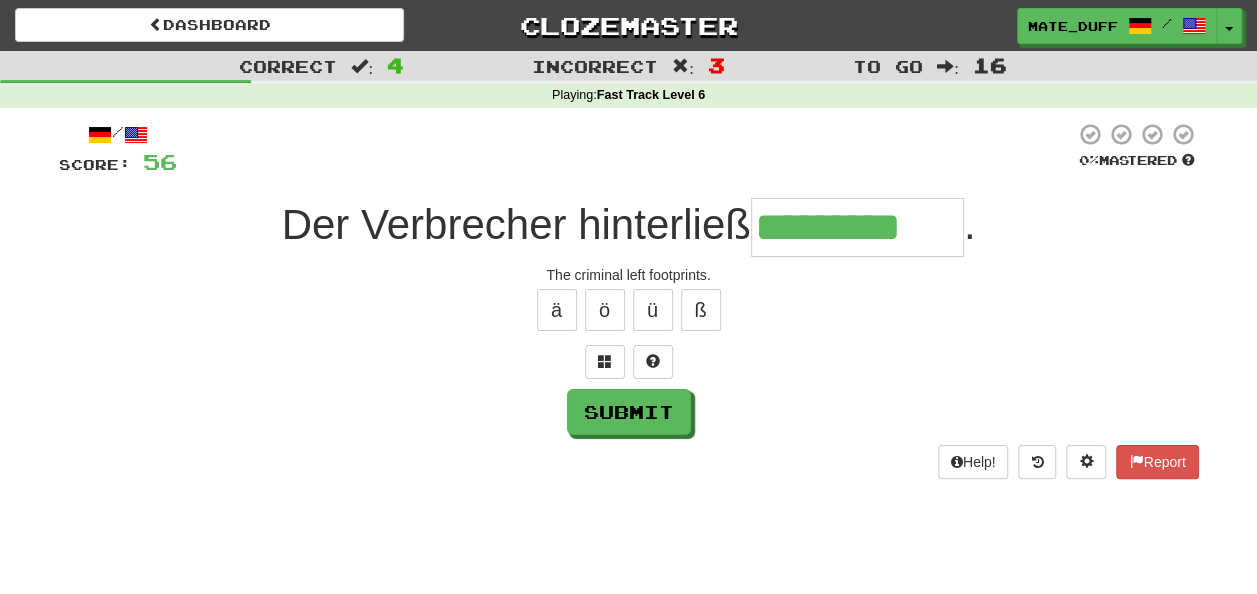 type on "*********" 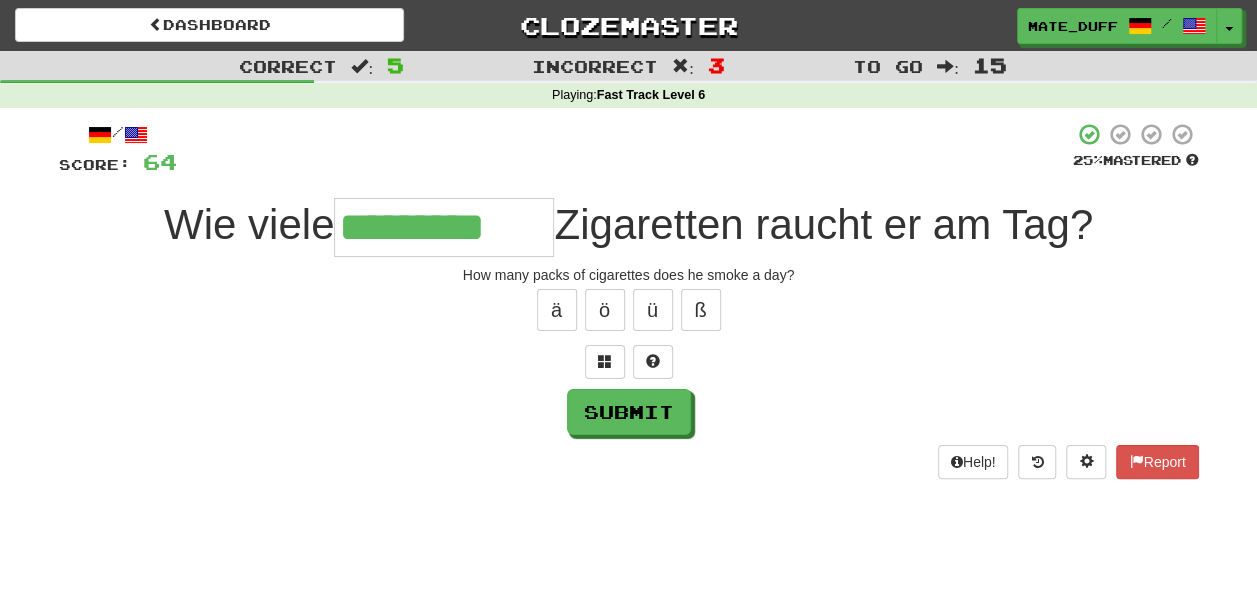 type on "*********" 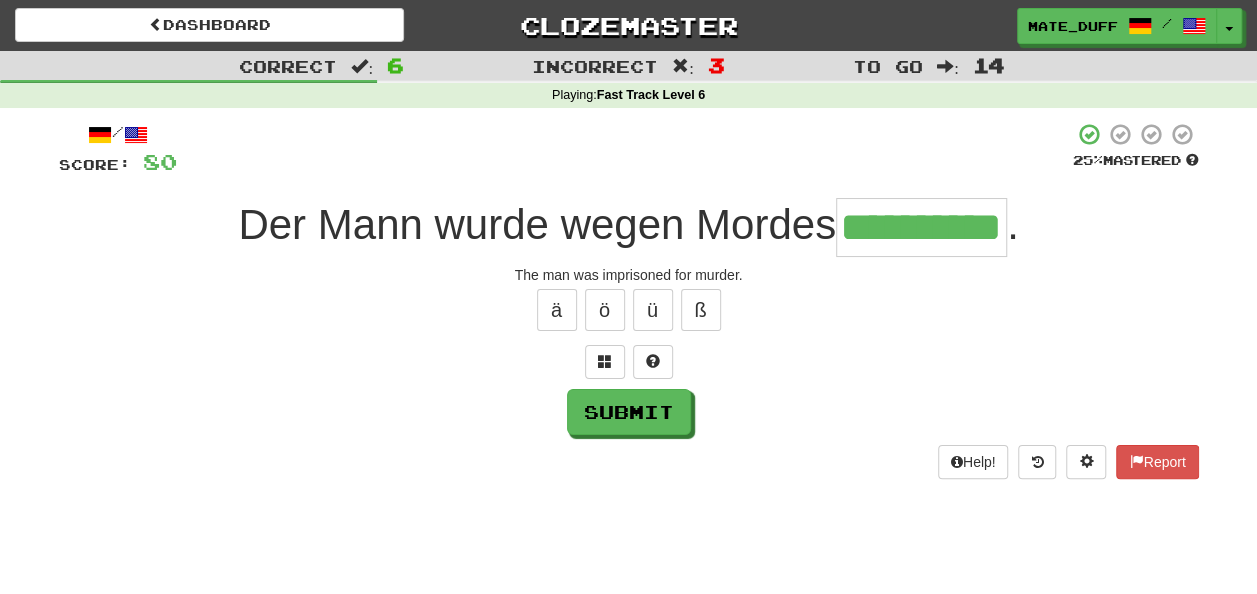 type on "**********" 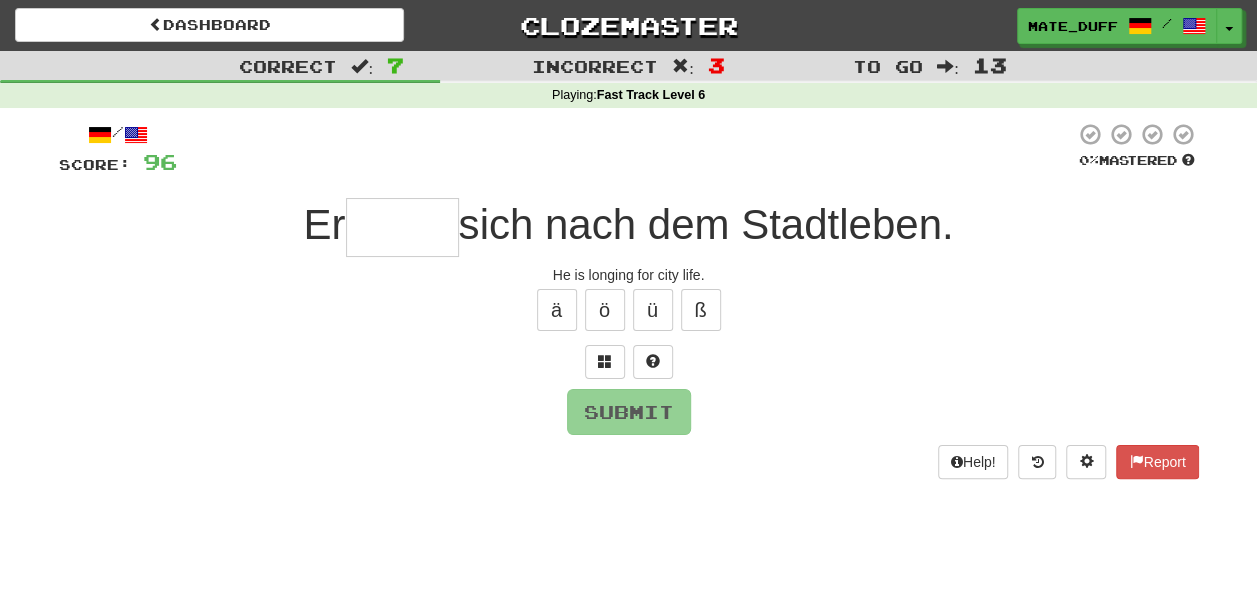 type on "*****" 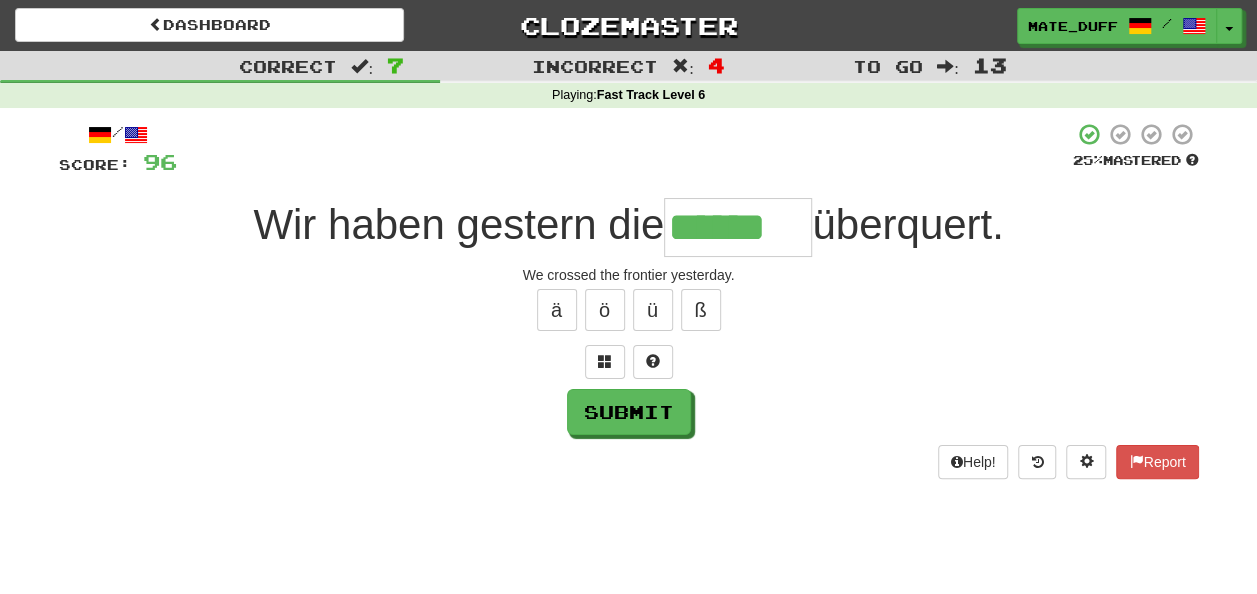 type on "******" 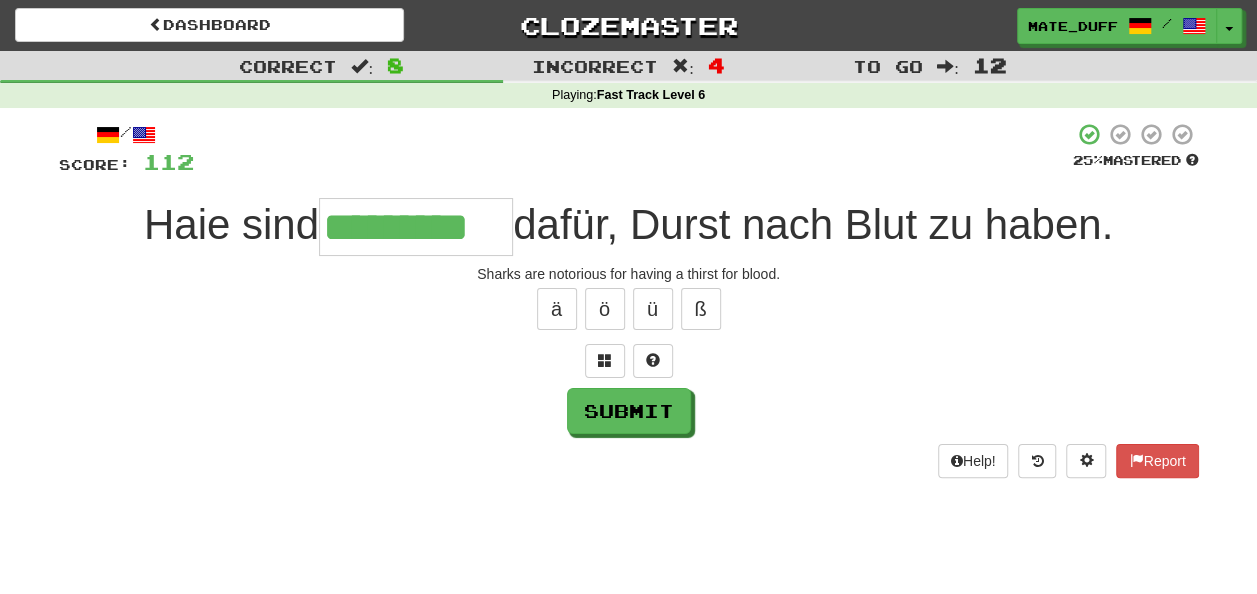 scroll, scrollTop: 0, scrollLeft: 0, axis: both 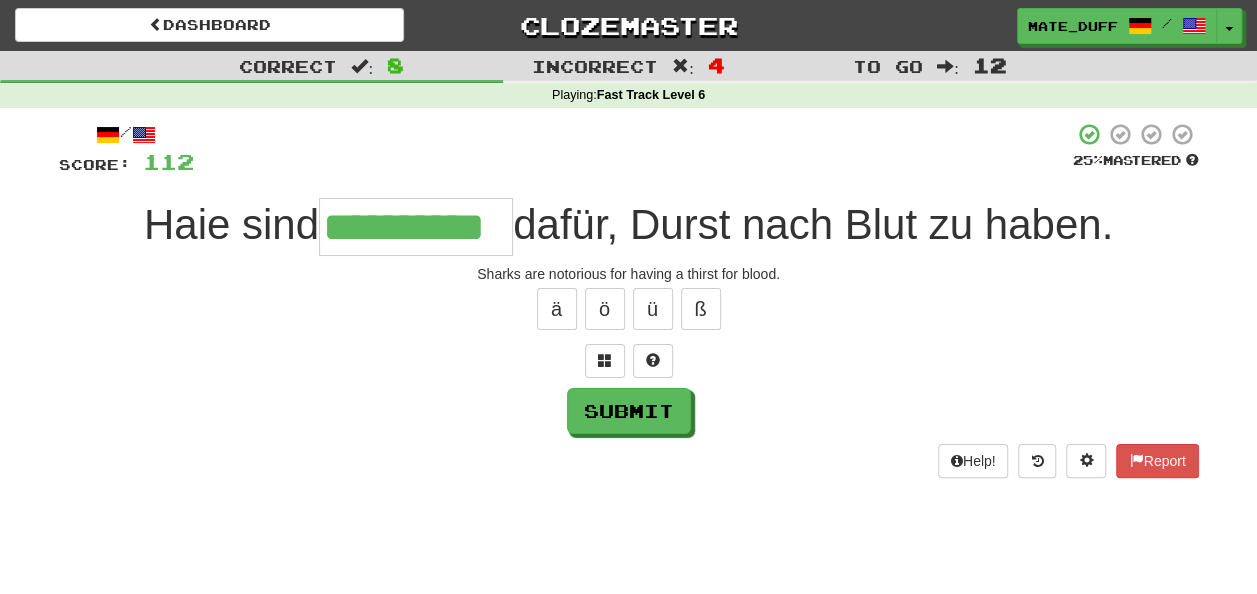 type on "**********" 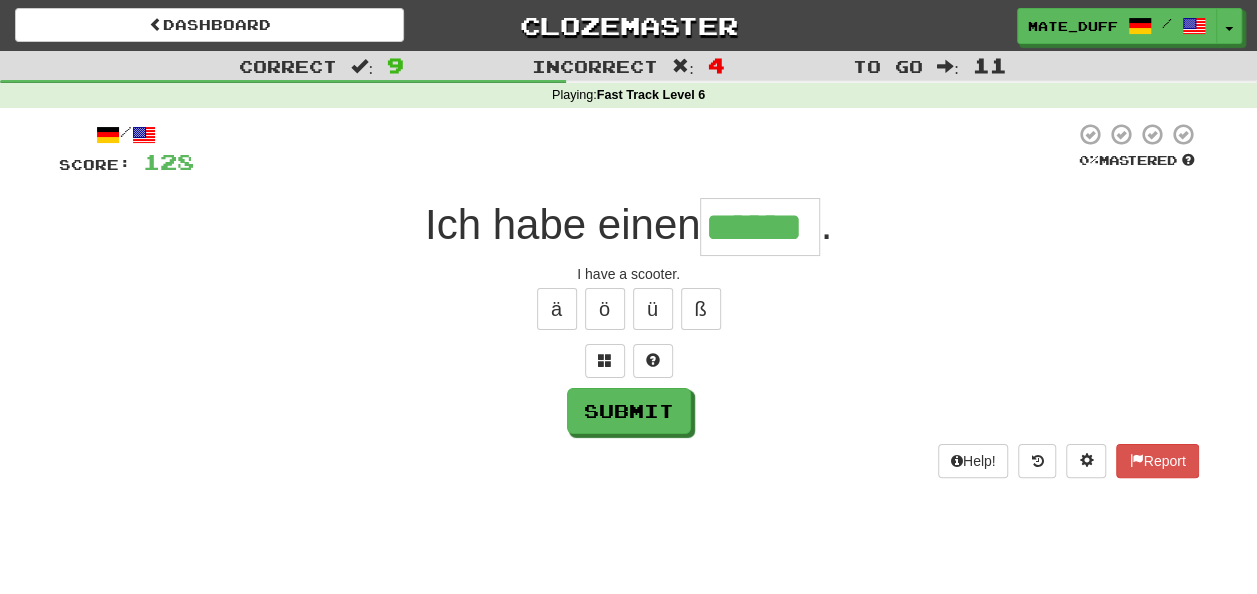 type on "******" 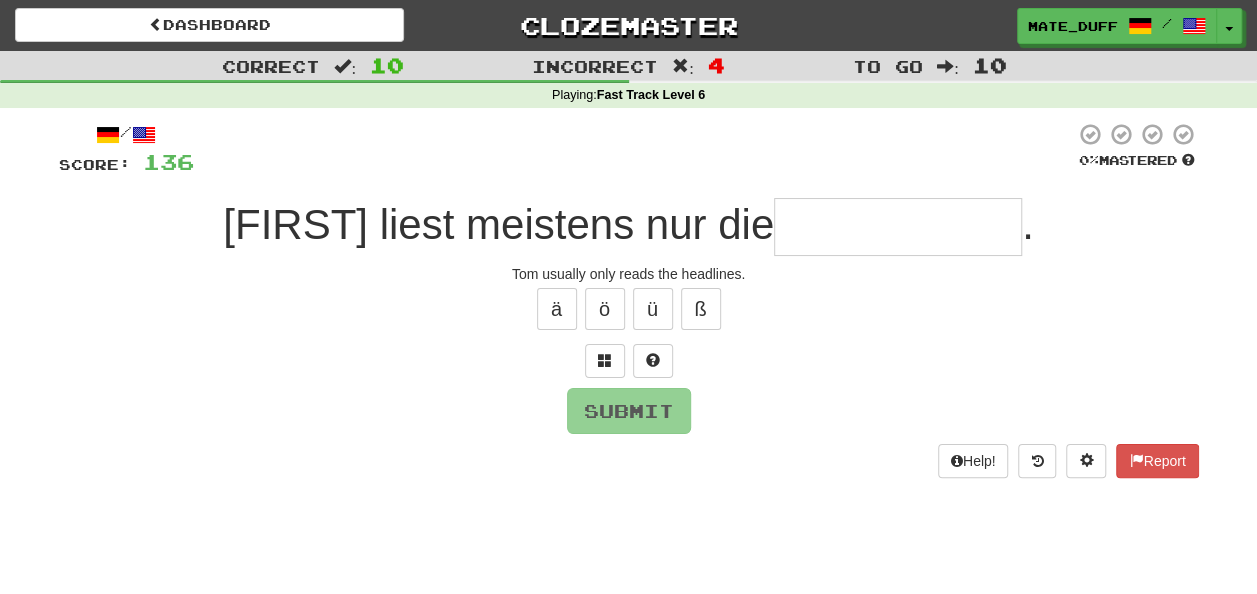 type on "*" 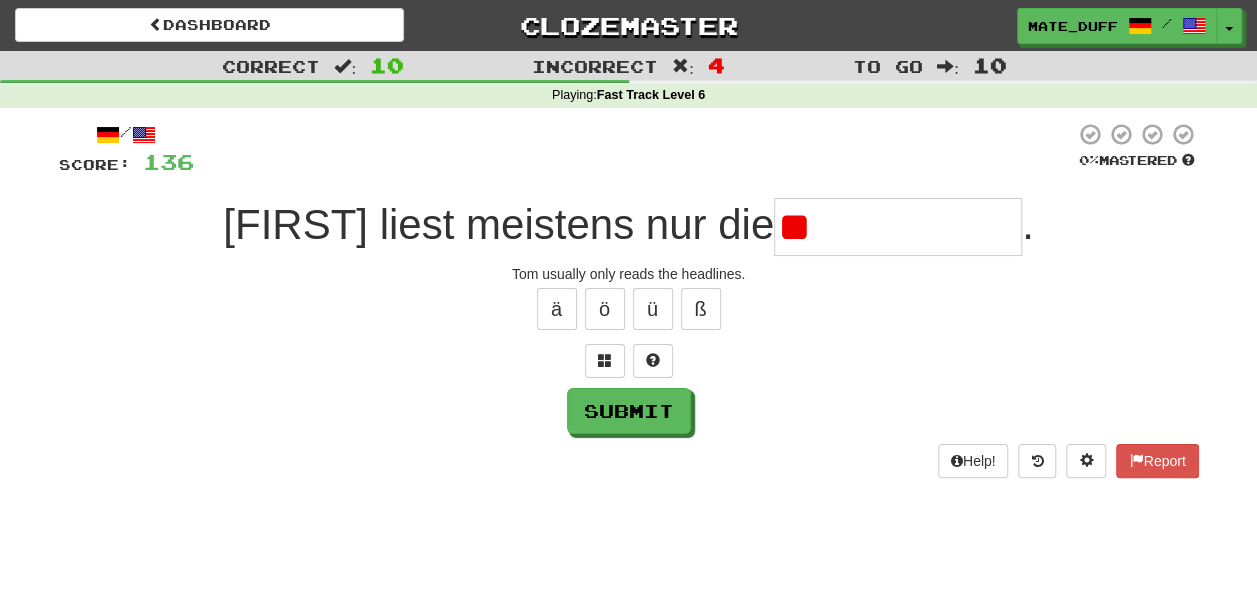 type on "*" 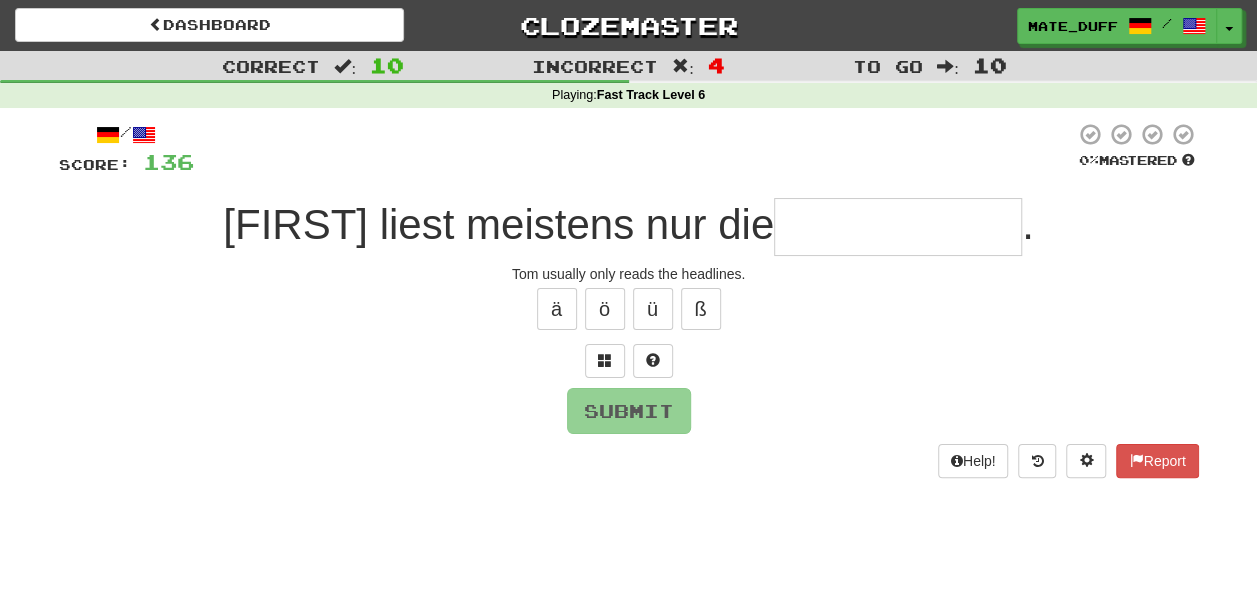 type on "**********" 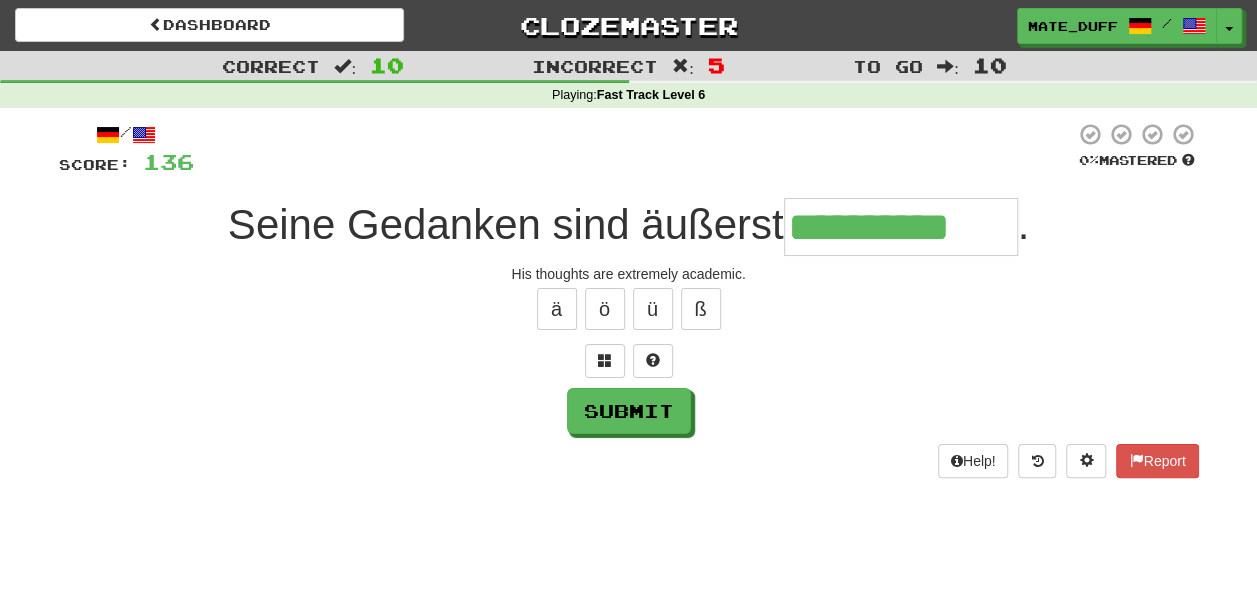scroll, scrollTop: 0, scrollLeft: 2, axis: horizontal 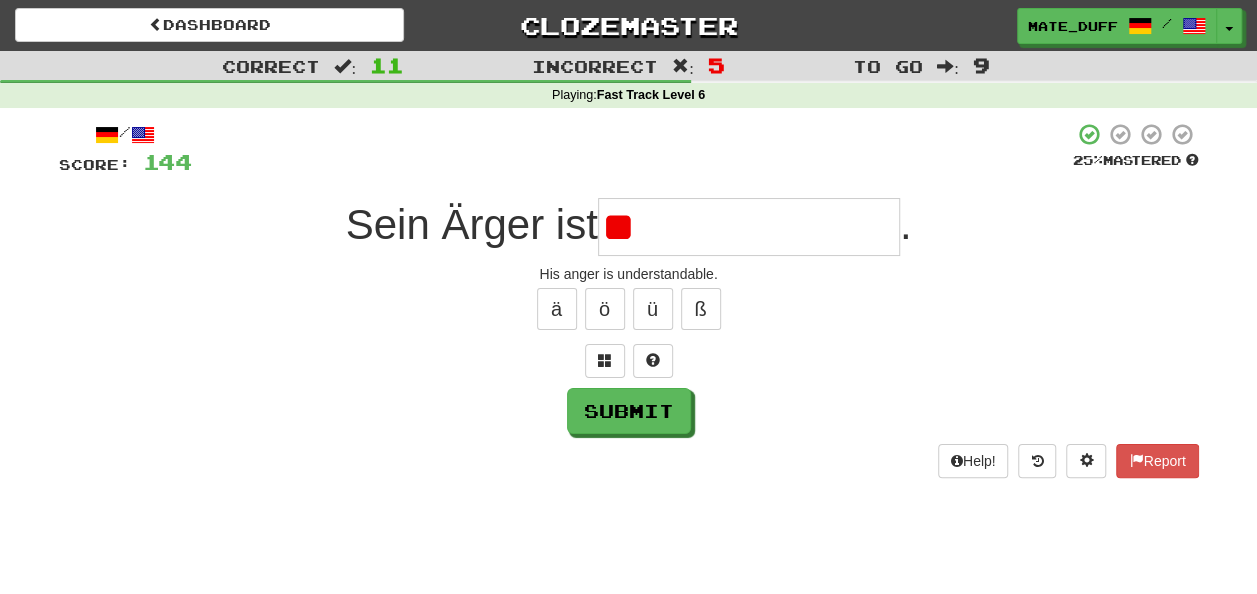 type on "*" 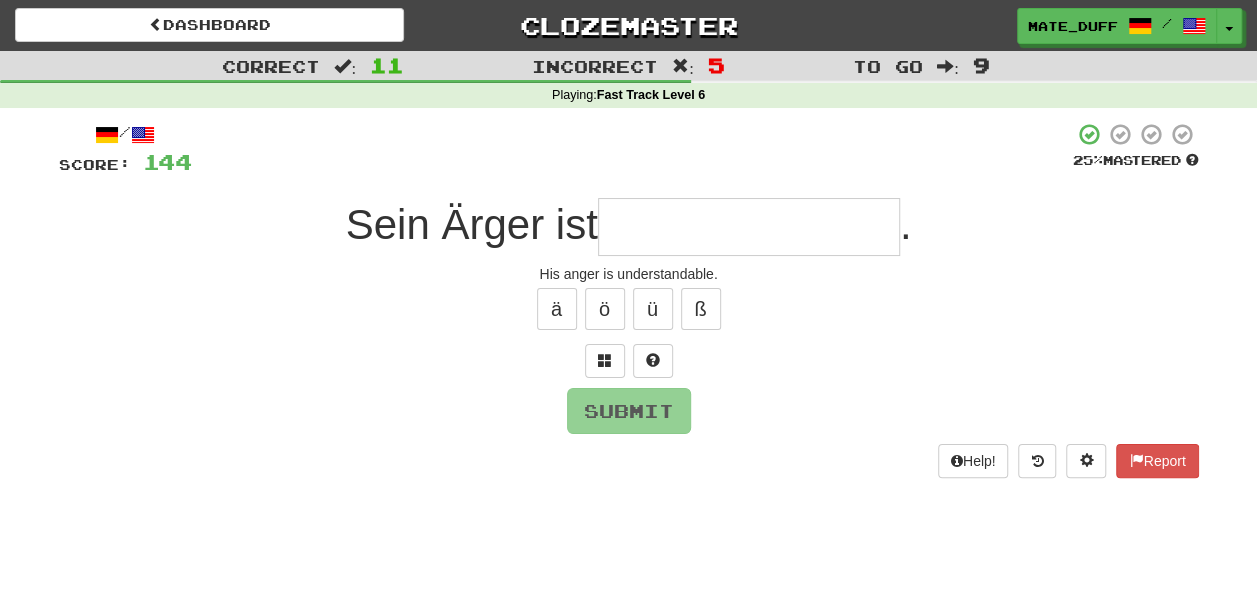 type on "*" 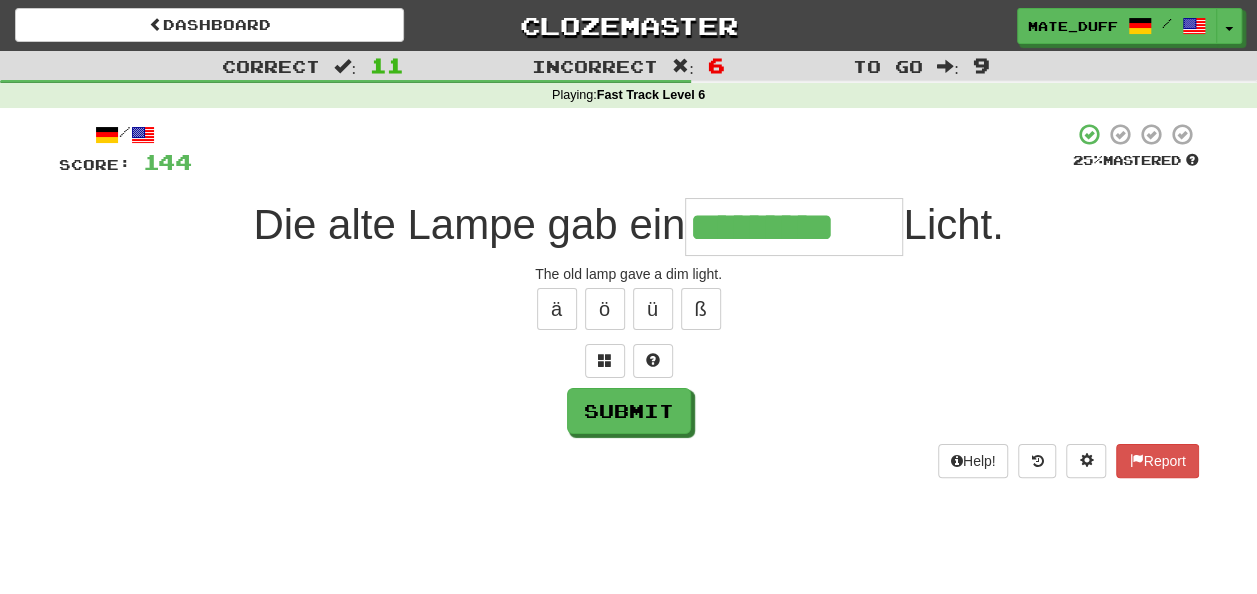 type on "*********" 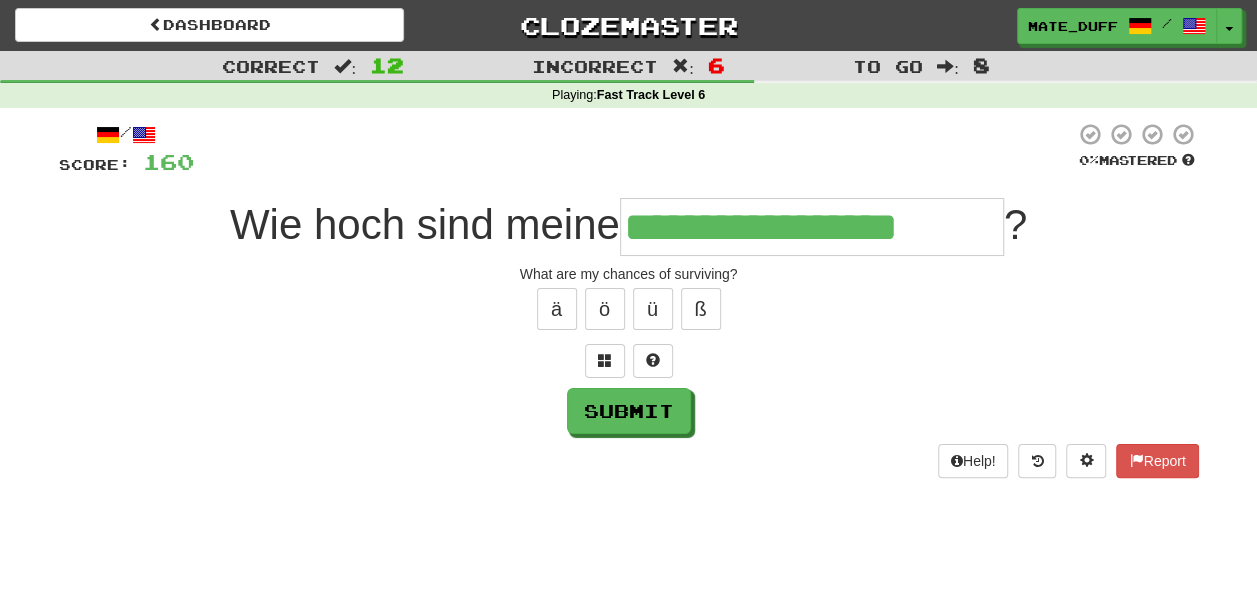 type on "**********" 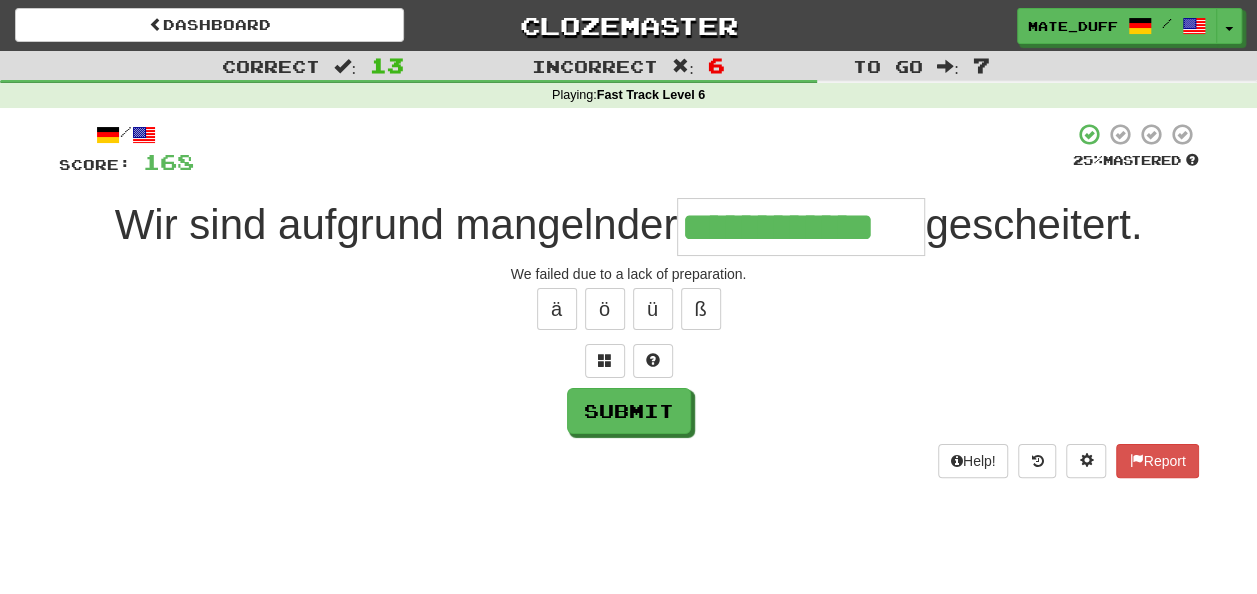 type on "**********" 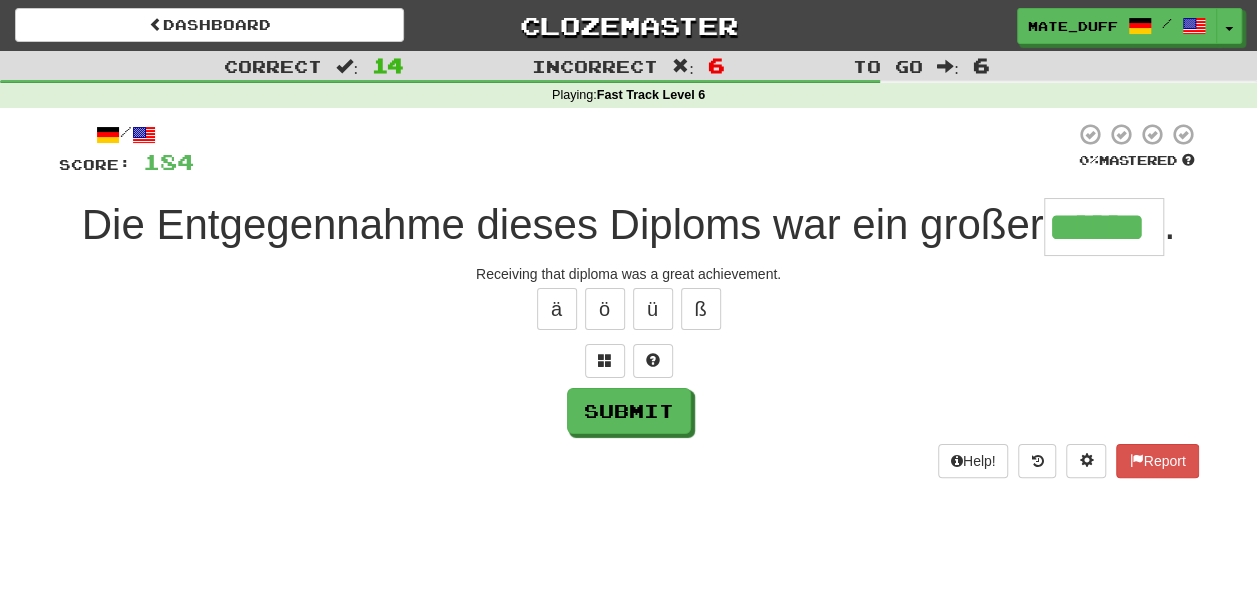 scroll, scrollTop: 0, scrollLeft: 13, axis: horizontal 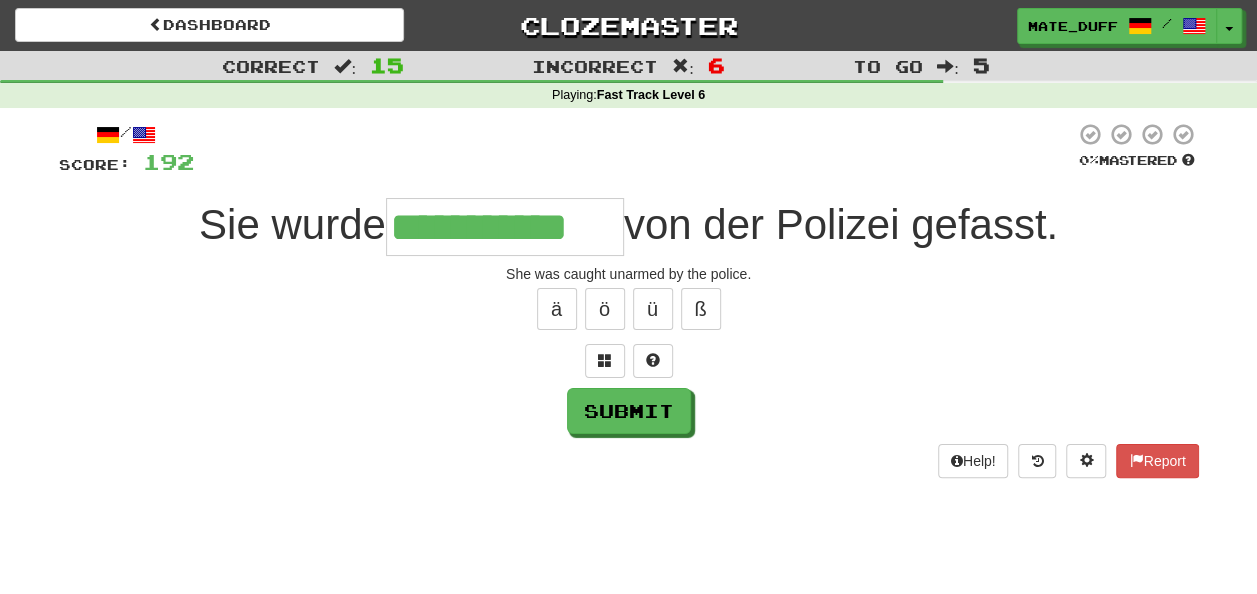 type on "**********" 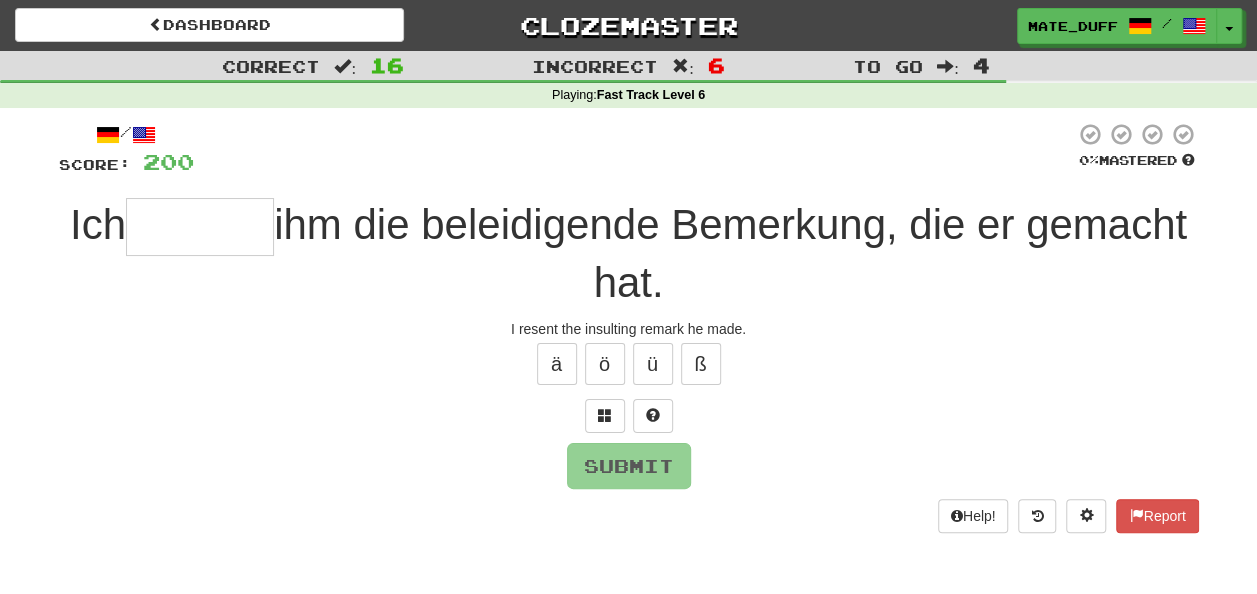 type on "*******" 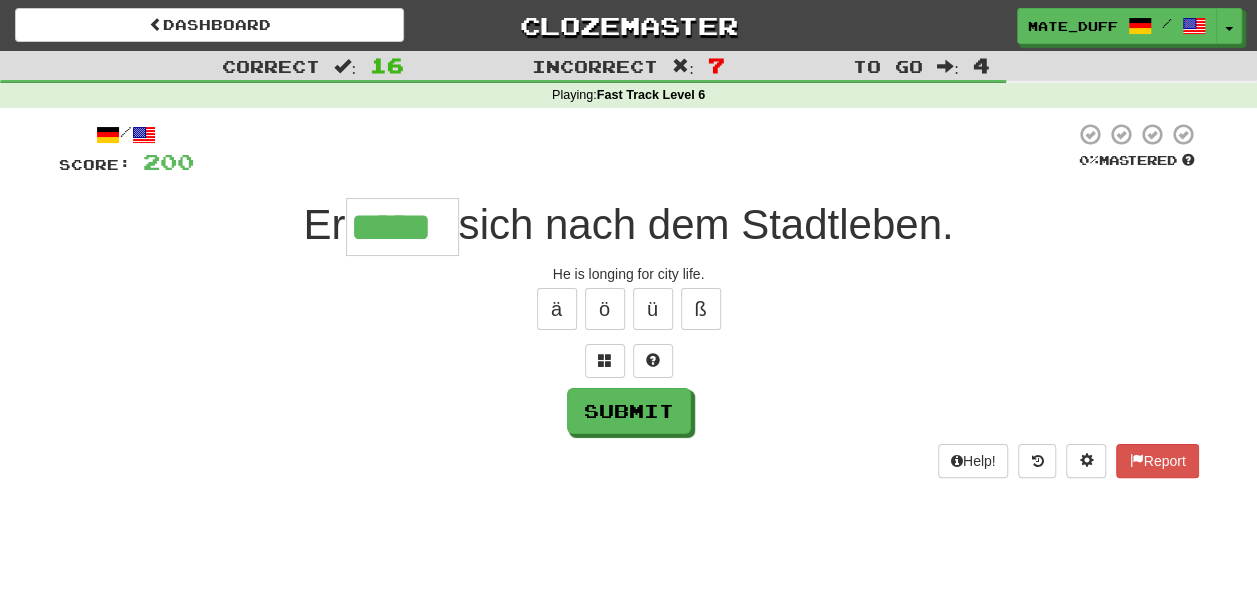 type on "*****" 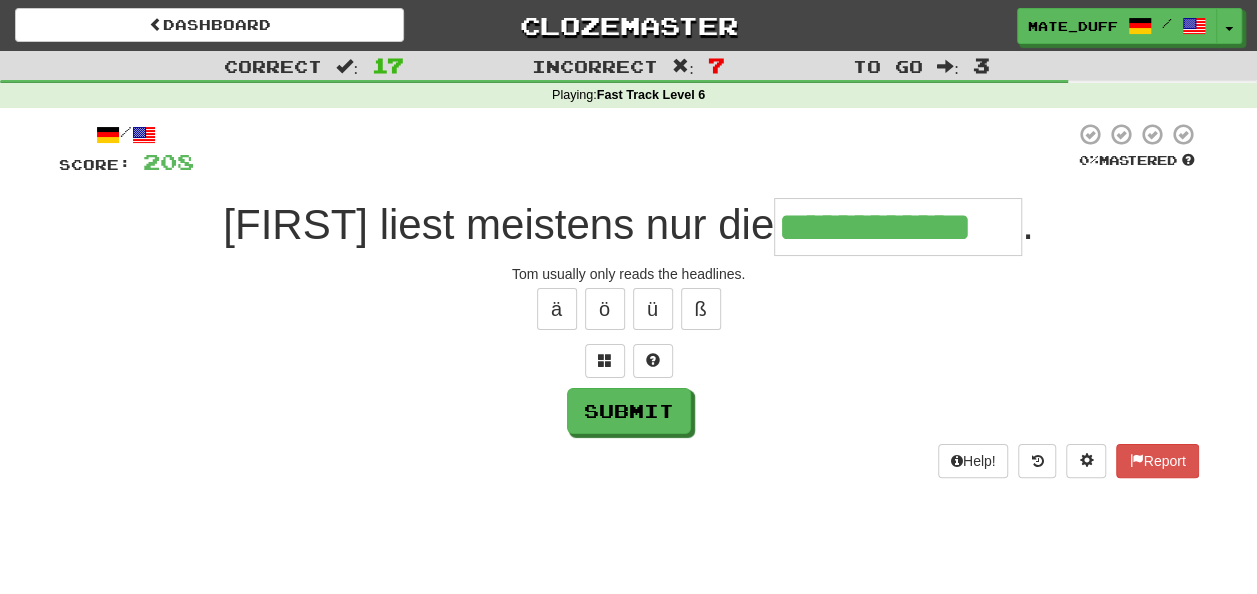 type on "**********" 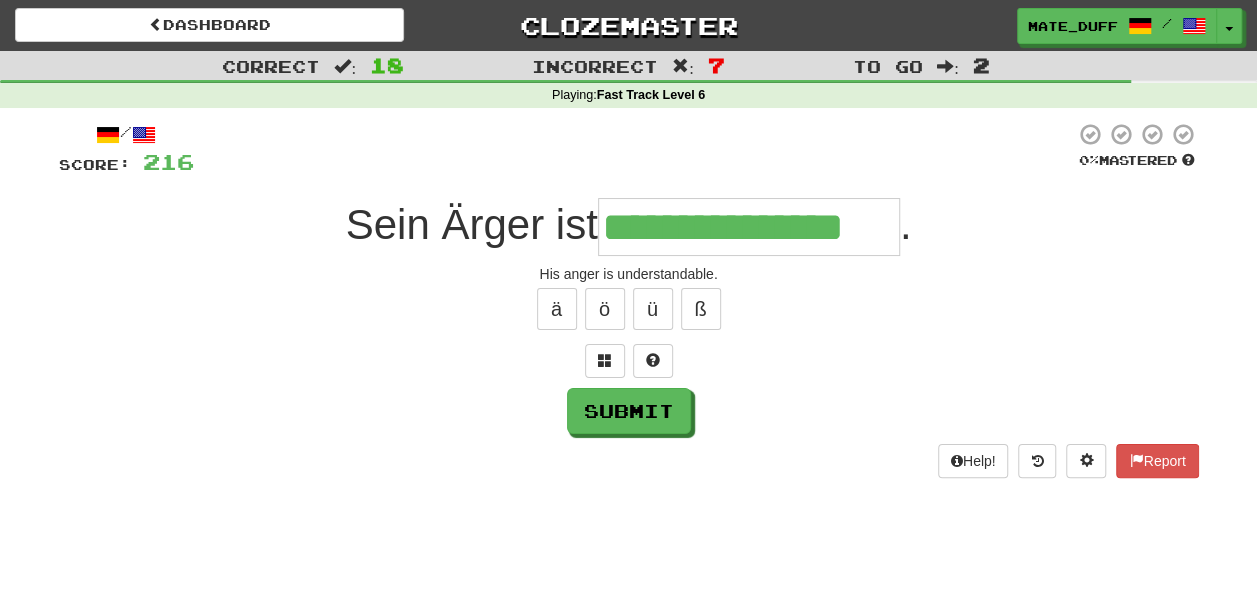 type on "**********" 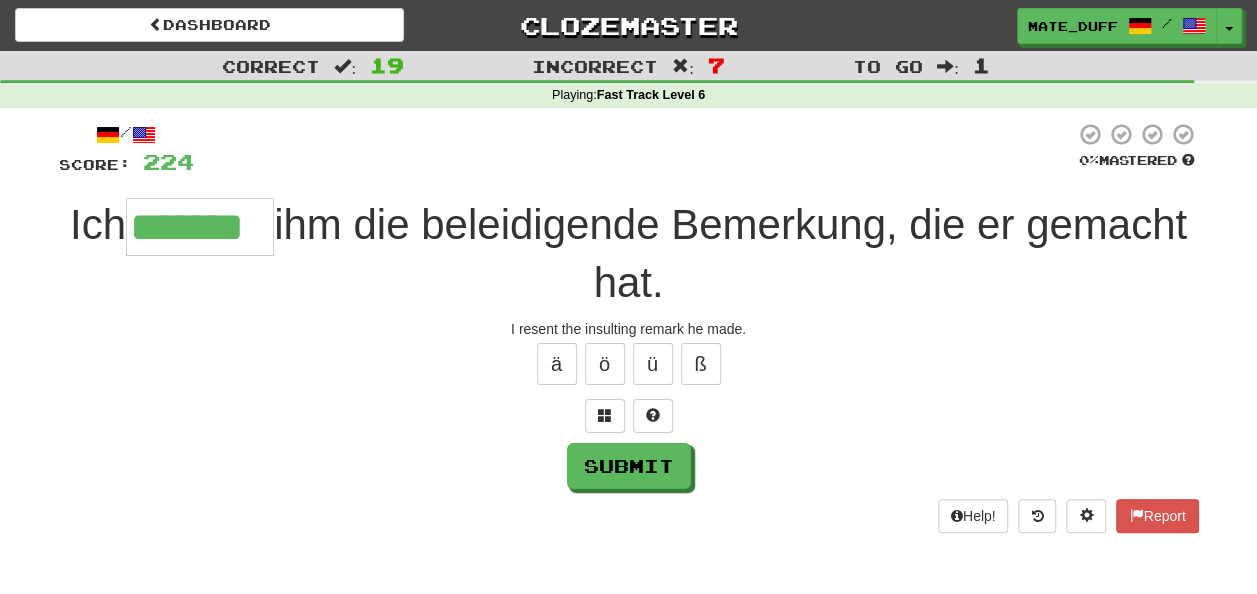 type on "*******" 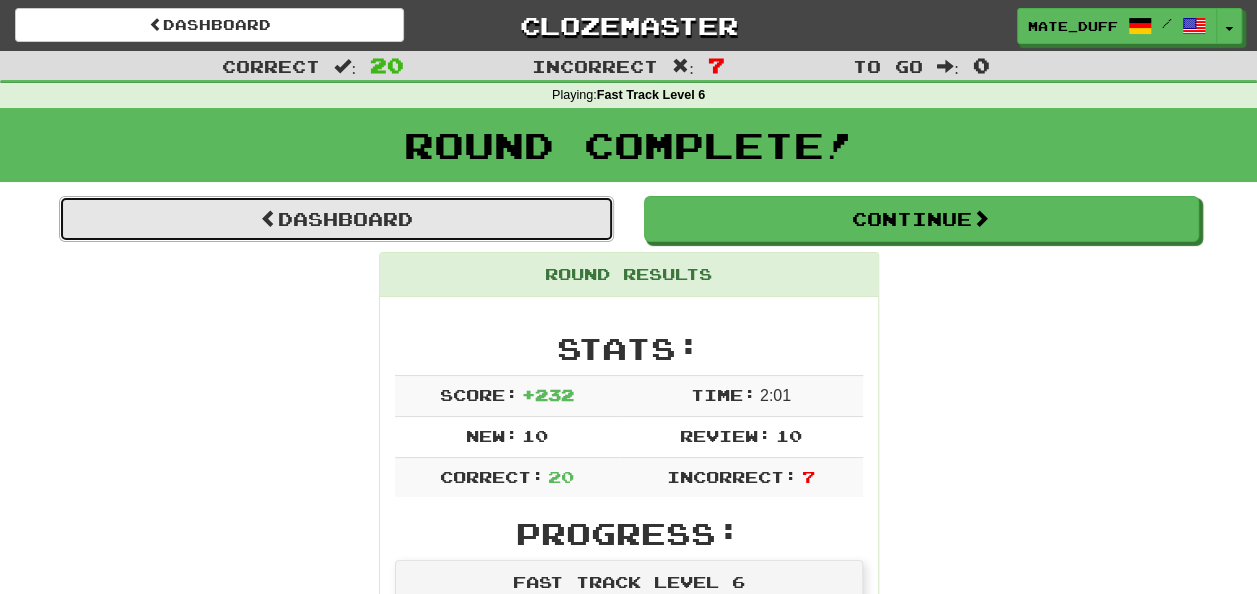 click on "Dashboard" at bounding box center (336, 219) 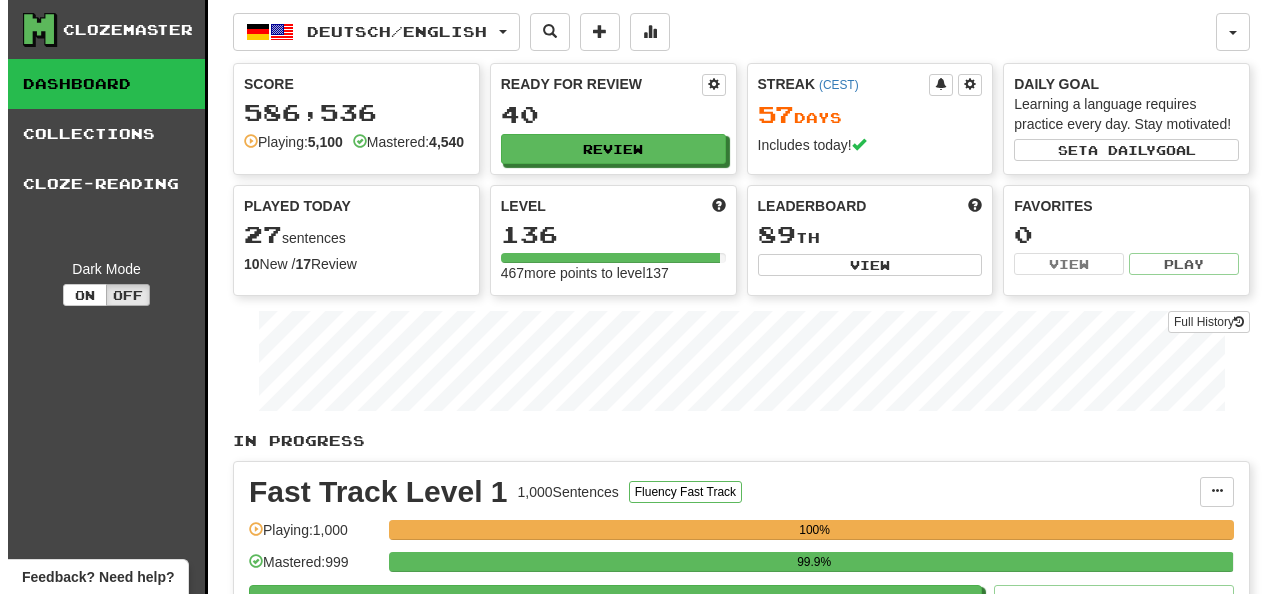 scroll, scrollTop: 0, scrollLeft: 0, axis: both 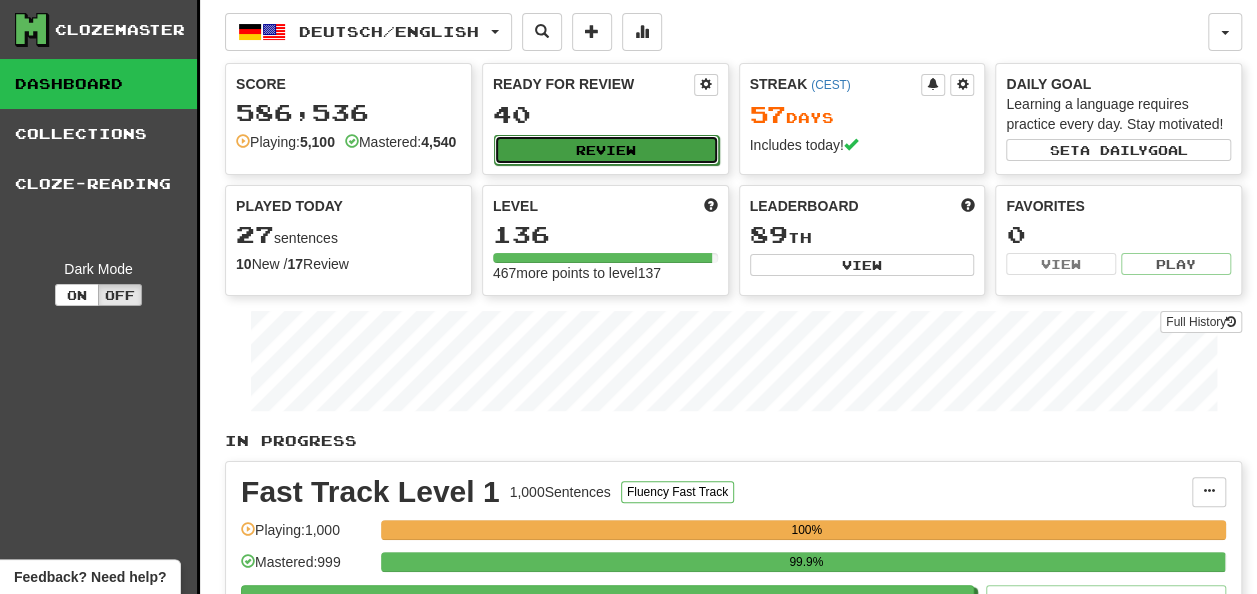 click on "Review" at bounding box center [606, 150] 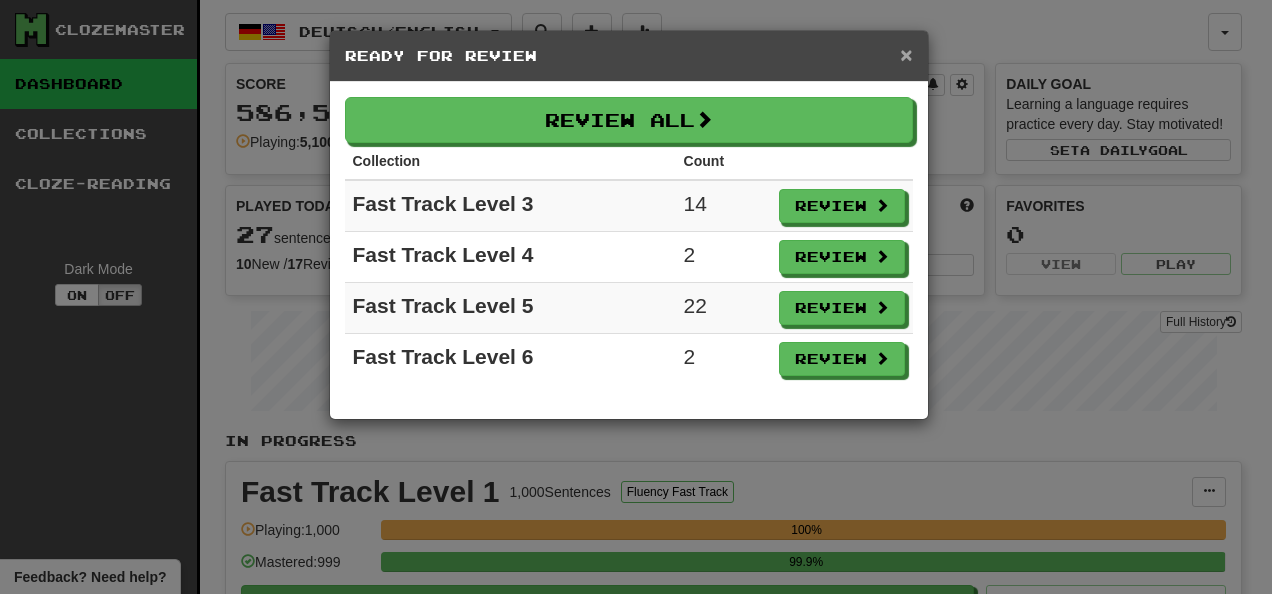 click on "×" at bounding box center (906, 54) 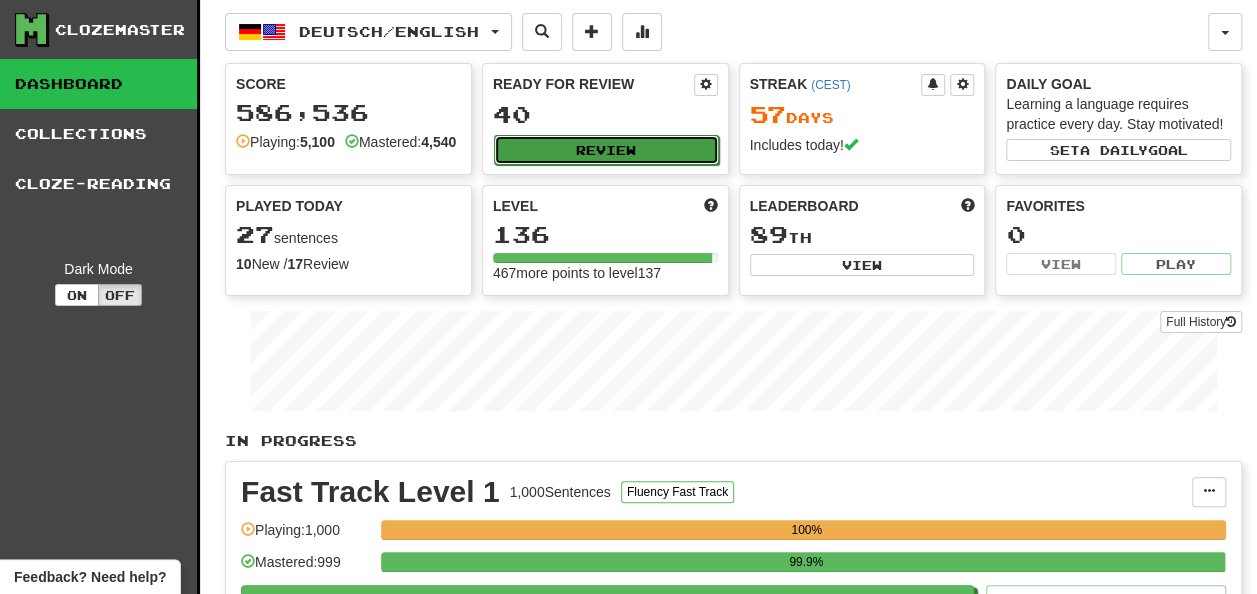 click on "Review" at bounding box center [606, 150] 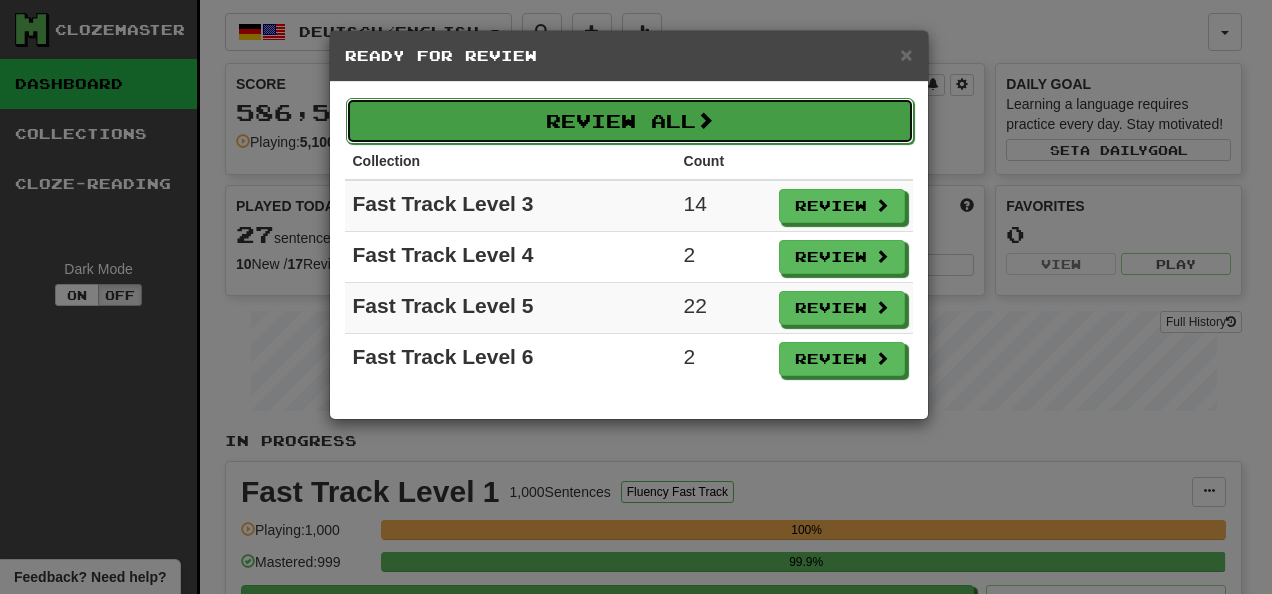 click on "Review All" at bounding box center [630, 121] 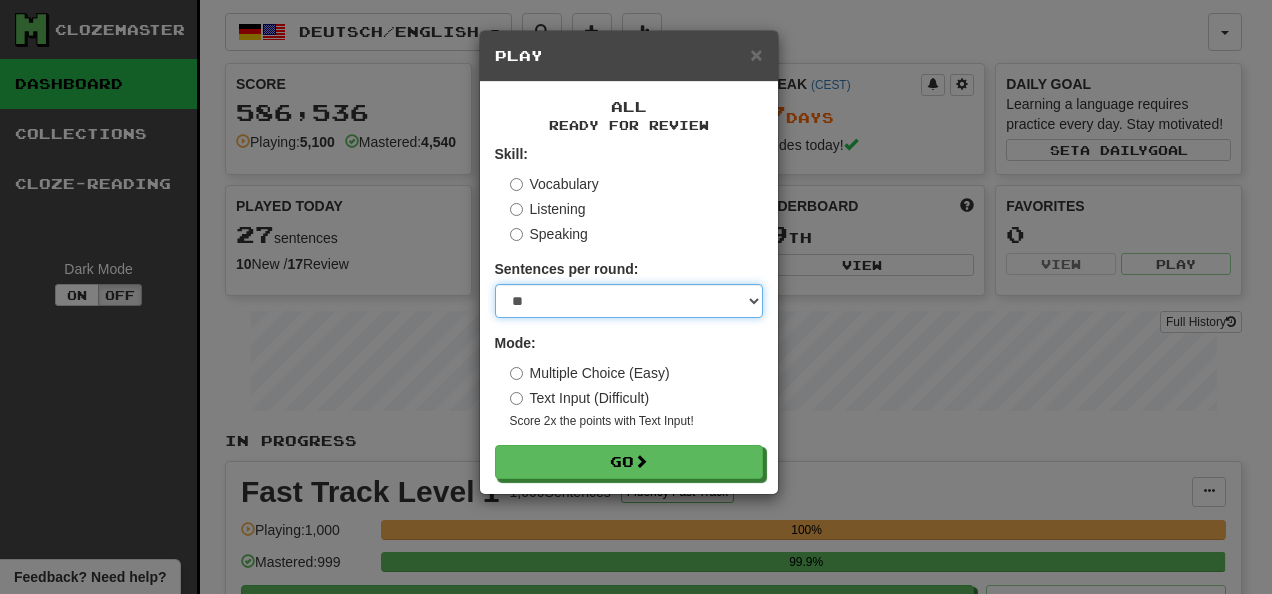 click on "* ** ** ** ** ** *** ********" at bounding box center [629, 301] 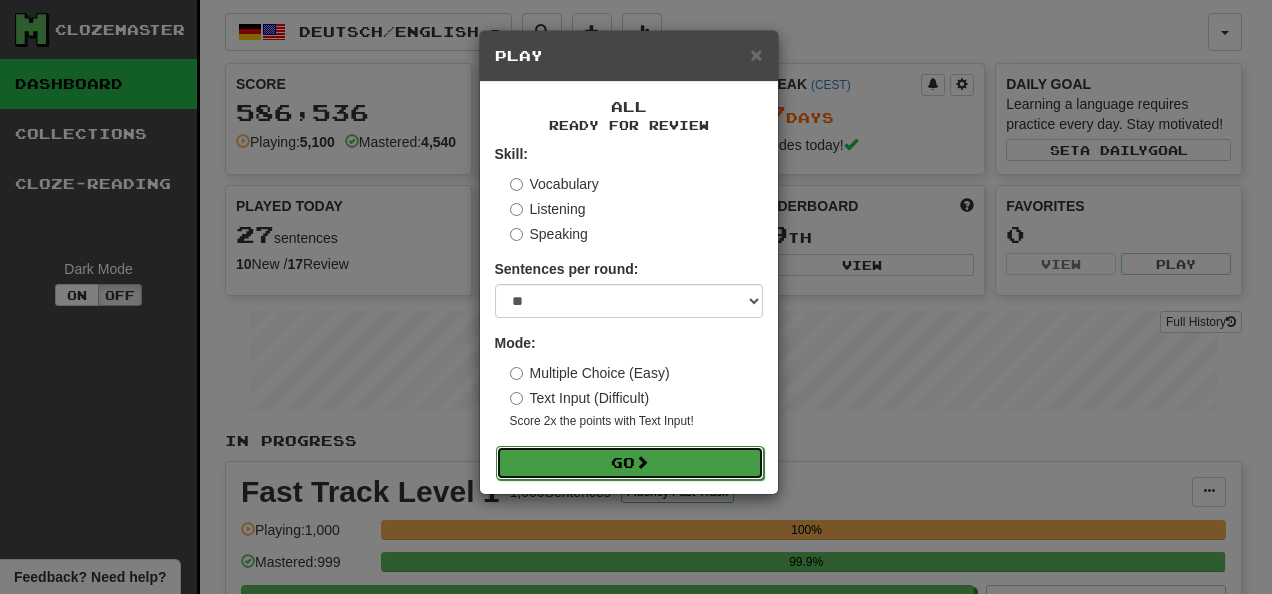 click on "Go" at bounding box center (630, 463) 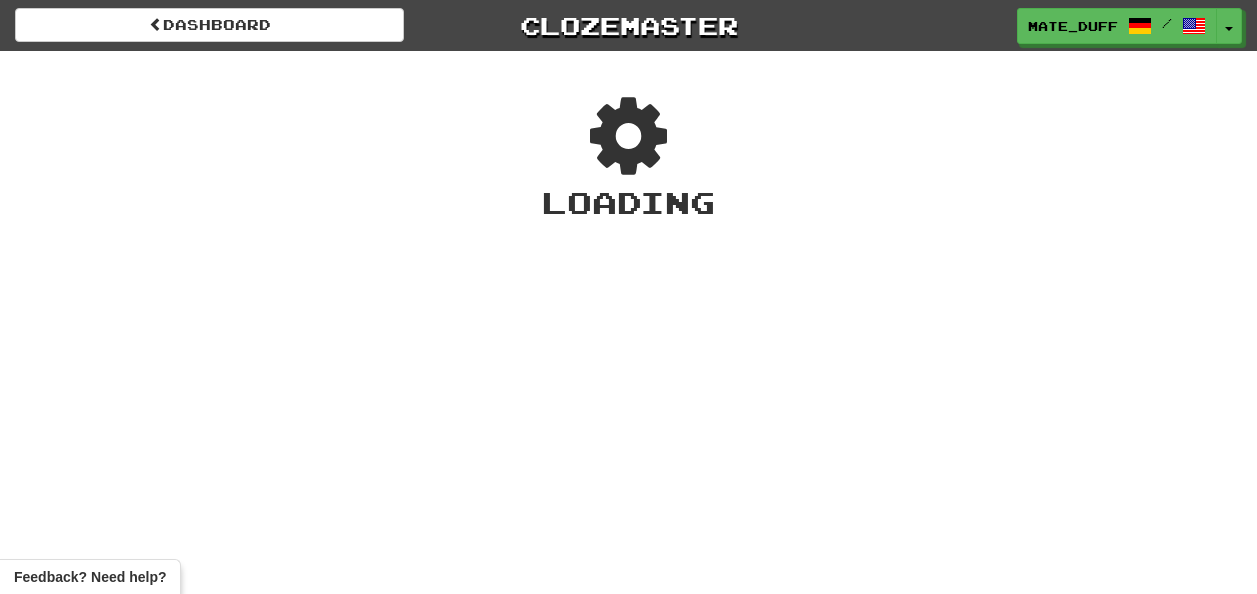 scroll, scrollTop: 0, scrollLeft: 0, axis: both 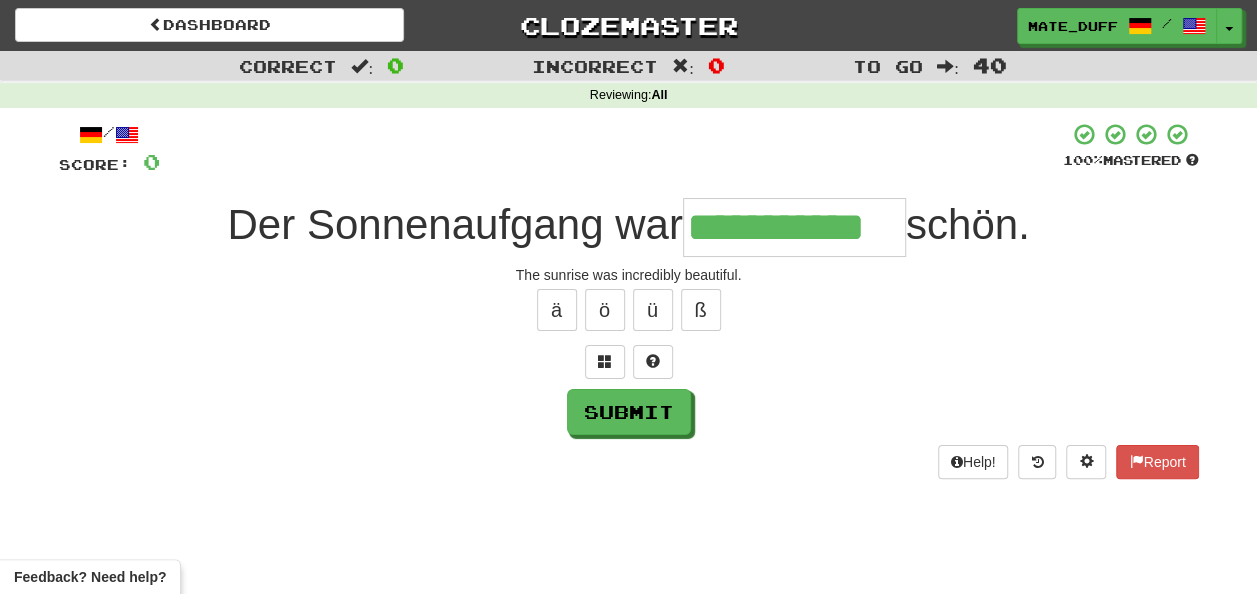 type on "**********" 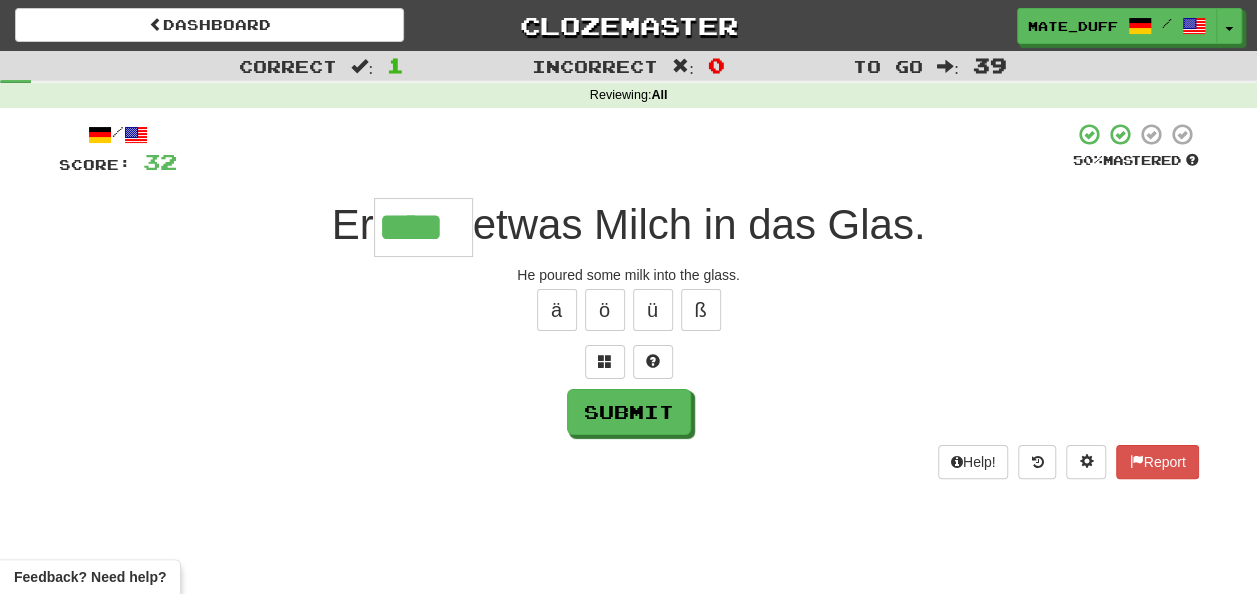 type on "****" 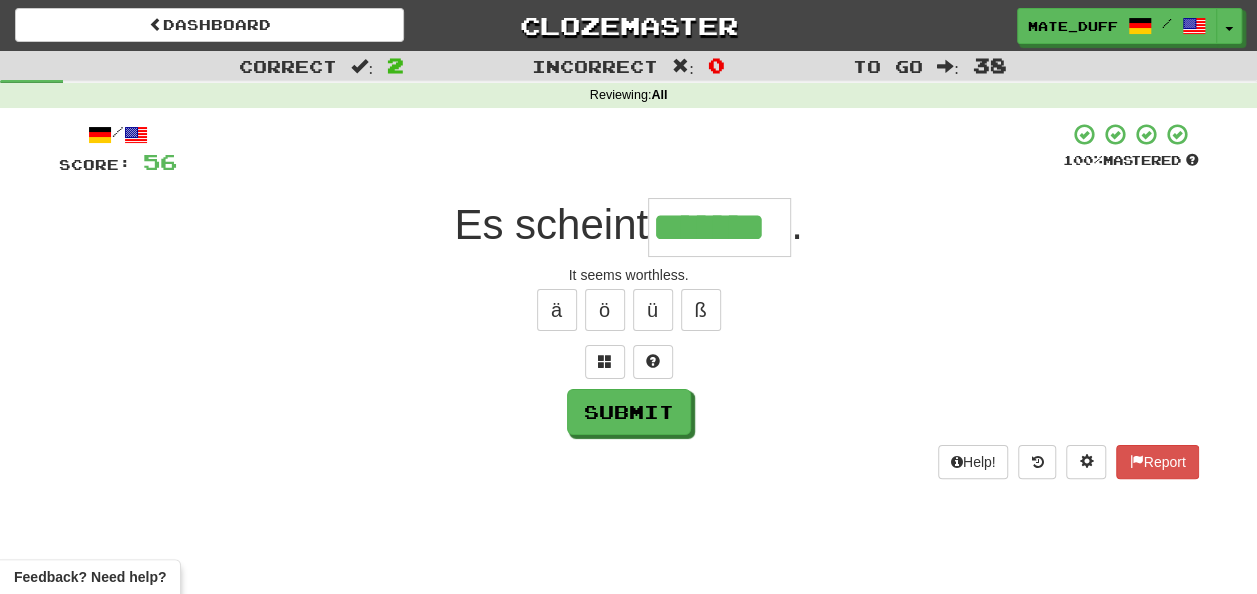 type on "*******" 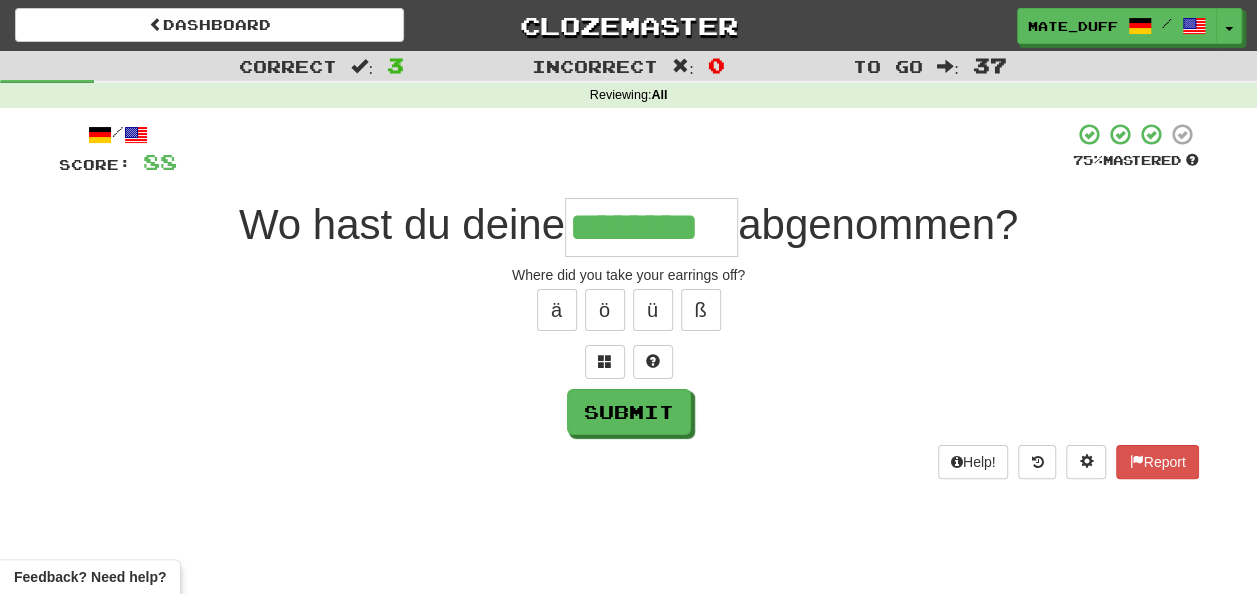 type on "********" 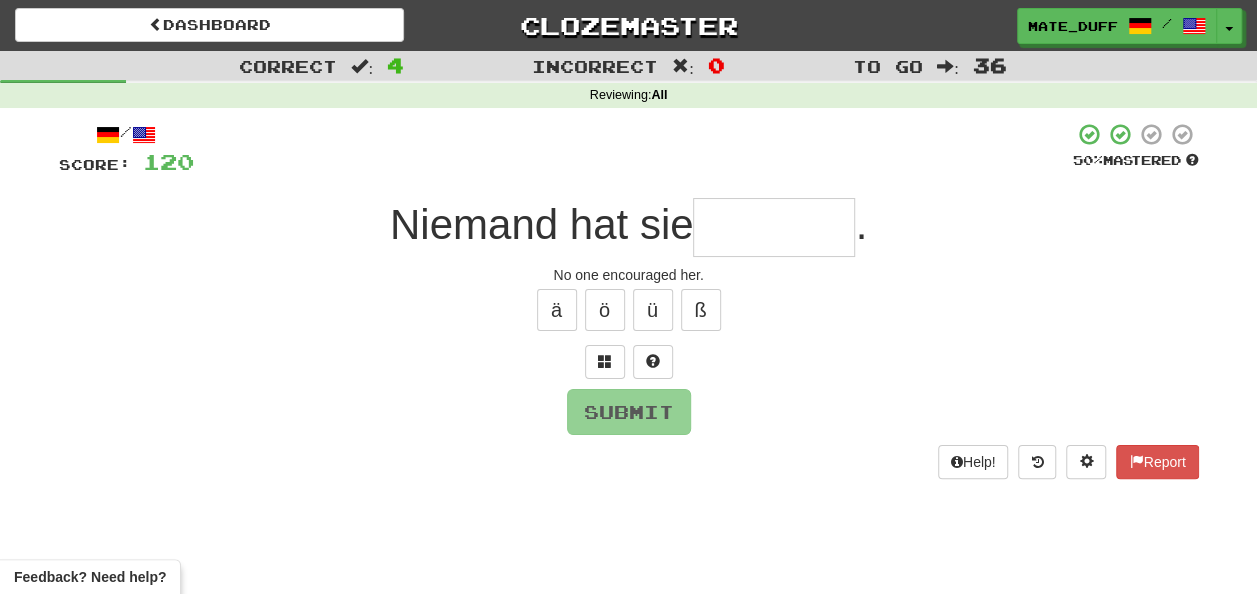 type on "*" 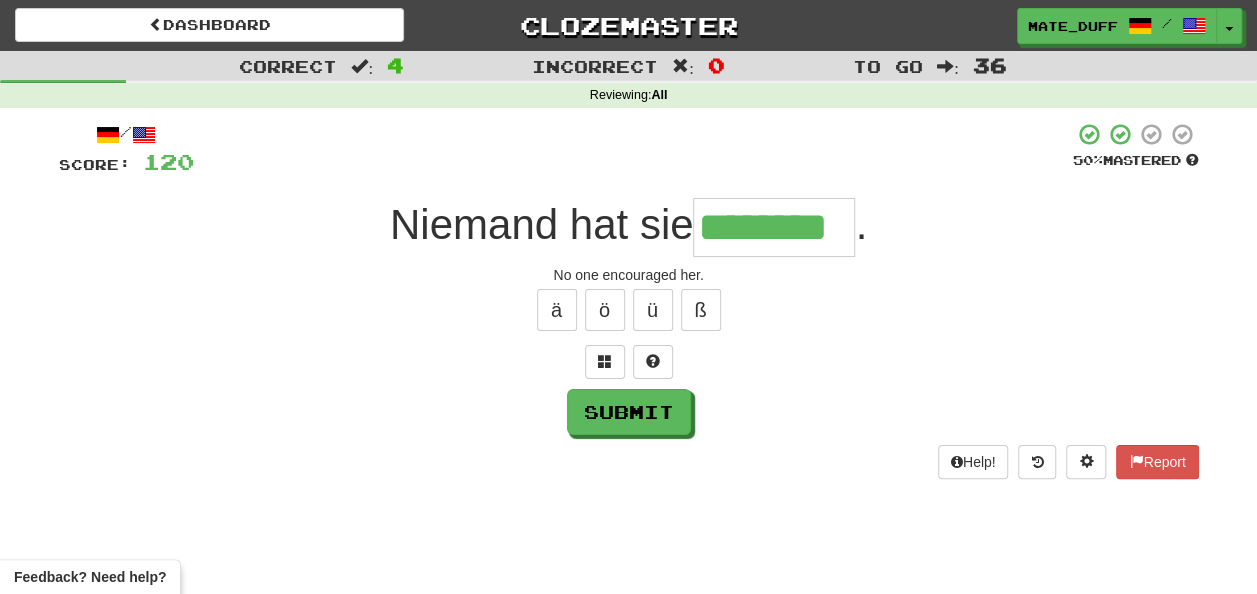 type on "********" 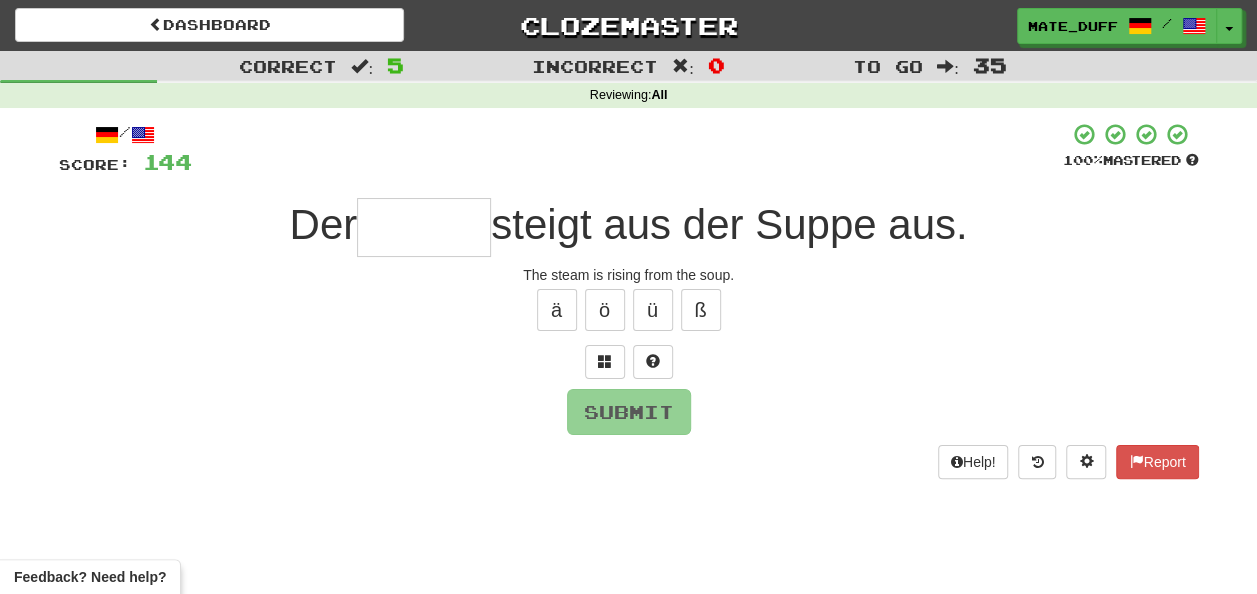 type on "*" 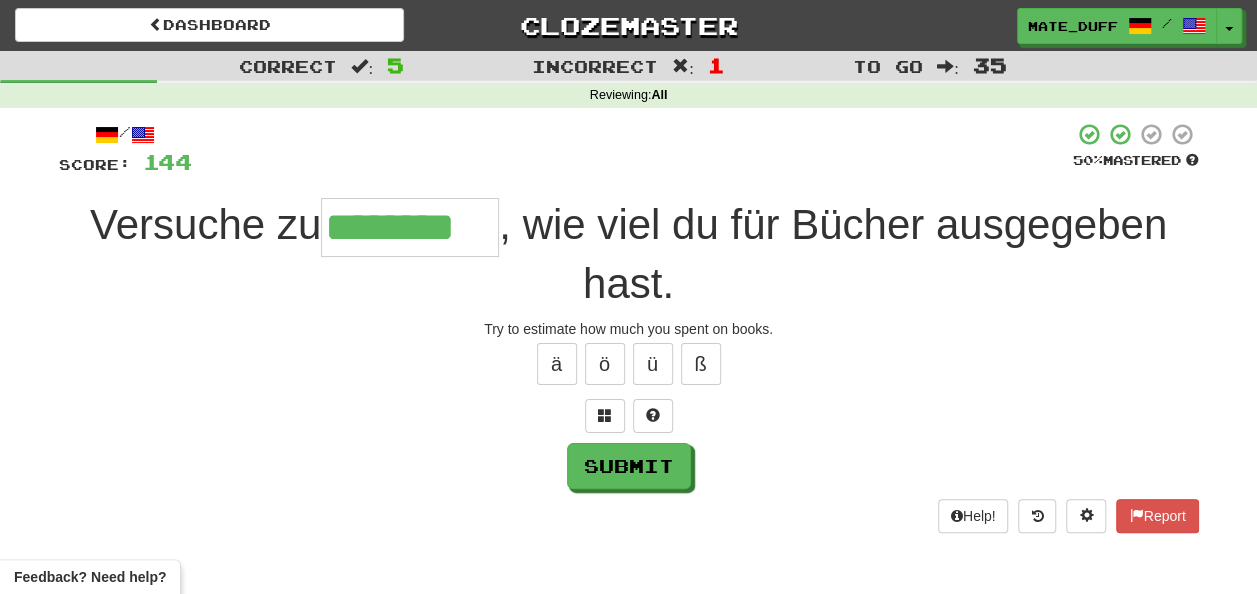 type on "********" 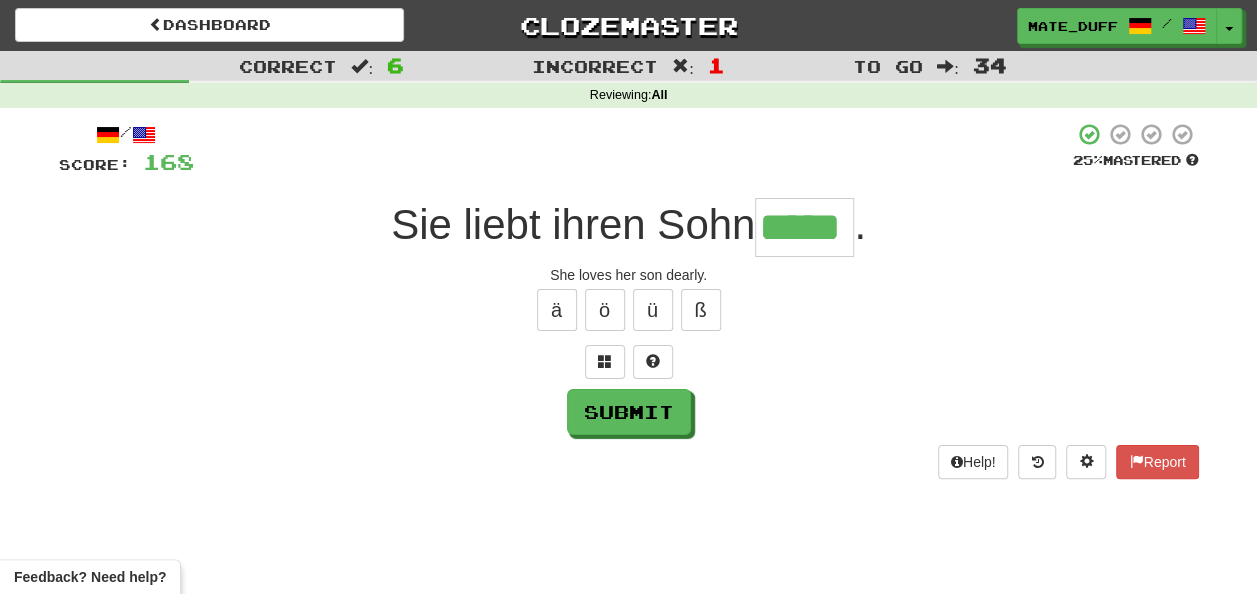 type on "*****" 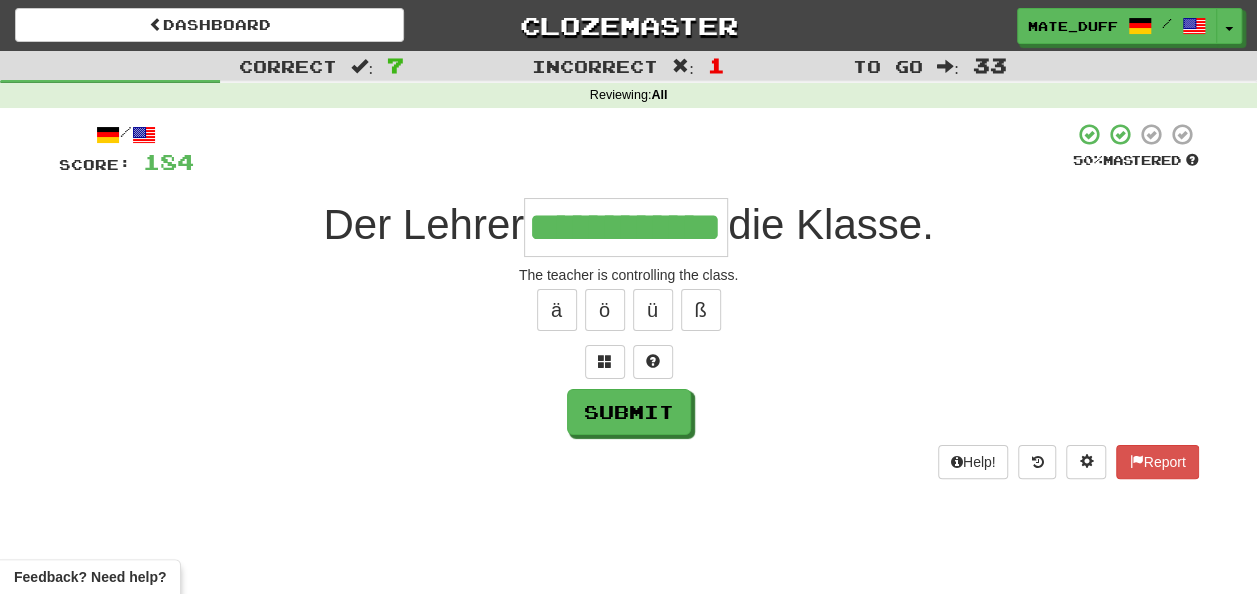 type on "**********" 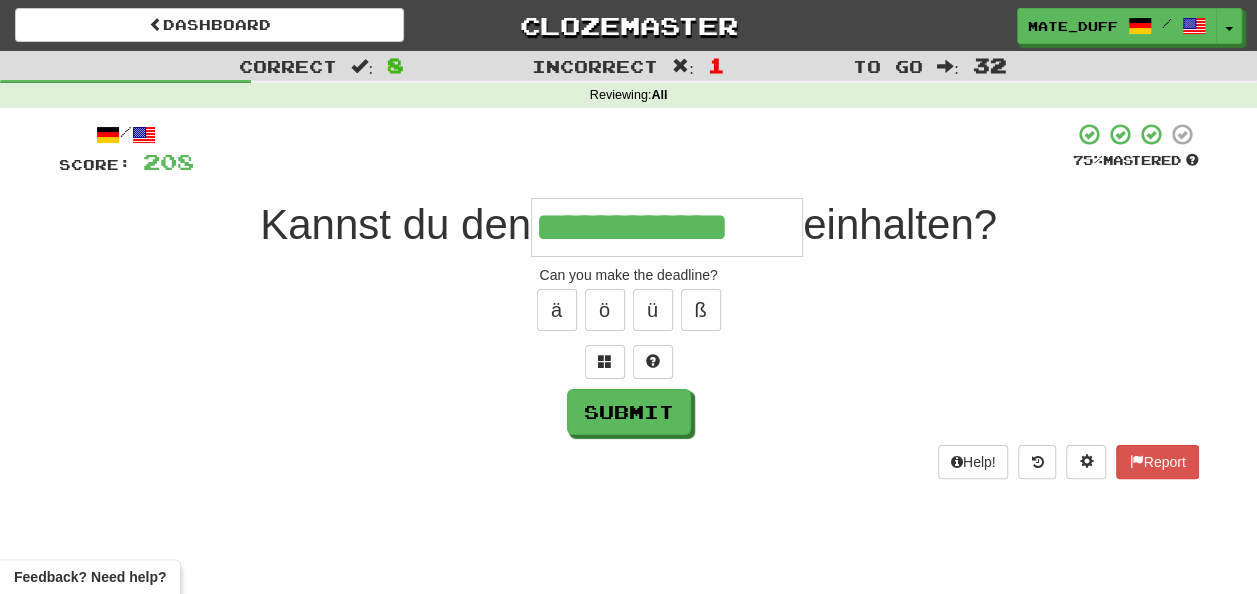 type on "**********" 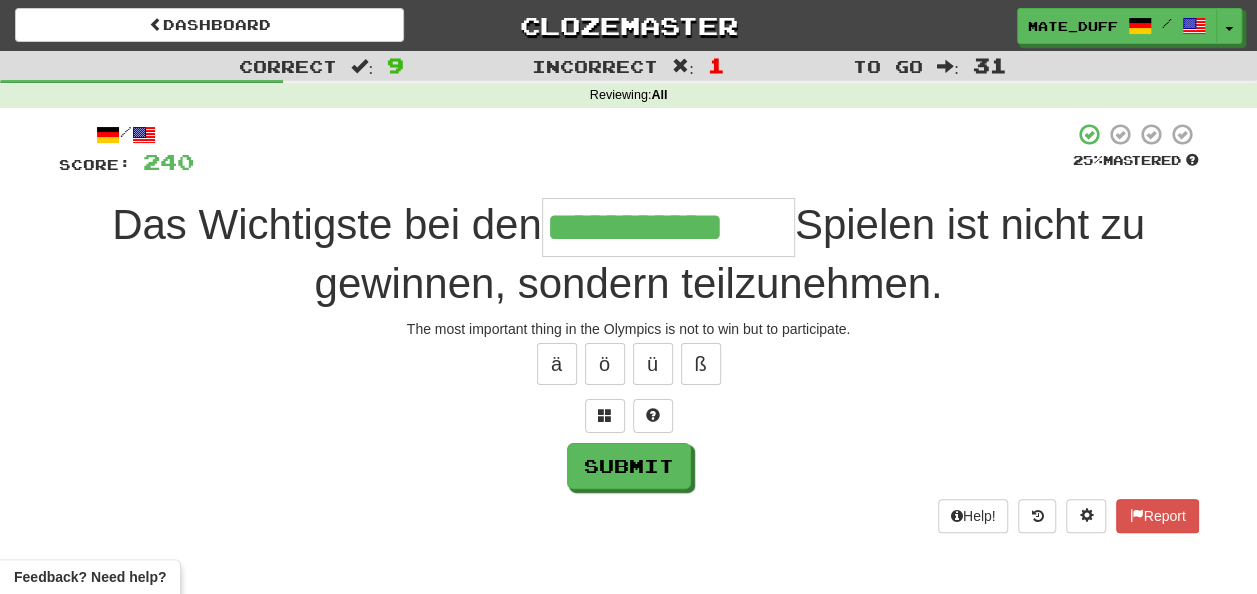 type on "**********" 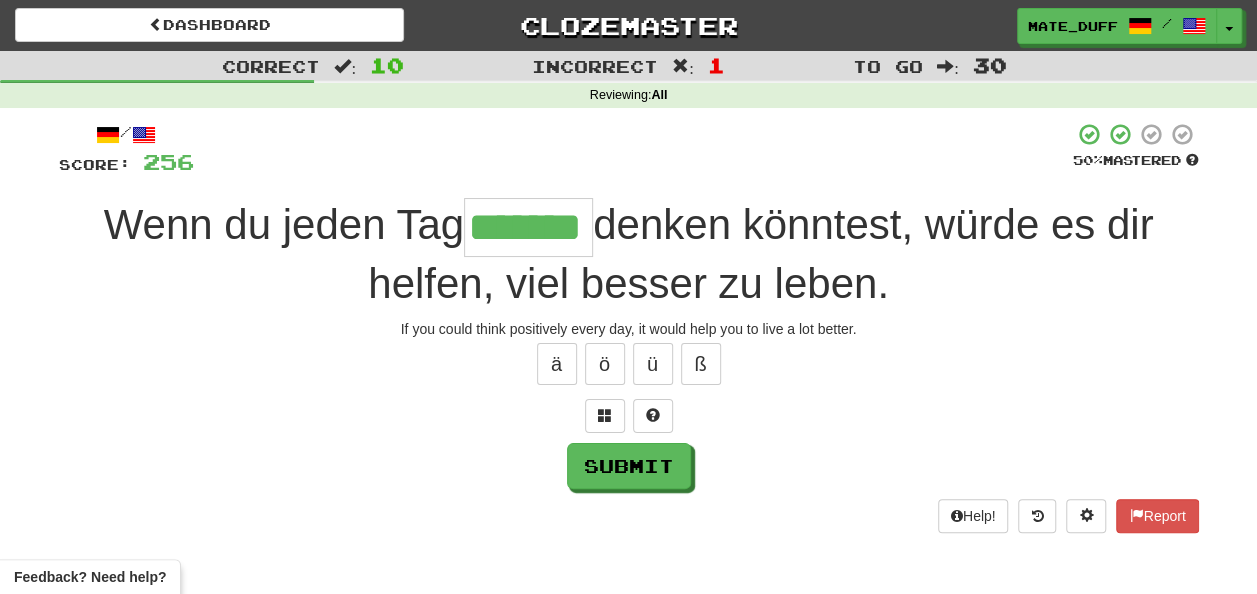 type on "*******" 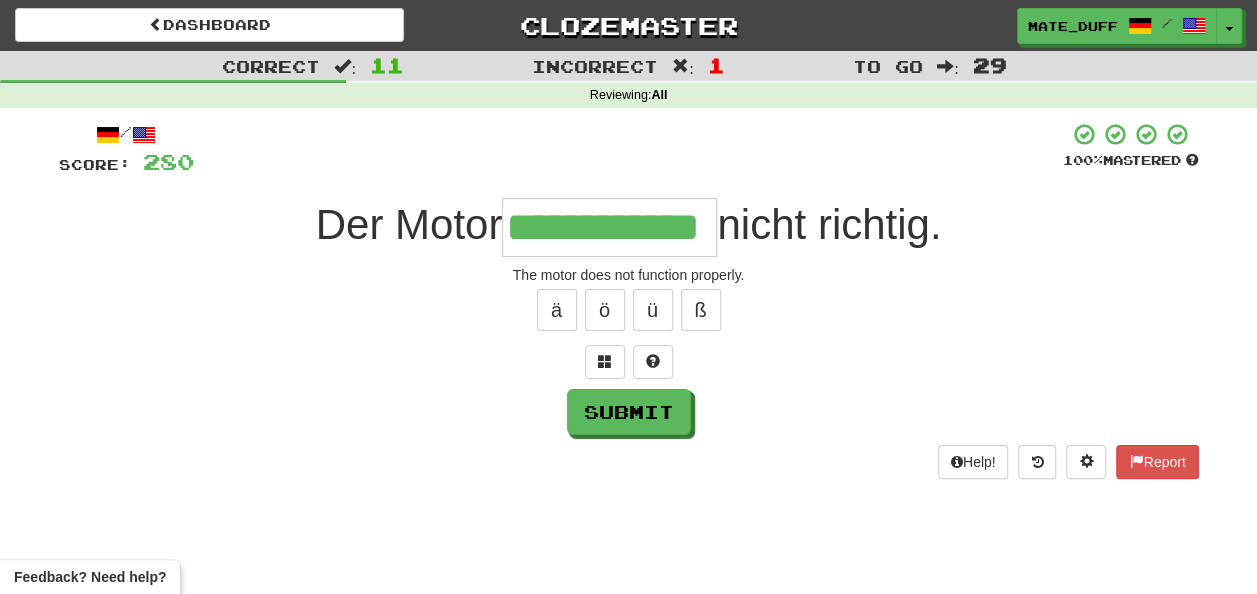 type on "**********" 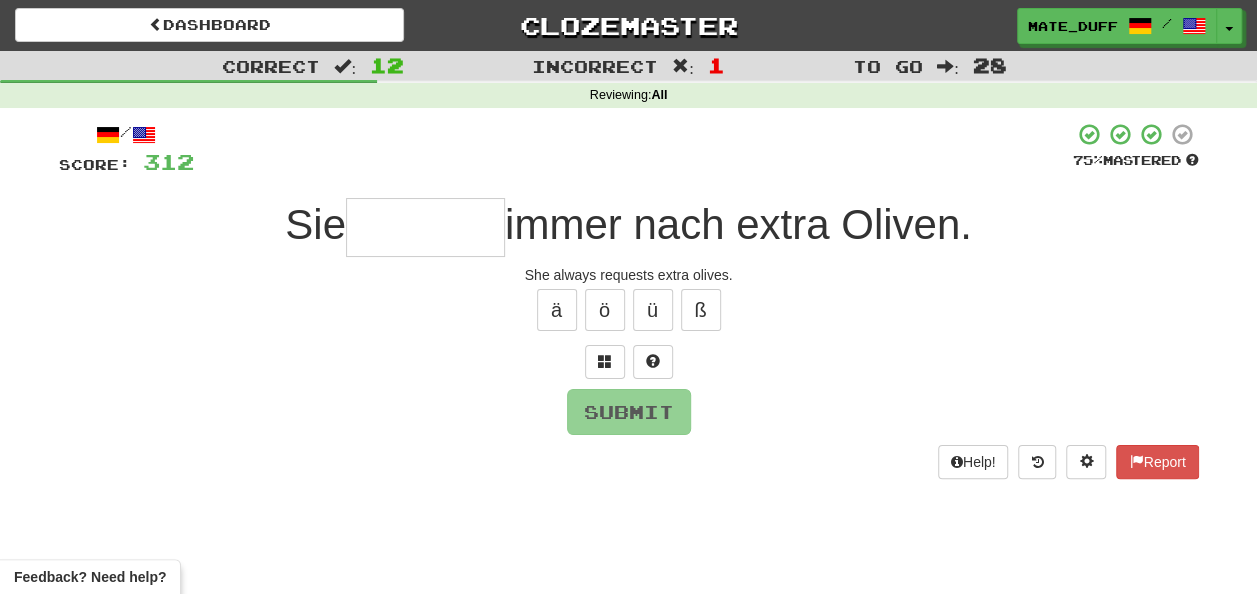 type on "*" 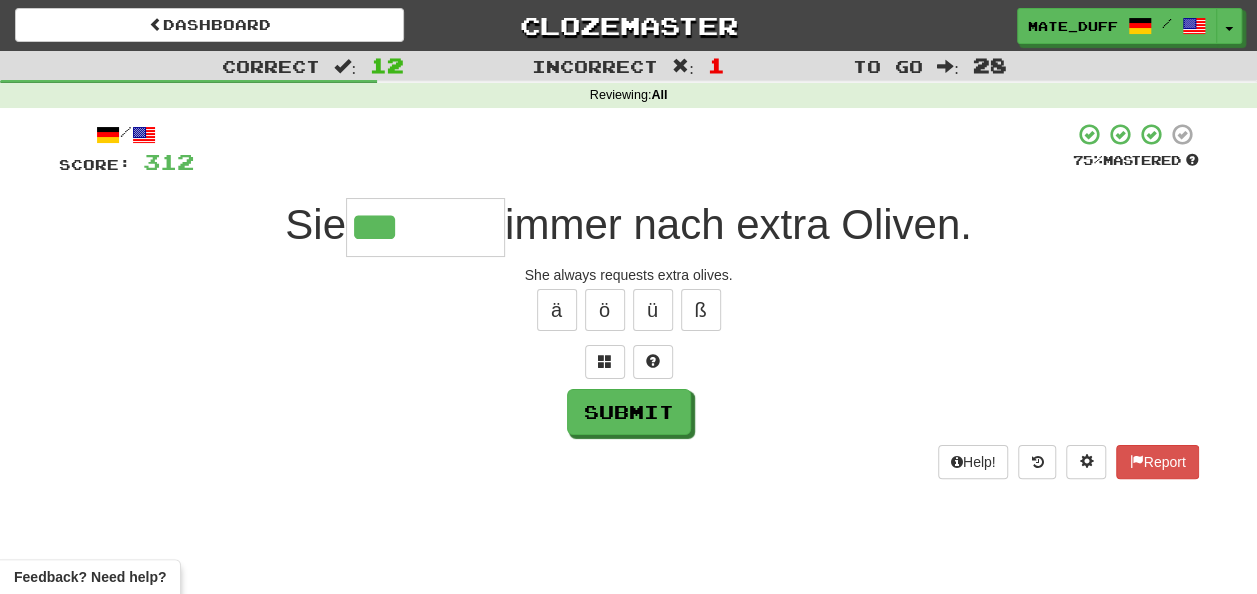 type on "********" 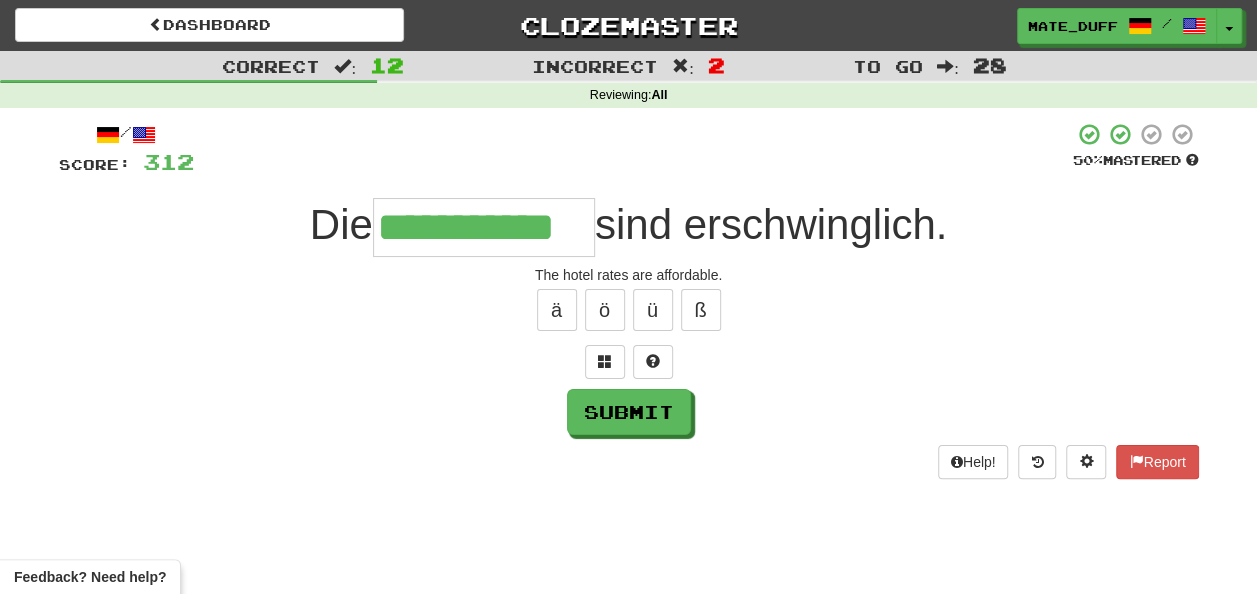 type on "**********" 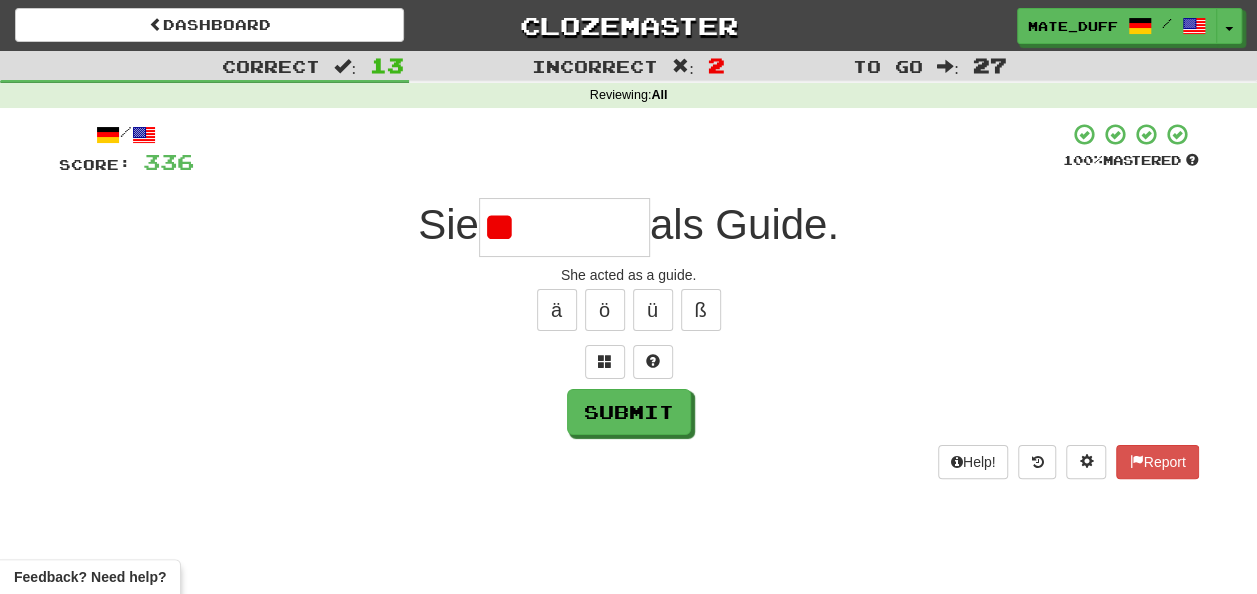 type on "*" 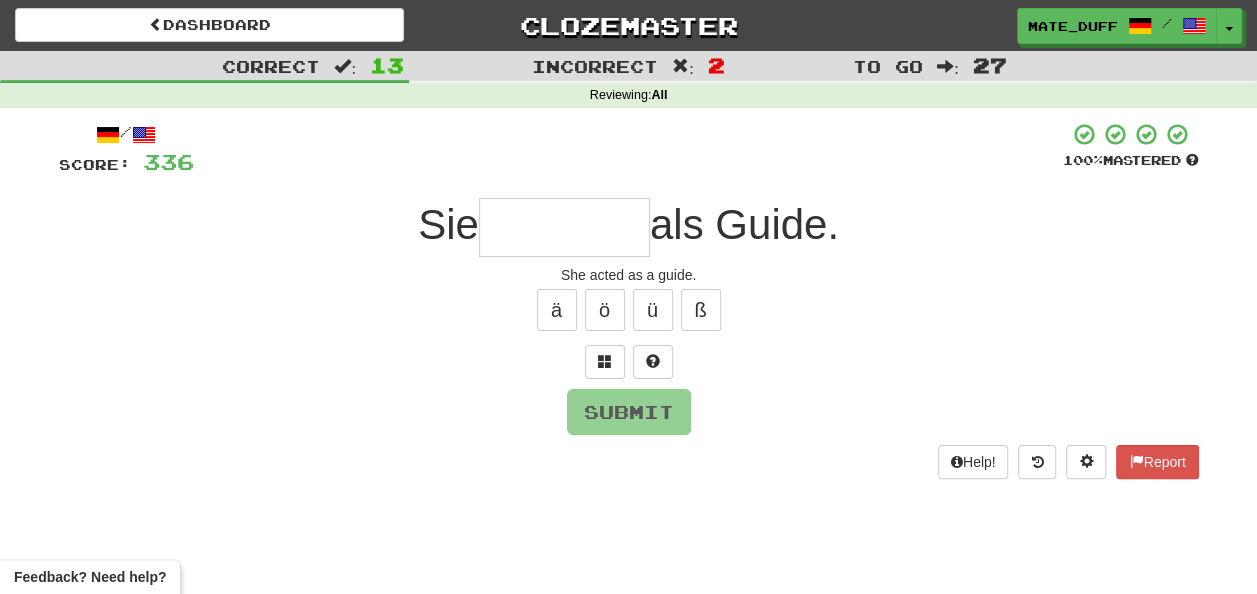 type on "*" 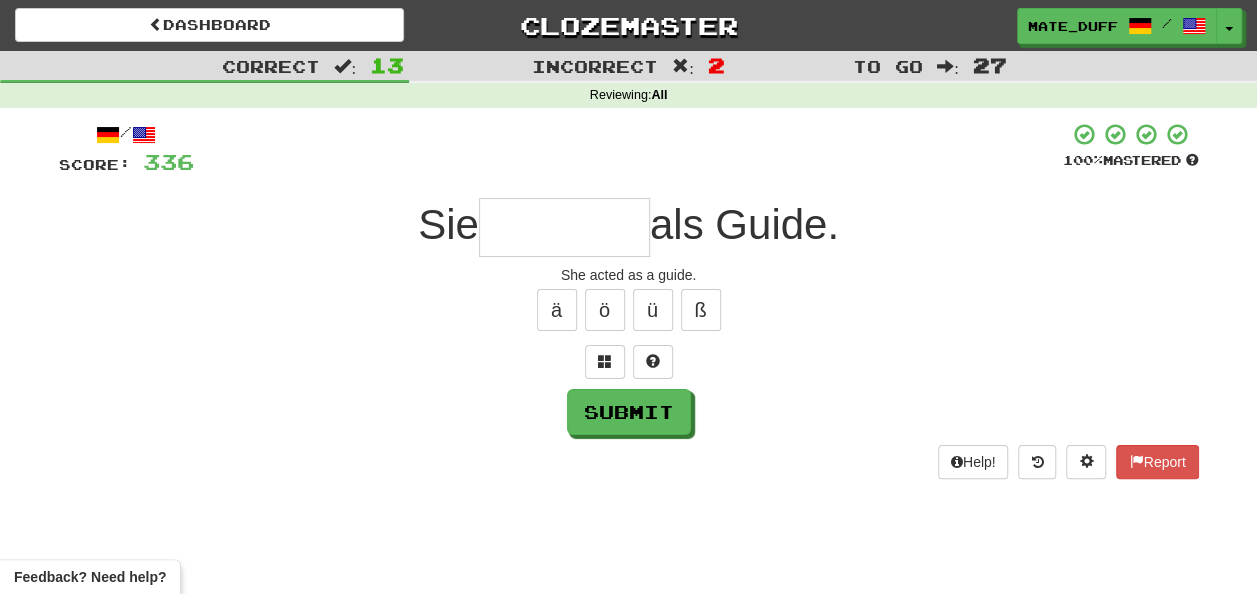type on "*" 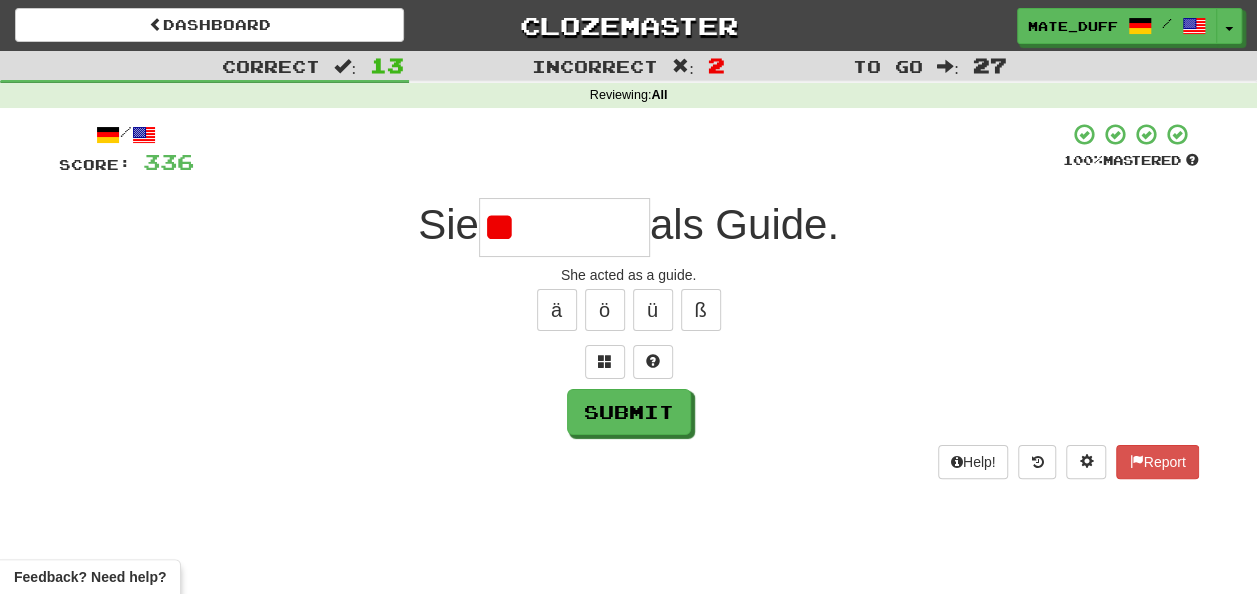 type on "*" 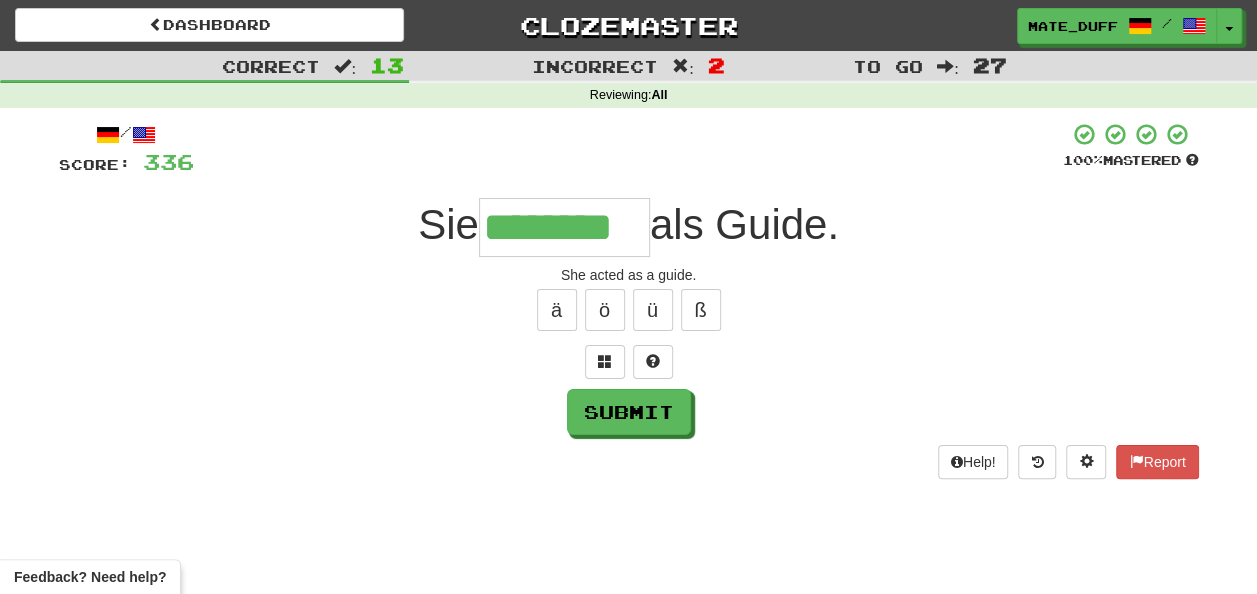 type on "********" 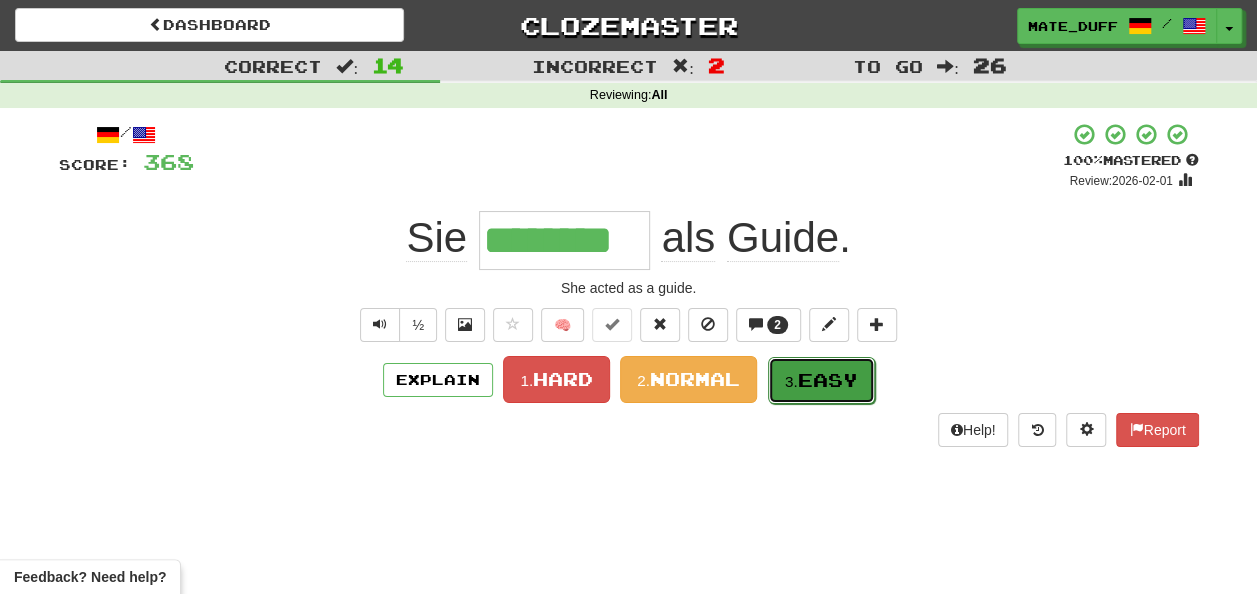 click on "Easy" at bounding box center [828, 380] 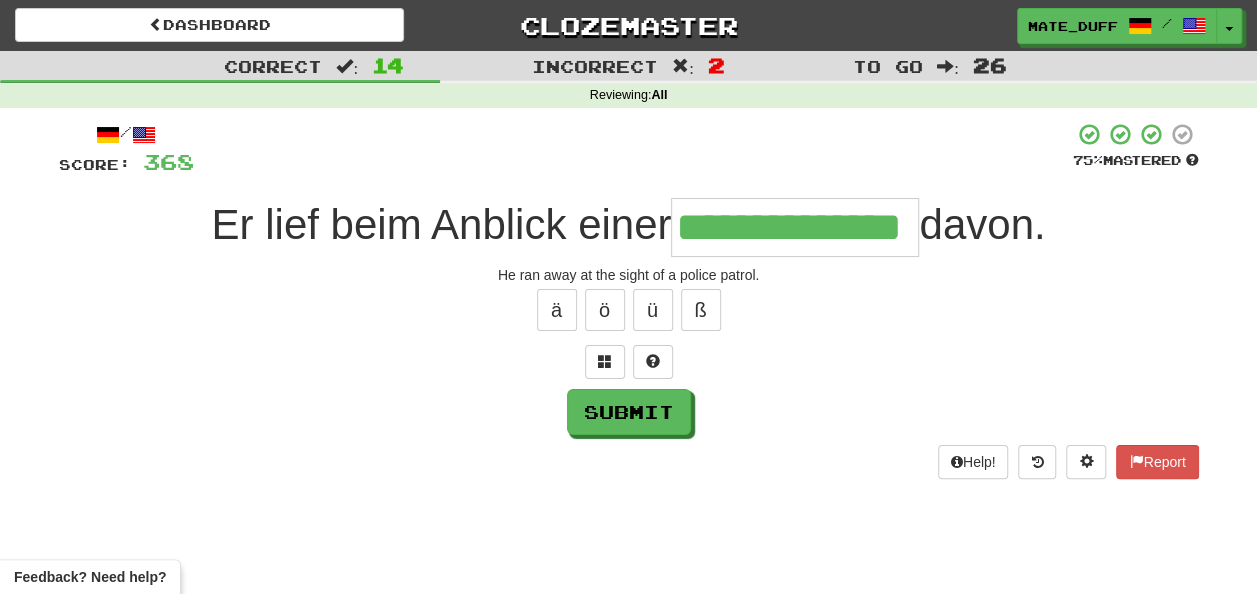 type on "**********" 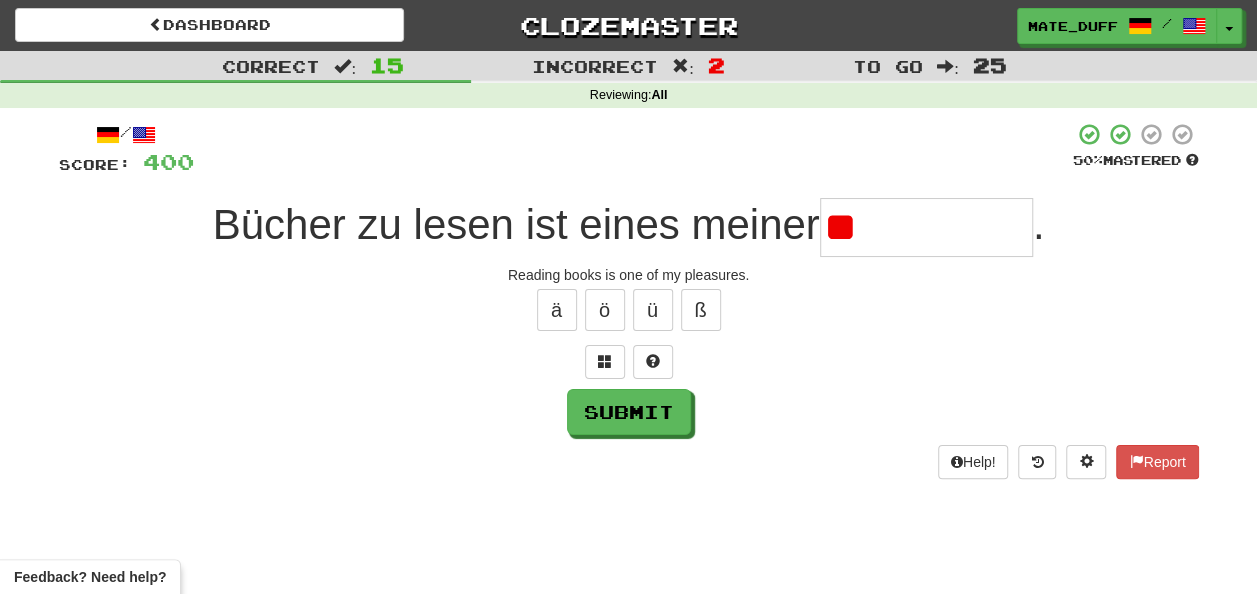 type on "*" 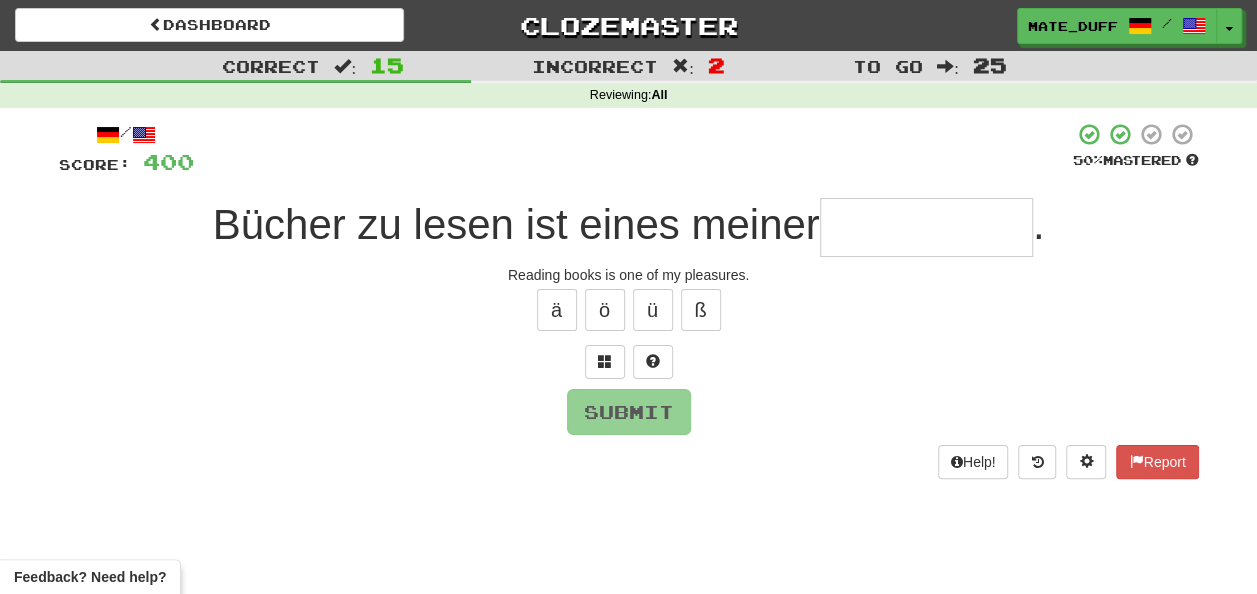 type on "*" 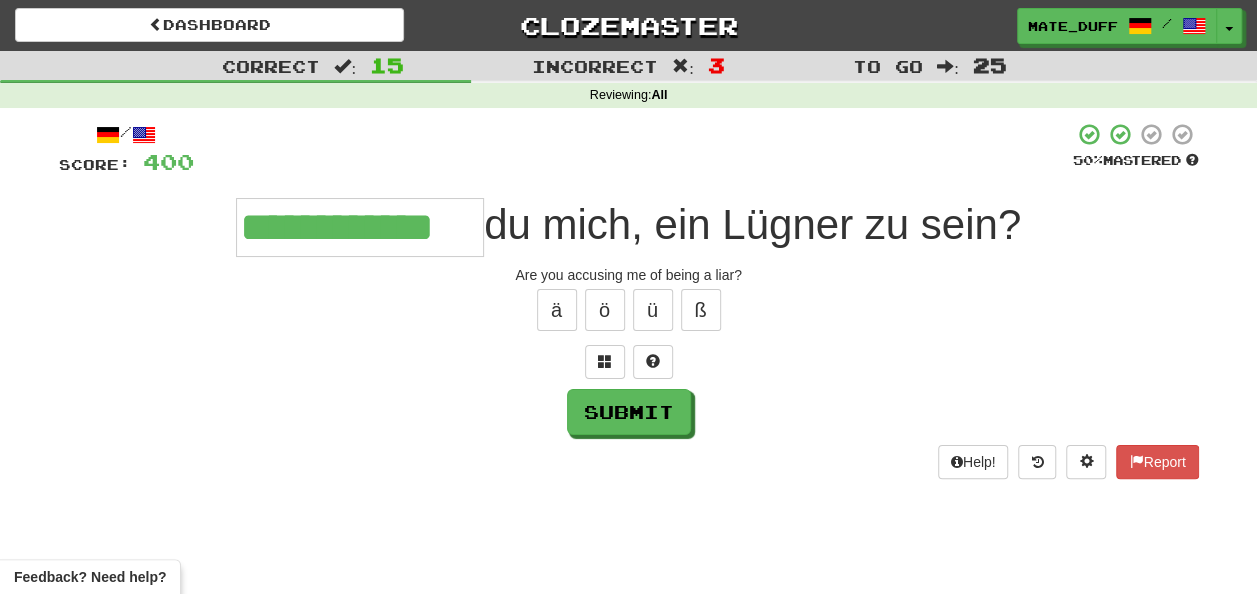 type on "**********" 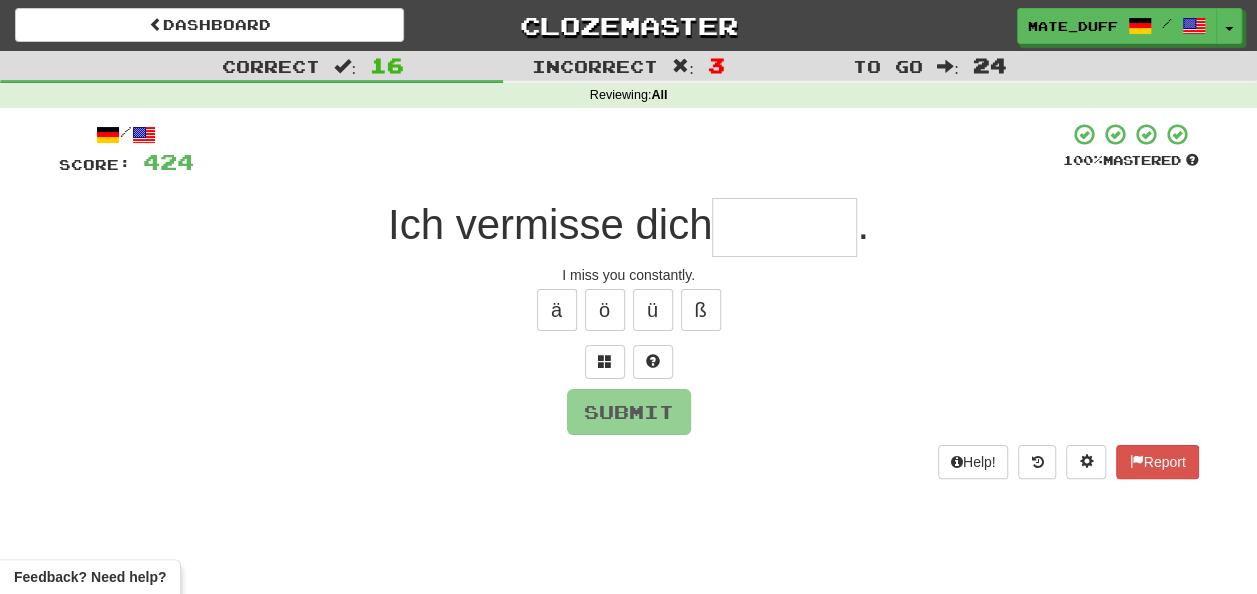 type on "*" 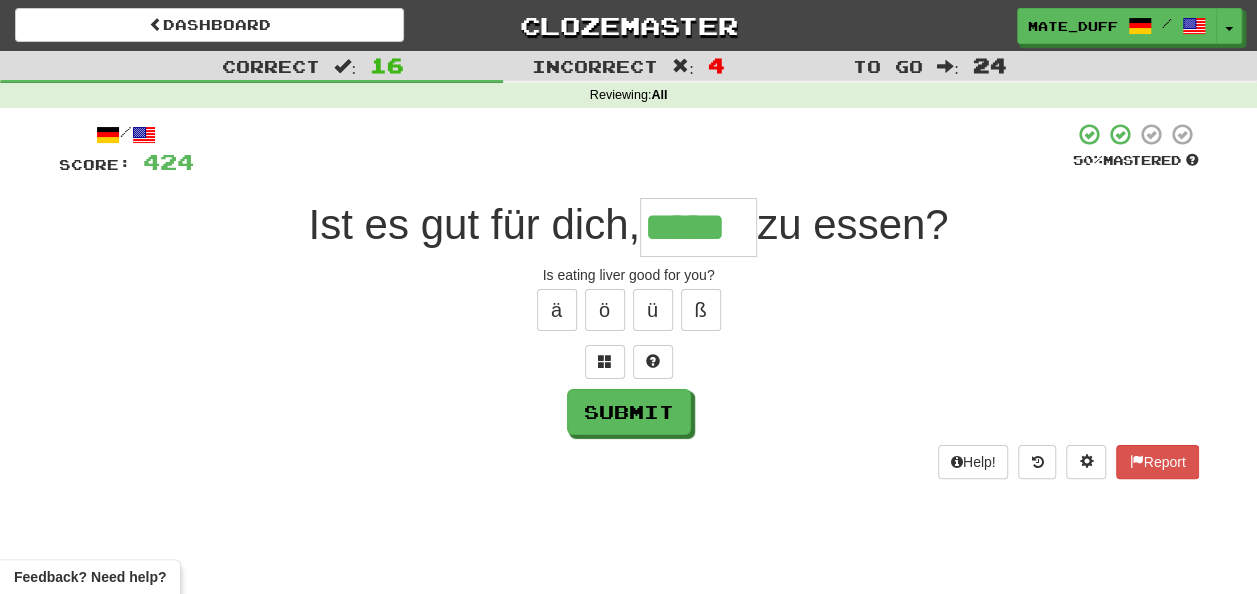type on "*****" 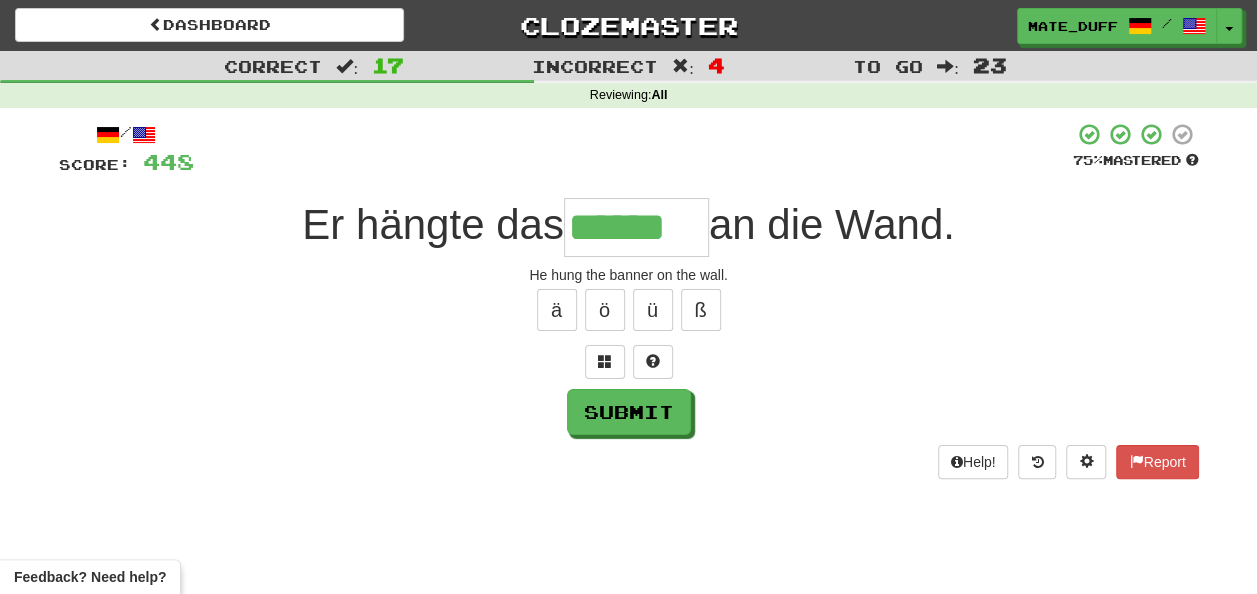type on "******" 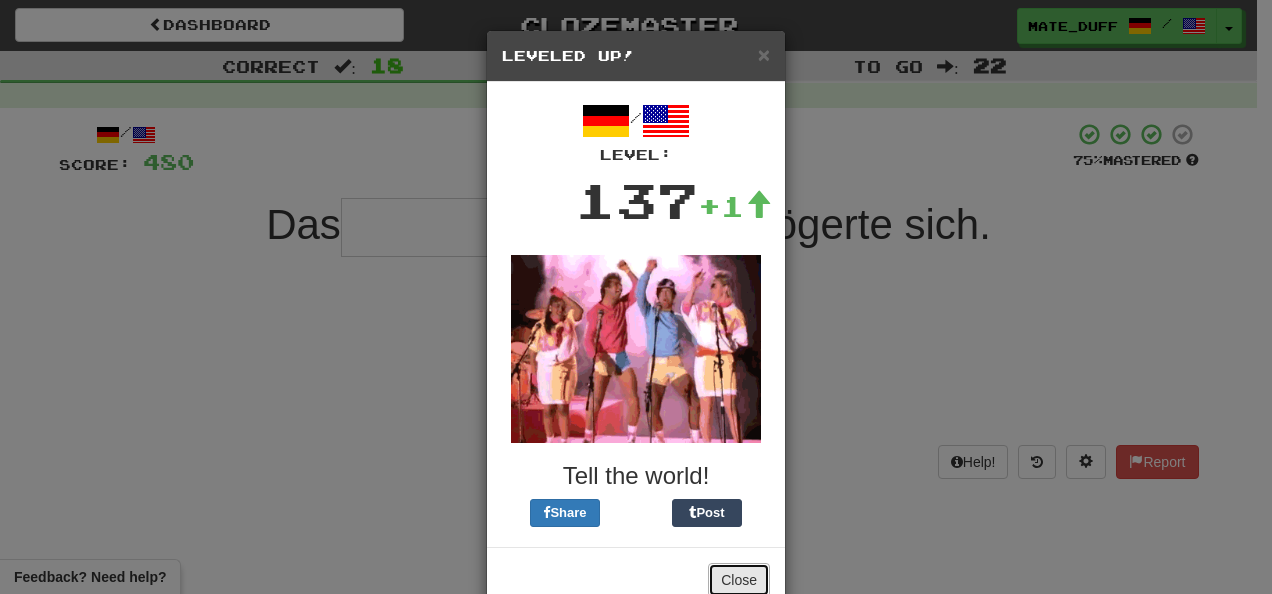 click on "Close" at bounding box center (739, 580) 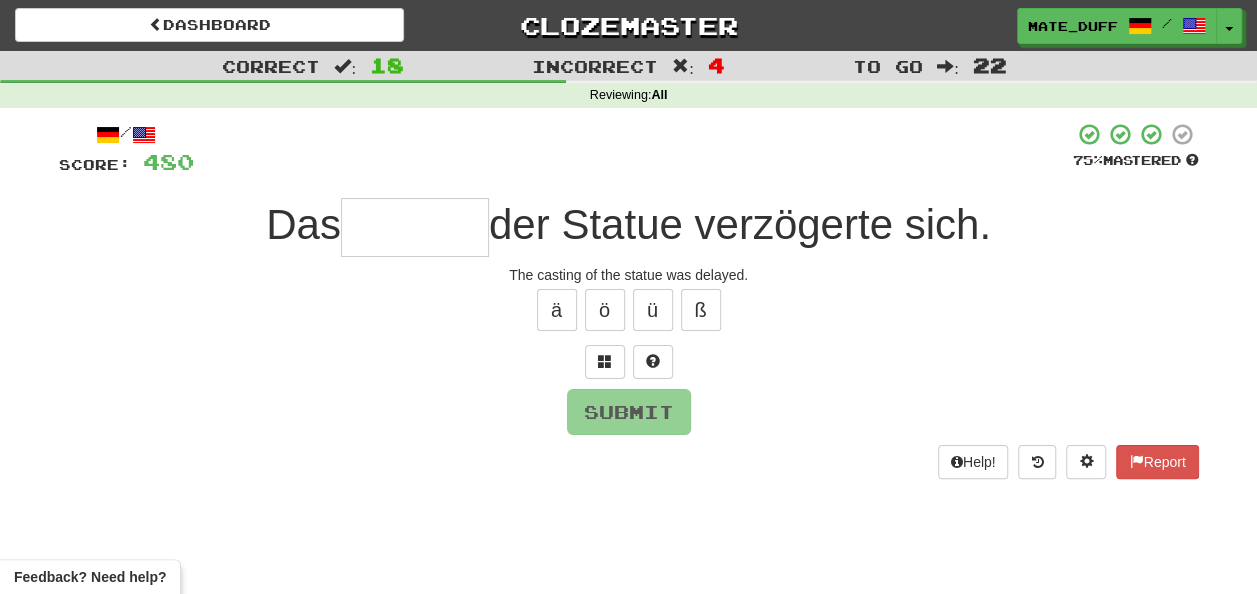 click at bounding box center [415, 227] 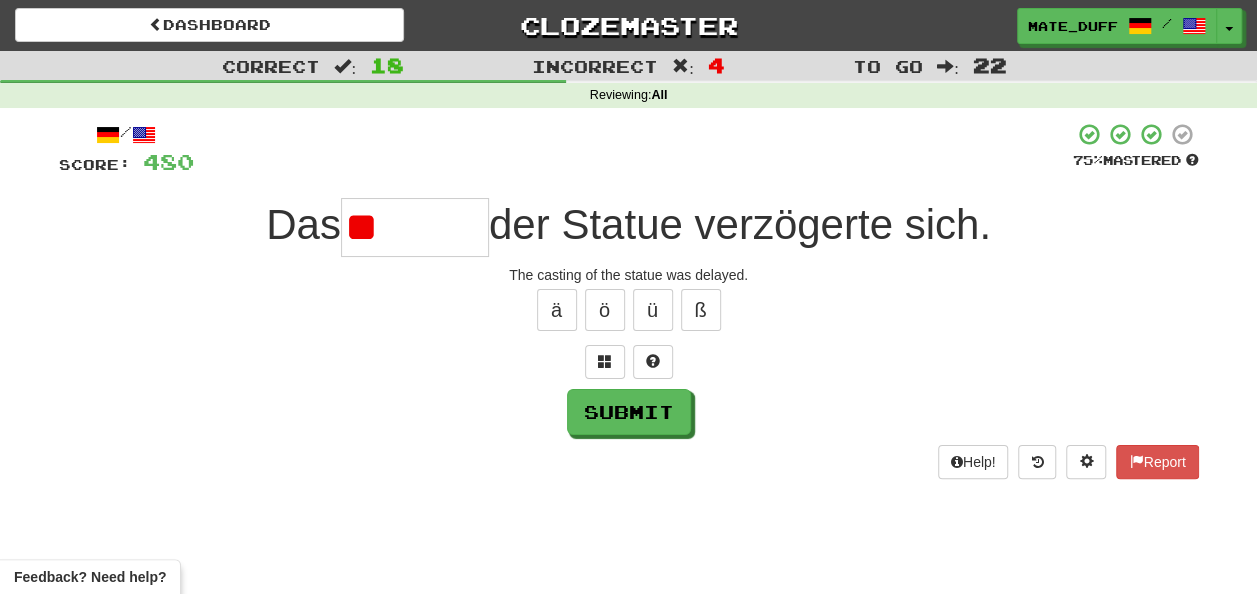 type on "*" 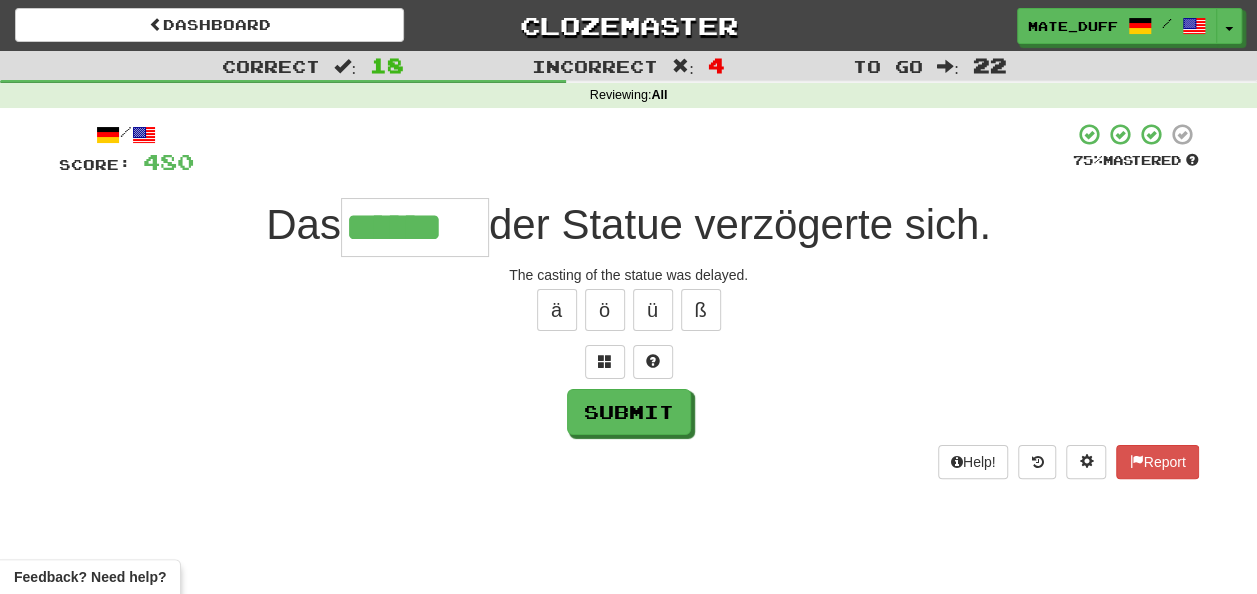 type on "******" 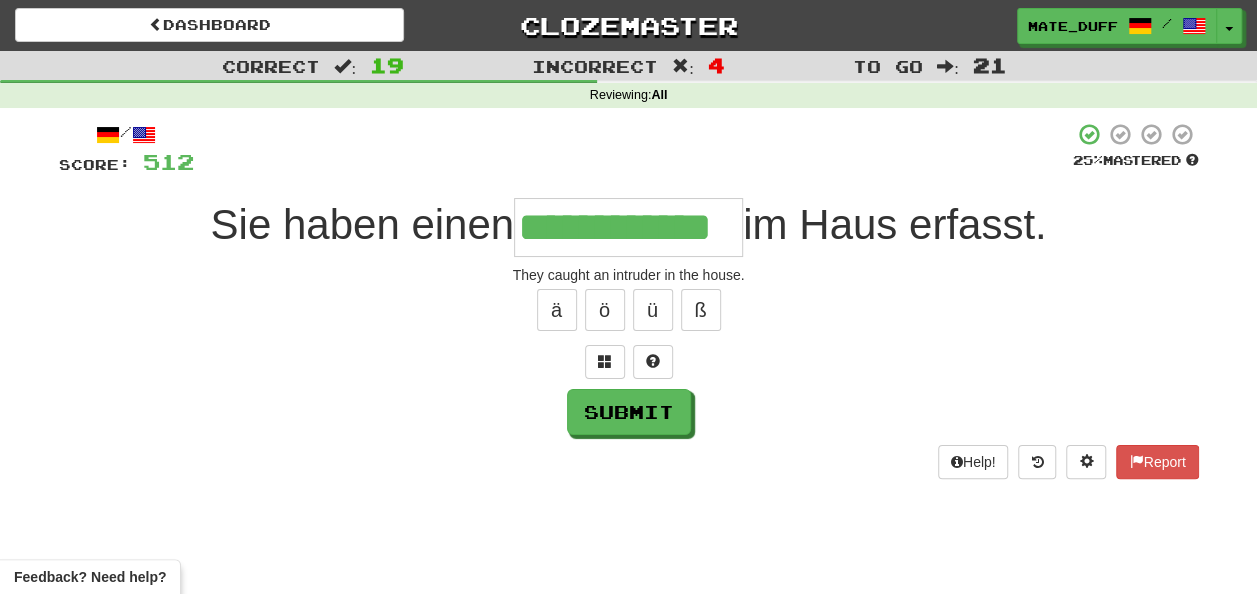 type on "**********" 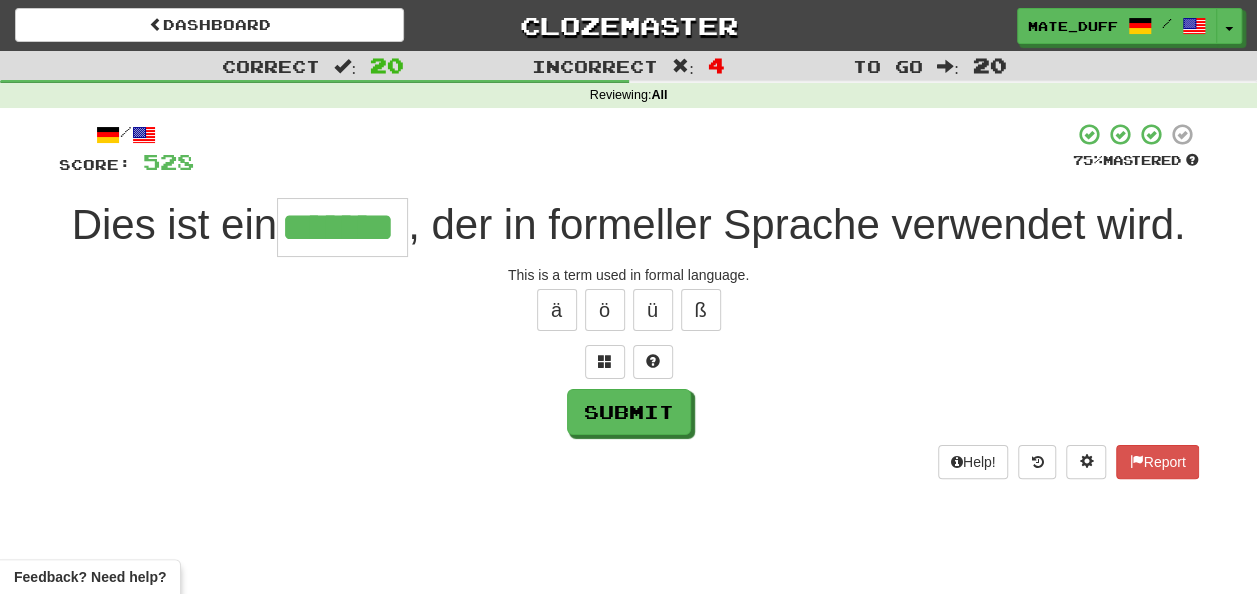 type on "*******" 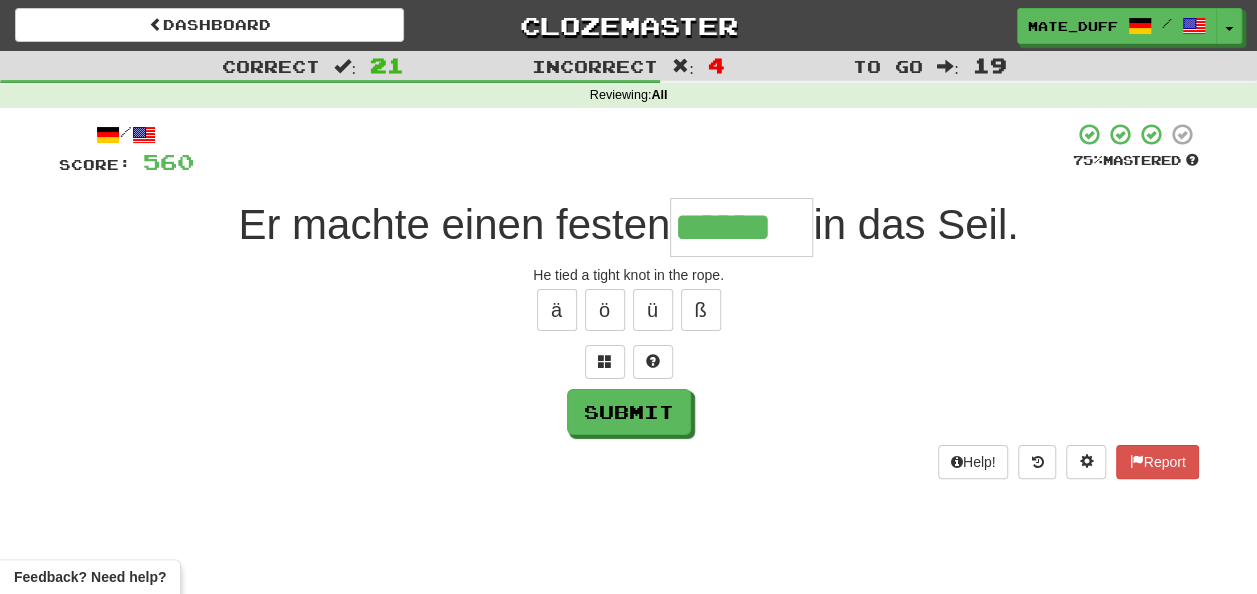 type on "******" 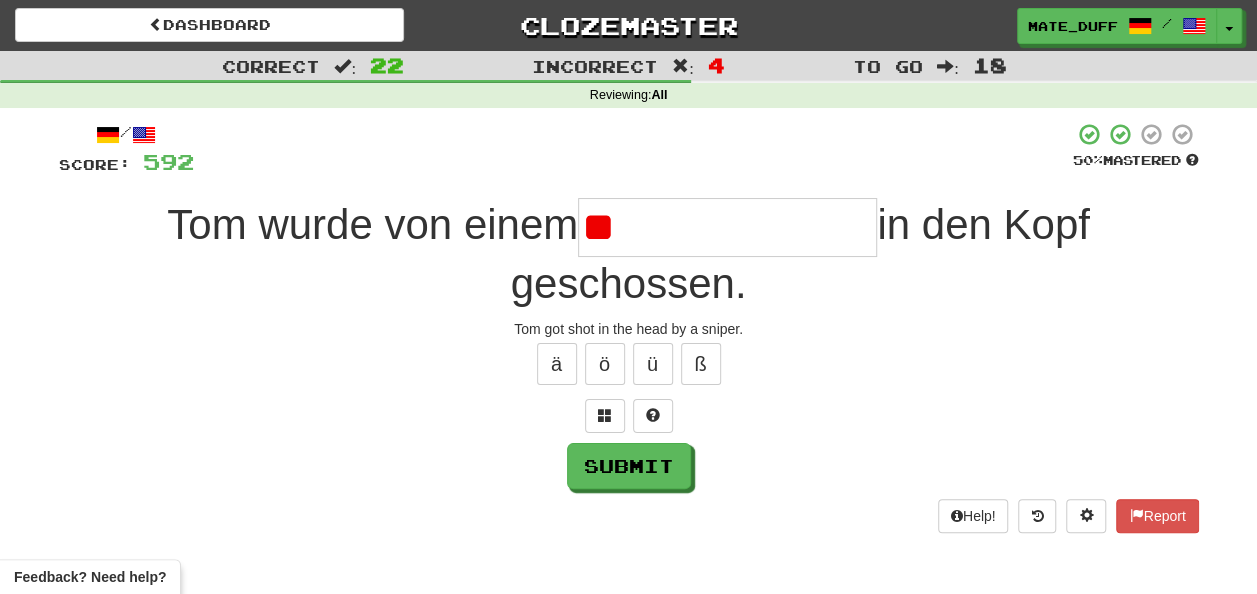 type on "*" 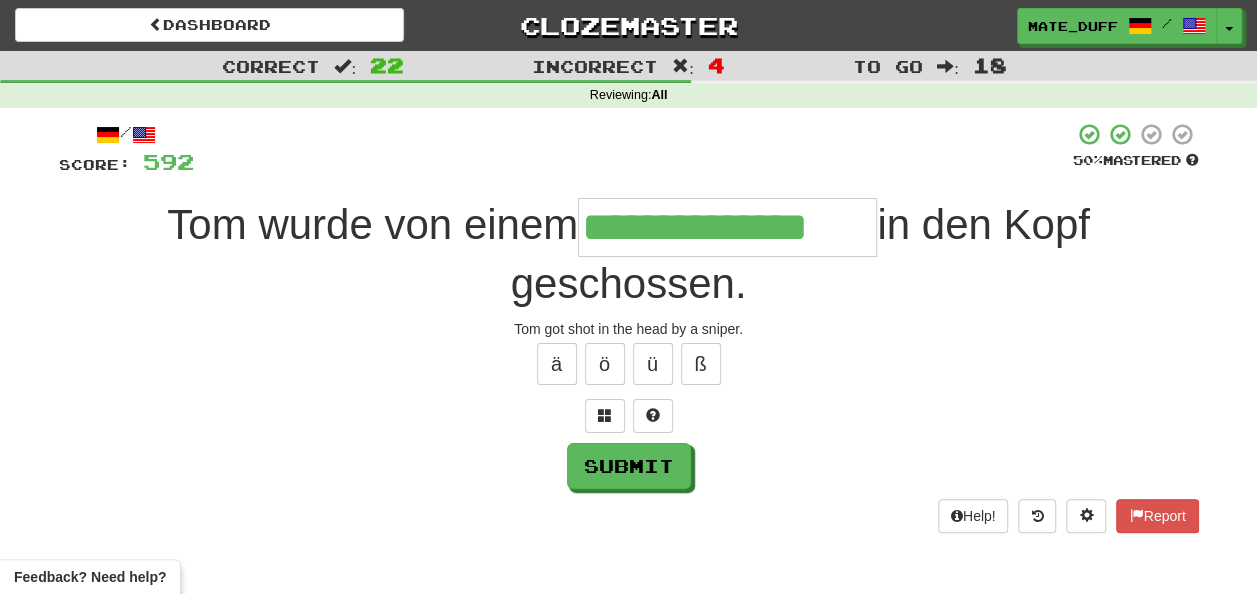 type on "**********" 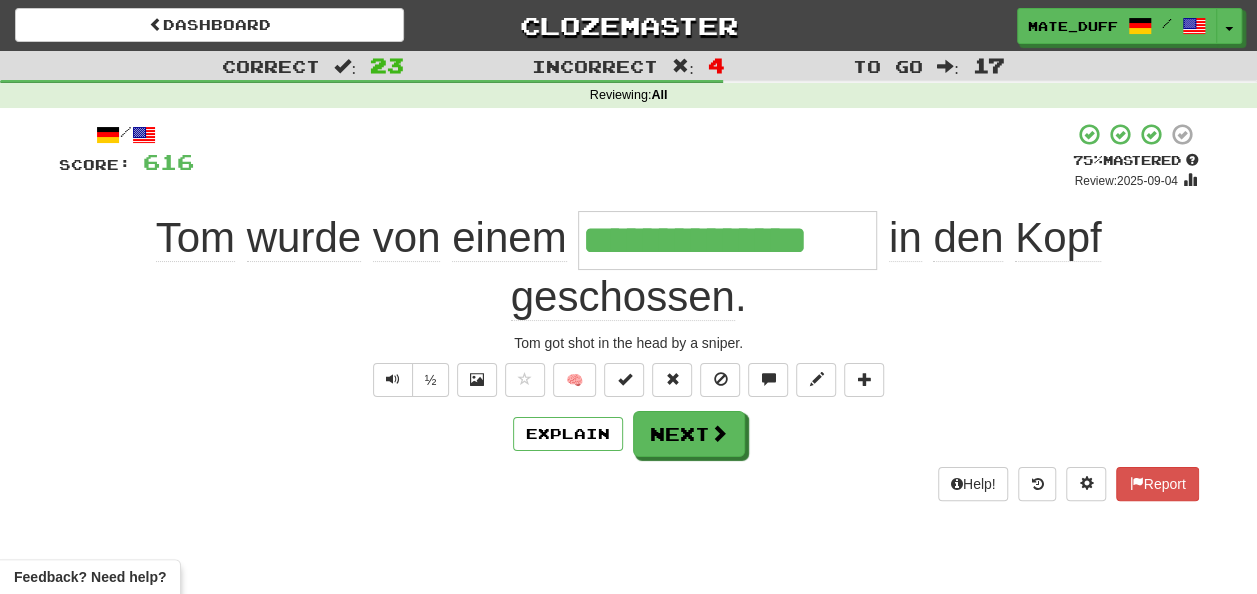 click on "Explain Next" at bounding box center [629, 434] 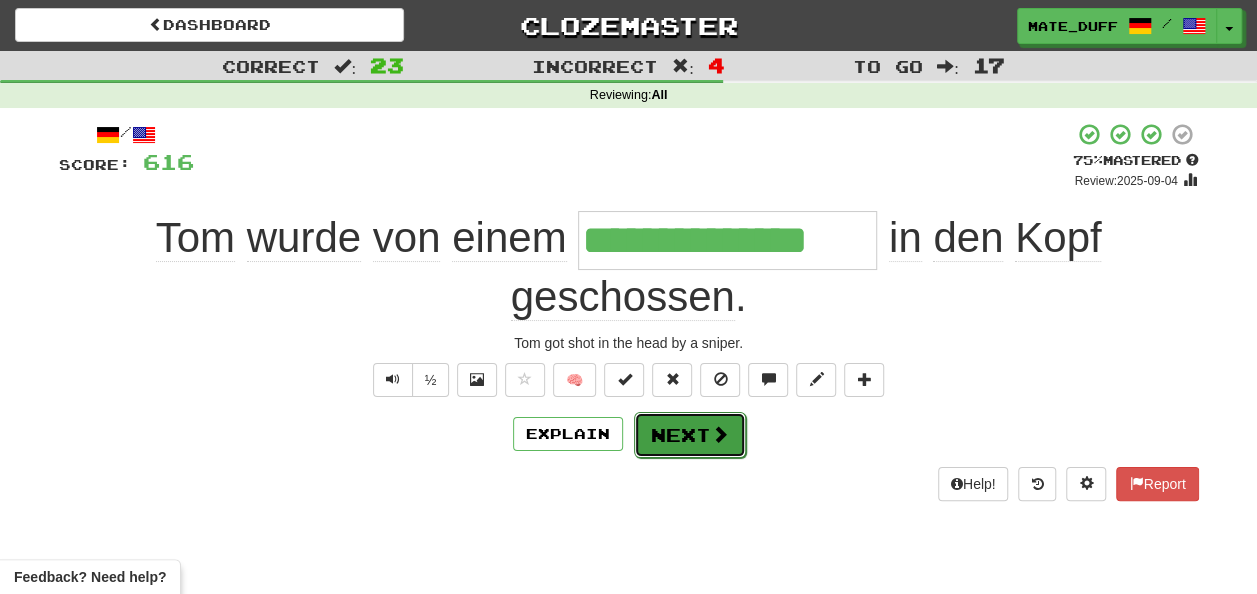 click on "Next" at bounding box center (690, 435) 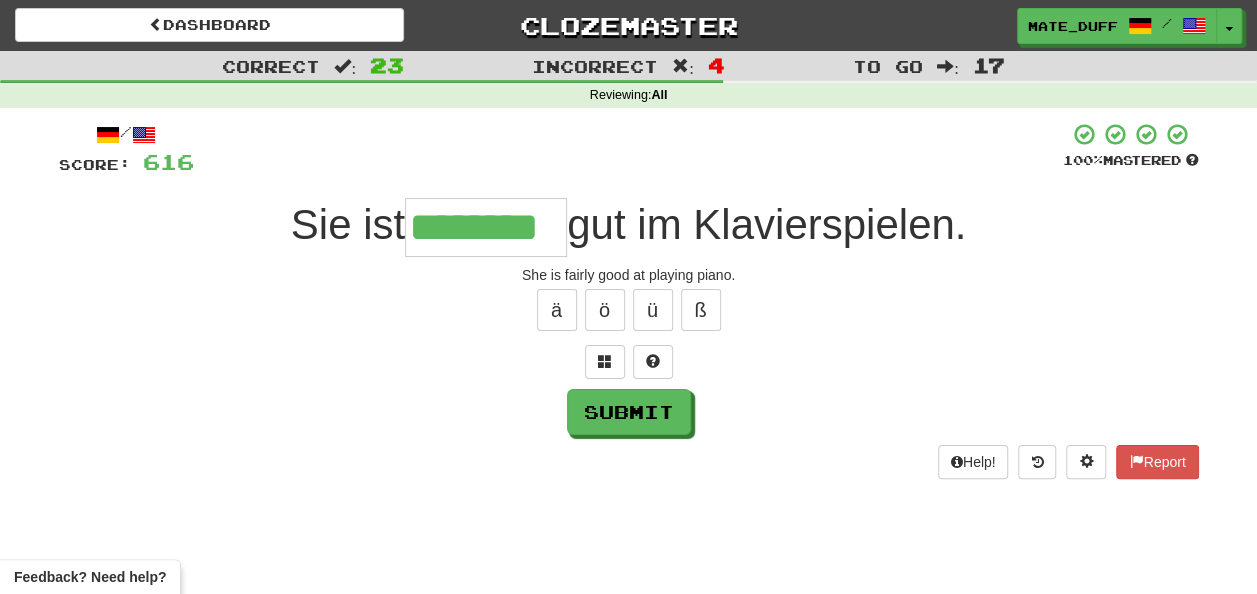 type on "********" 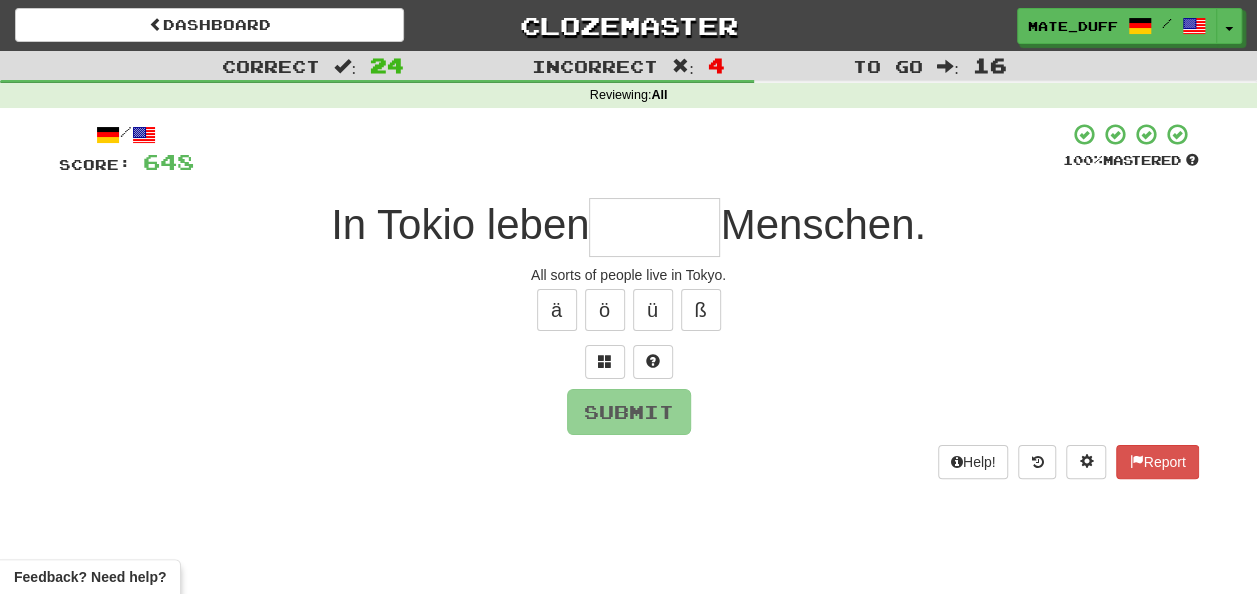 type on "*" 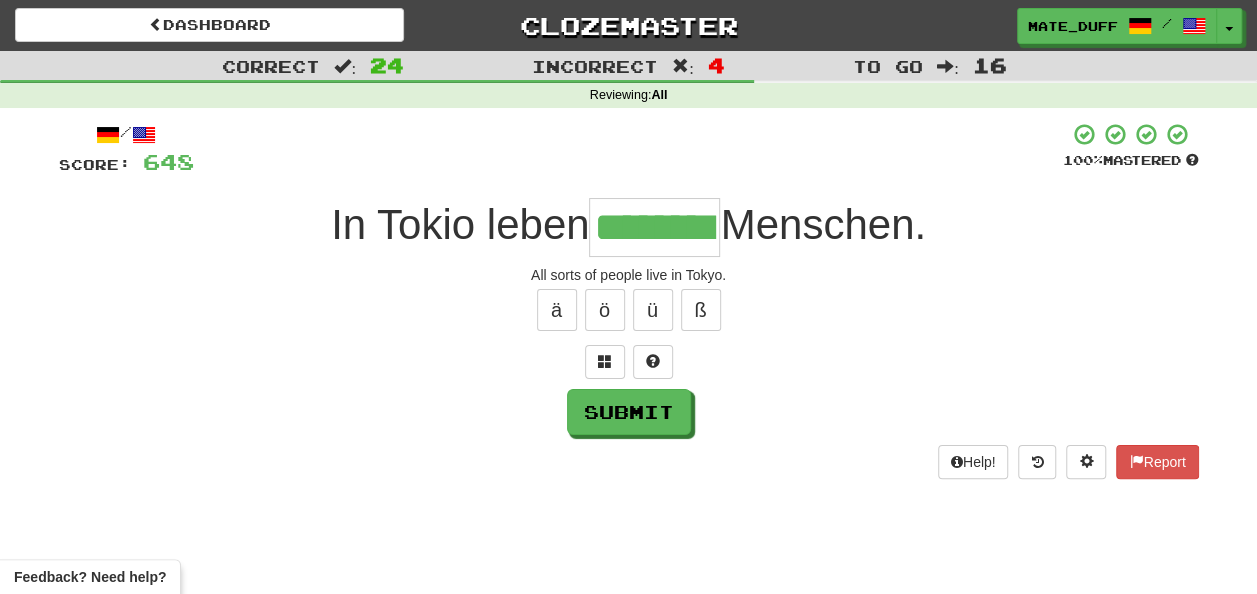 type on "********" 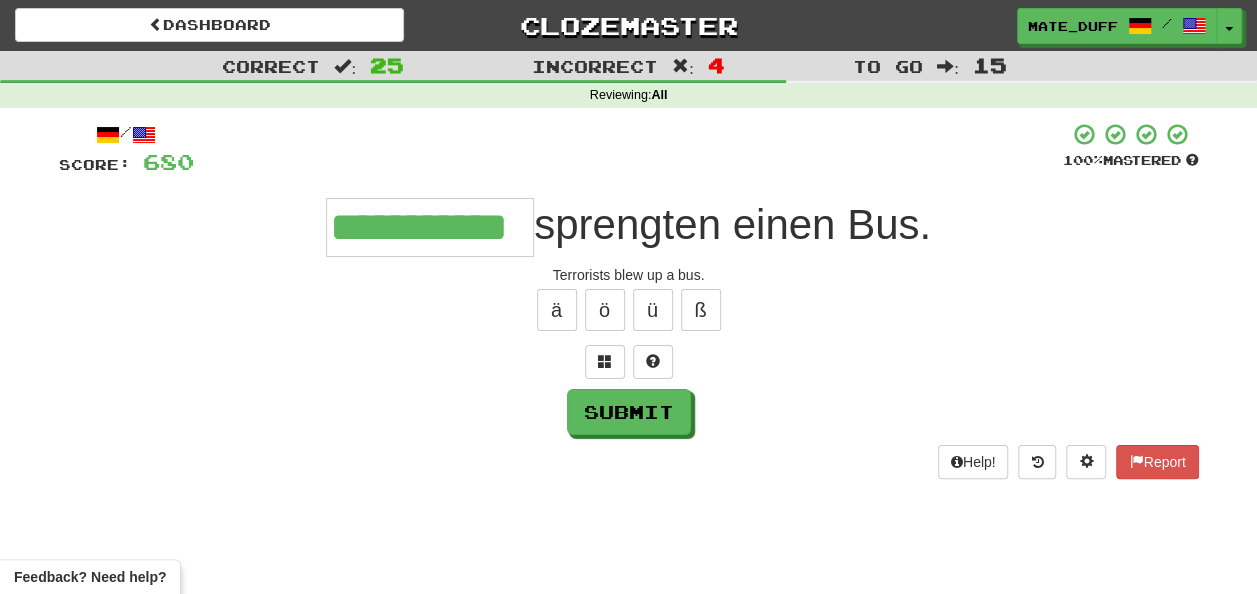 type on "**********" 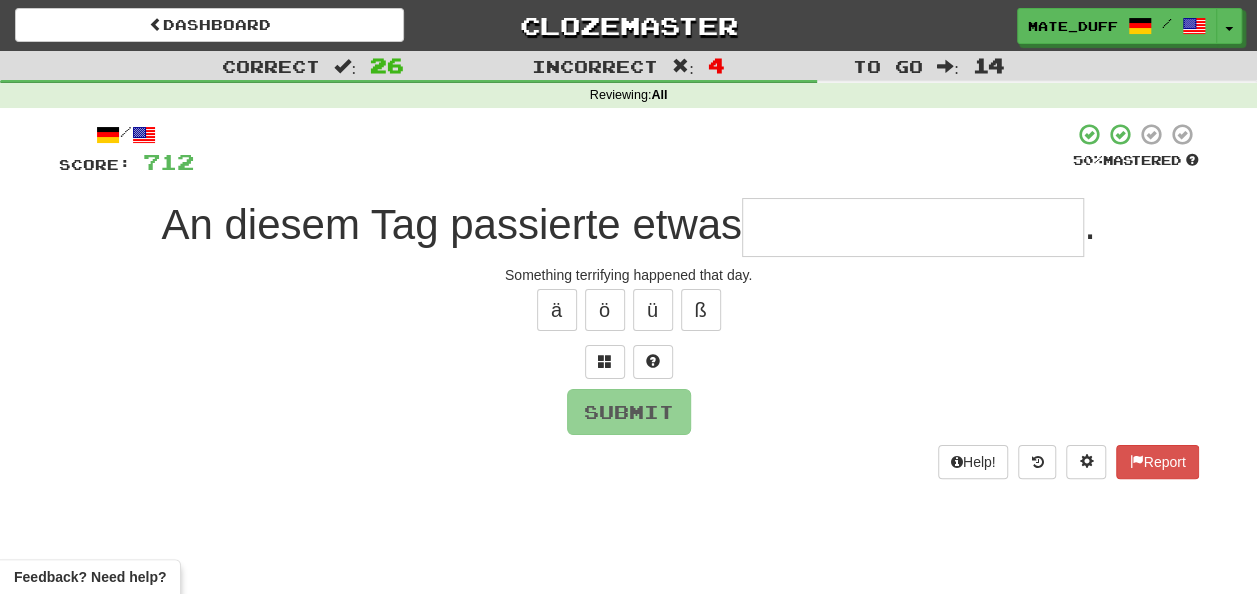 type on "*" 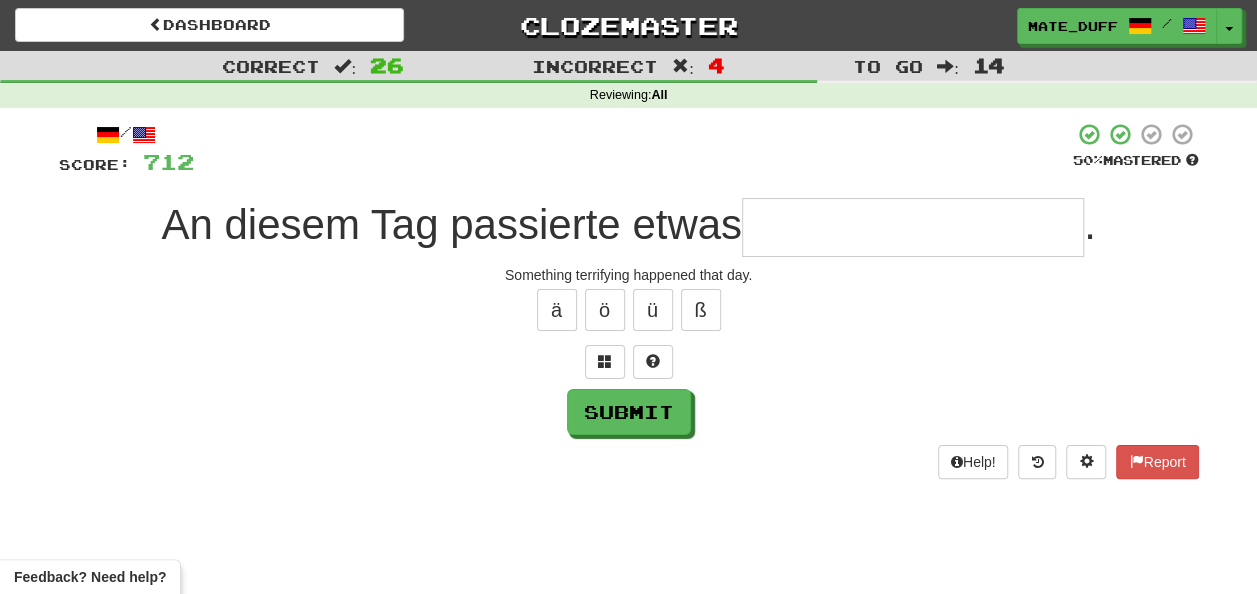 type on "*" 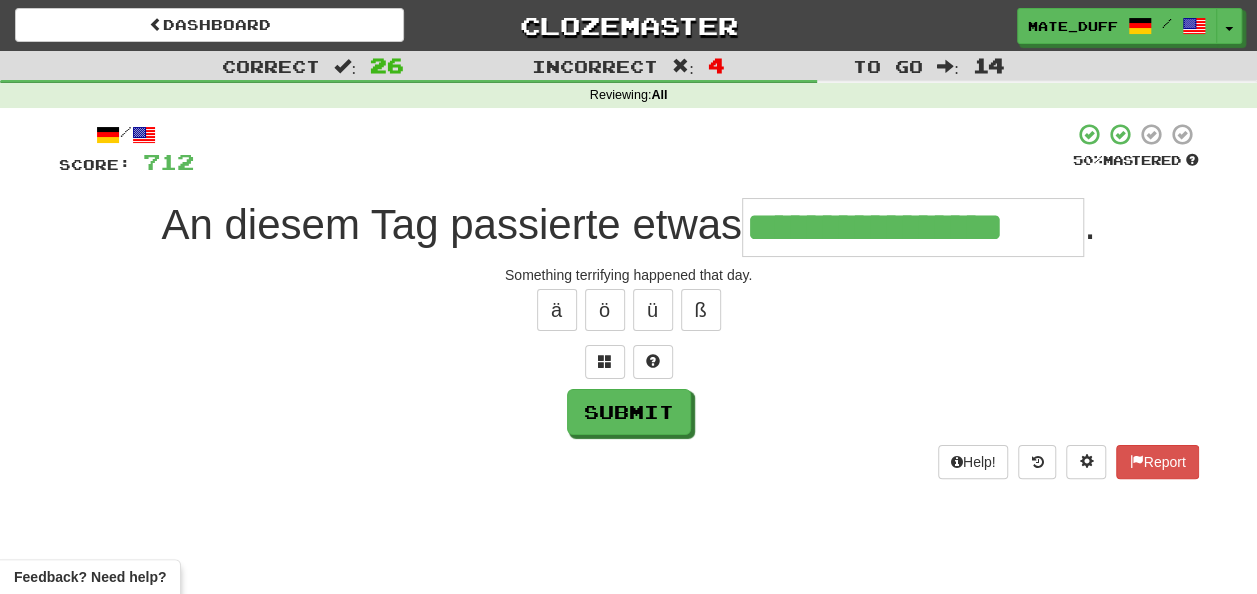type on "**********" 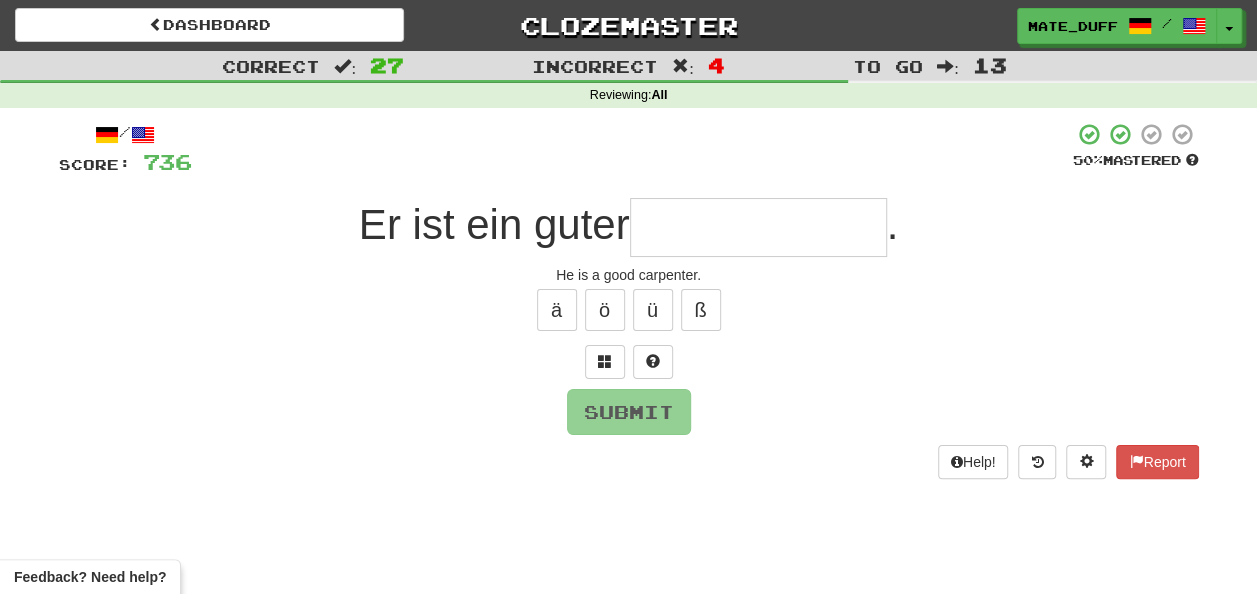 type on "*" 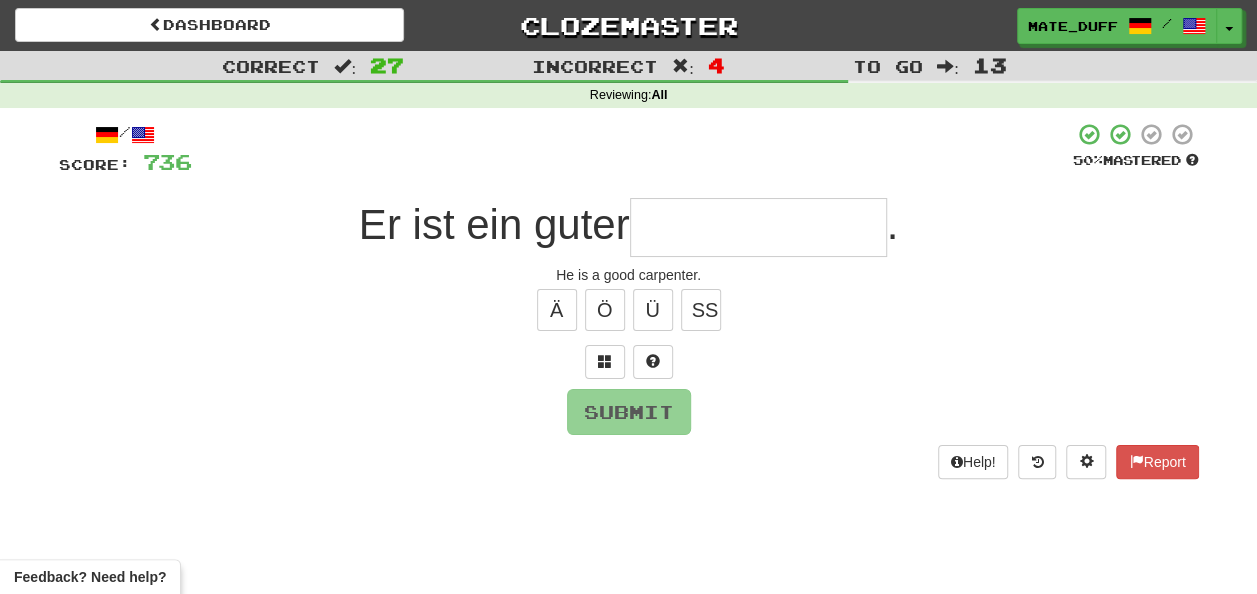 type on "*" 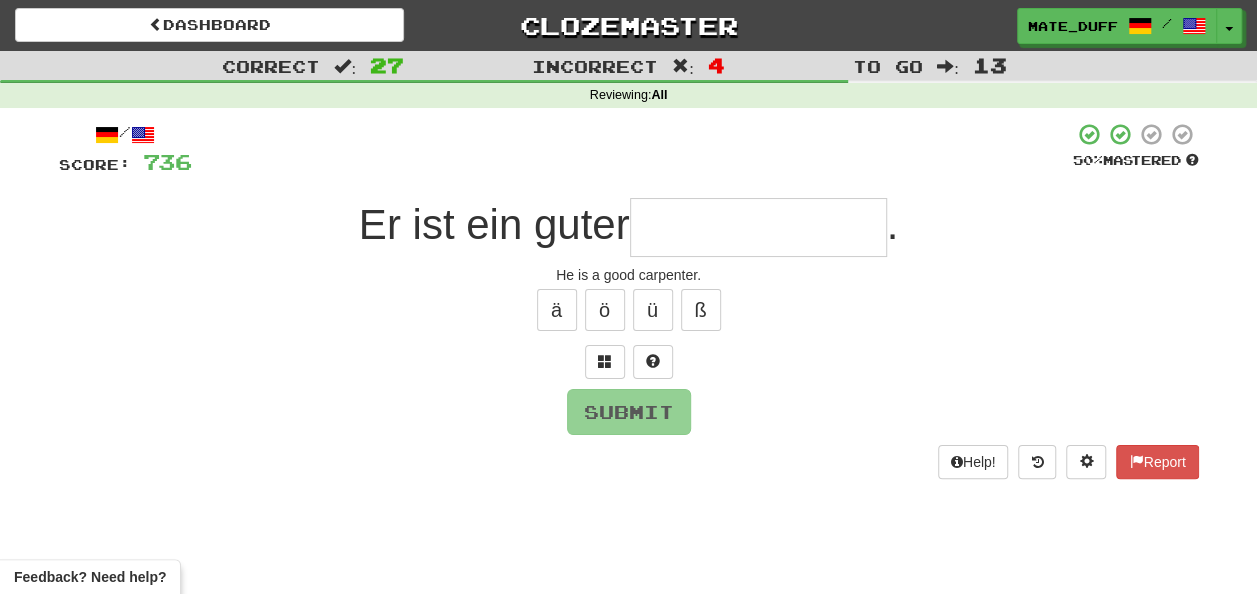 type on "*" 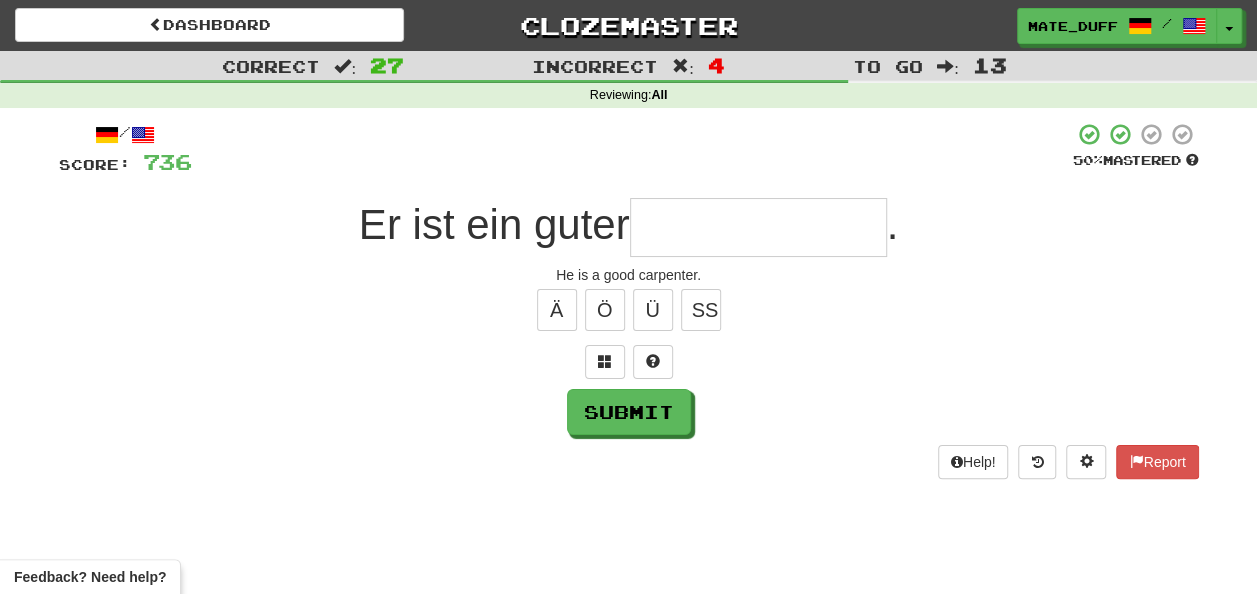 type on "*" 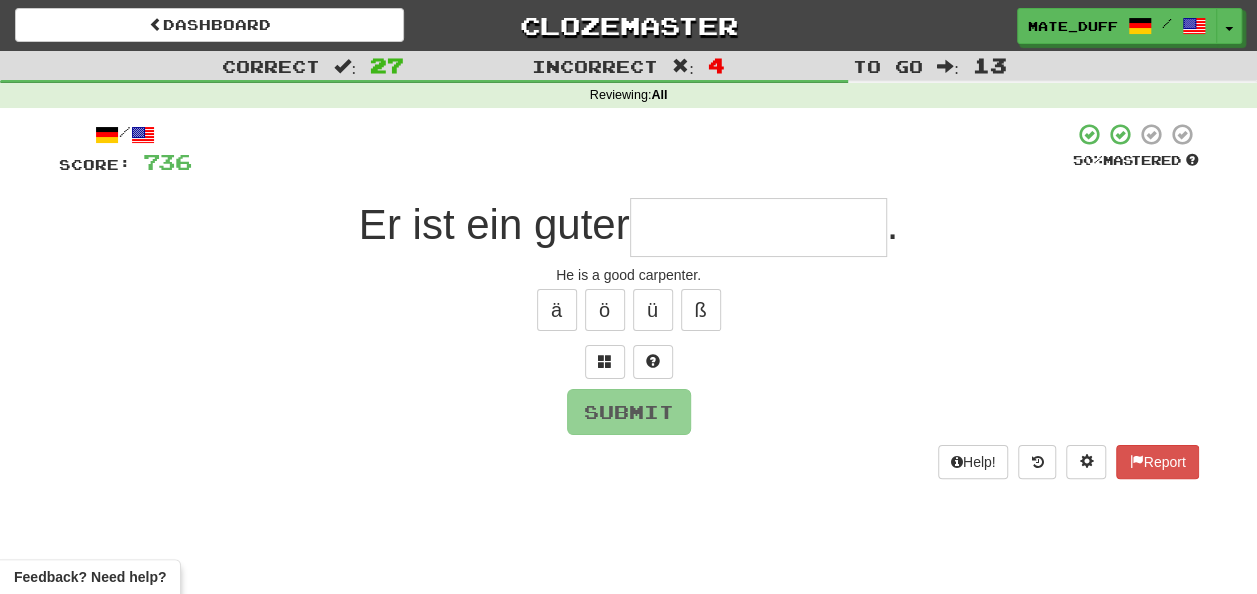 type on "**********" 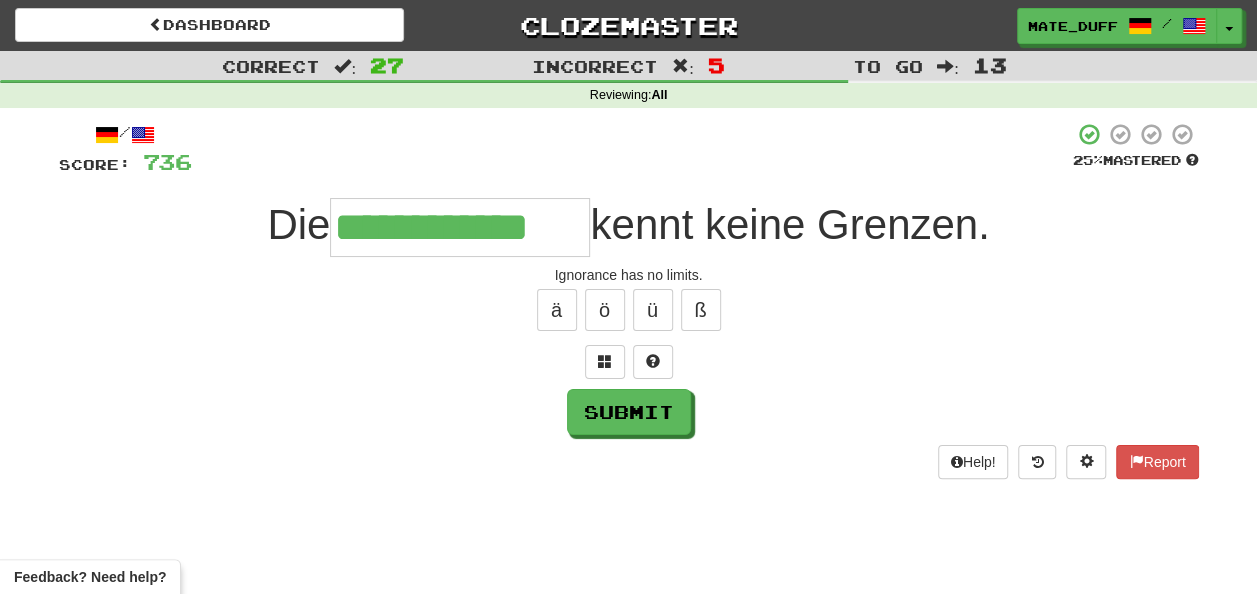 type on "**********" 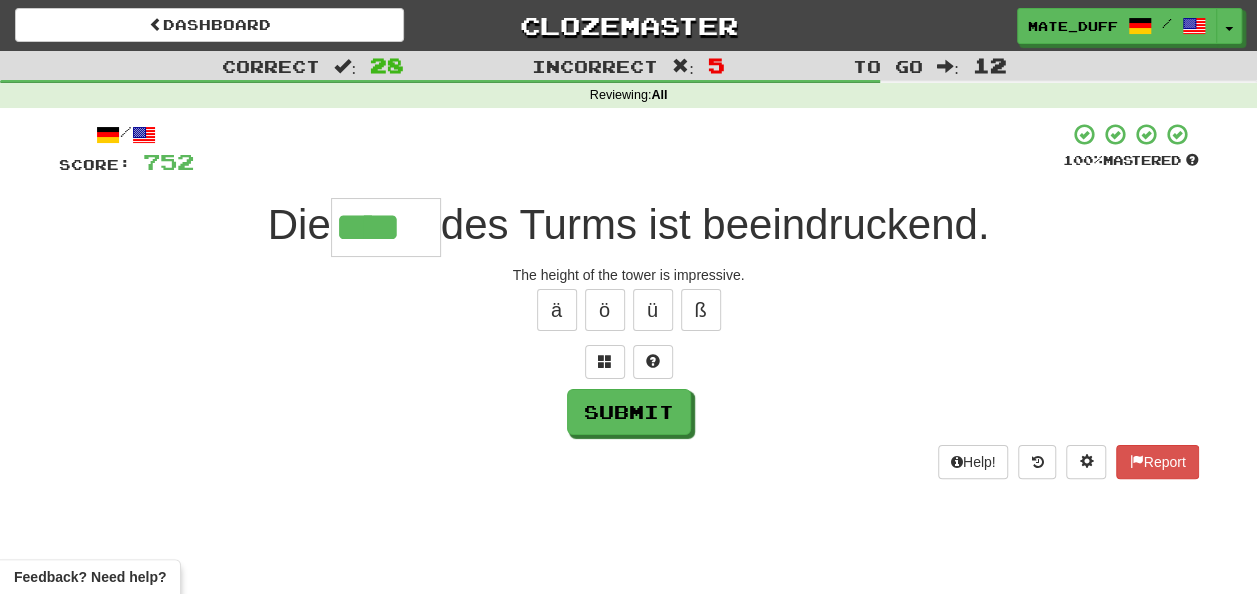 type on "****" 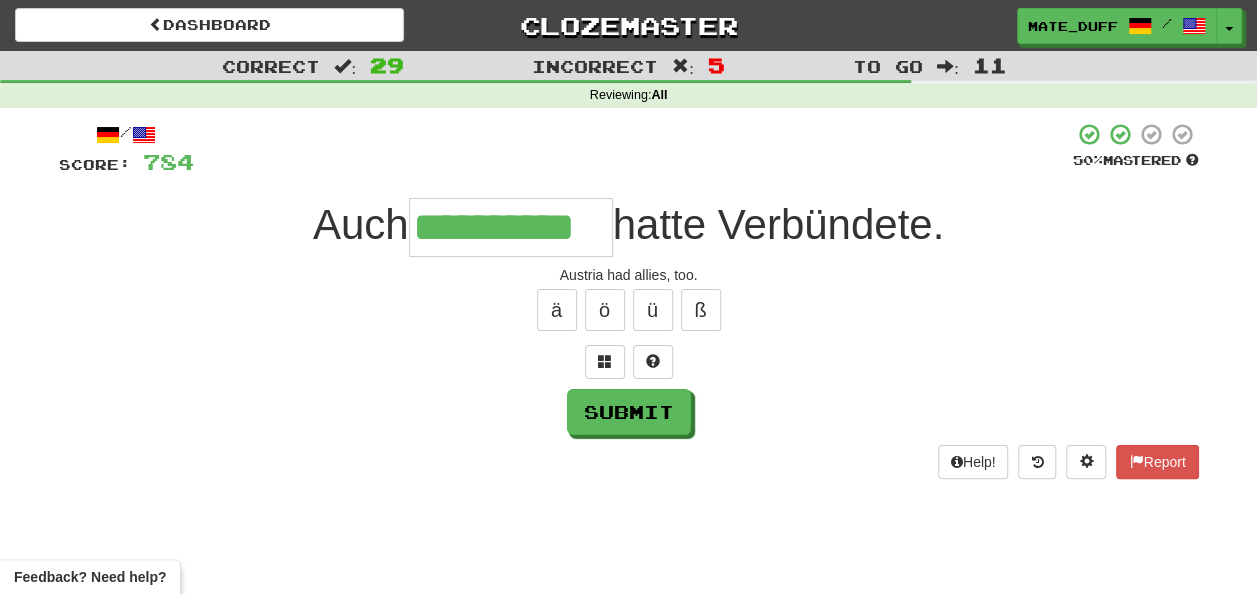 type on "**********" 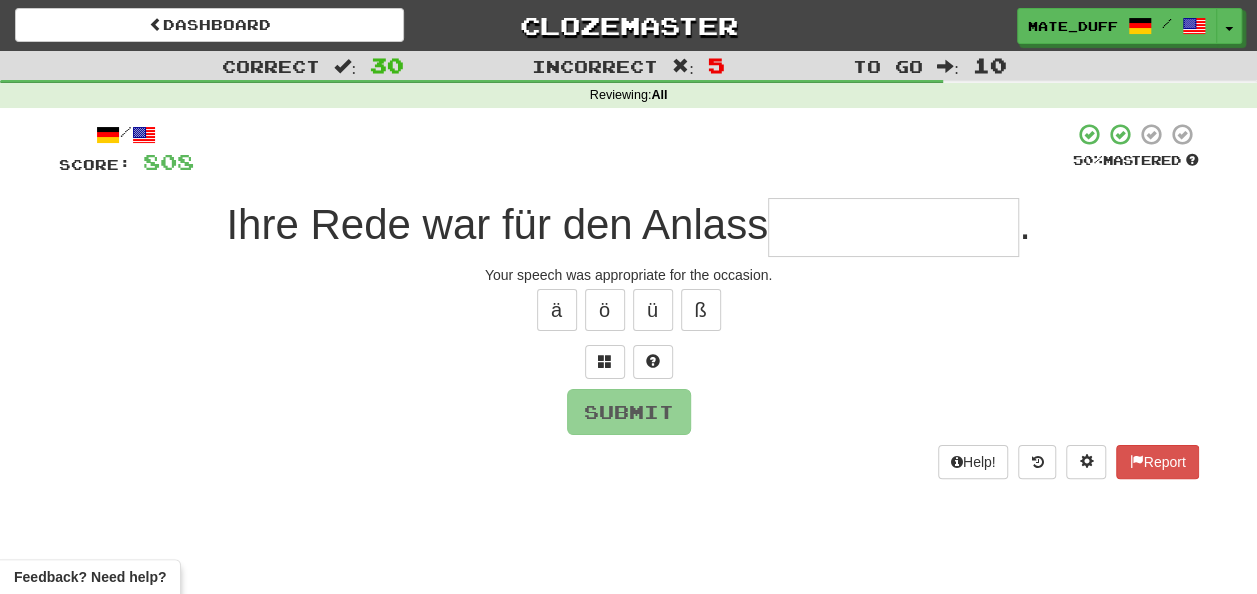 type on "*" 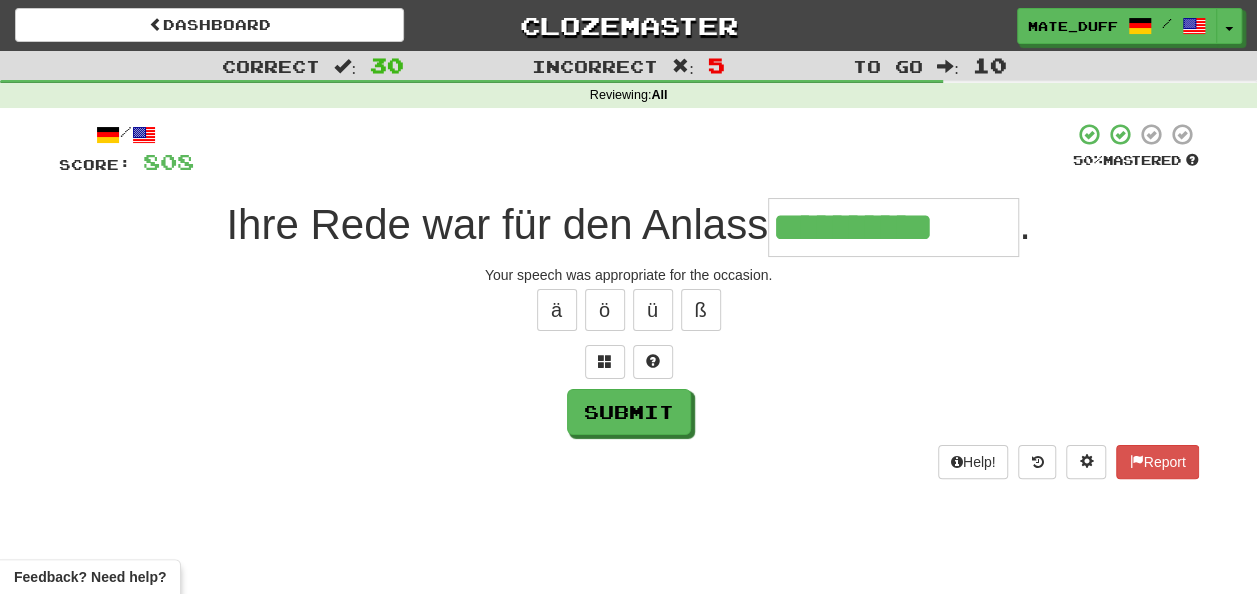 type on "**********" 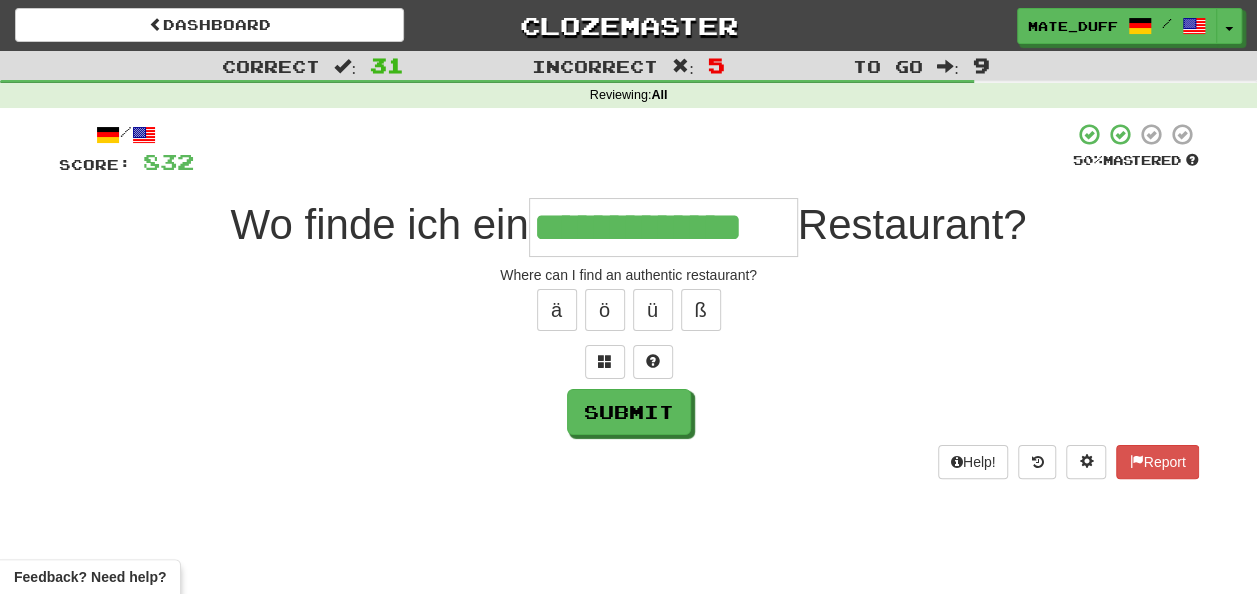 type on "**********" 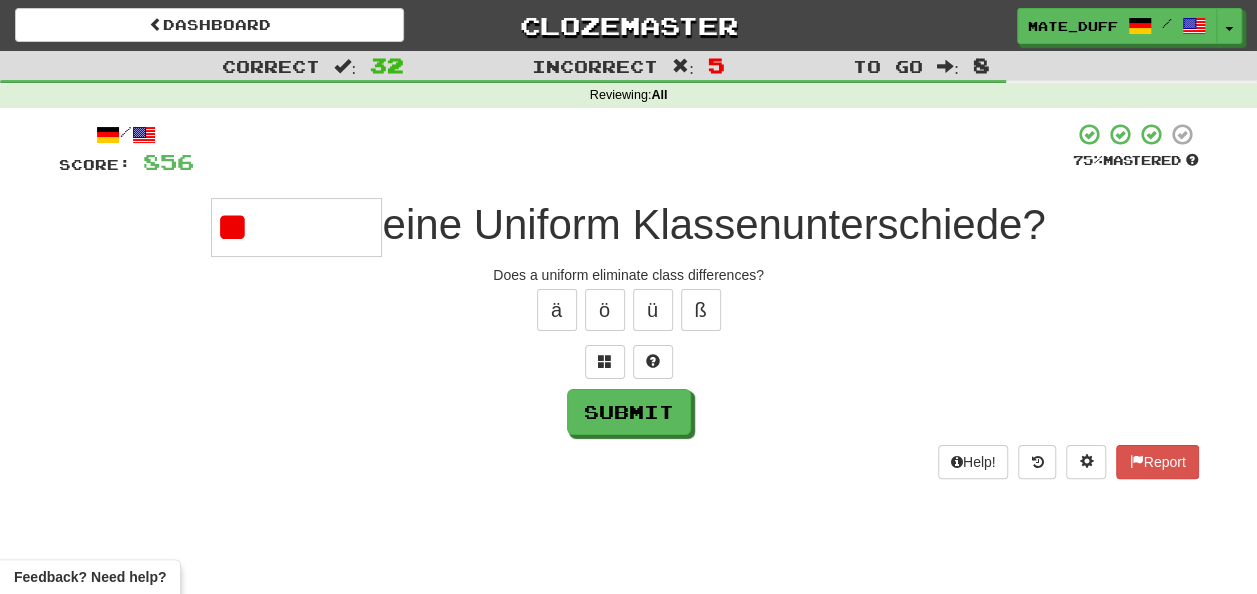 type on "*" 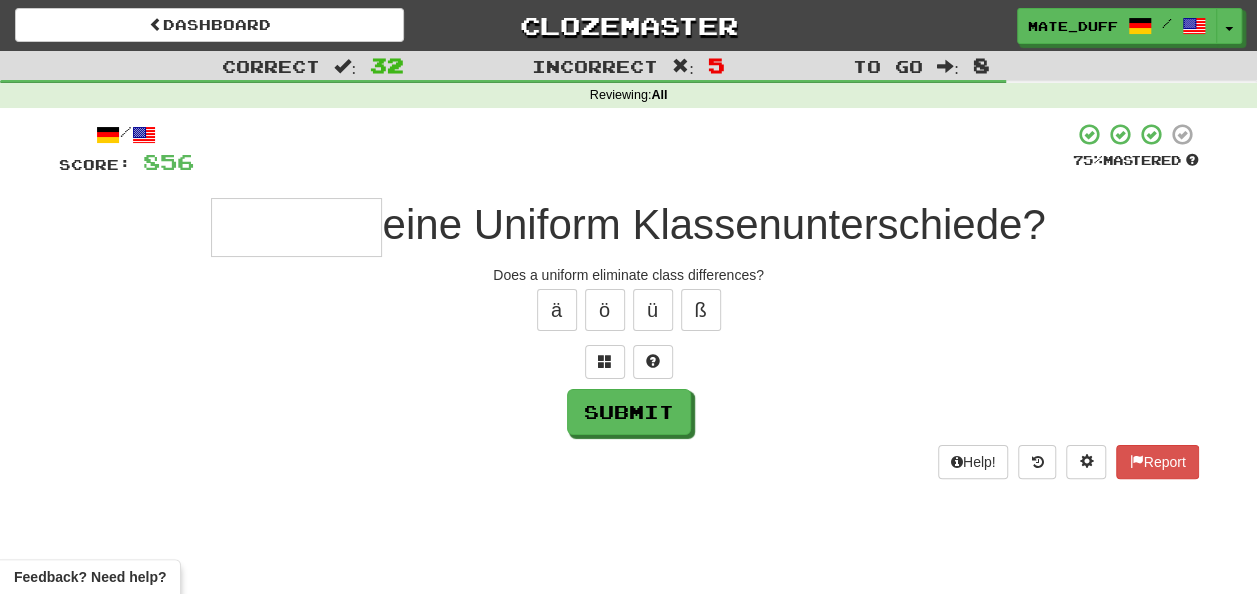 type on "*" 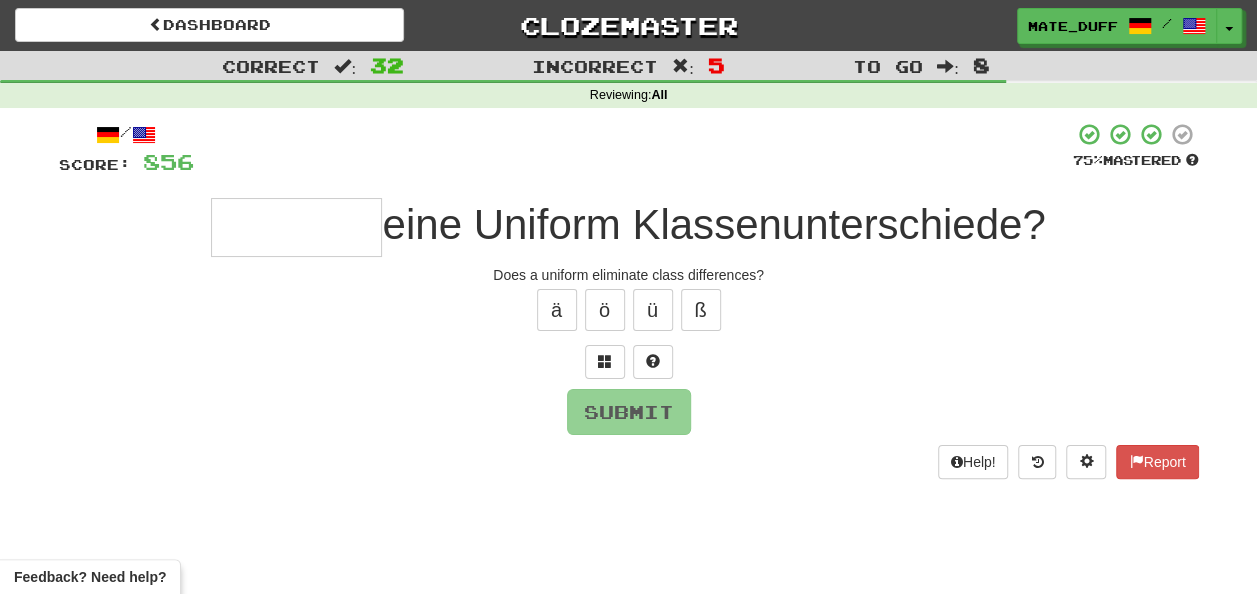 type on "*********" 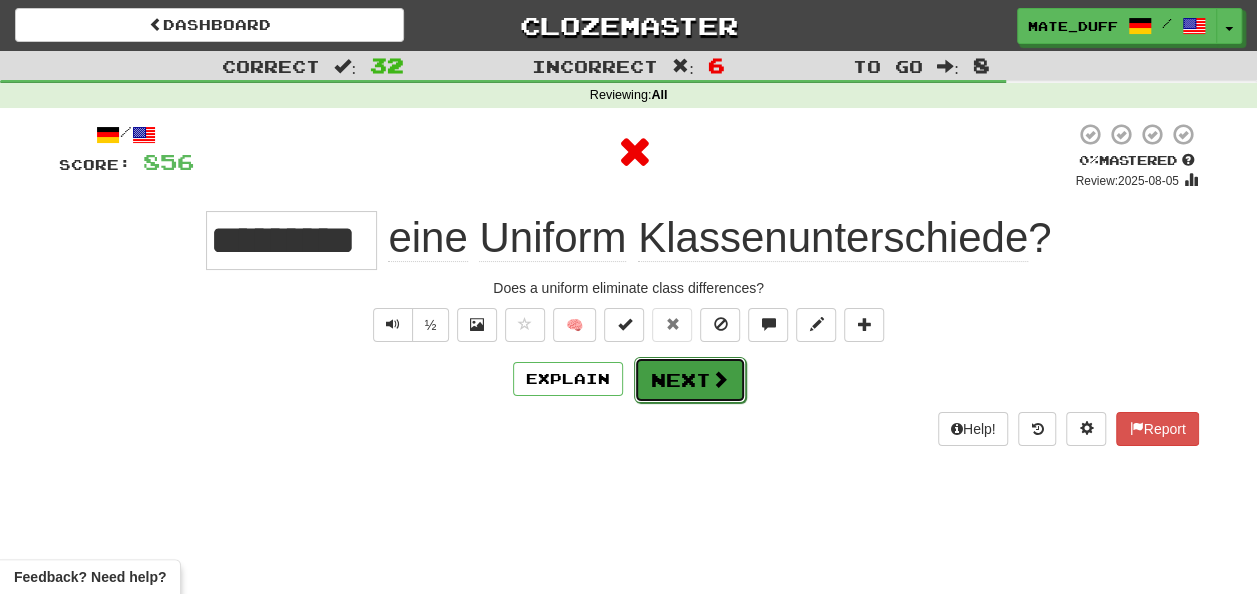 click on "Next" at bounding box center (690, 380) 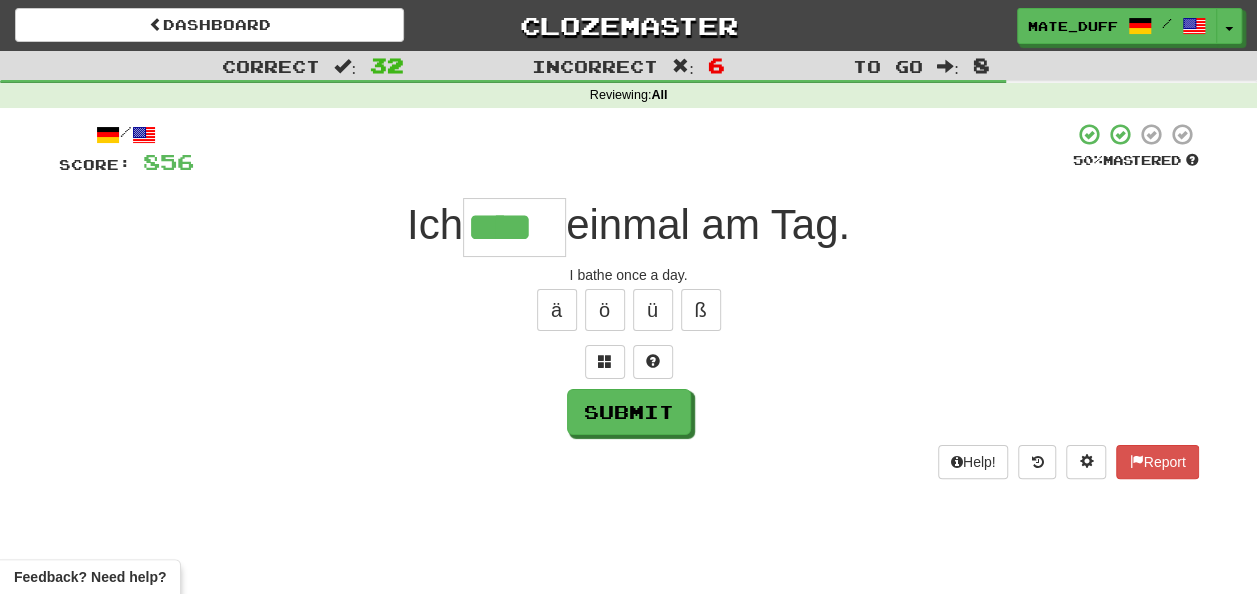type on "****" 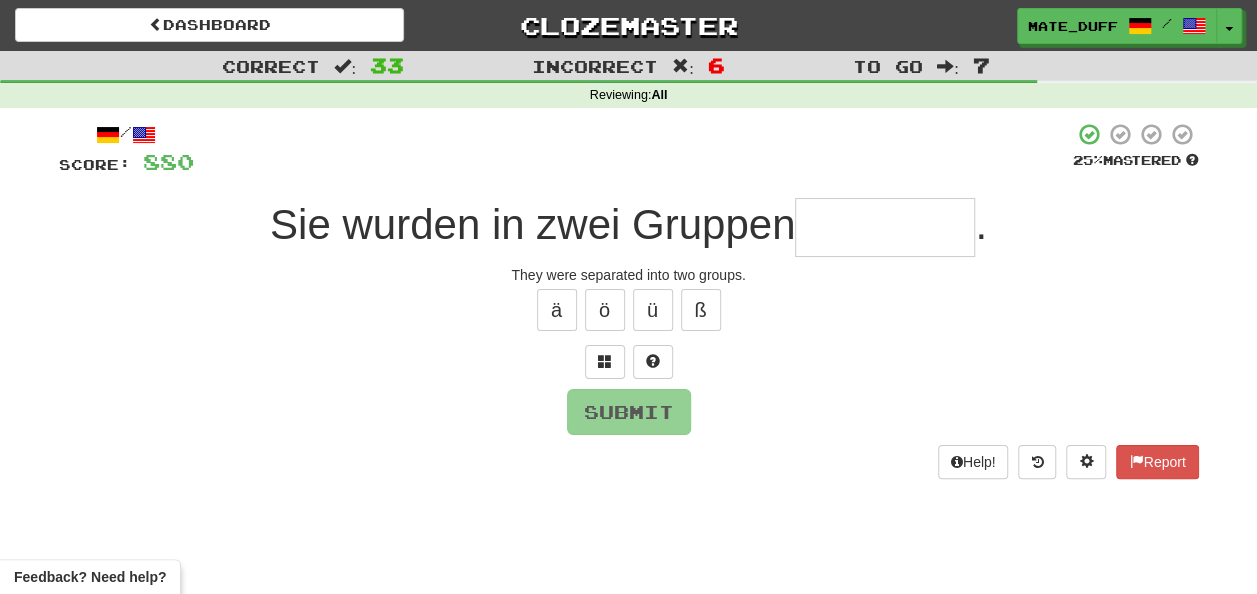 type on "*" 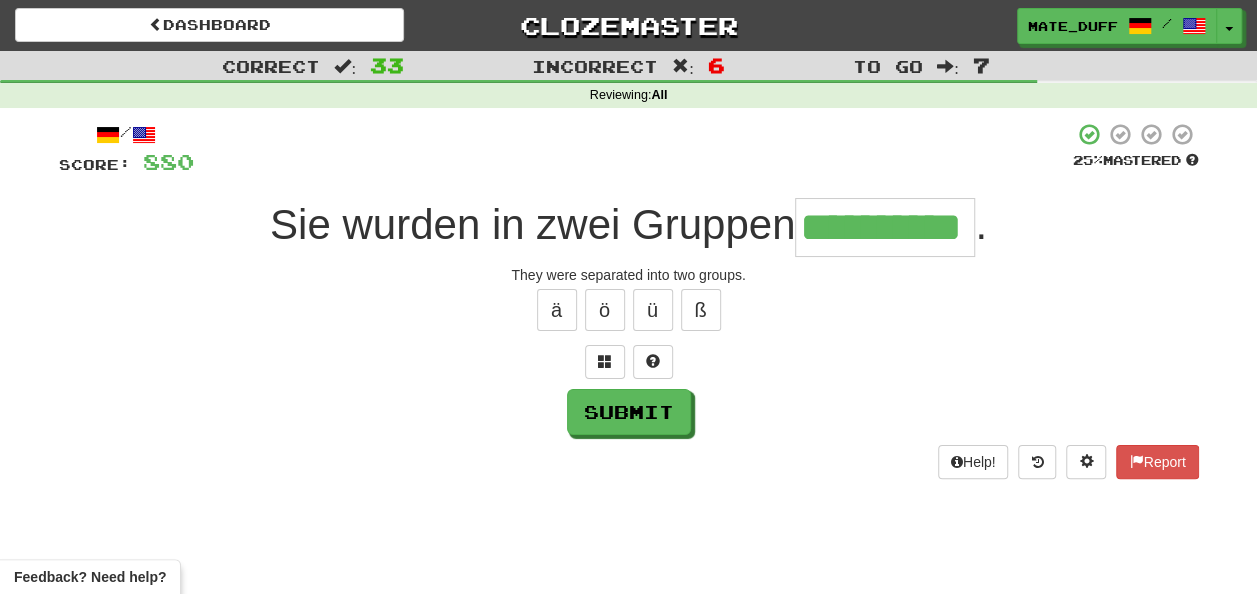 type on "**********" 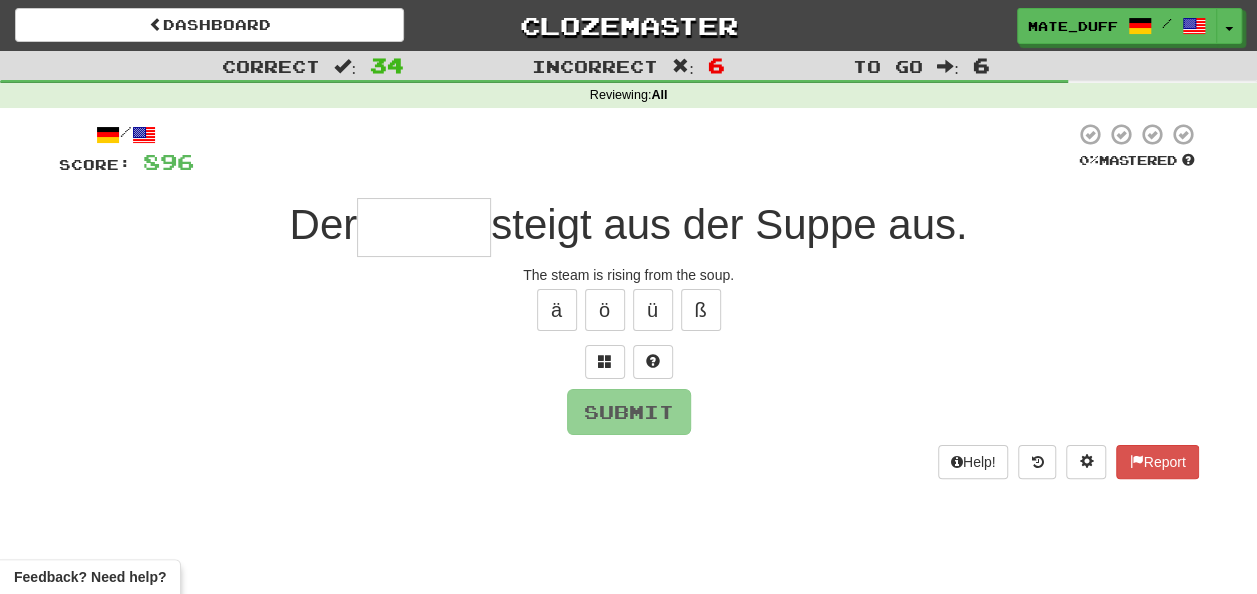 type on "*" 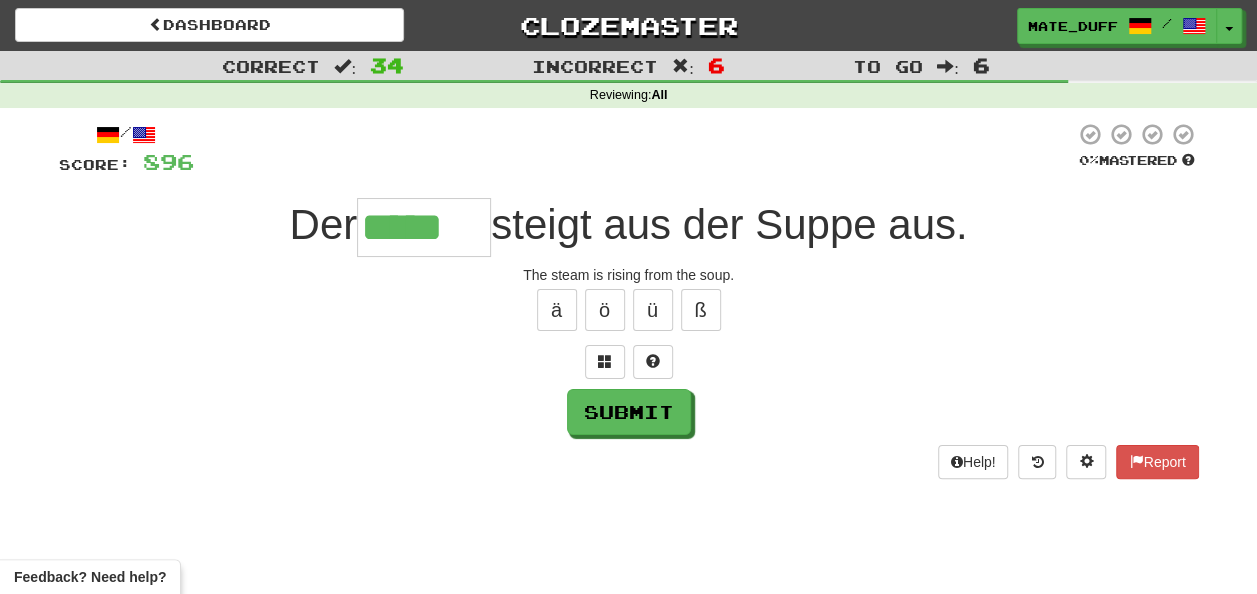 type on "*****" 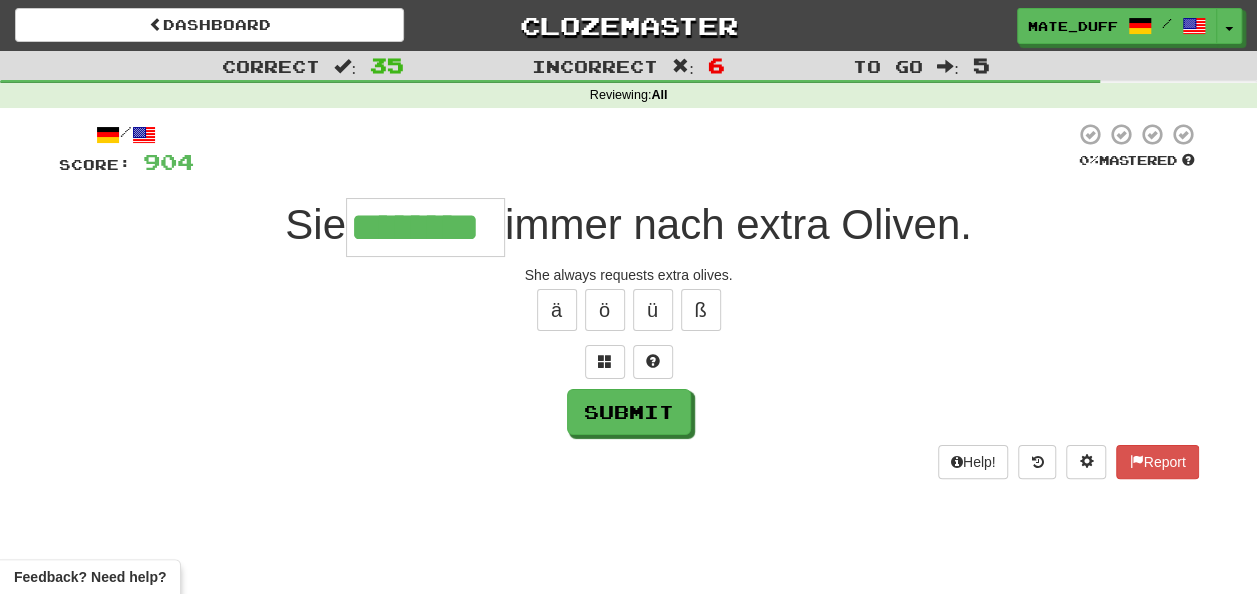type on "********" 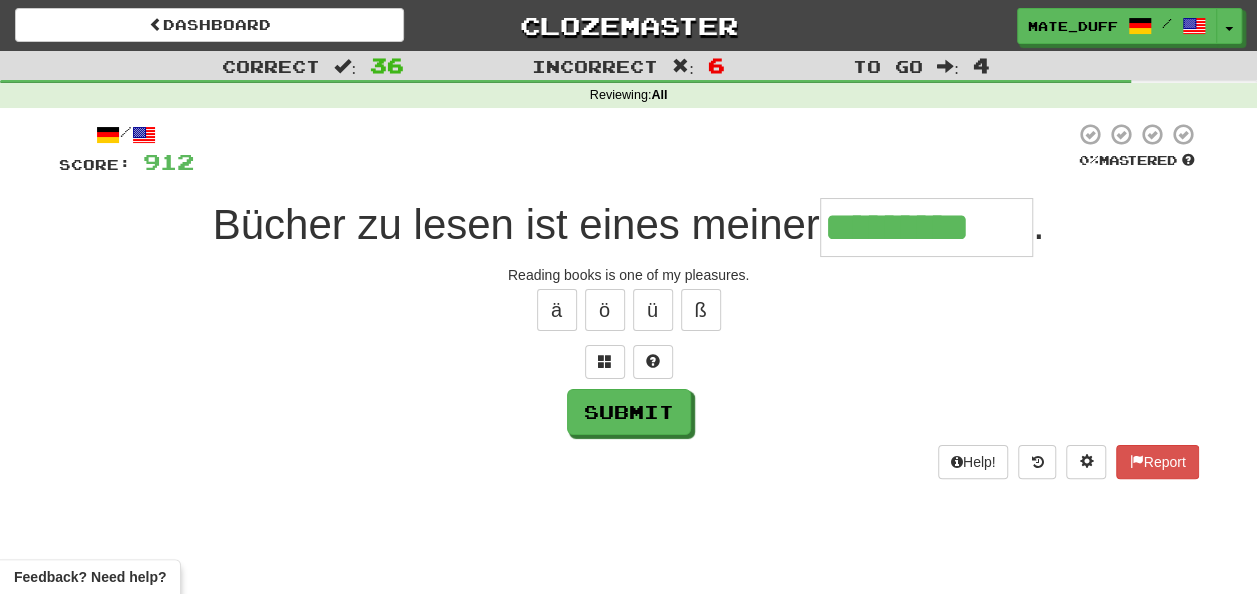 type on "*********" 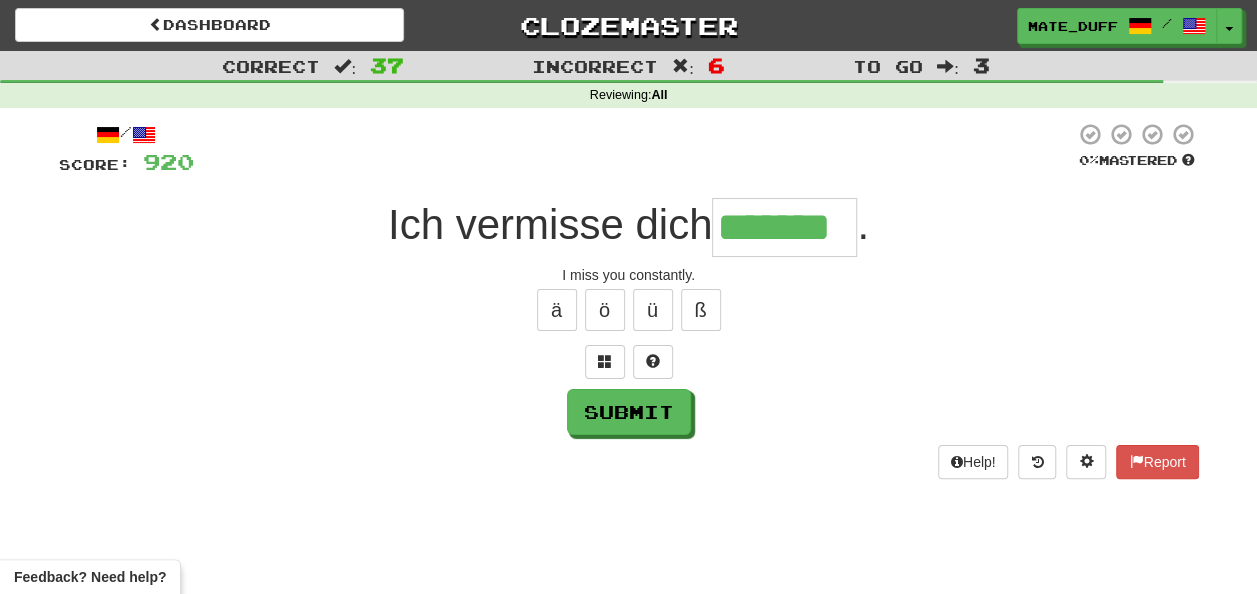 type on "*******" 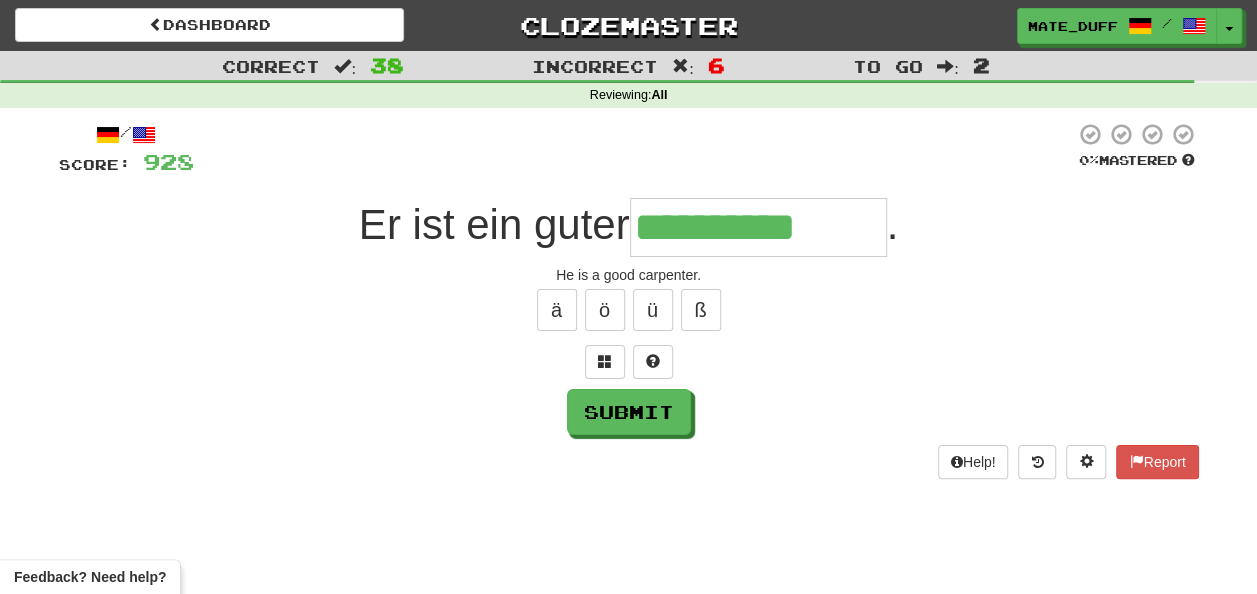 type on "**********" 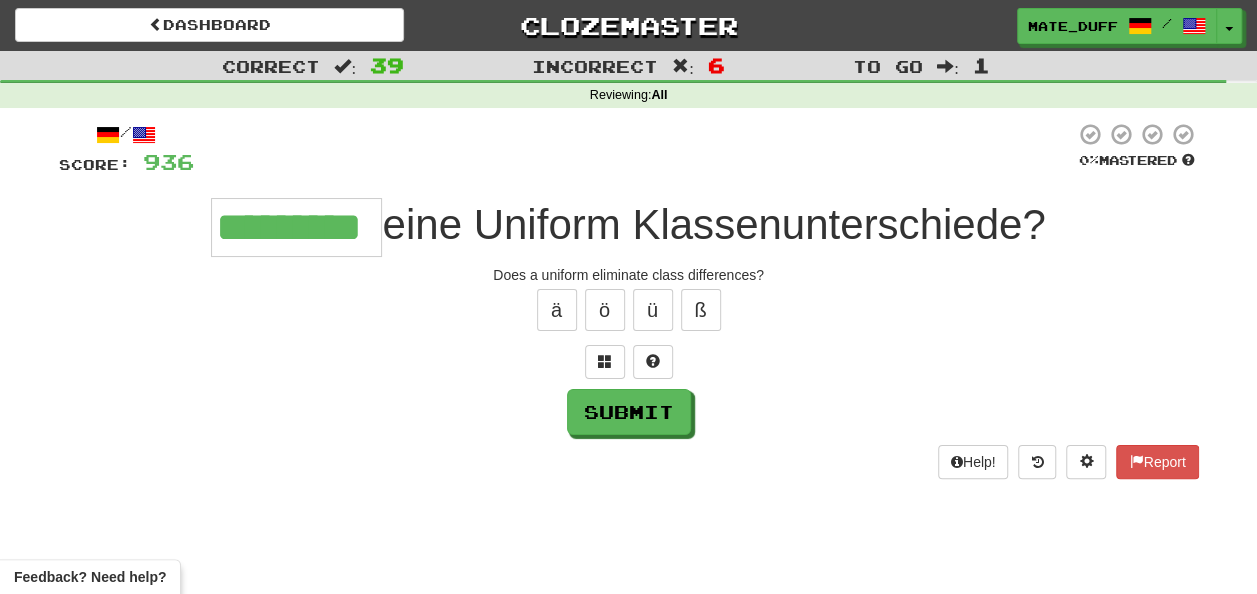 type on "*********" 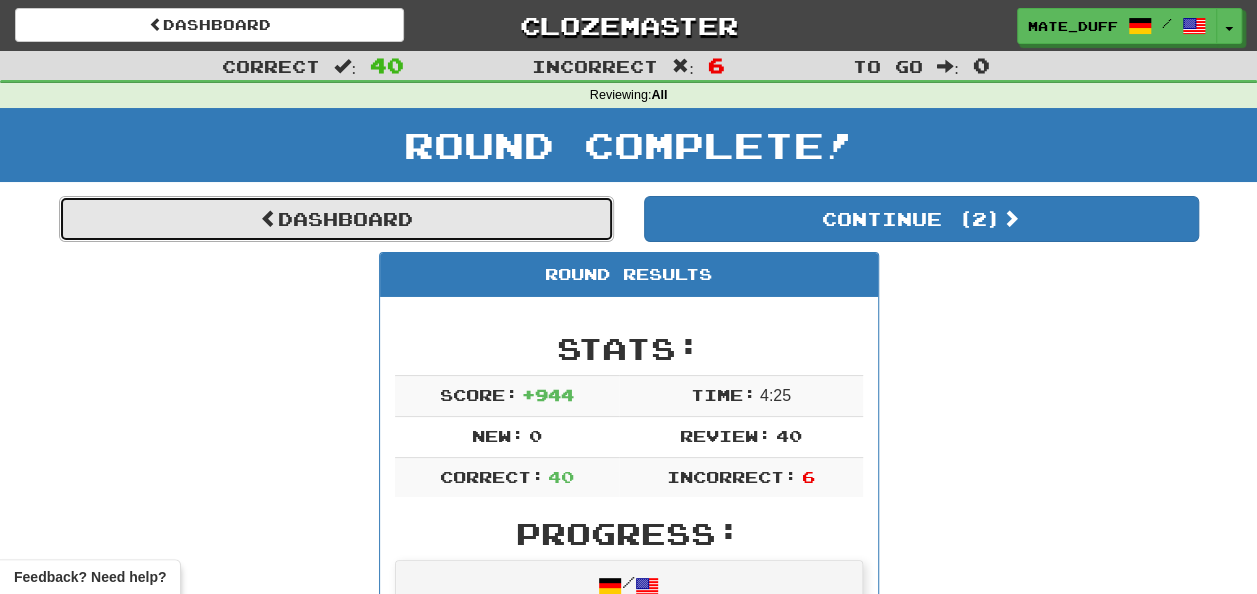 click on "Dashboard" at bounding box center [336, 219] 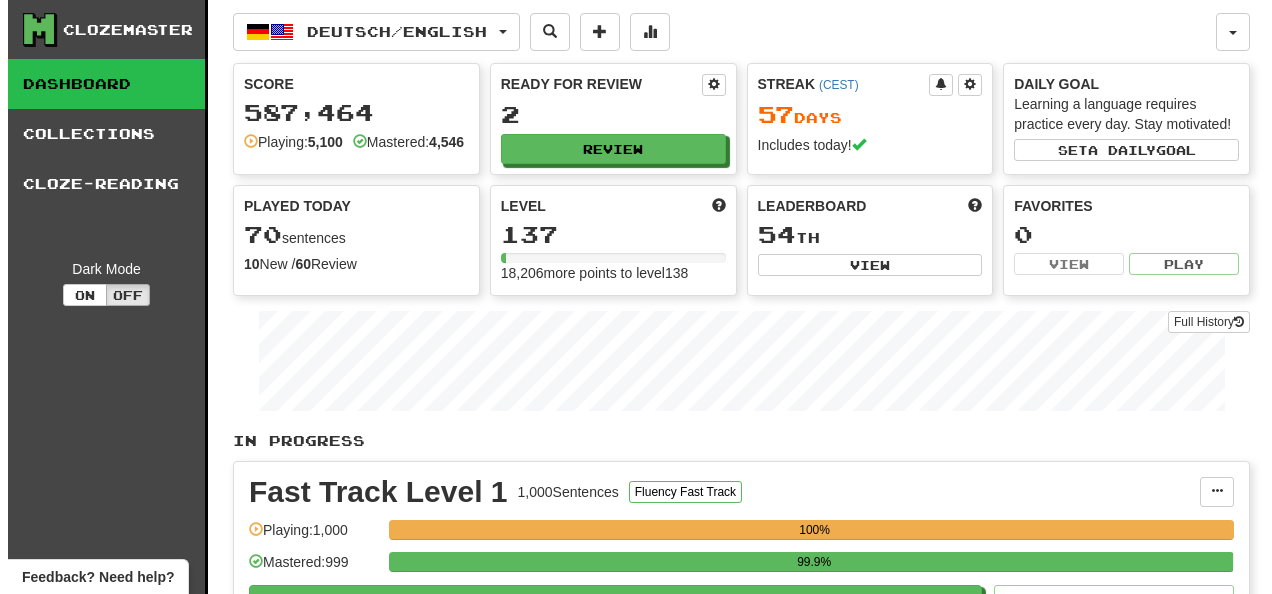 scroll, scrollTop: 0, scrollLeft: 0, axis: both 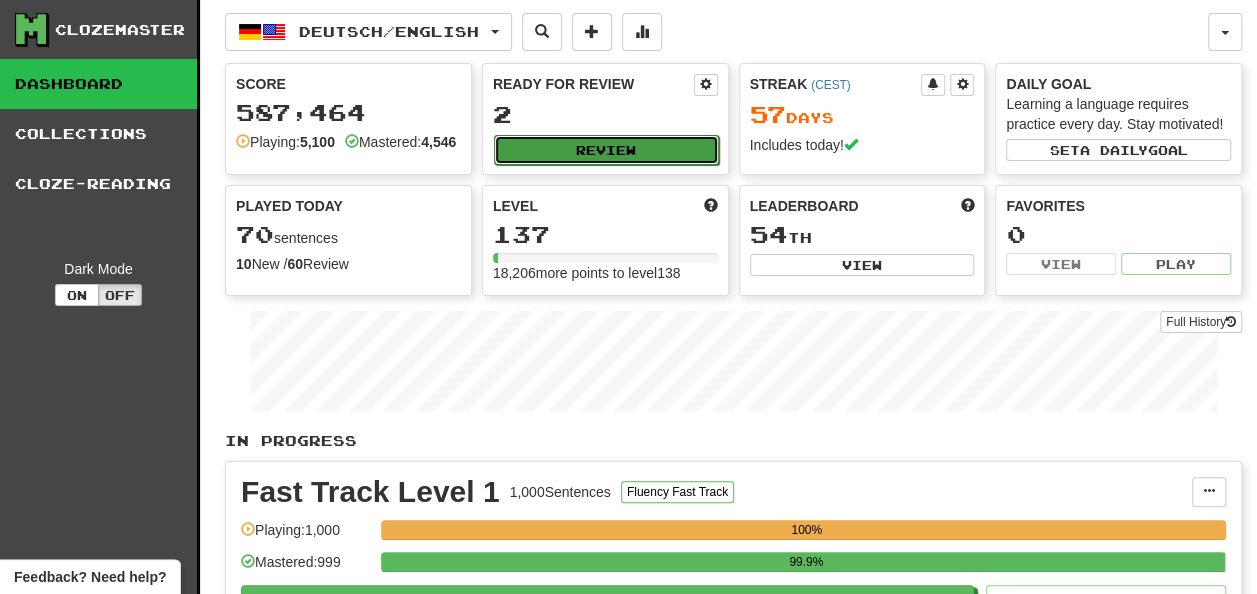 click on "Review" at bounding box center (606, 150) 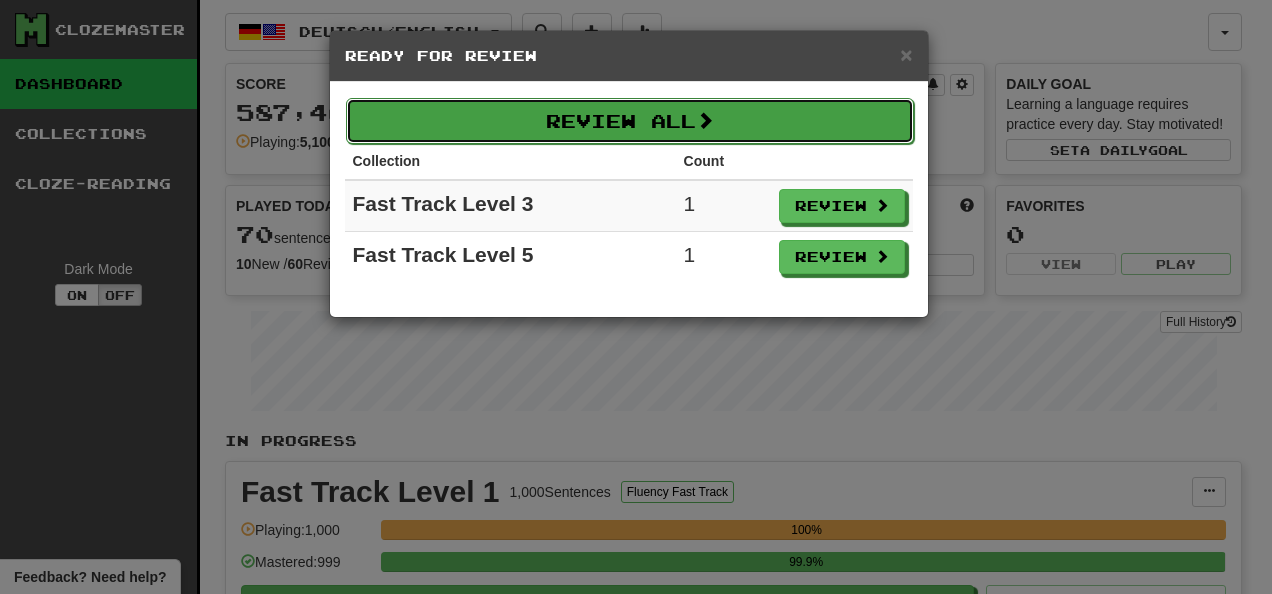 click on "Review All" at bounding box center [630, 121] 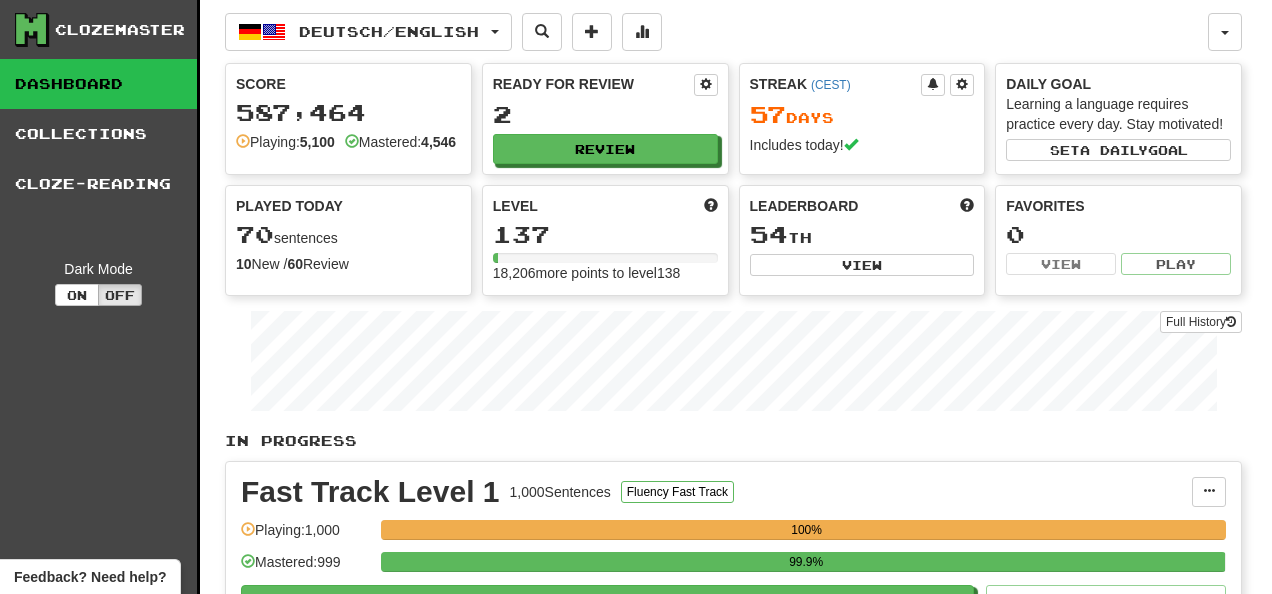select on "**" 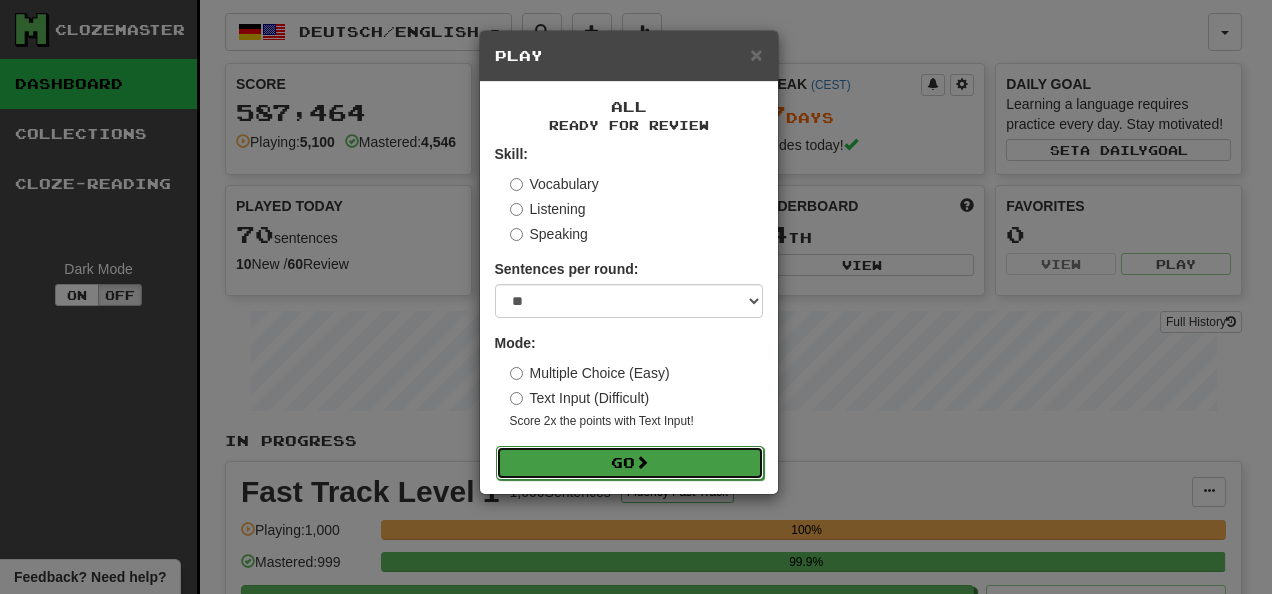 click on "Go" at bounding box center [630, 463] 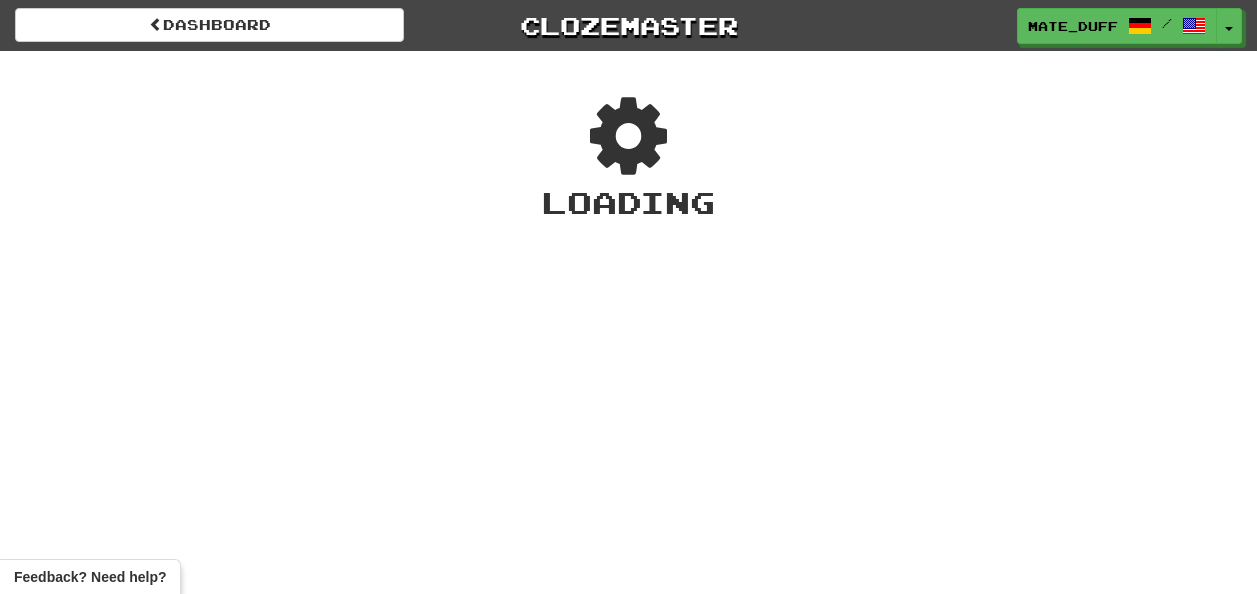 scroll, scrollTop: 0, scrollLeft: 0, axis: both 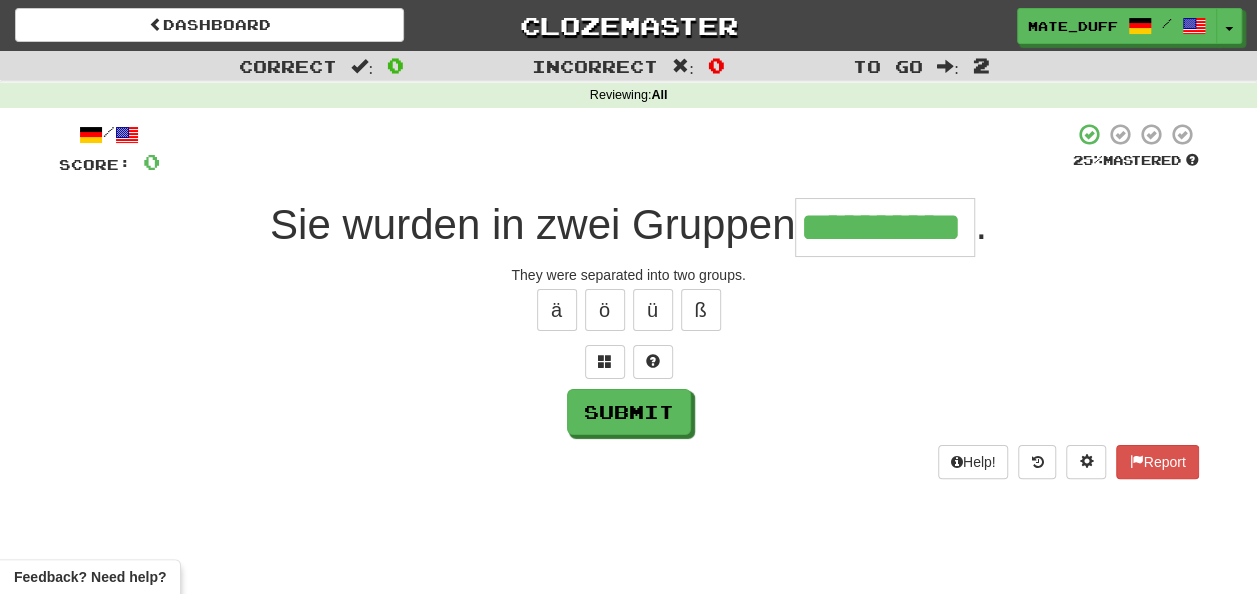 type on "**********" 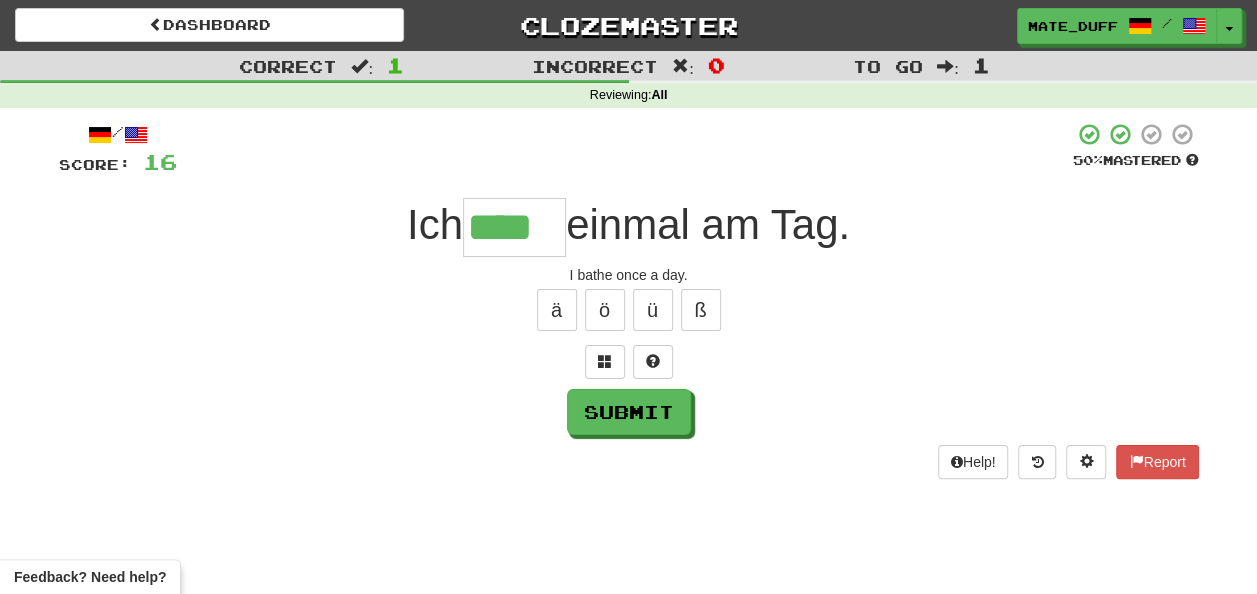 type on "****" 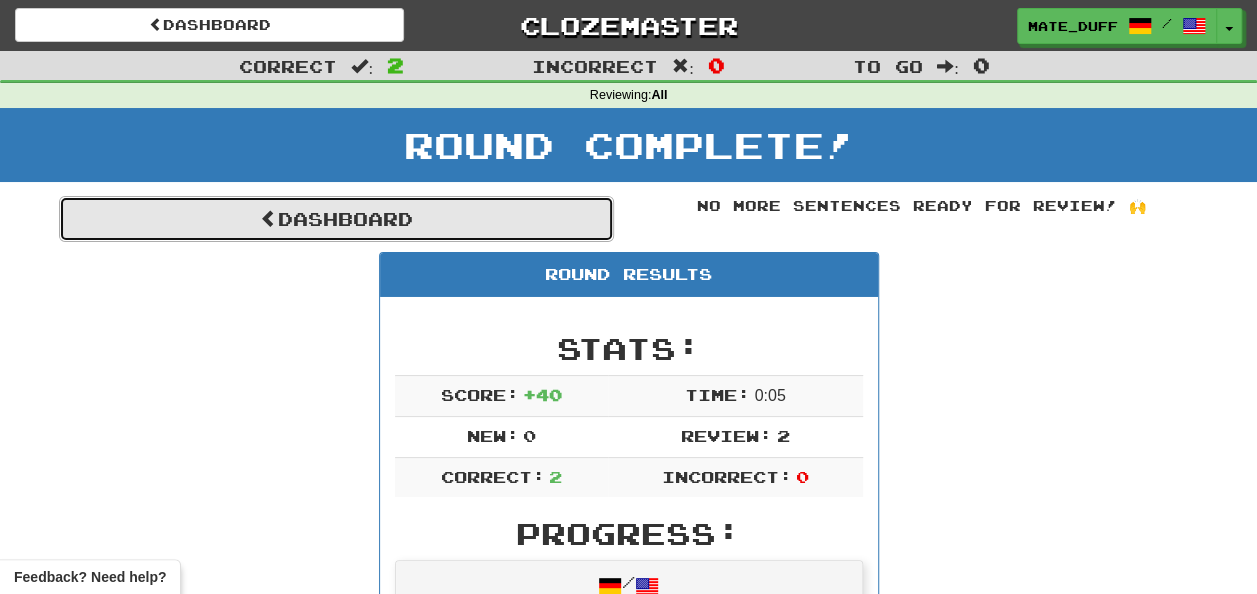click on "Dashboard" at bounding box center (336, 219) 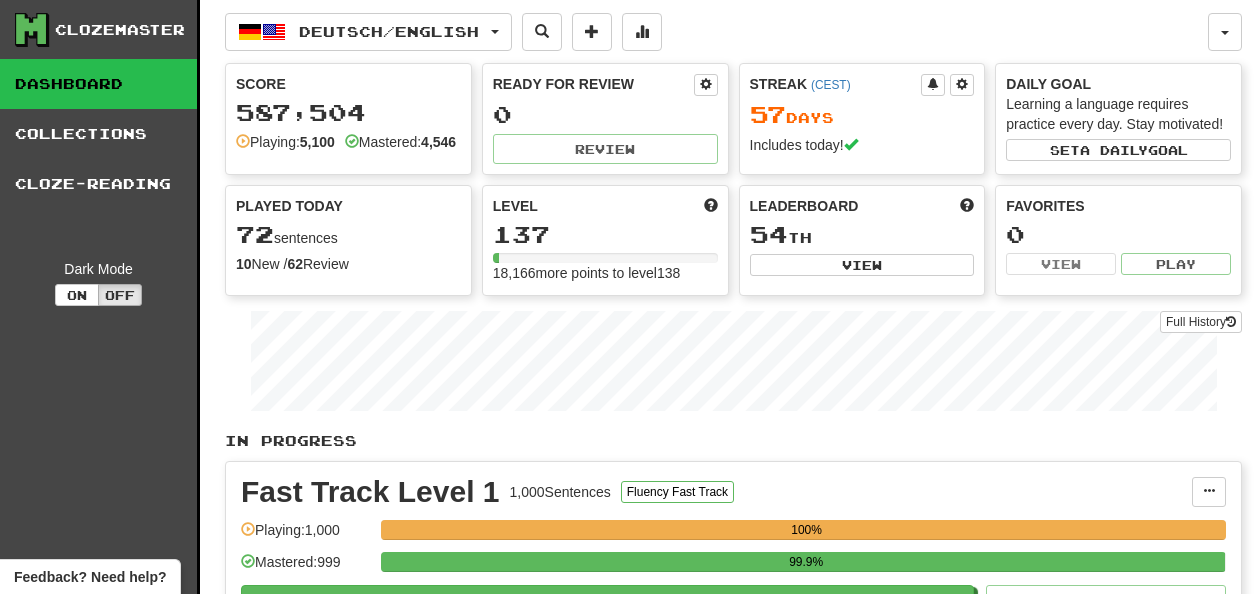 scroll, scrollTop: 0, scrollLeft: 0, axis: both 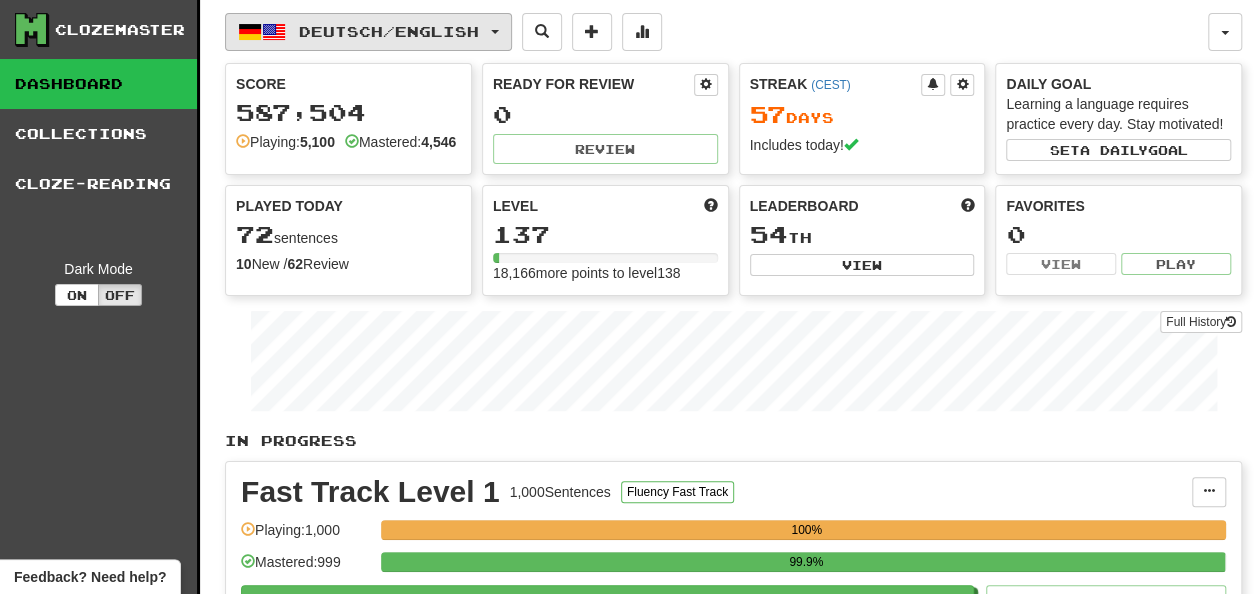 click on "Deutsch  /  English" at bounding box center (389, 31) 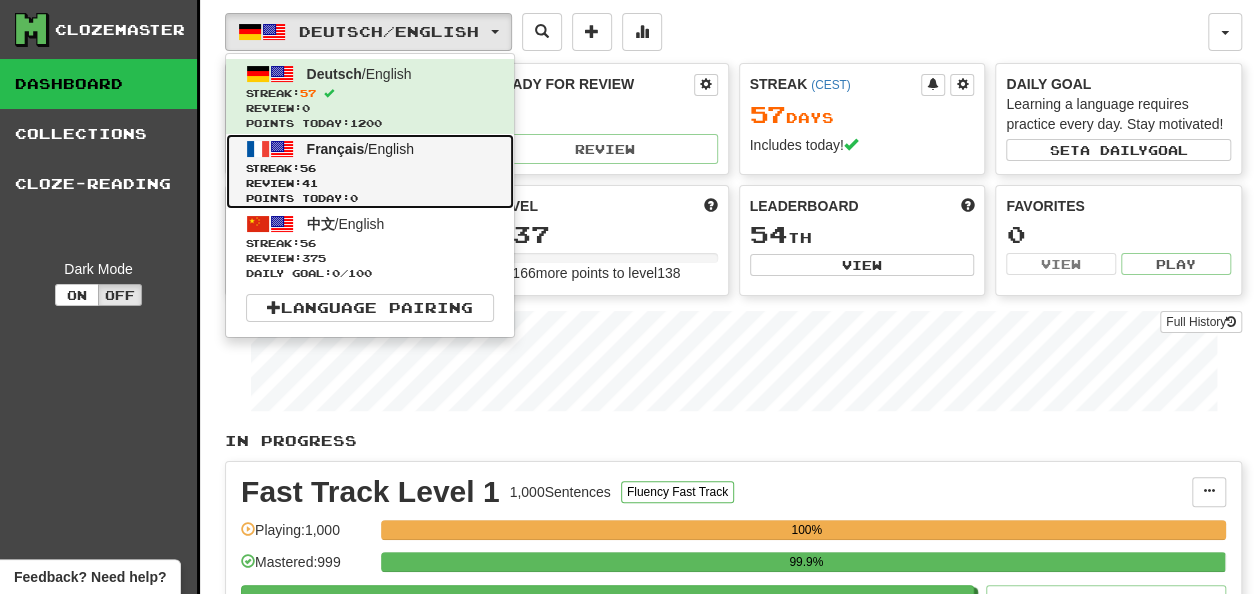 click on "Review:  41" at bounding box center [370, 183] 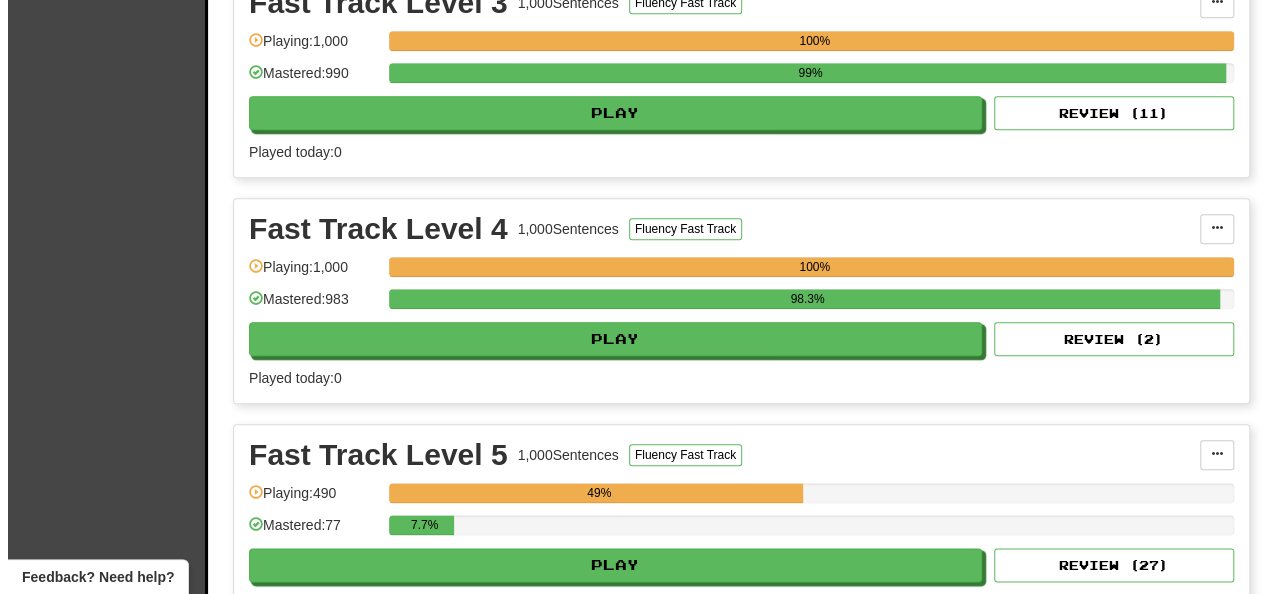 scroll, scrollTop: 1000, scrollLeft: 0, axis: vertical 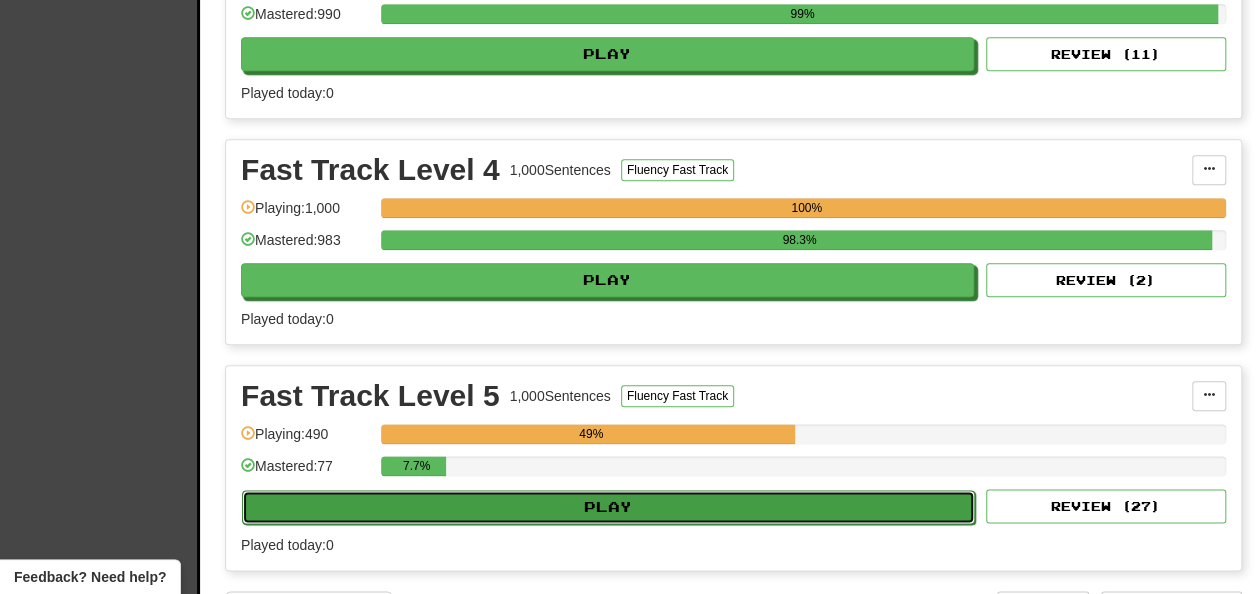 click on "Play" at bounding box center [608, 507] 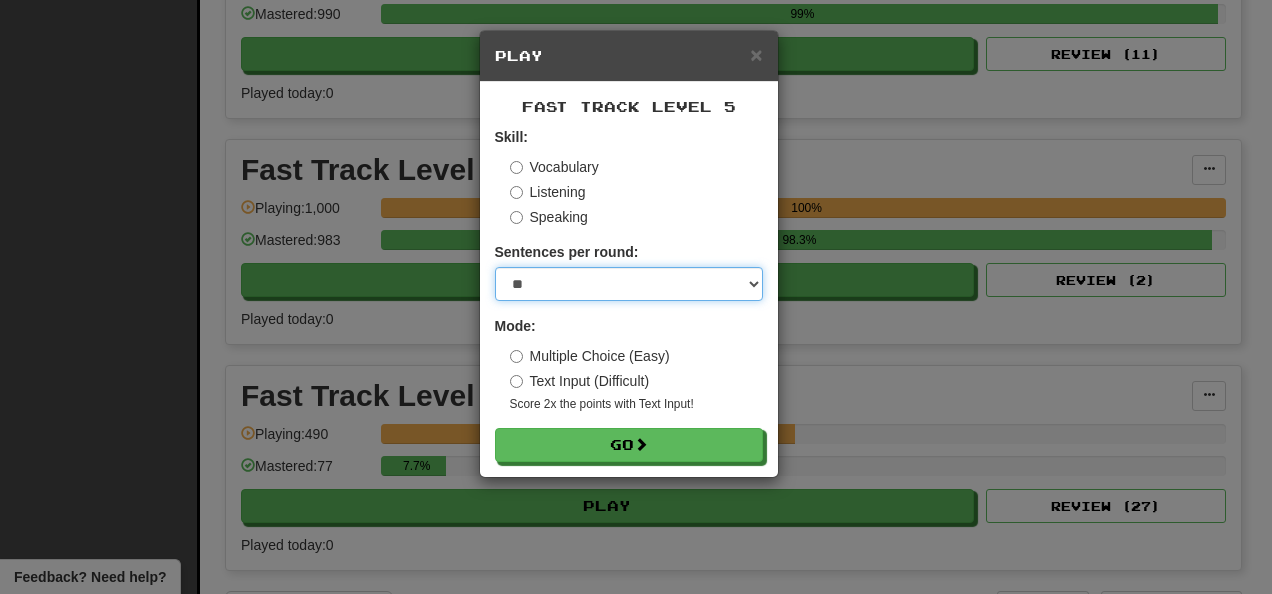 click on "* ** ** ** ** ** *** ********" at bounding box center [629, 284] 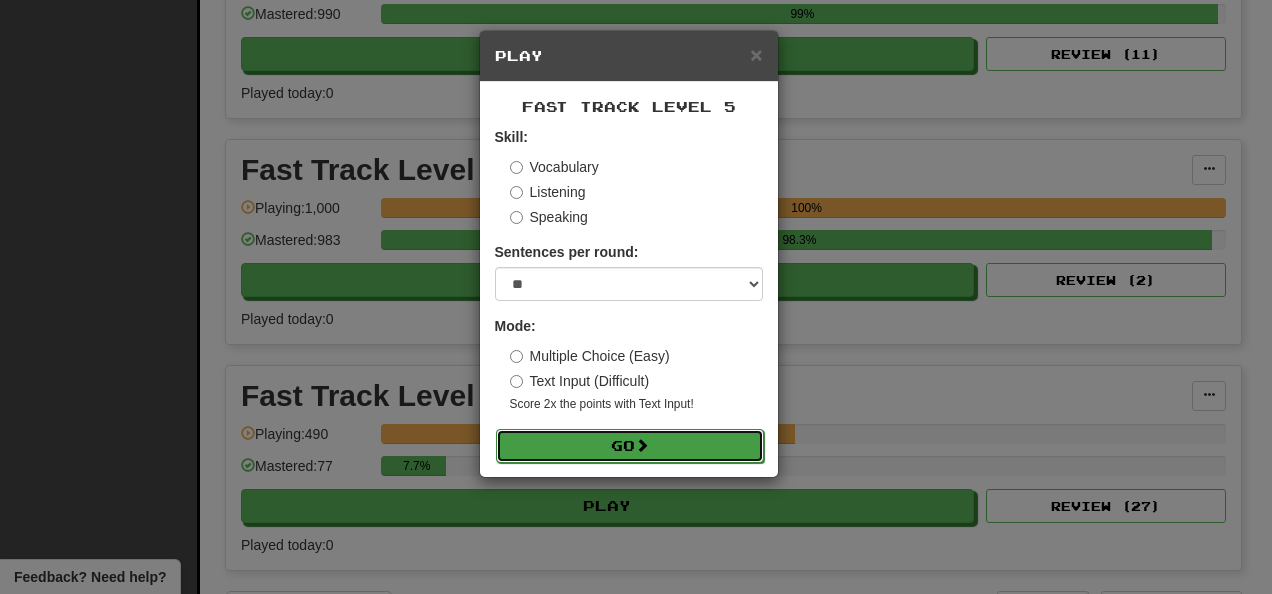 click on "Go" at bounding box center (630, 446) 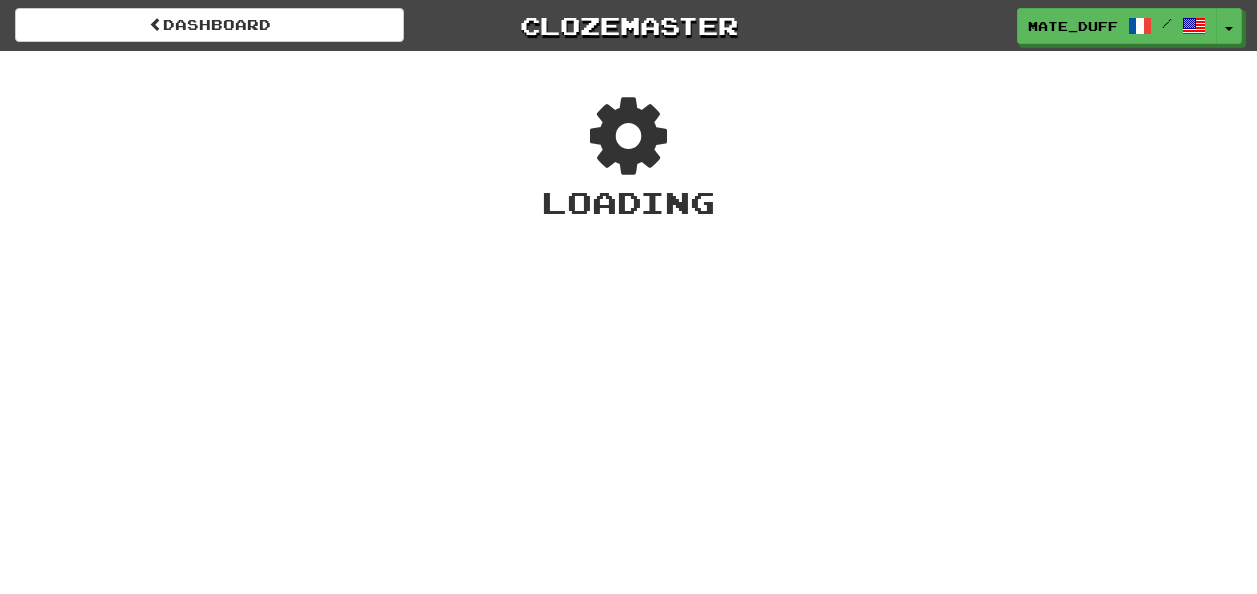 scroll, scrollTop: 0, scrollLeft: 0, axis: both 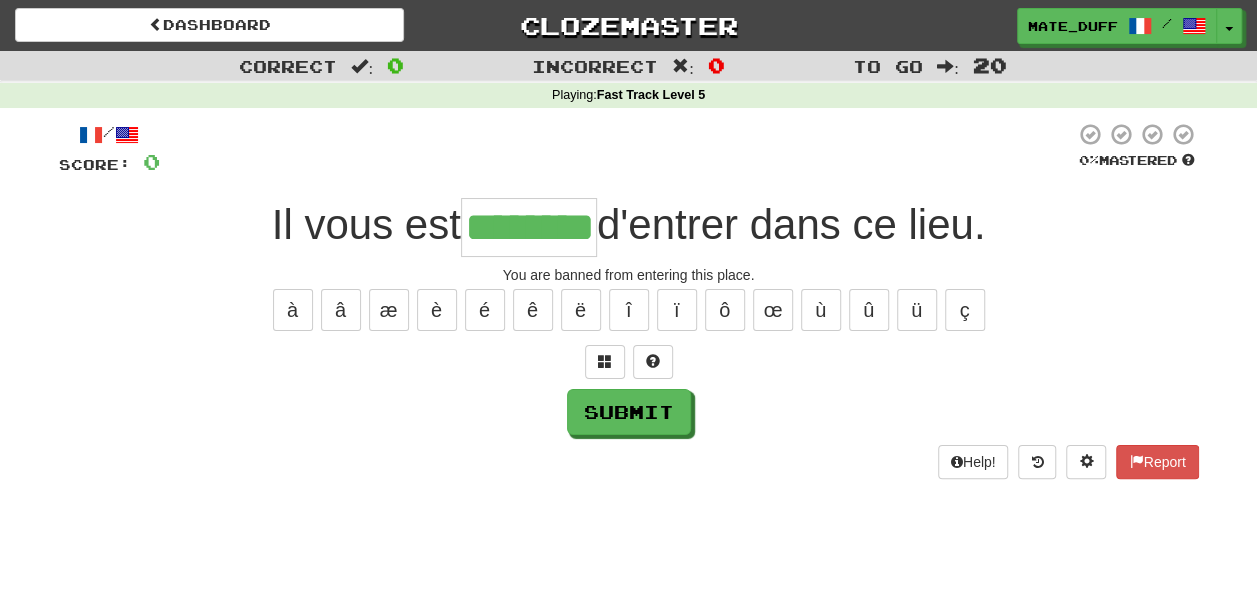 type on "********" 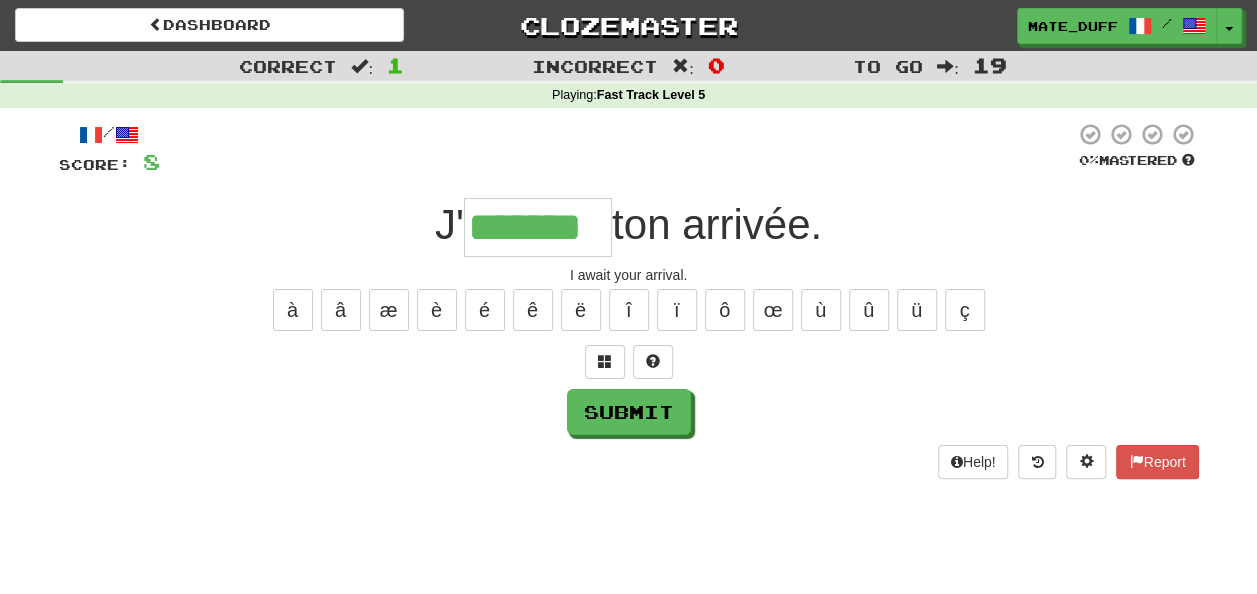 type on "*******" 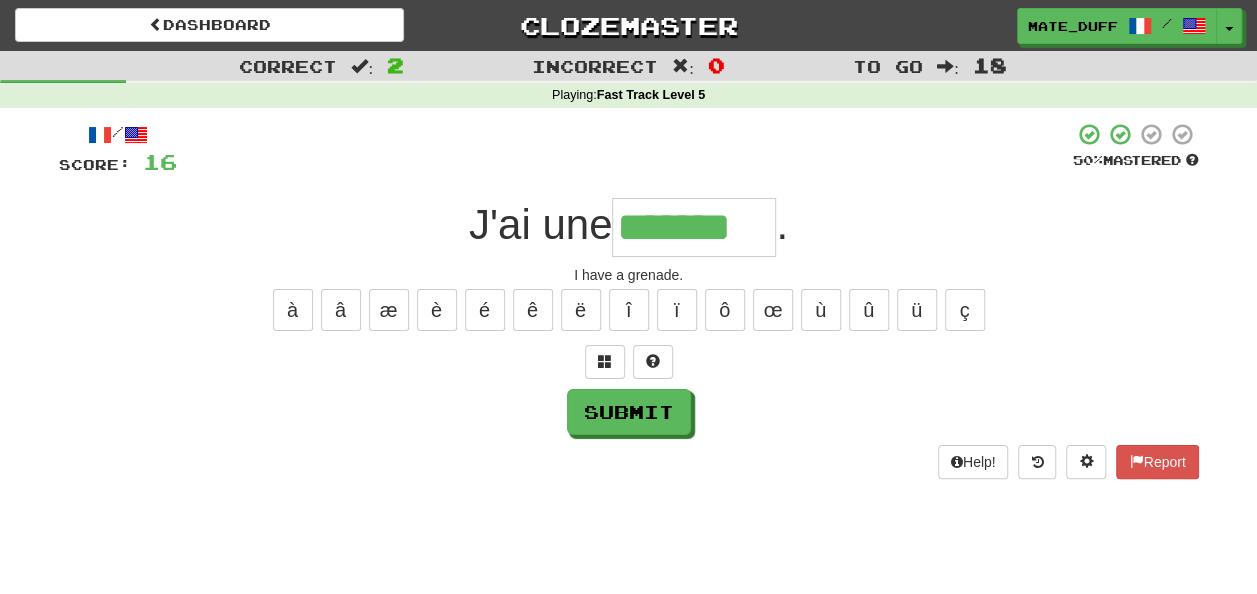 type on "*******" 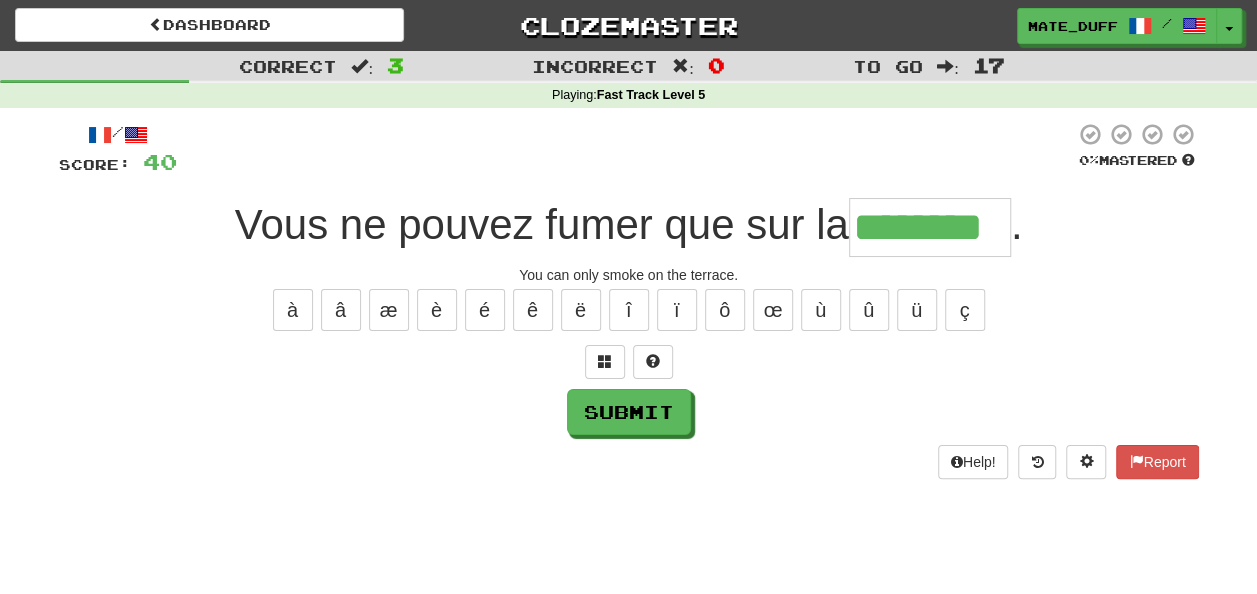 type on "********" 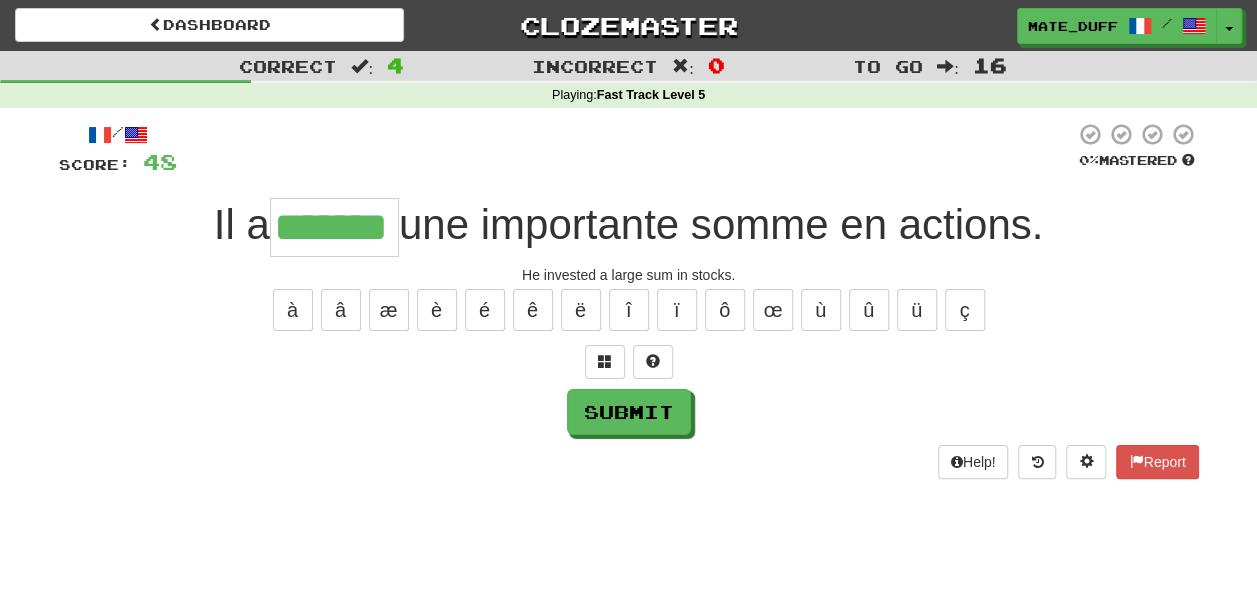 type on "*******" 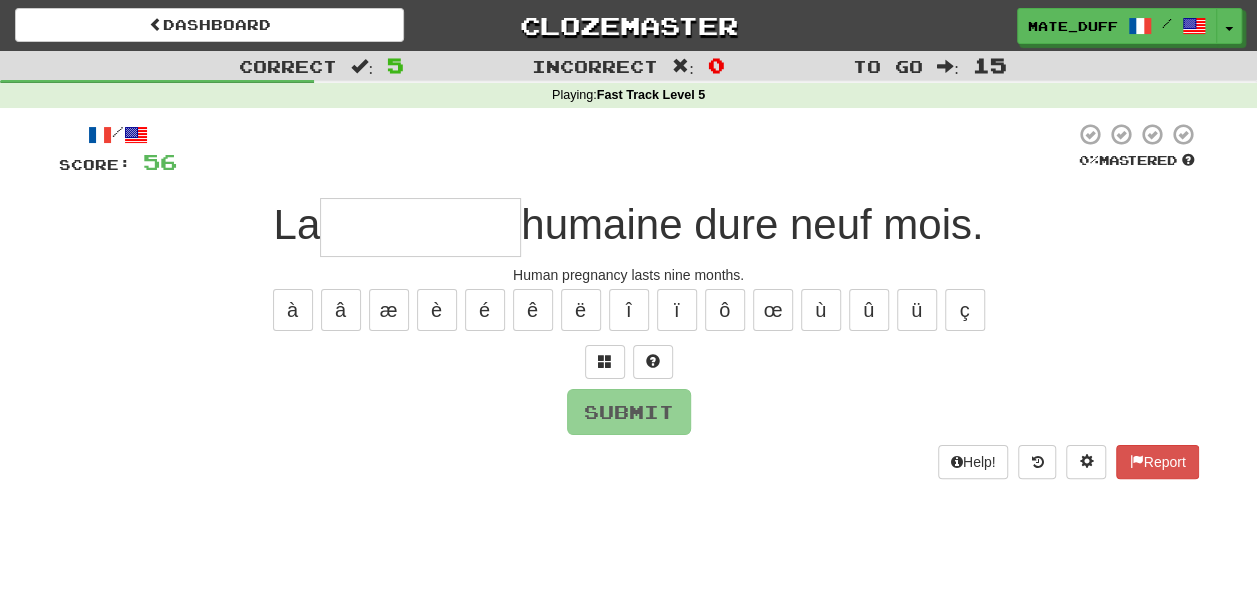 type on "*" 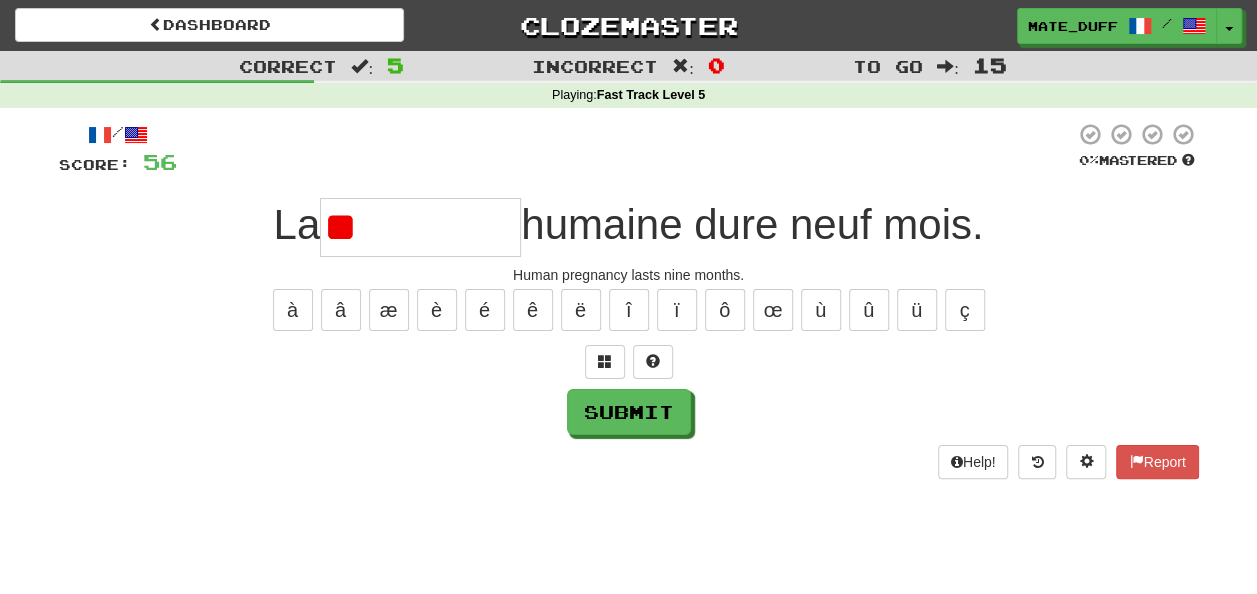 type on "*" 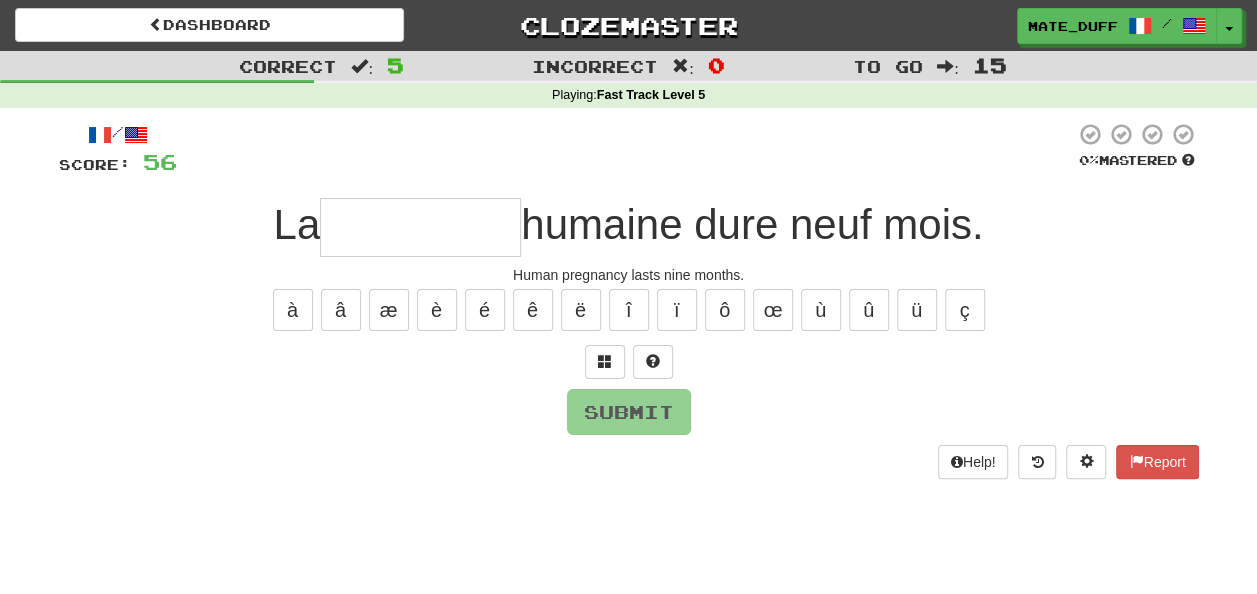 type on "*********" 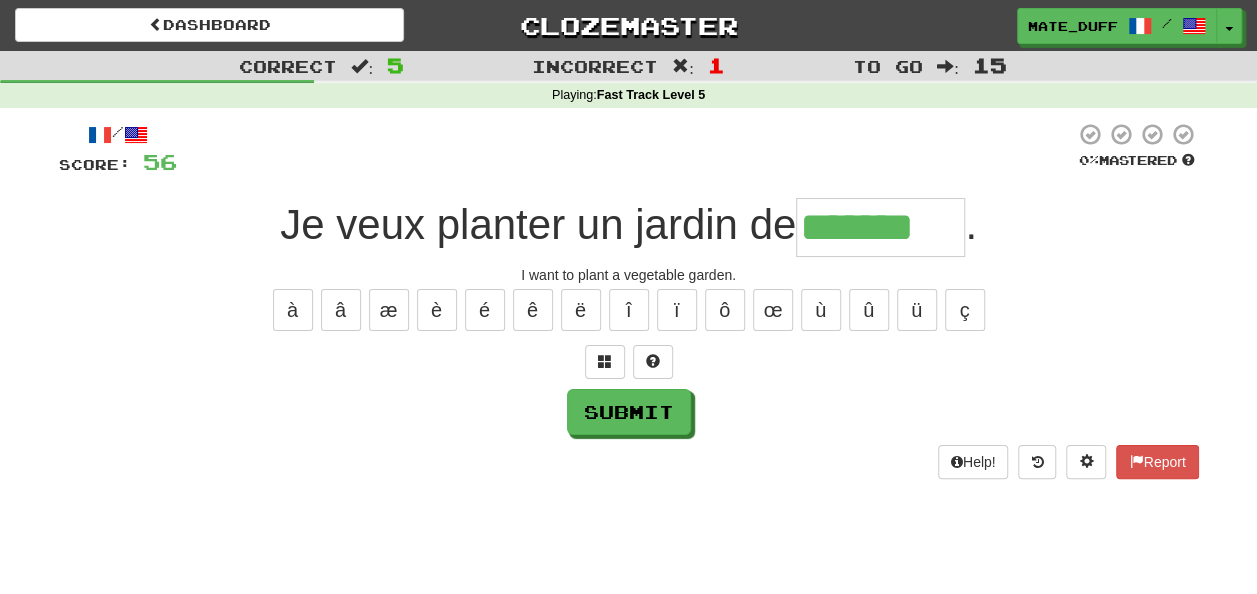 type on "*******" 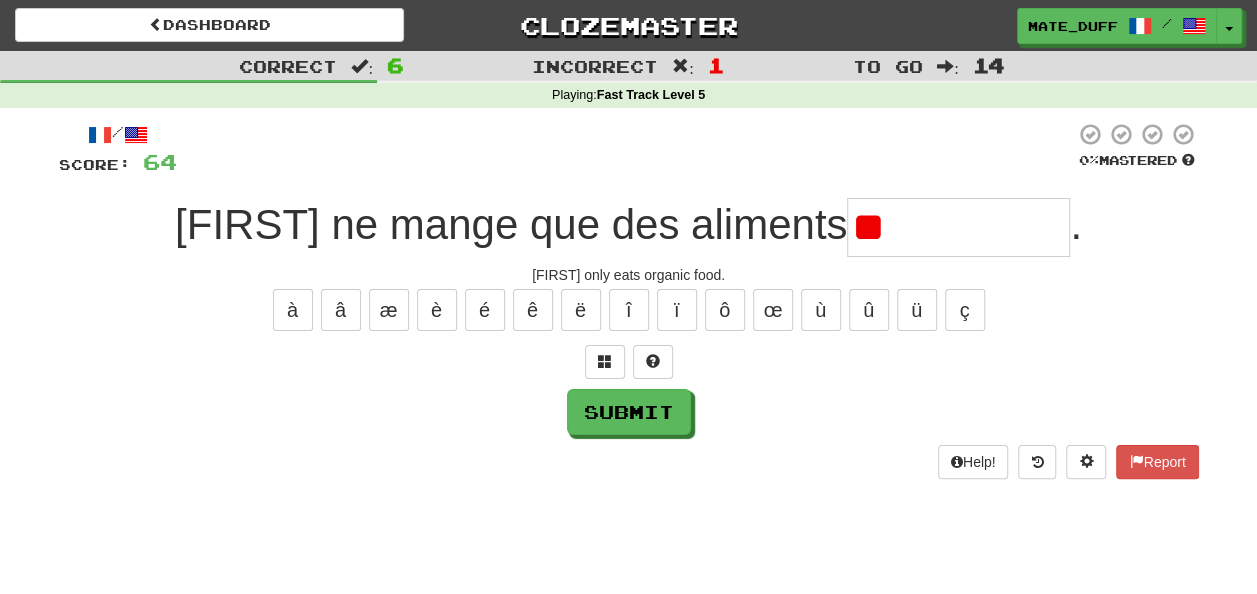 type on "*" 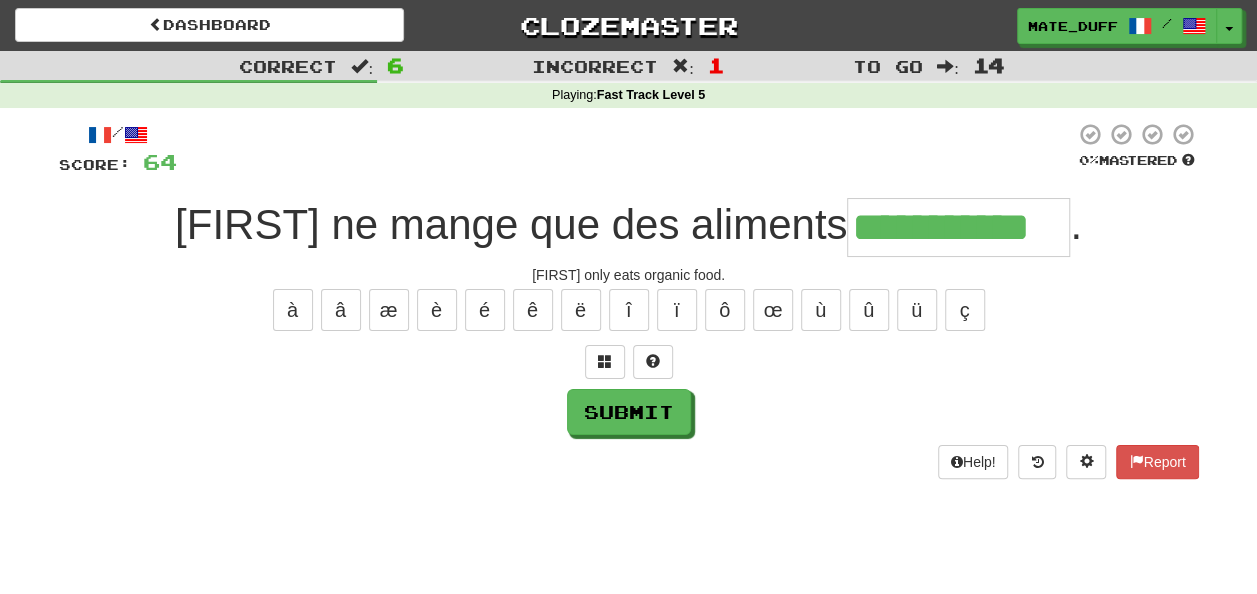type on "**********" 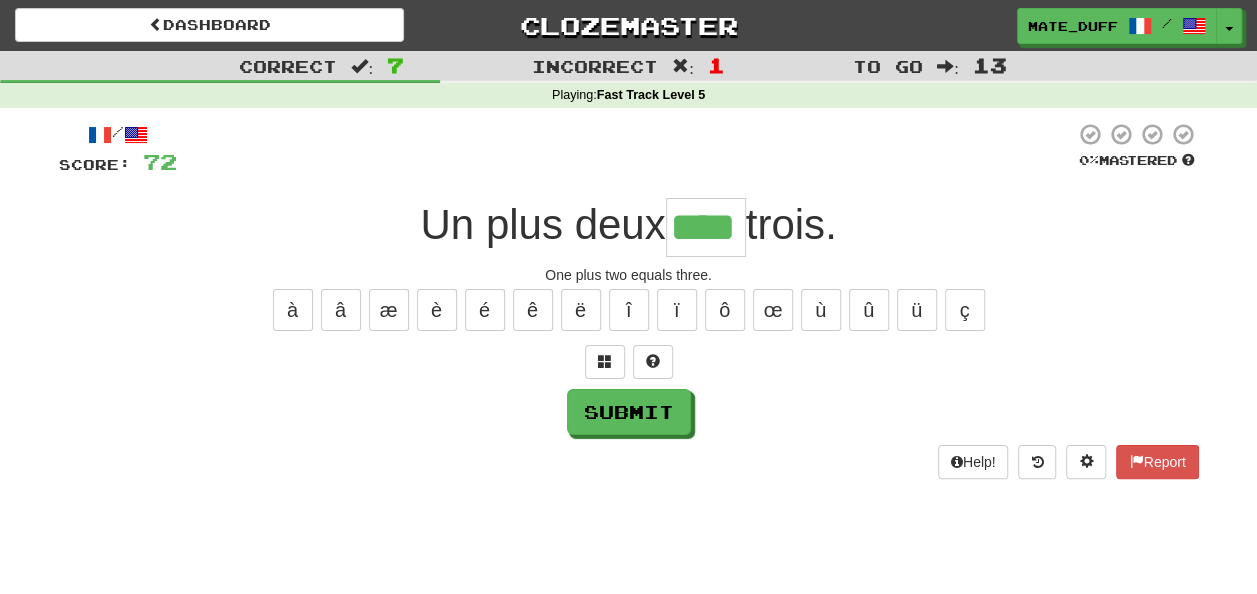 type on "****" 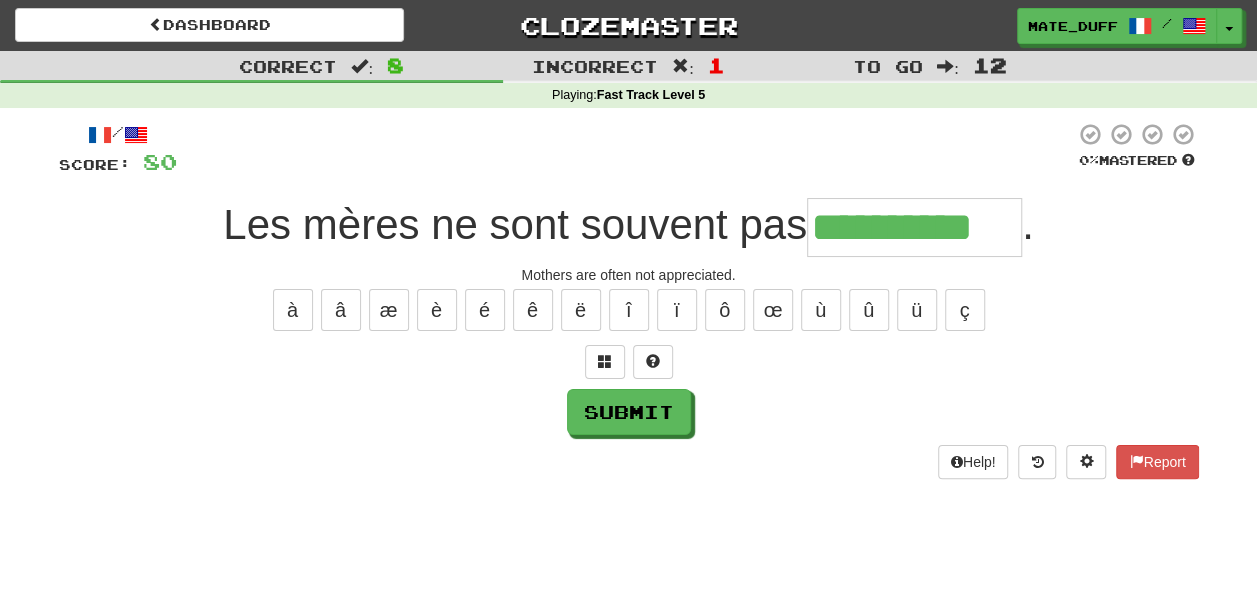 type on "**********" 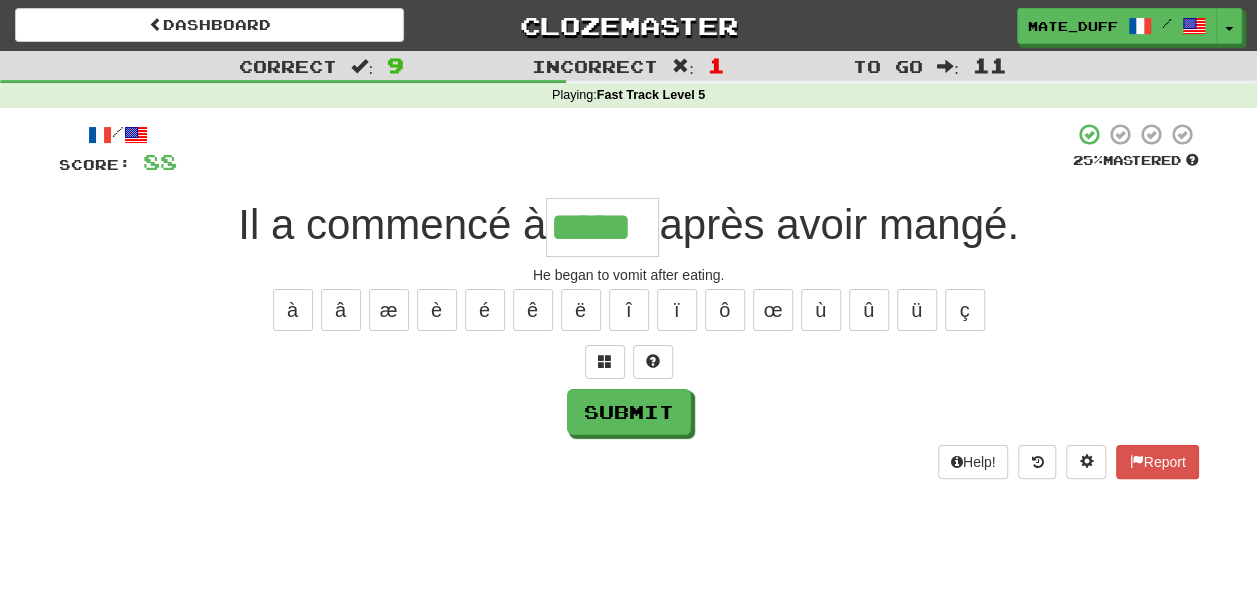 type on "*****" 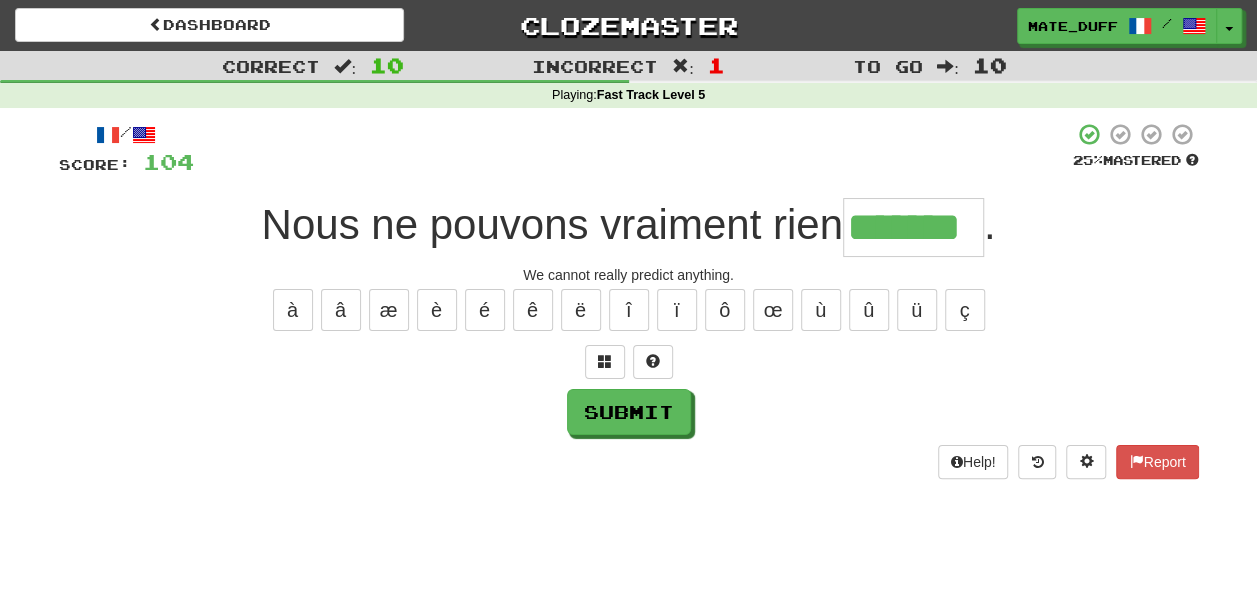 type on "*******" 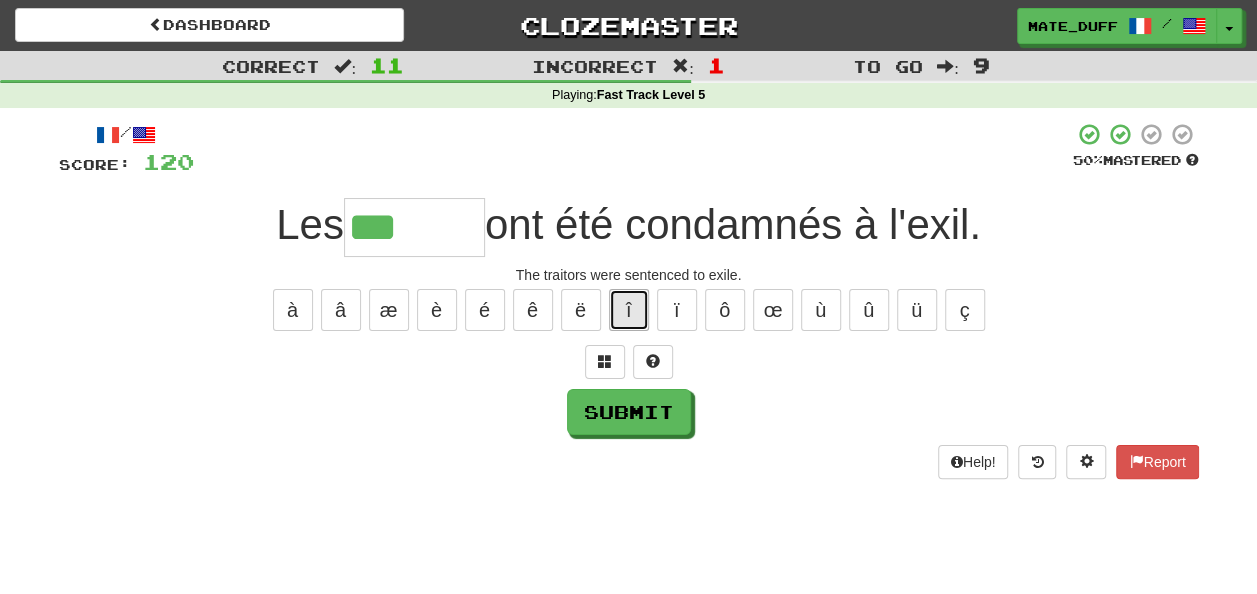click on "î" at bounding box center [629, 310] 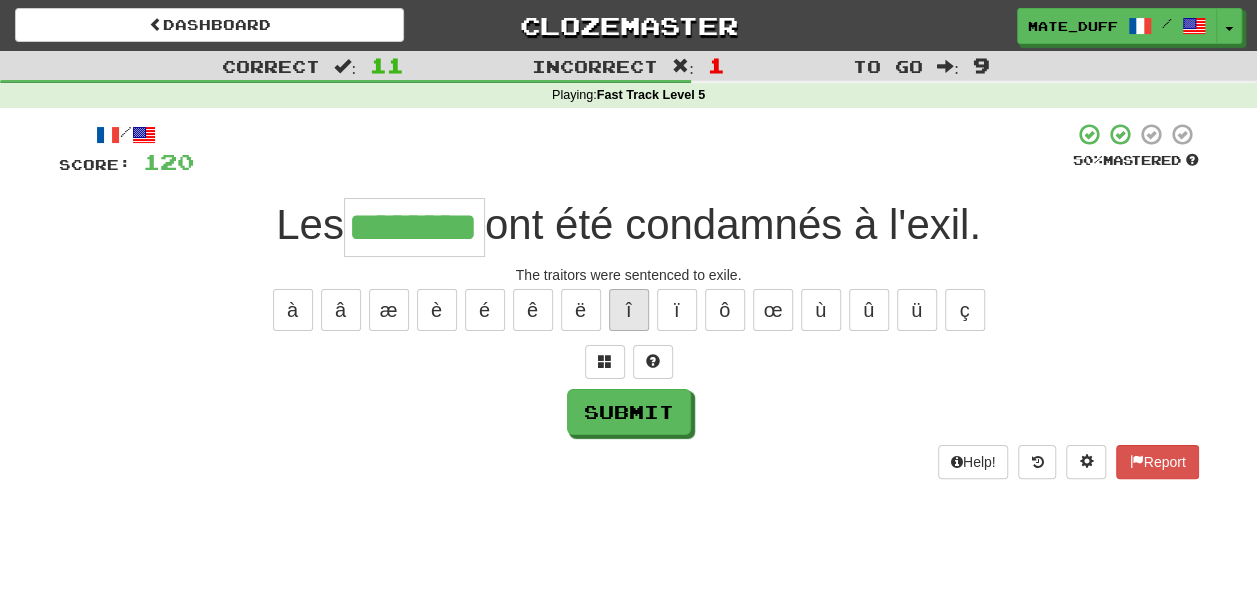 type on "********" 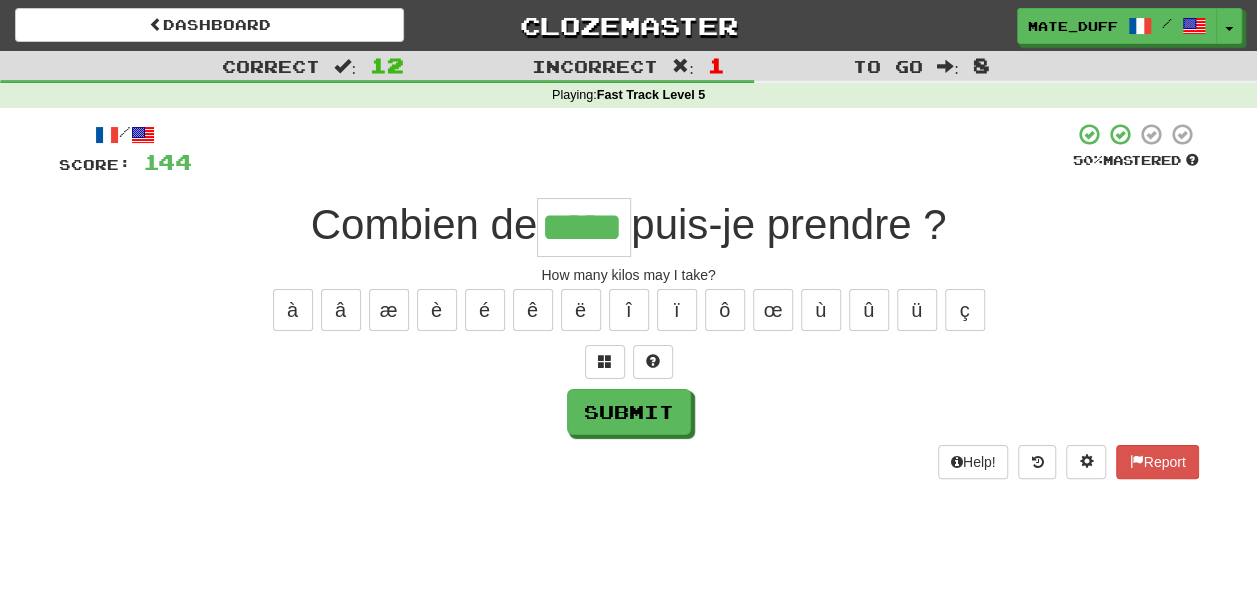 type on "*****" 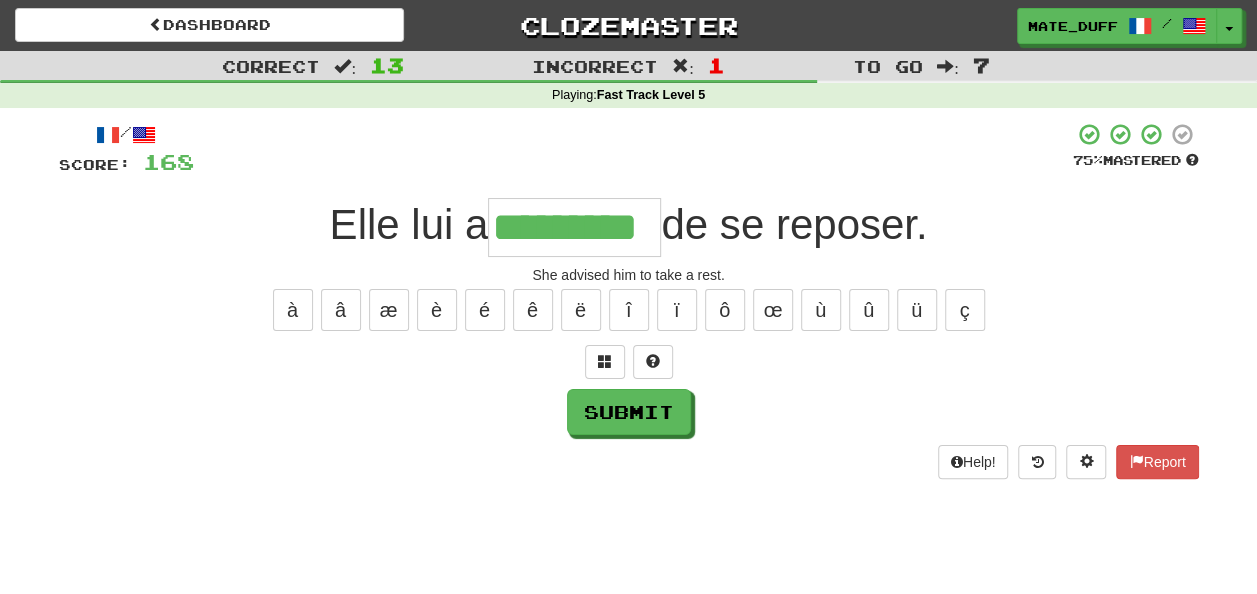 type on "*********" 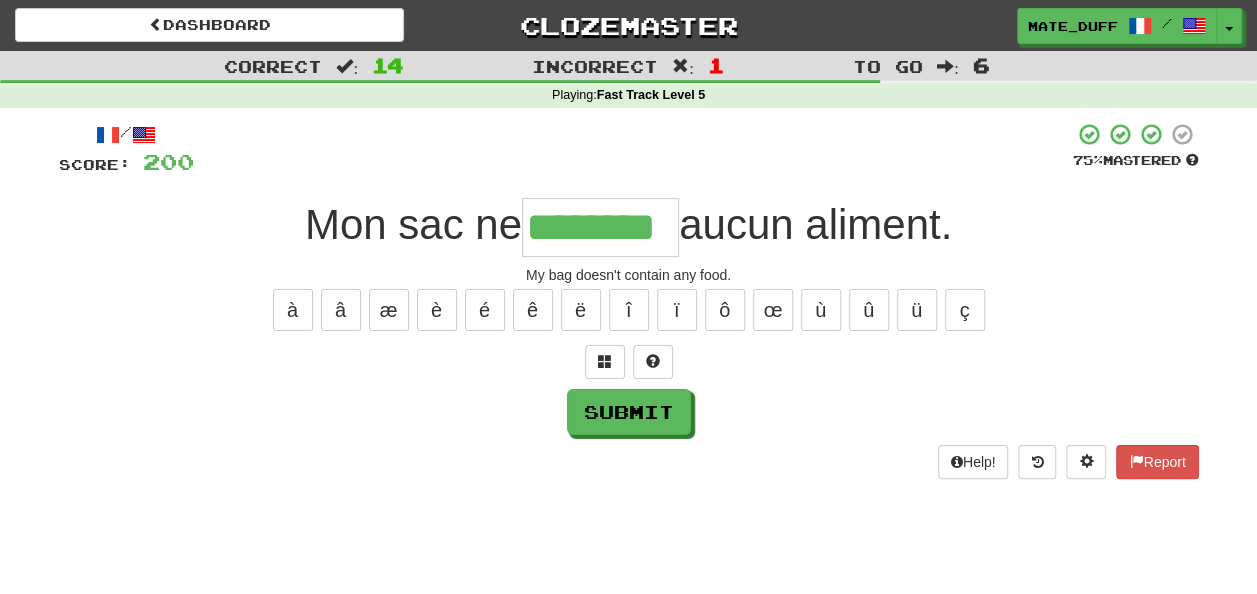 type on "********" 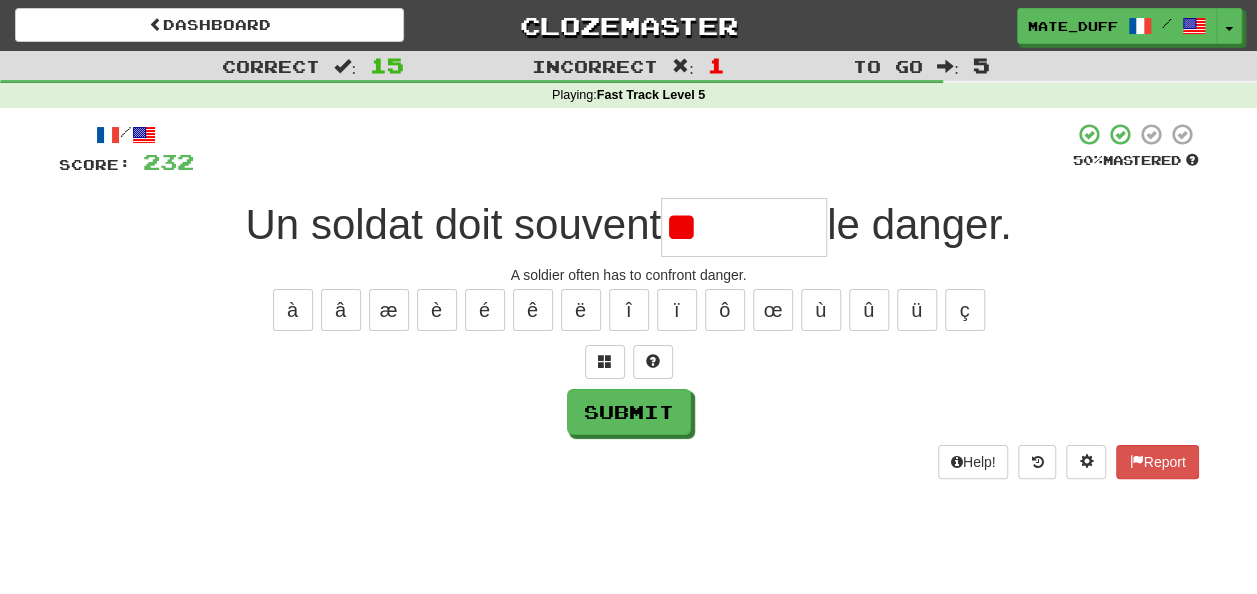 type on "*" 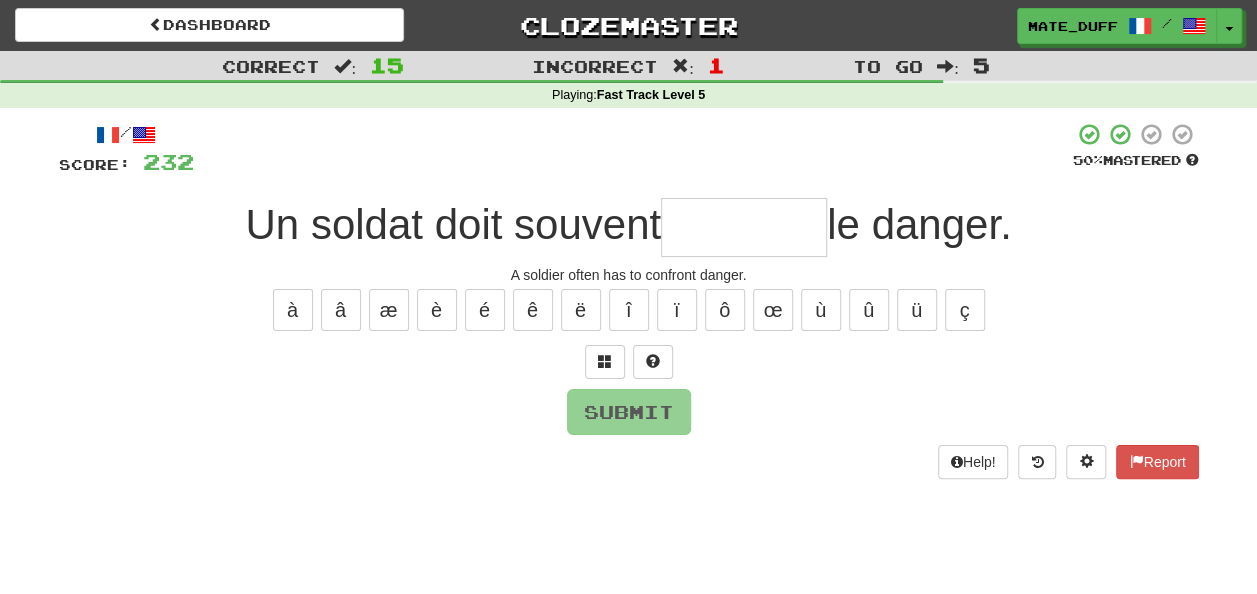 type on "*" 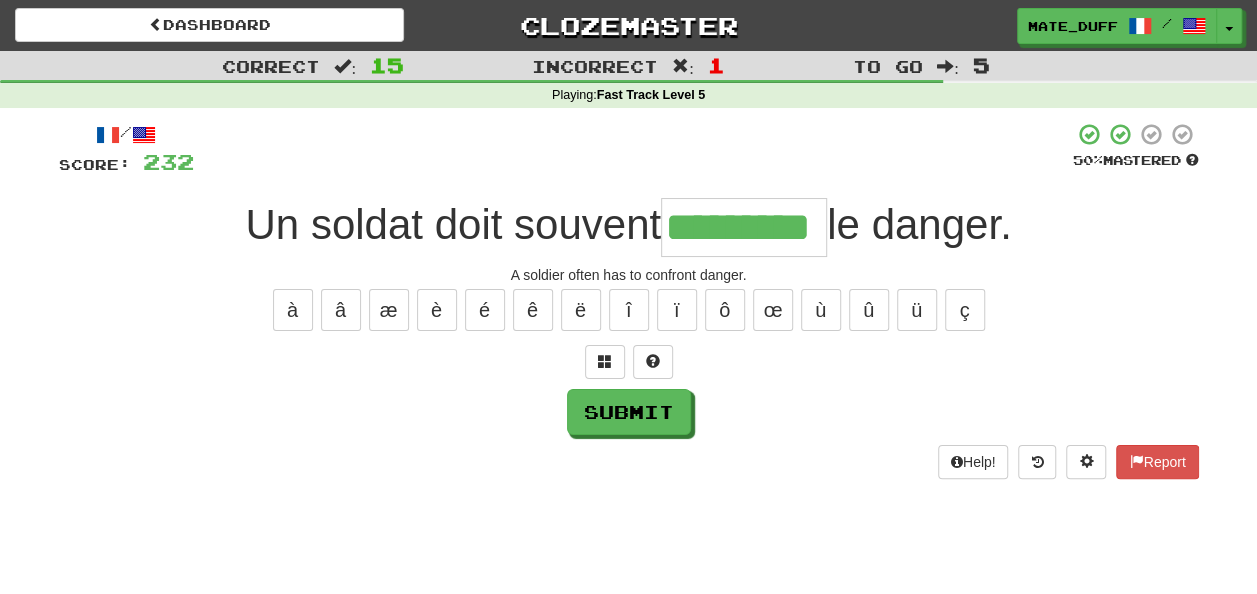 type on "*********" 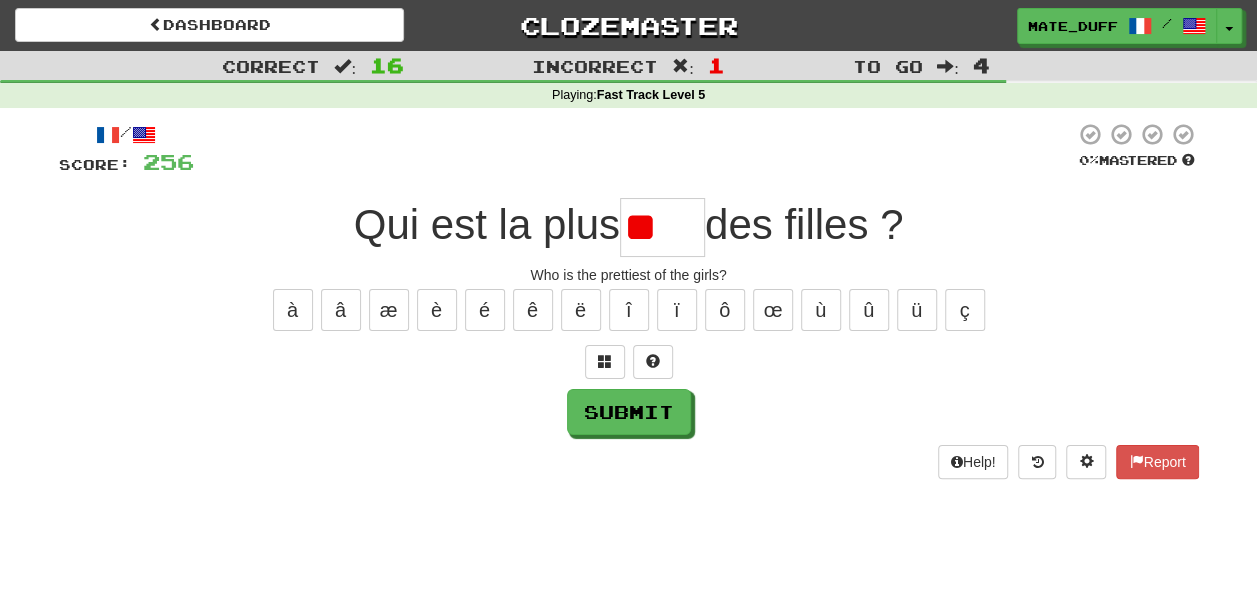 type on "*" 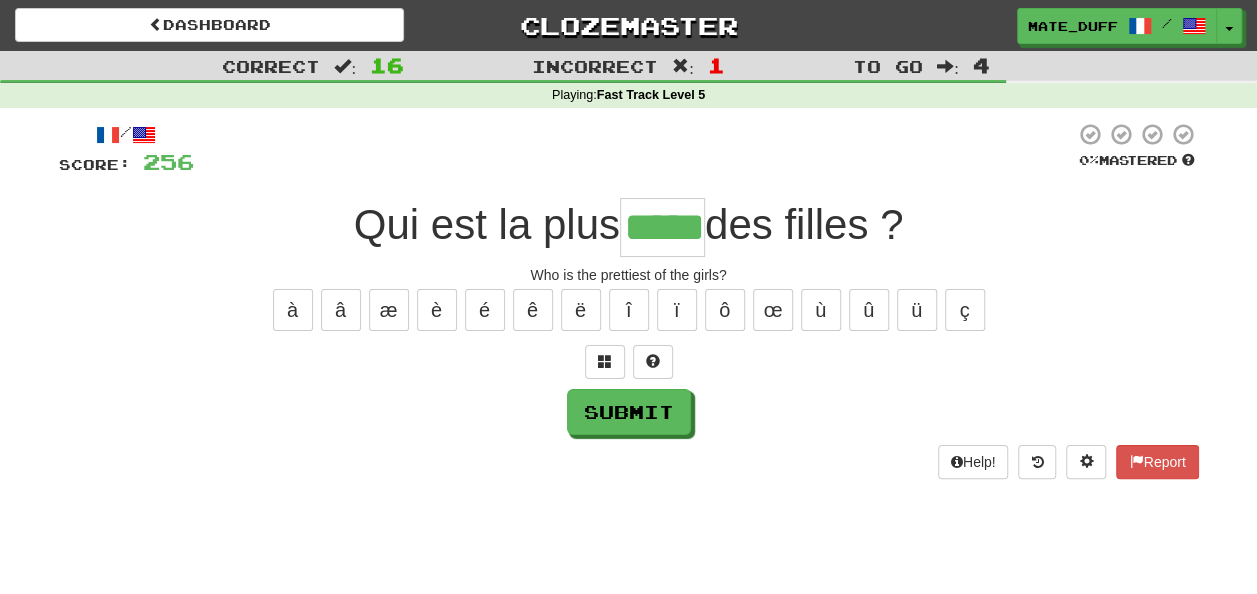 type on "*****" 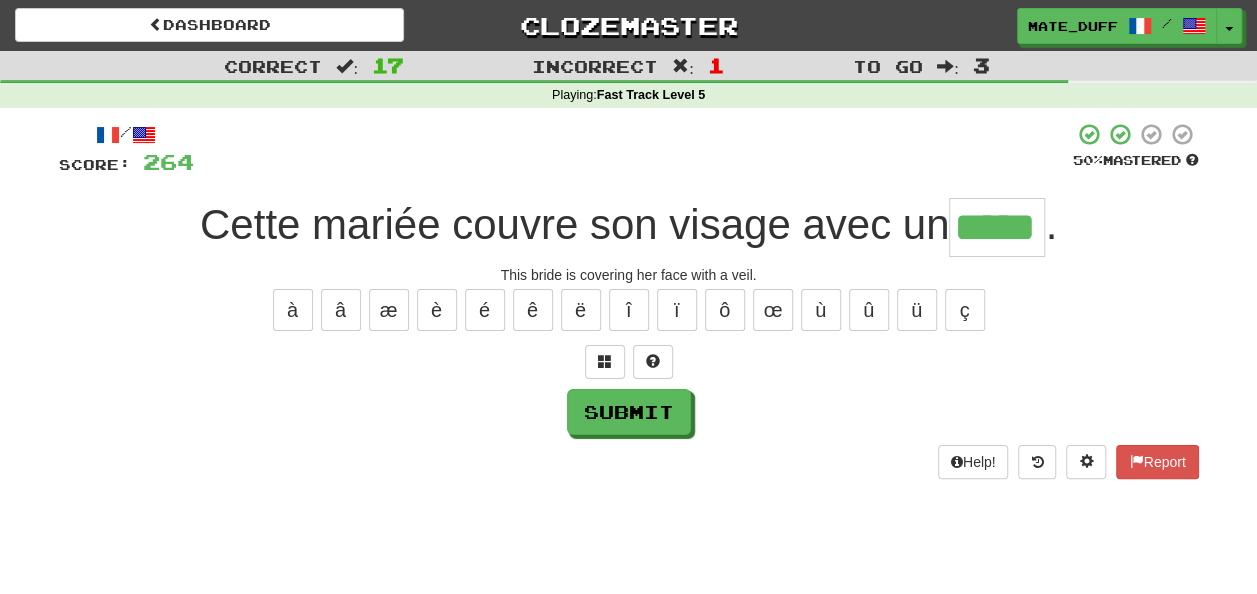 type on "*****" 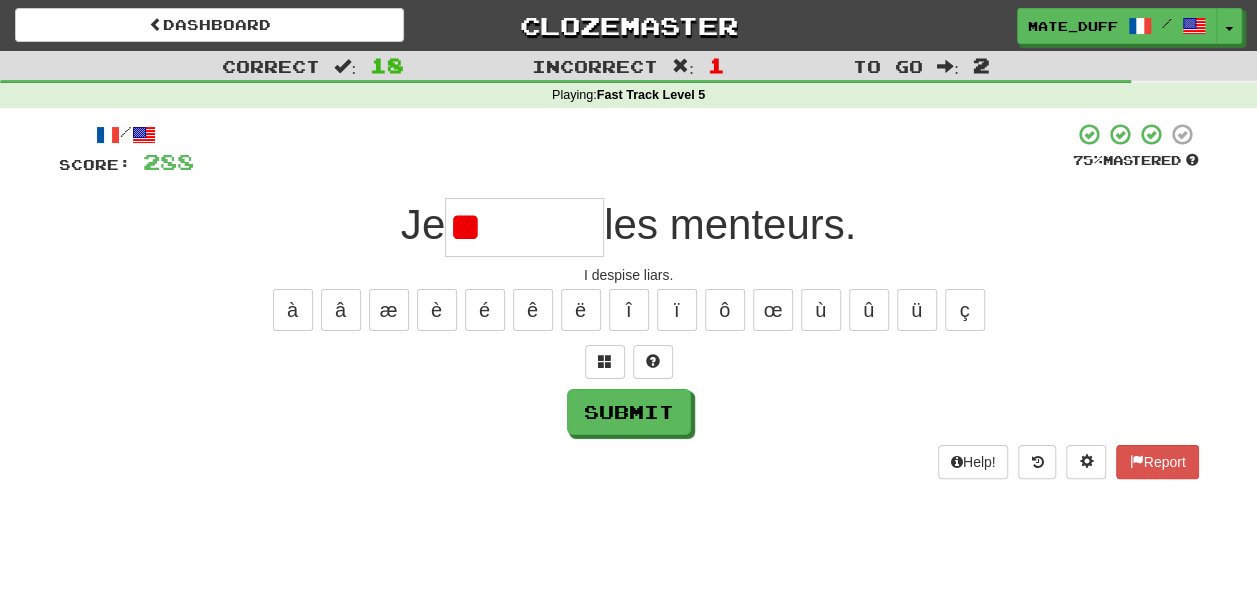 type on "*" 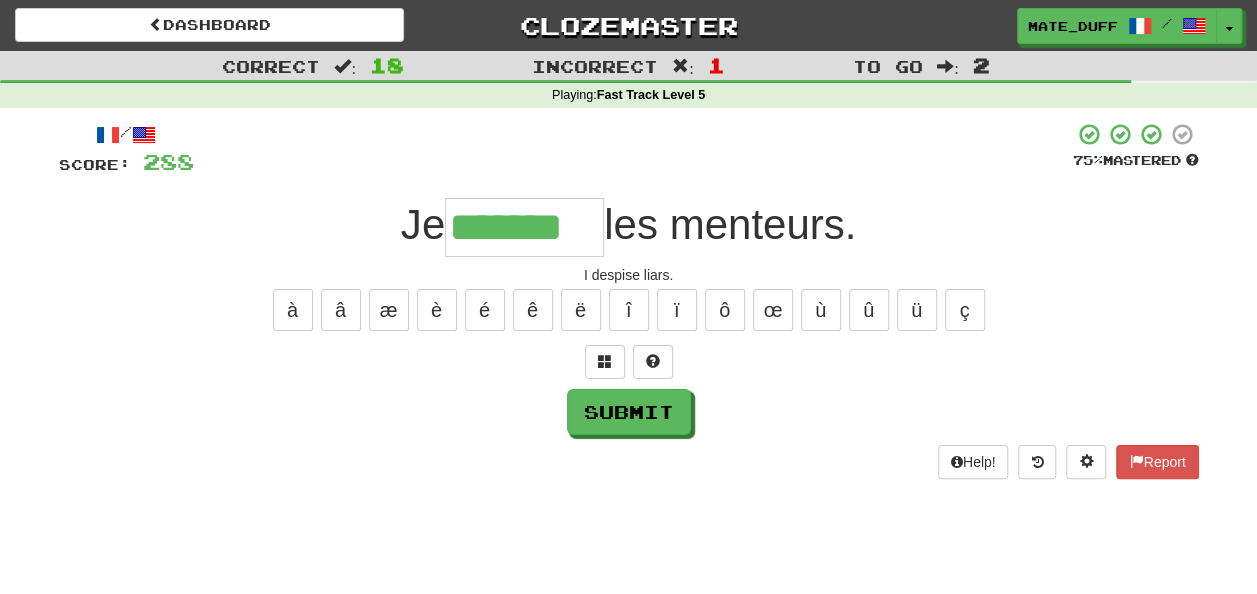 type on "*******" 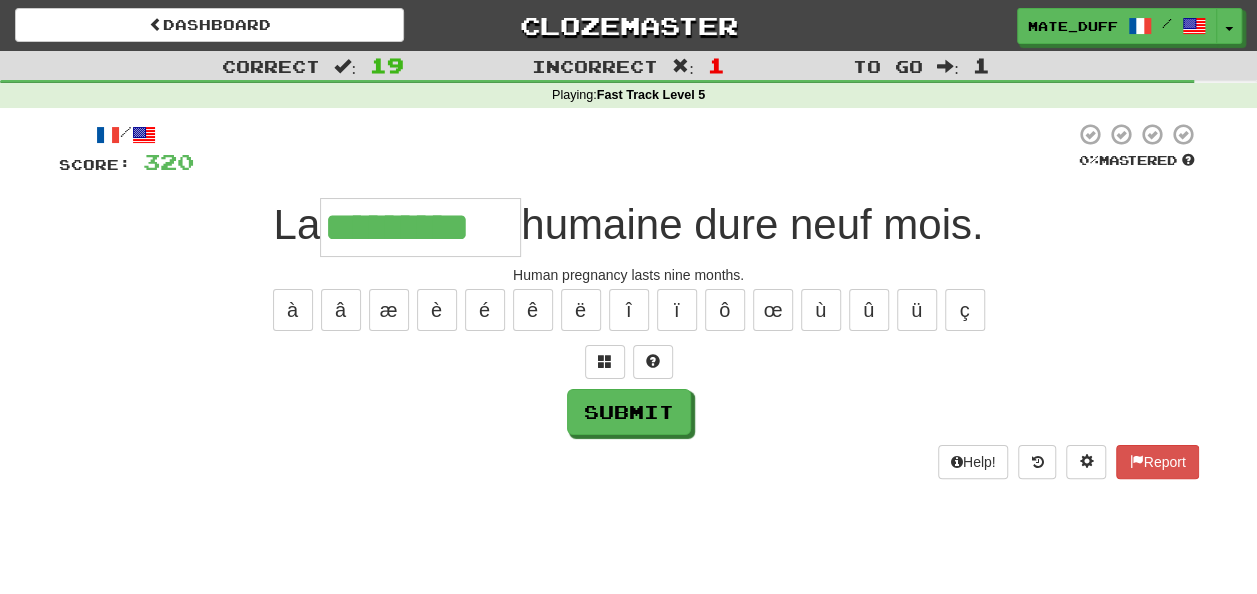 type on "*********" 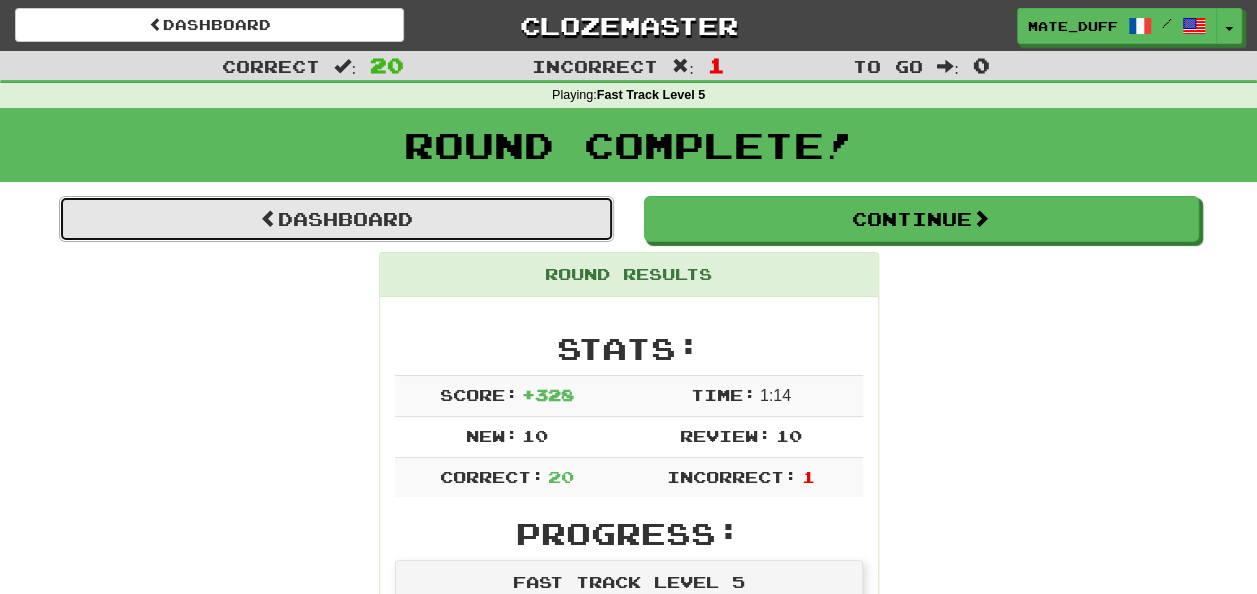 click on "Dashboard" at bounding box center (336, 219) 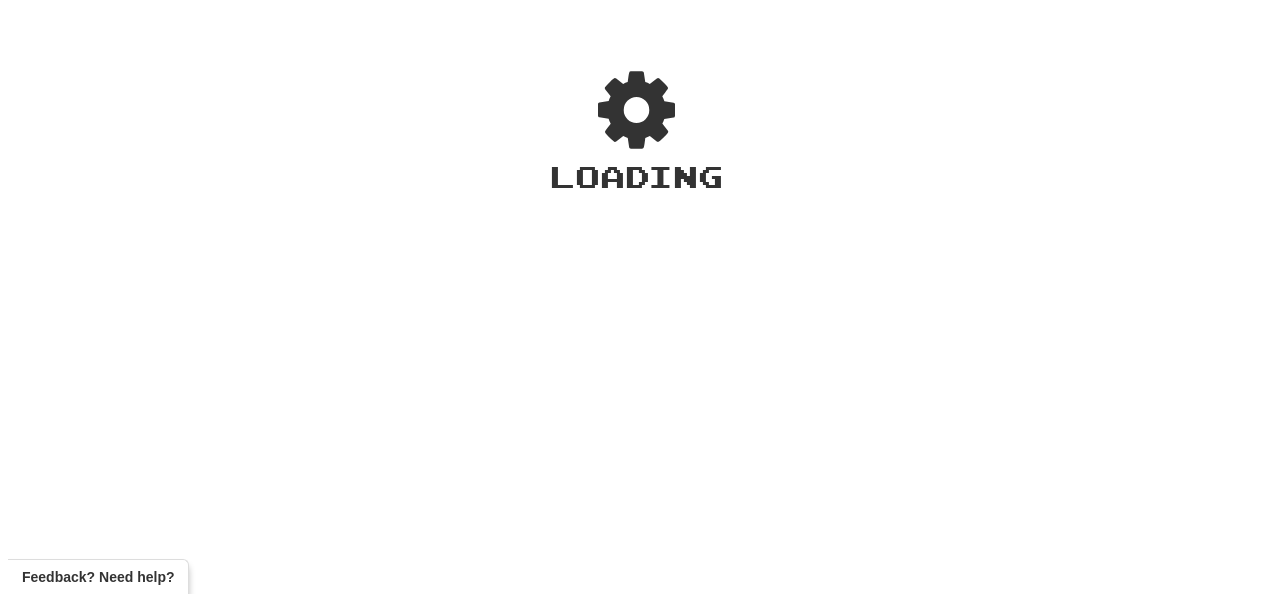 scroll, scrollTop: 0, scrollLeft: 0, axis: both 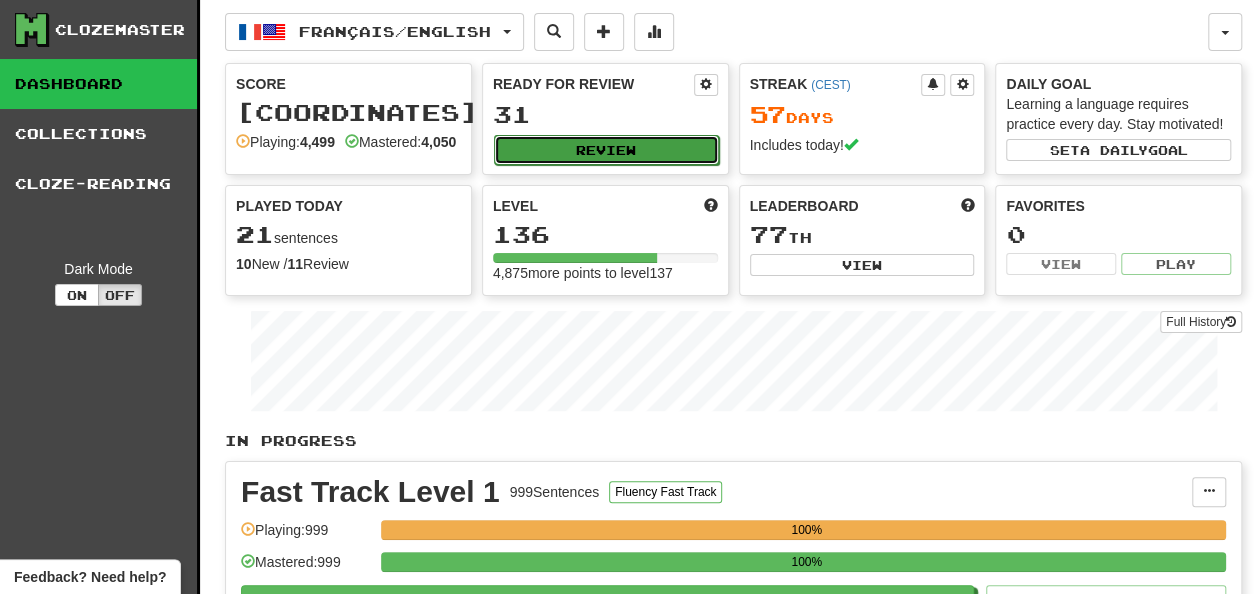 click on "Review" at bounding box center [606, 150] 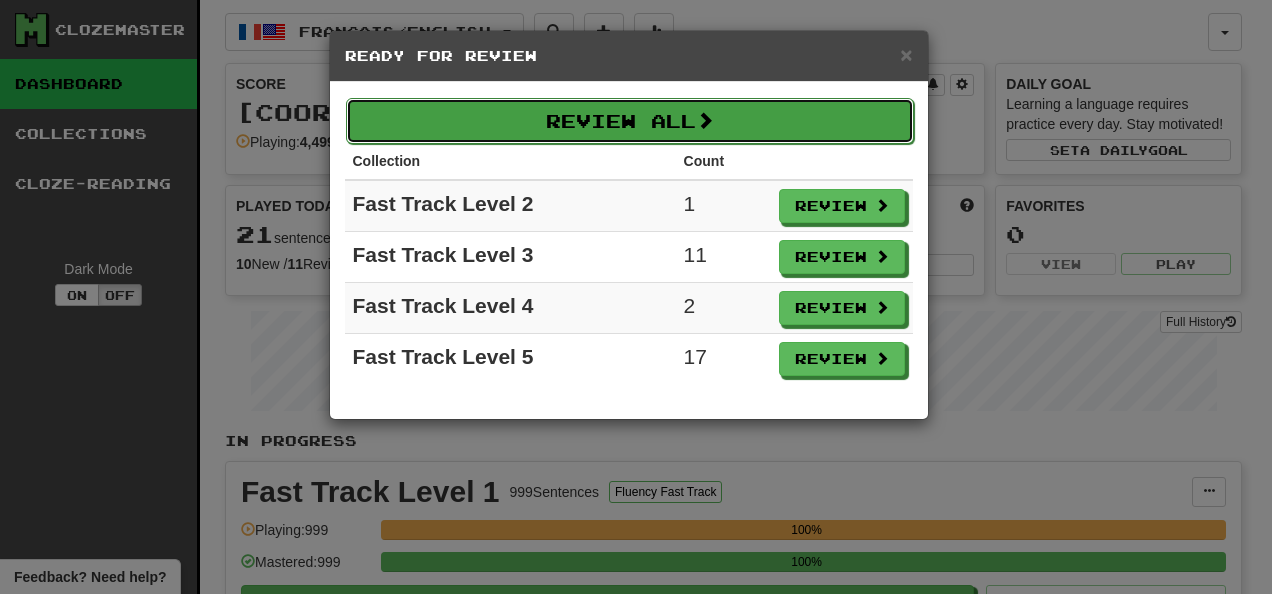 click on "Review All" at bounding box center (630, 121) 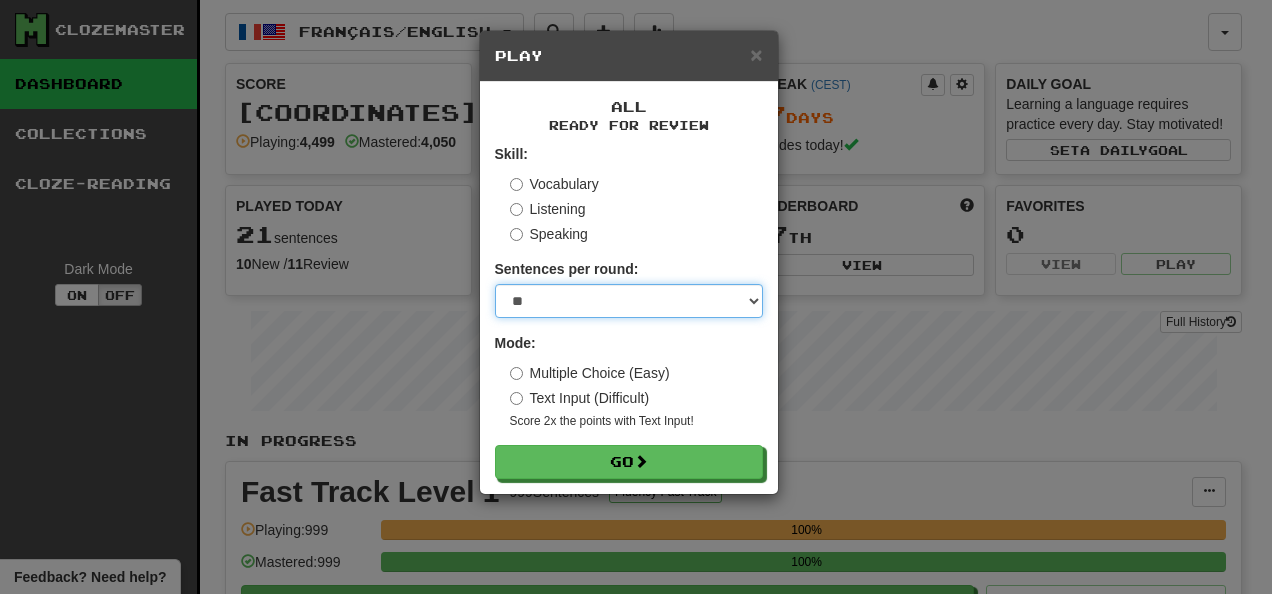 click on "* ** ** ** ** ** *** ********" at bounding box center [629, 301] 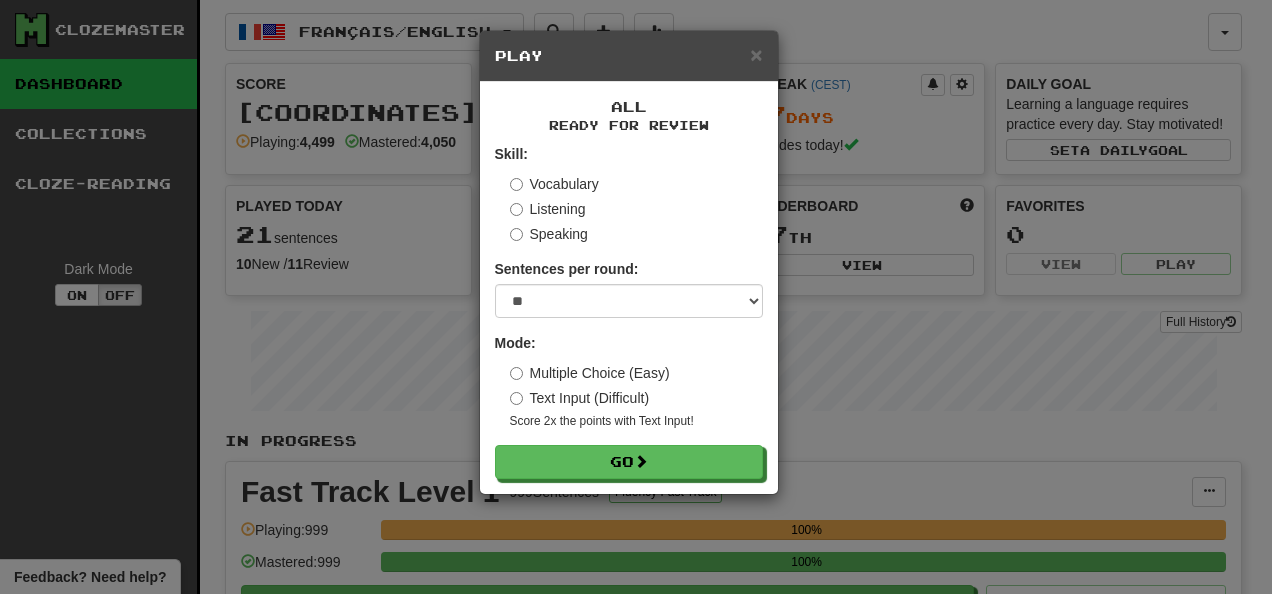 click on "Skill: Vocabulary Listening Speaking Sentences per round: * ** ** ** ** ** *** ******** Mode: Multiple Choice (Easy) Text Input (Difficult) Score 2x the points with Text Input ! Go" at bounding box center (629, 311) 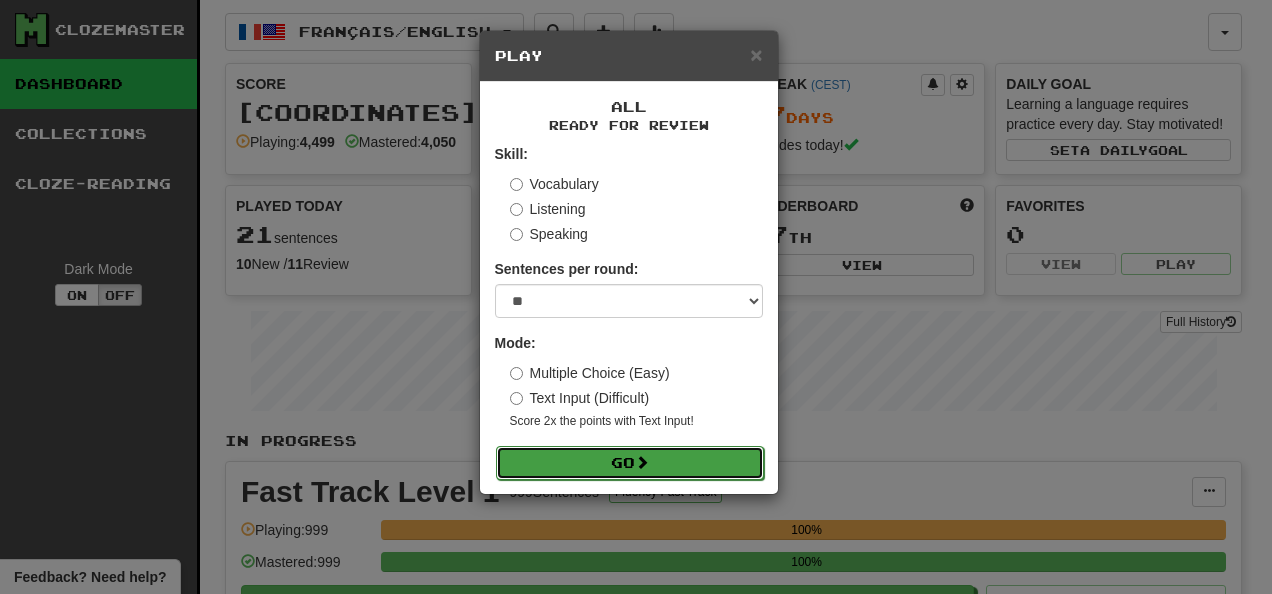 click on "Go" at bounding box center (630, 463) 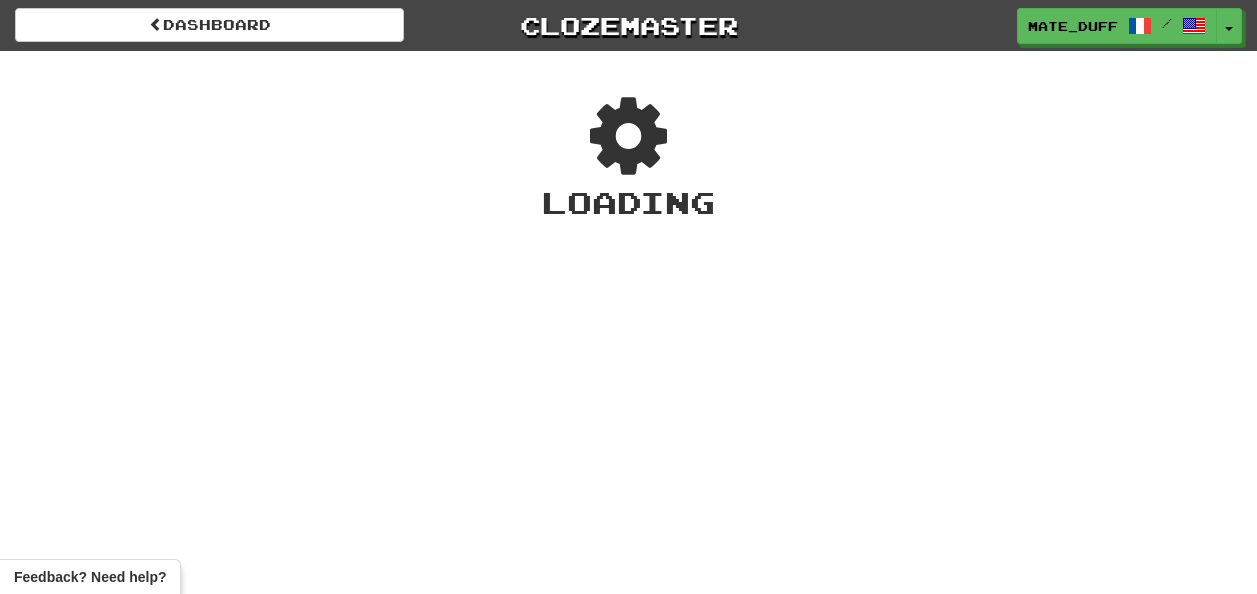 scroll, scrollTop: 0, scrollLeft: 0, axis: both 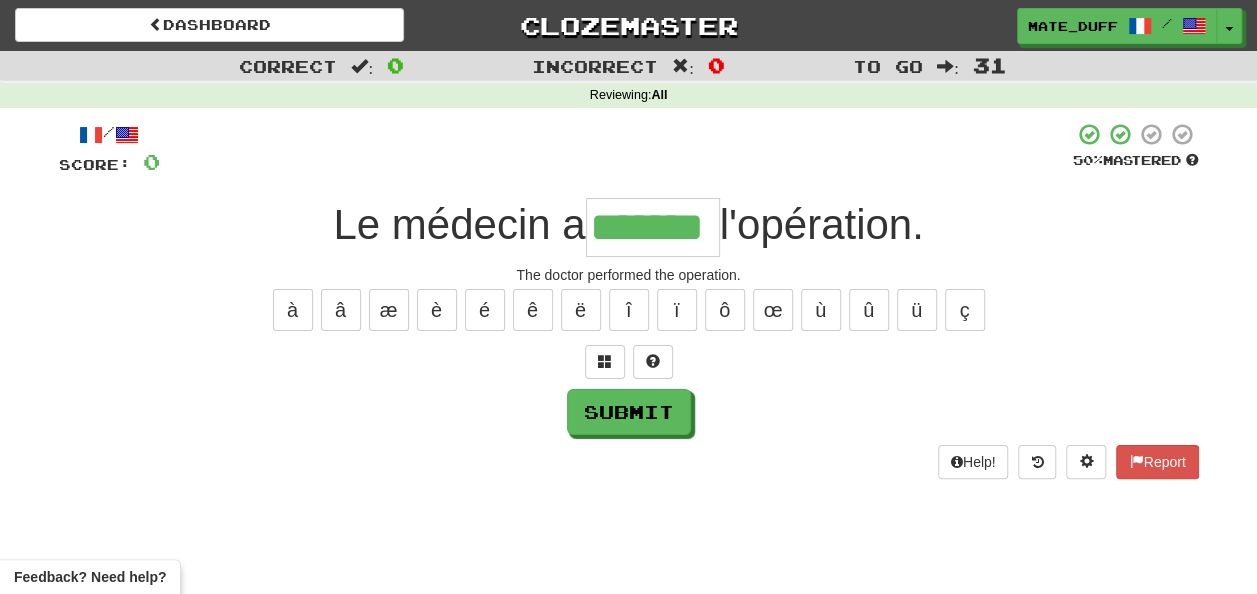 type on "*******" 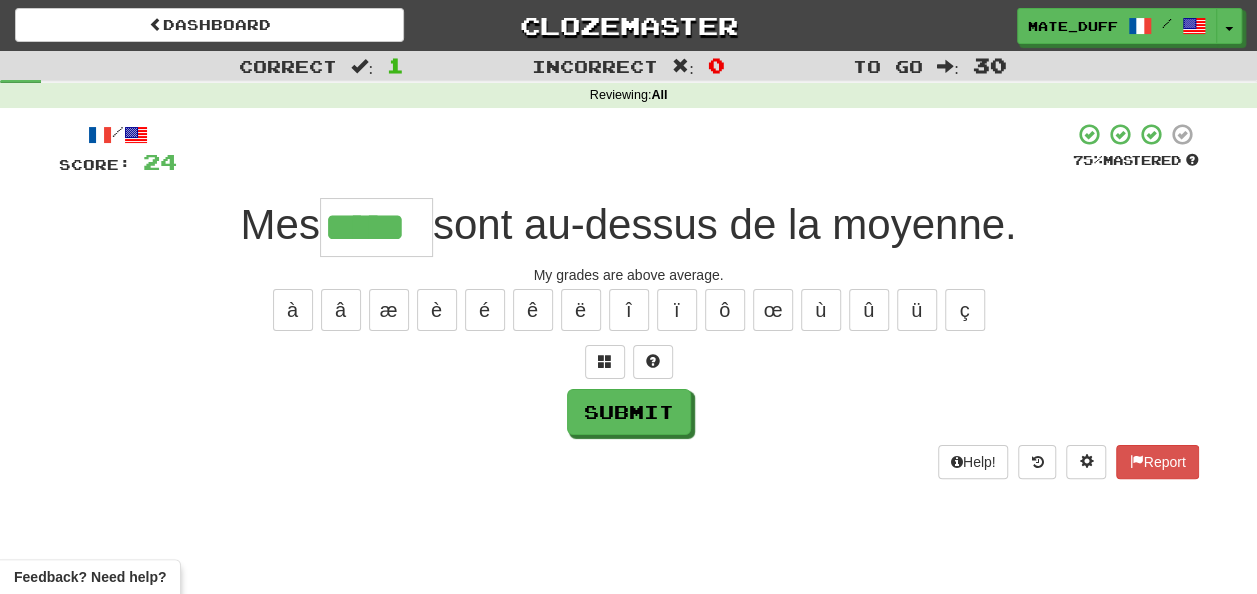 type on "*****" 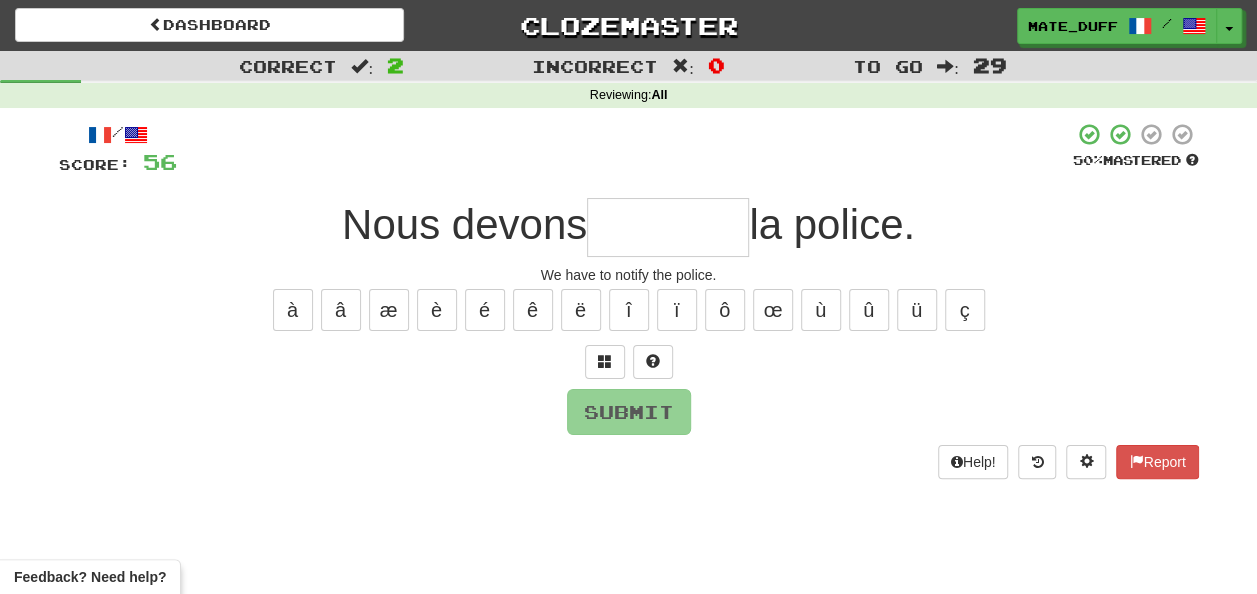 type on "*" 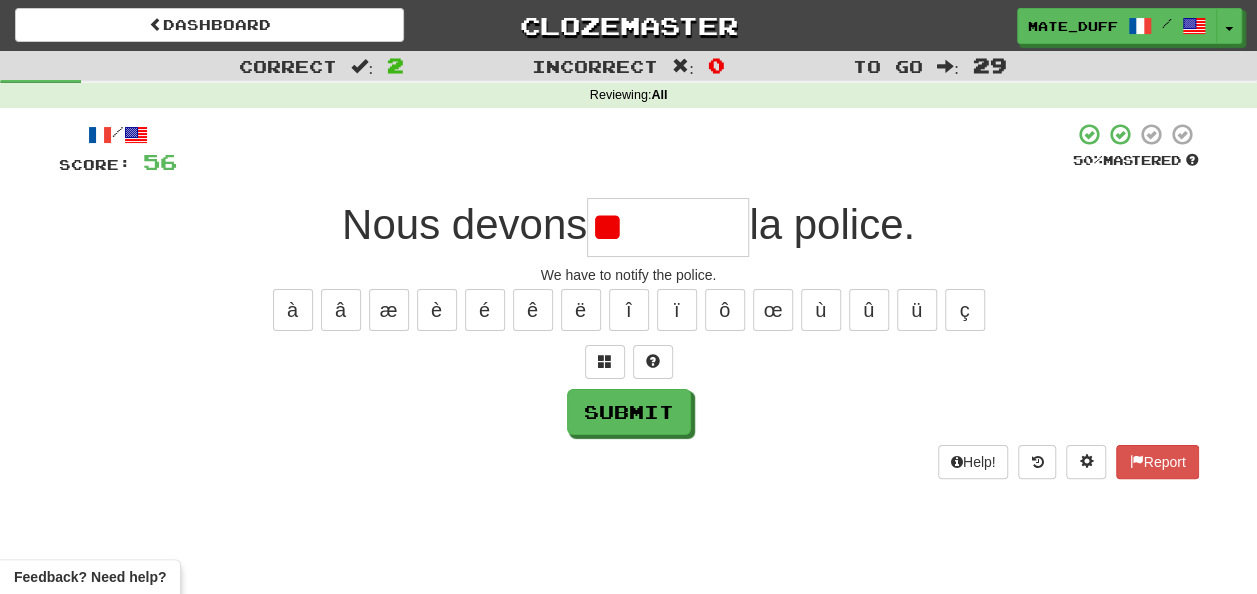 type on "*" 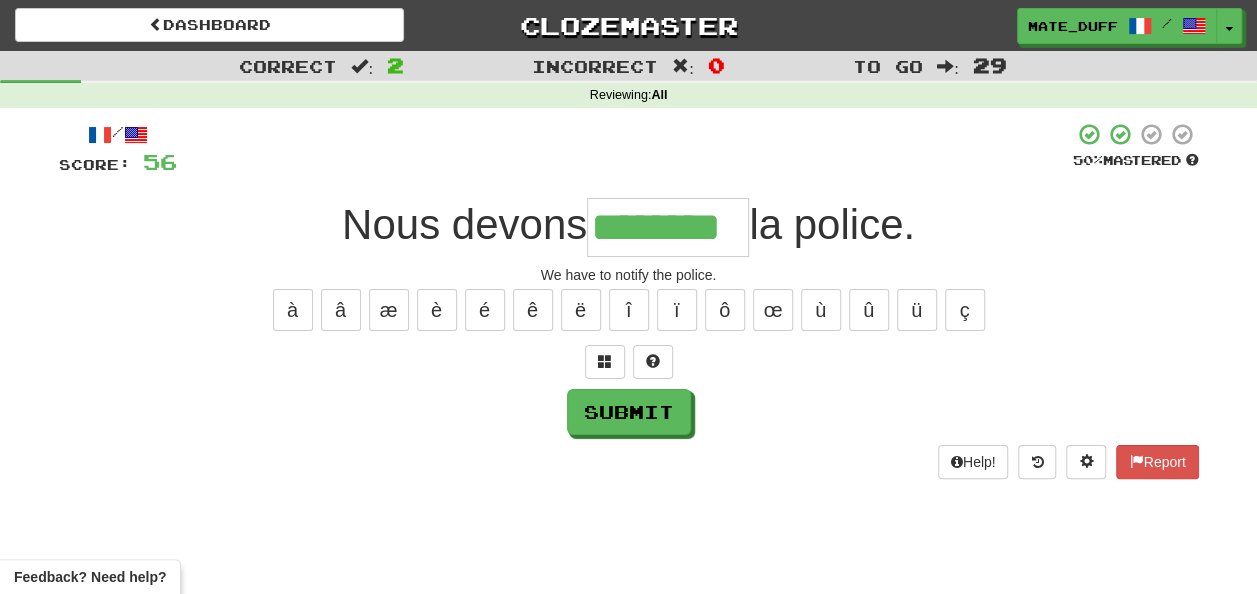 type on "********" 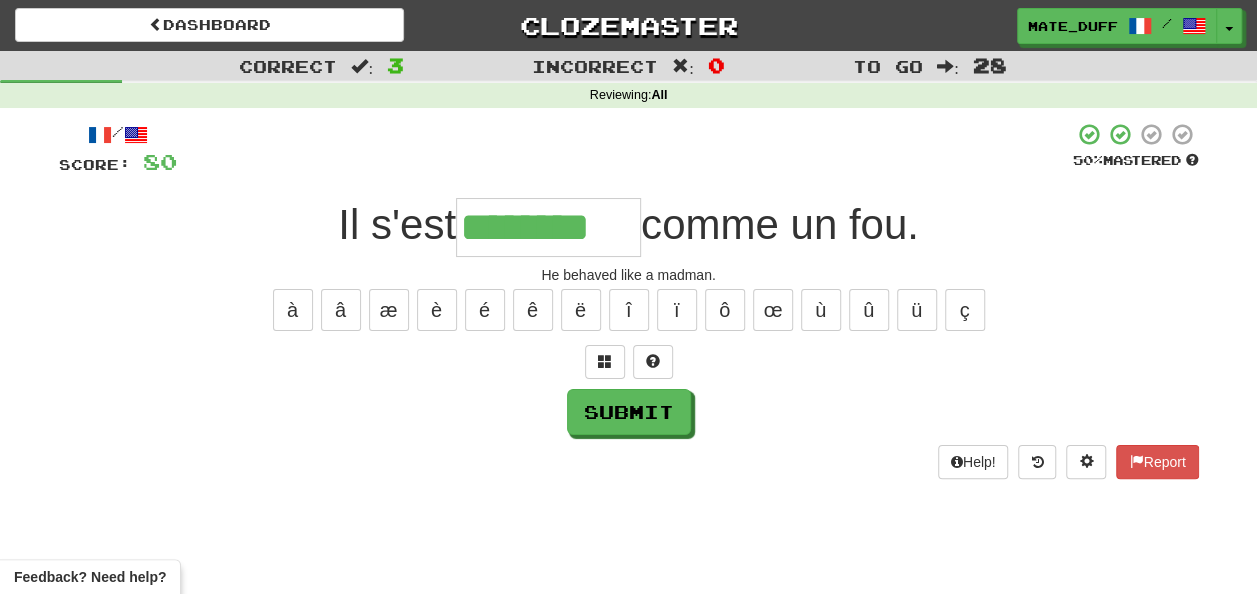 type on "********" 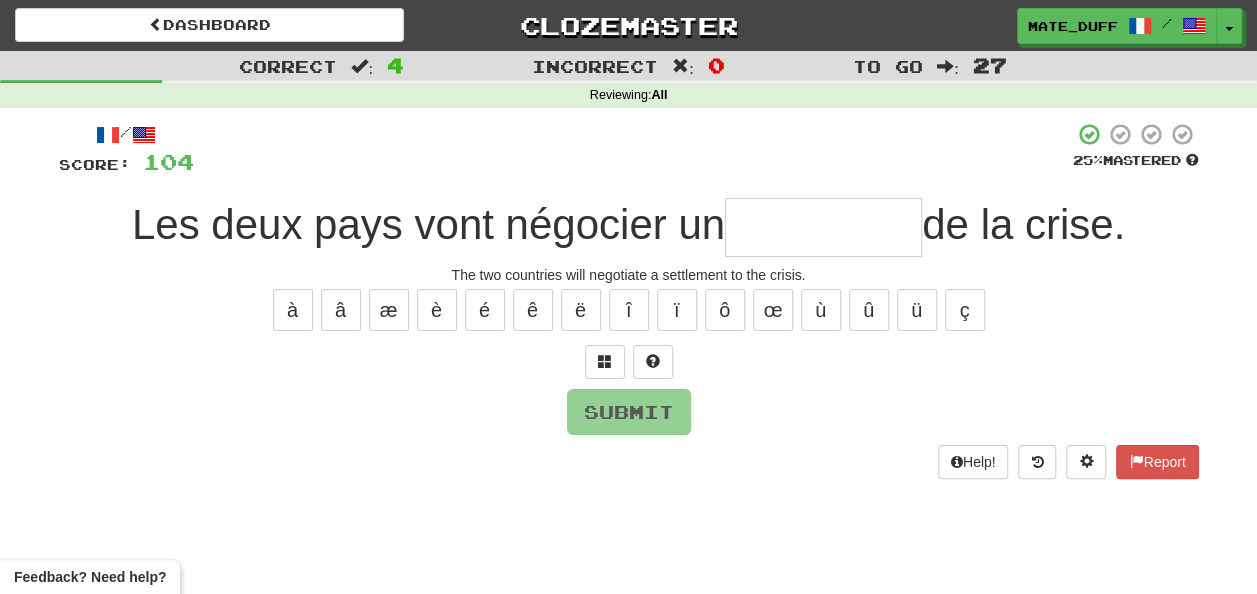 type on "*" 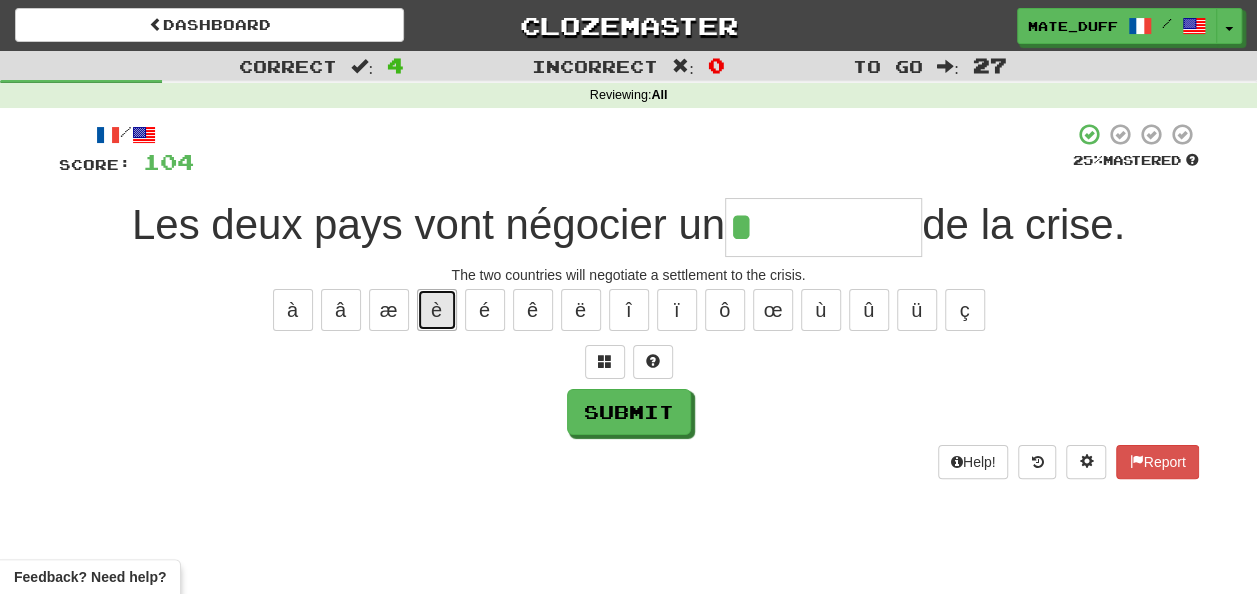 click on "è" at bounding box center [437, 310] 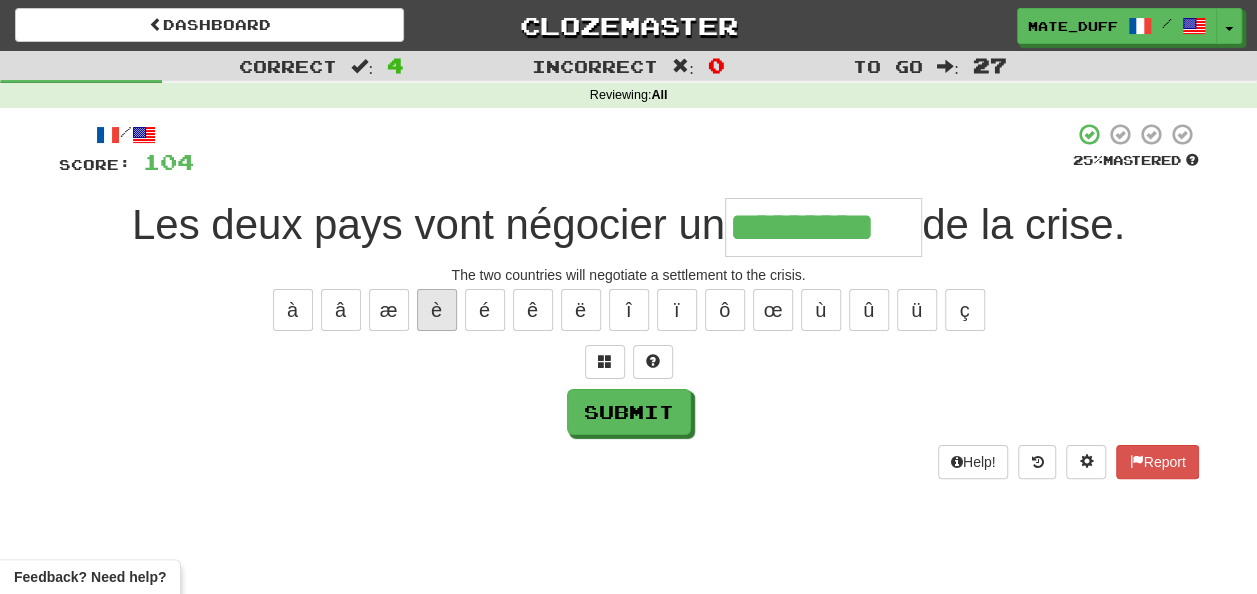 type on "*********" 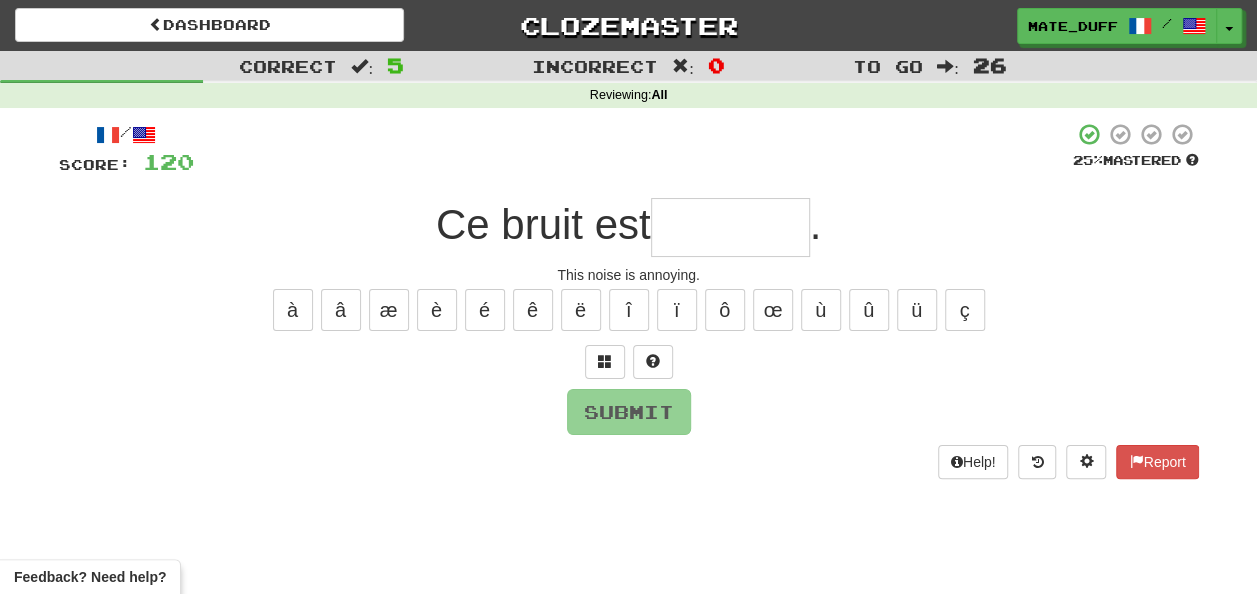 type on "*" 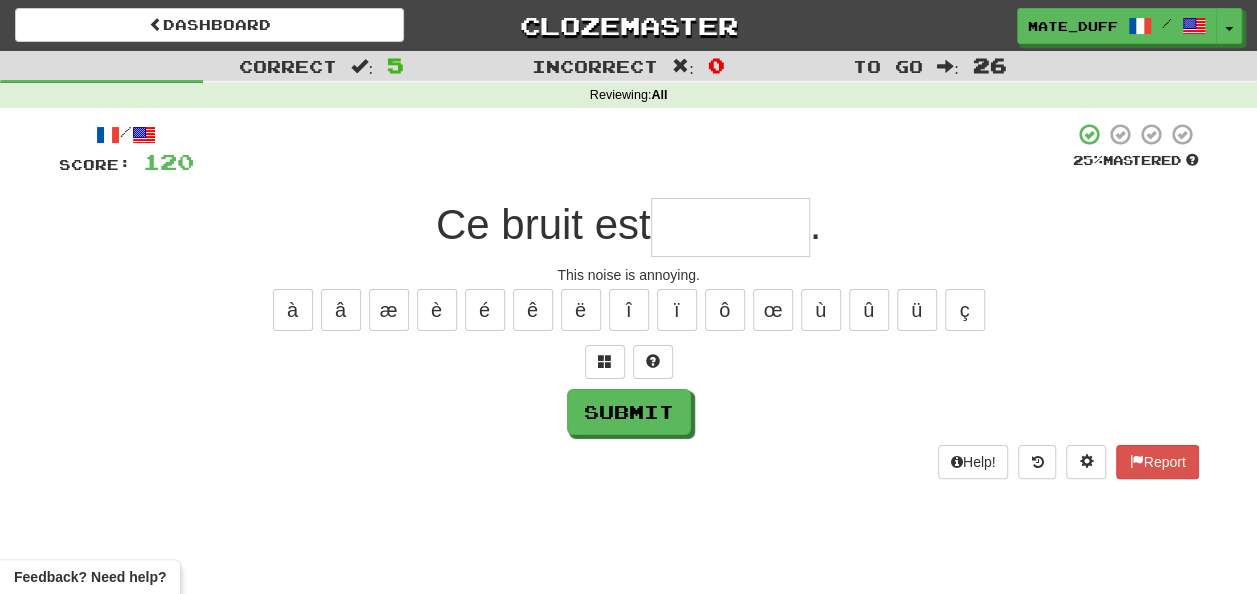 type on "*" 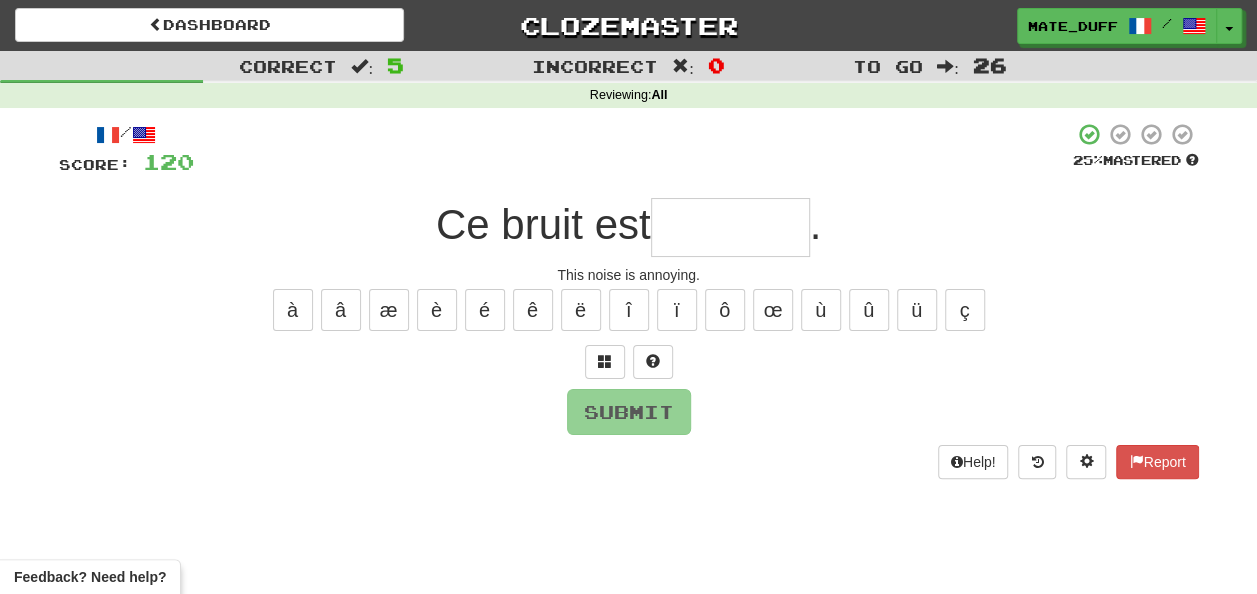 type on "*" 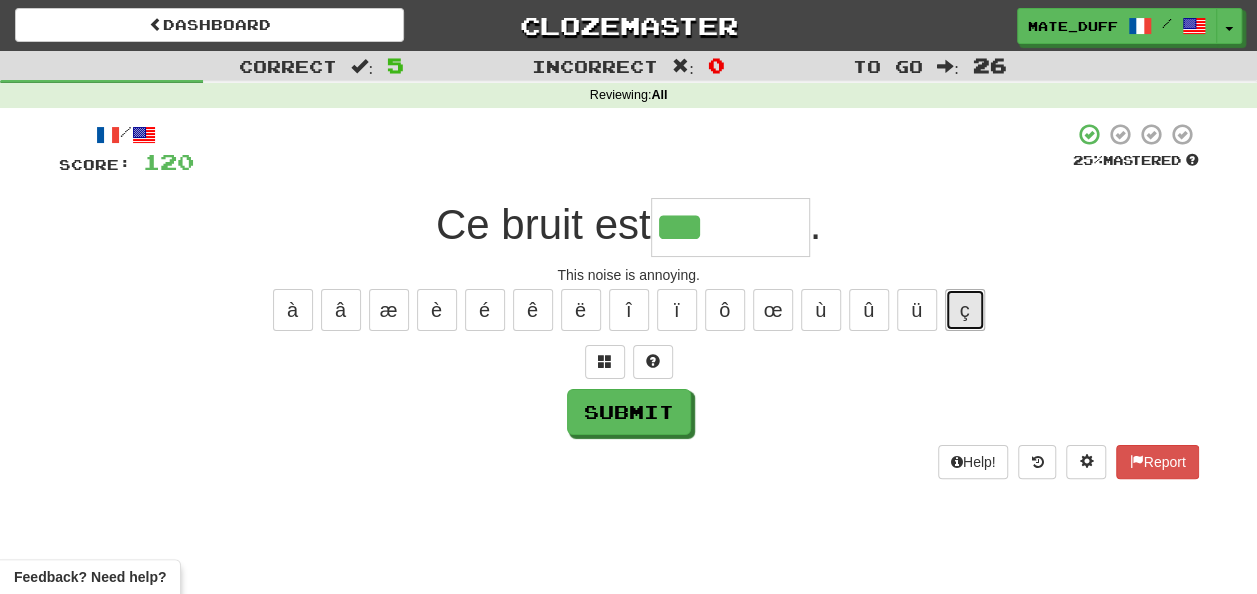 click on "ç" at bounding box center [965, 310] 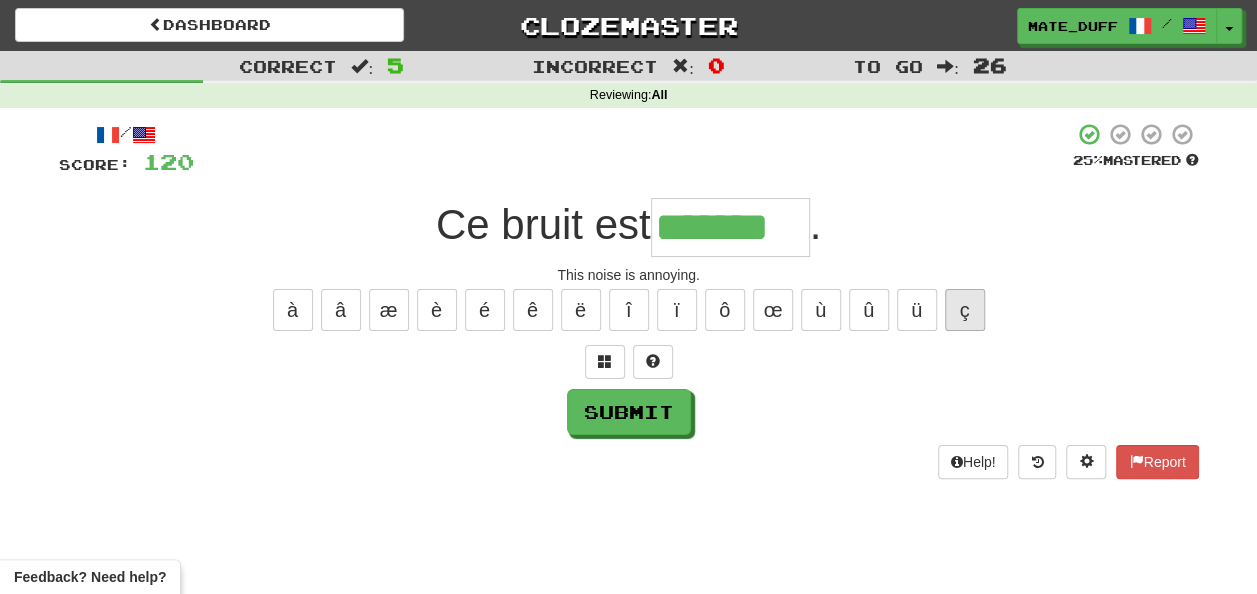 type on "*******" 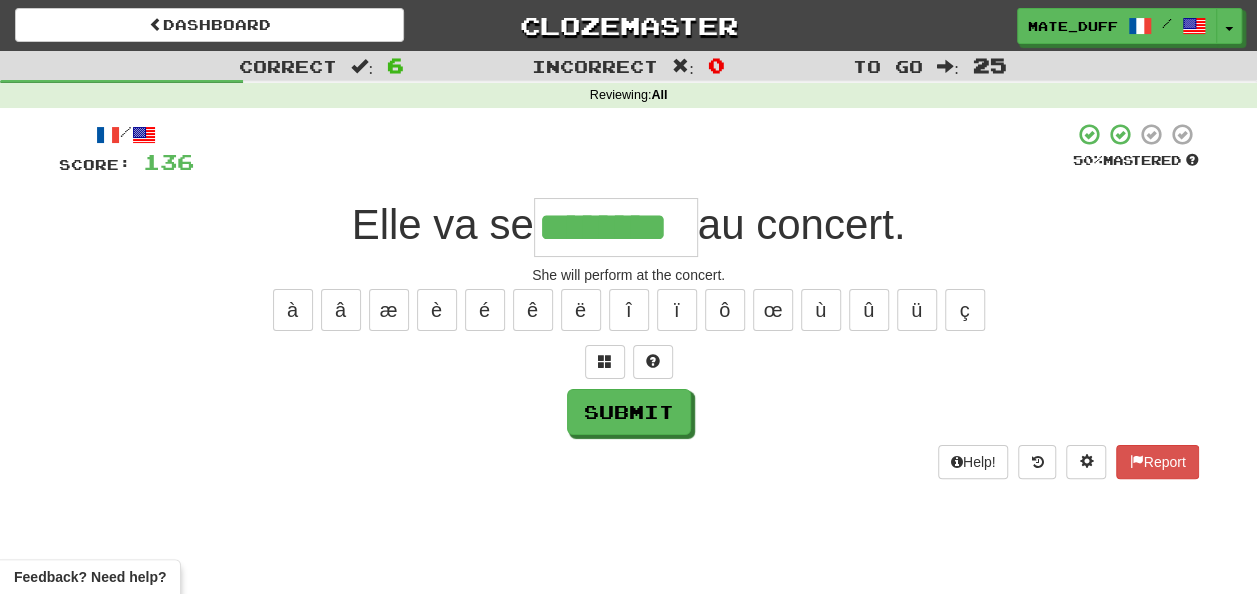 type on "********" 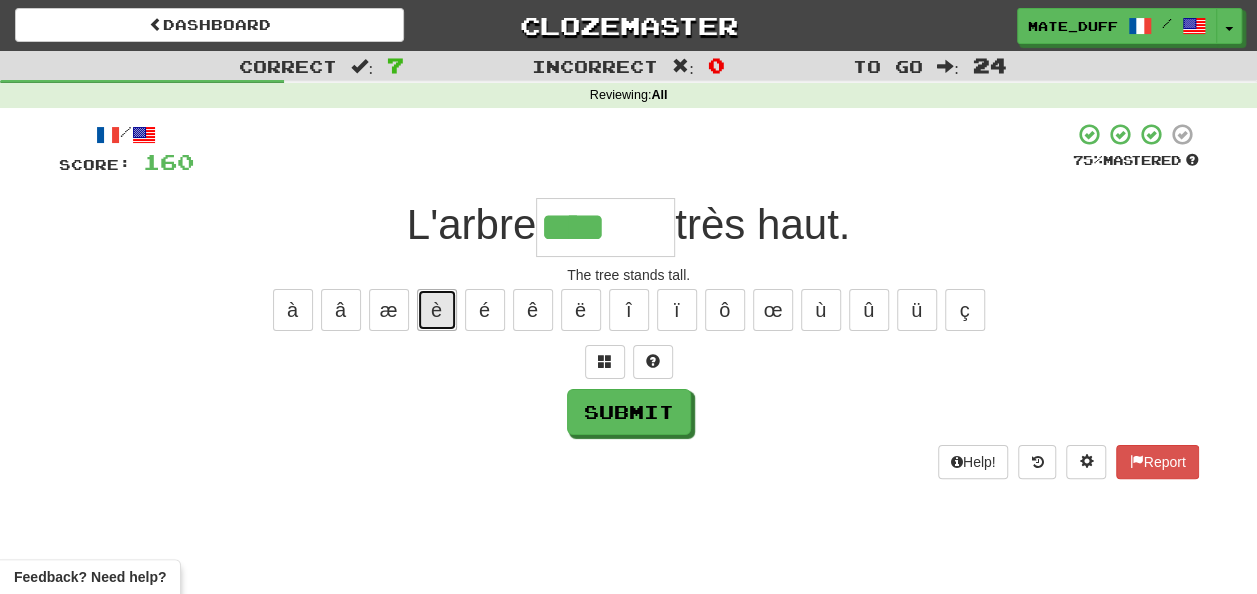 click on "è" at bounding box center (437, 310) 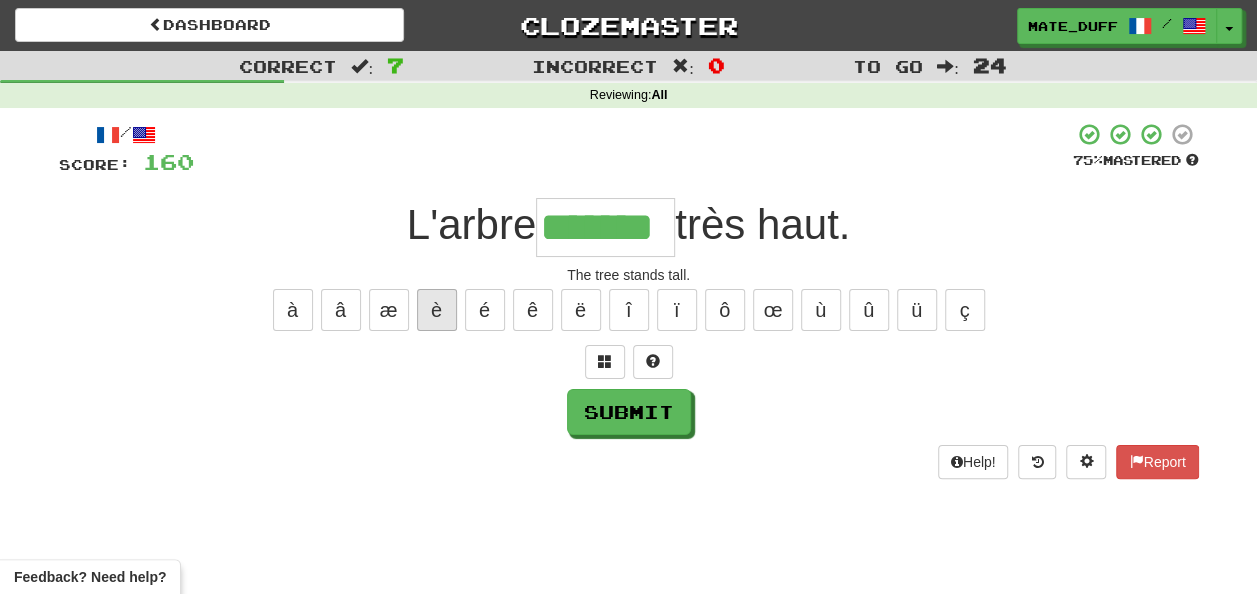 type on "*******" 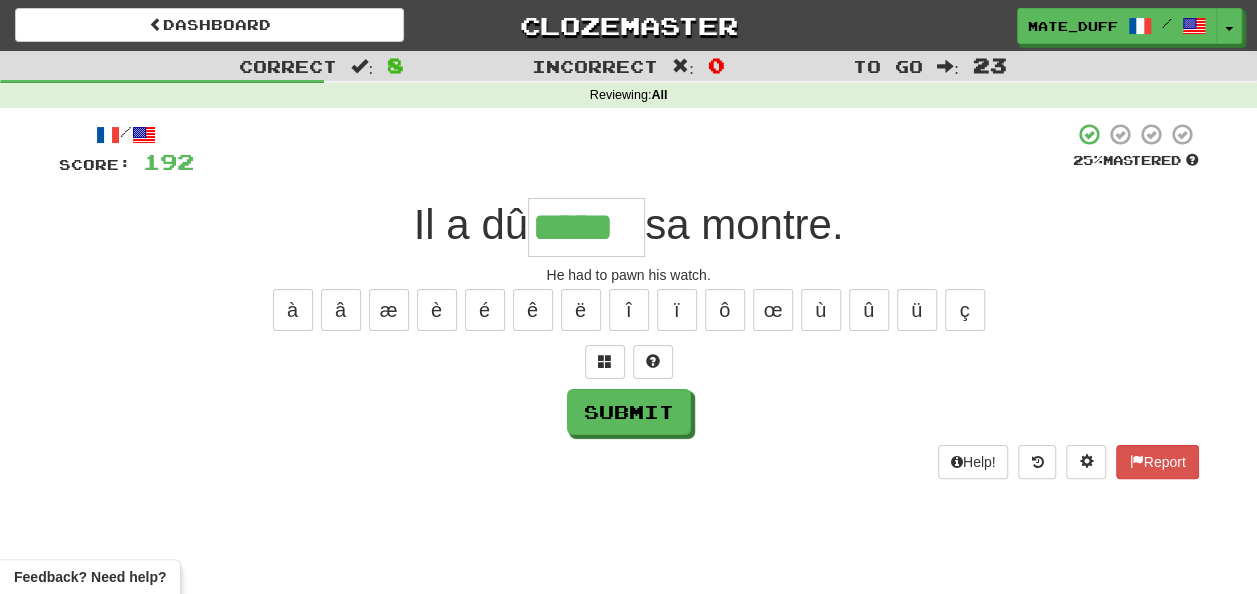 type on "*****" 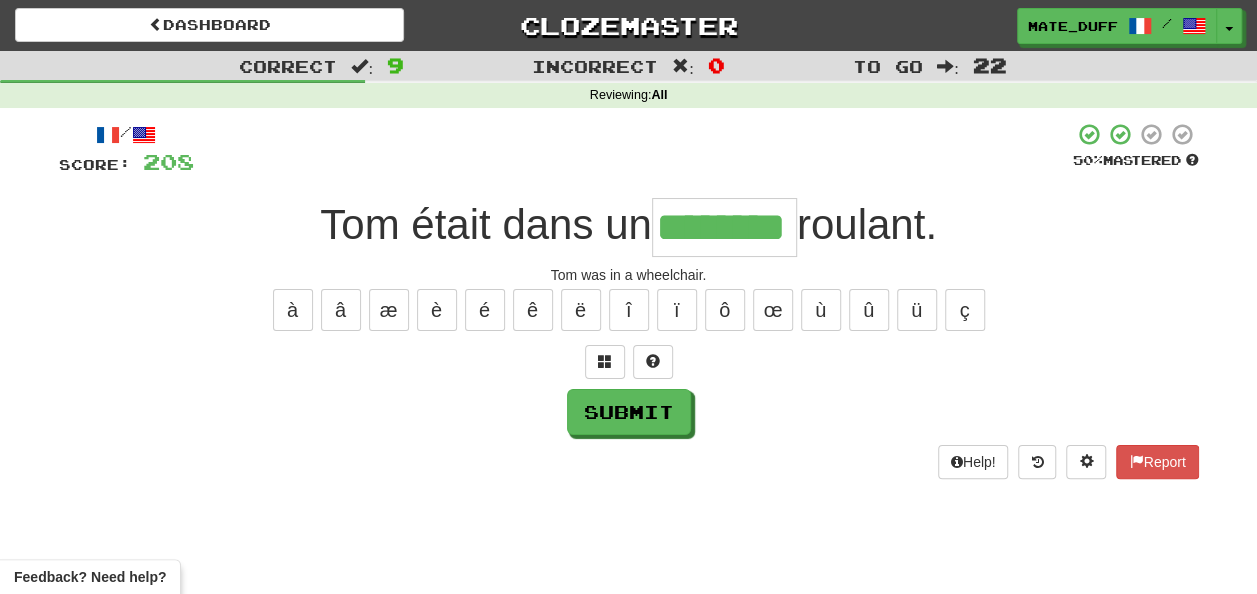 type on "********" 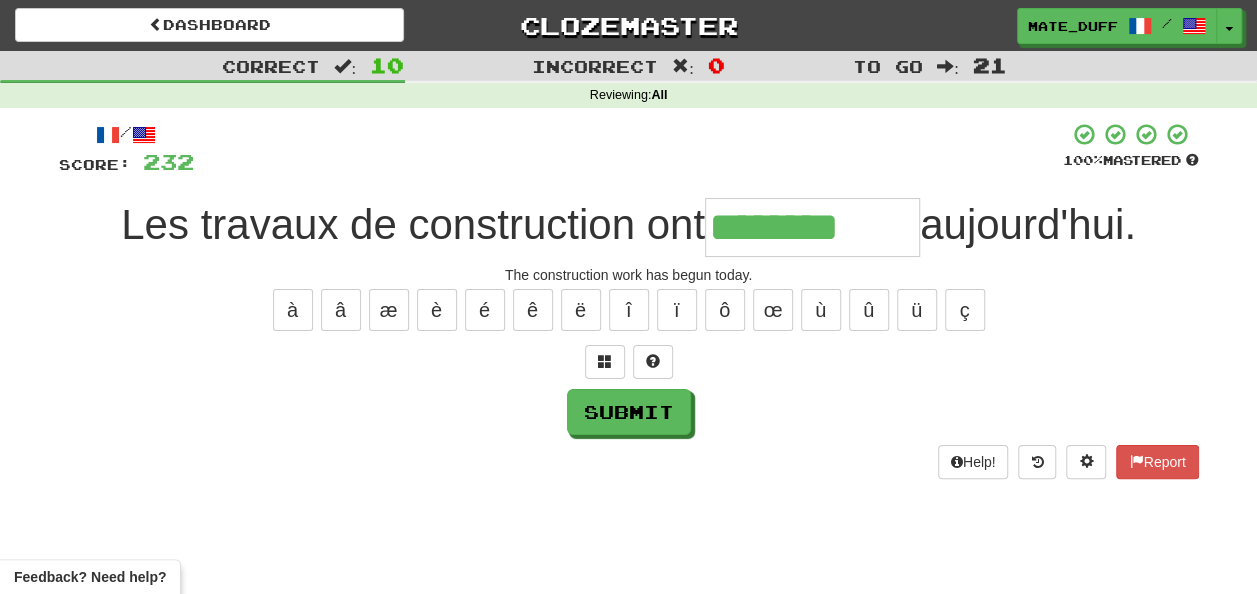 type on "********" 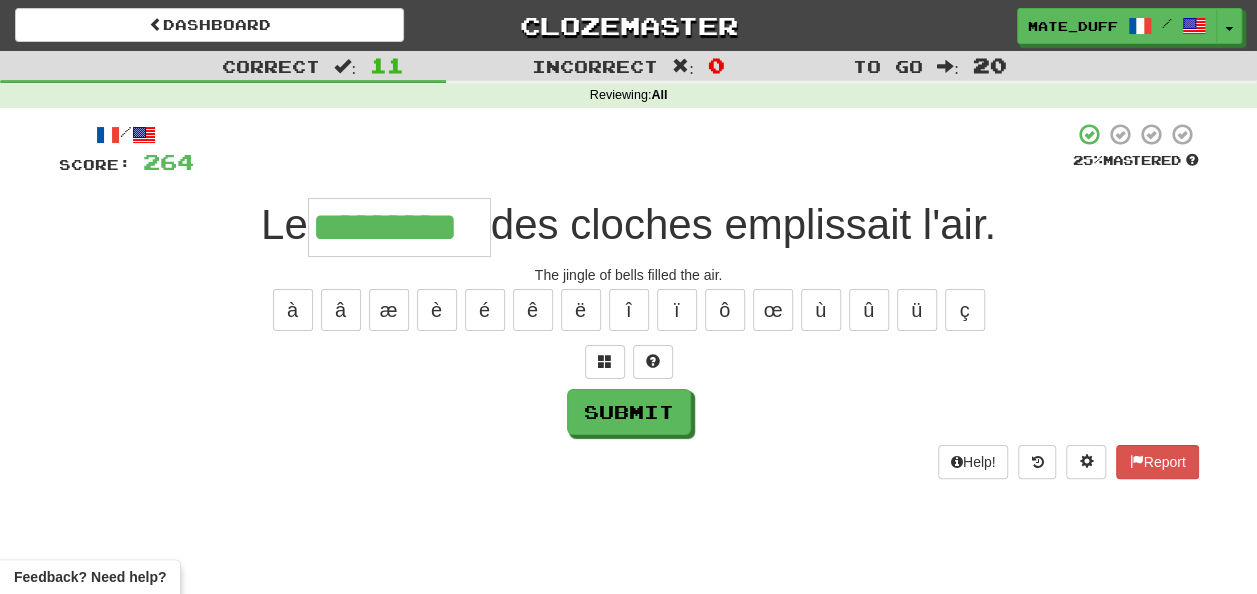 type on "*********" 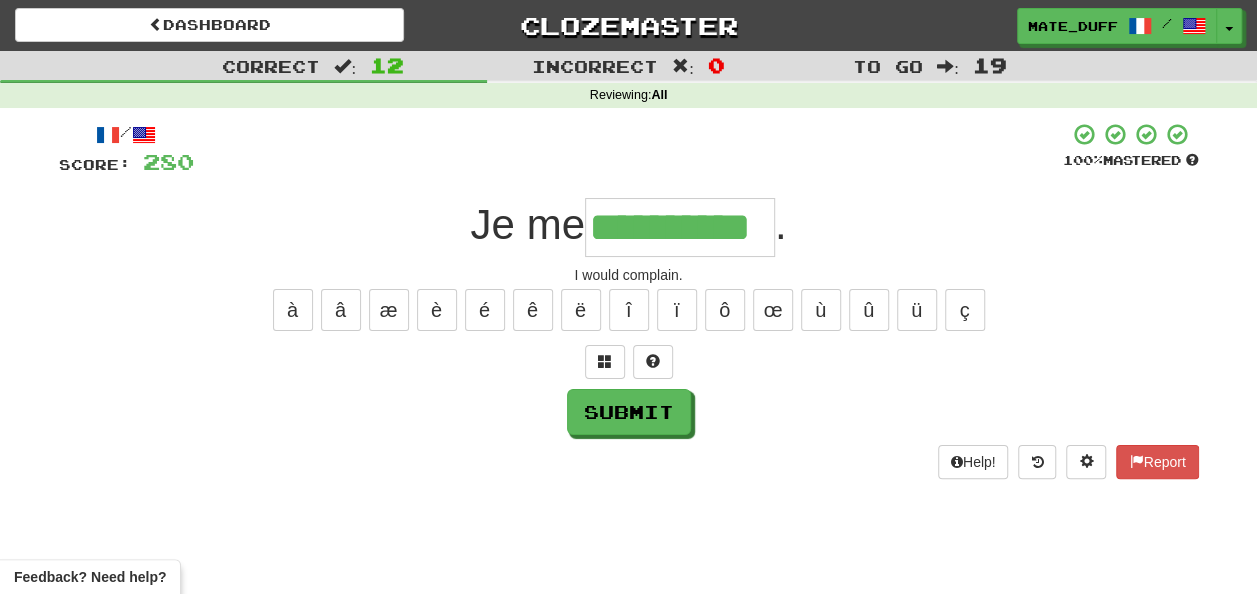 type on "**********" 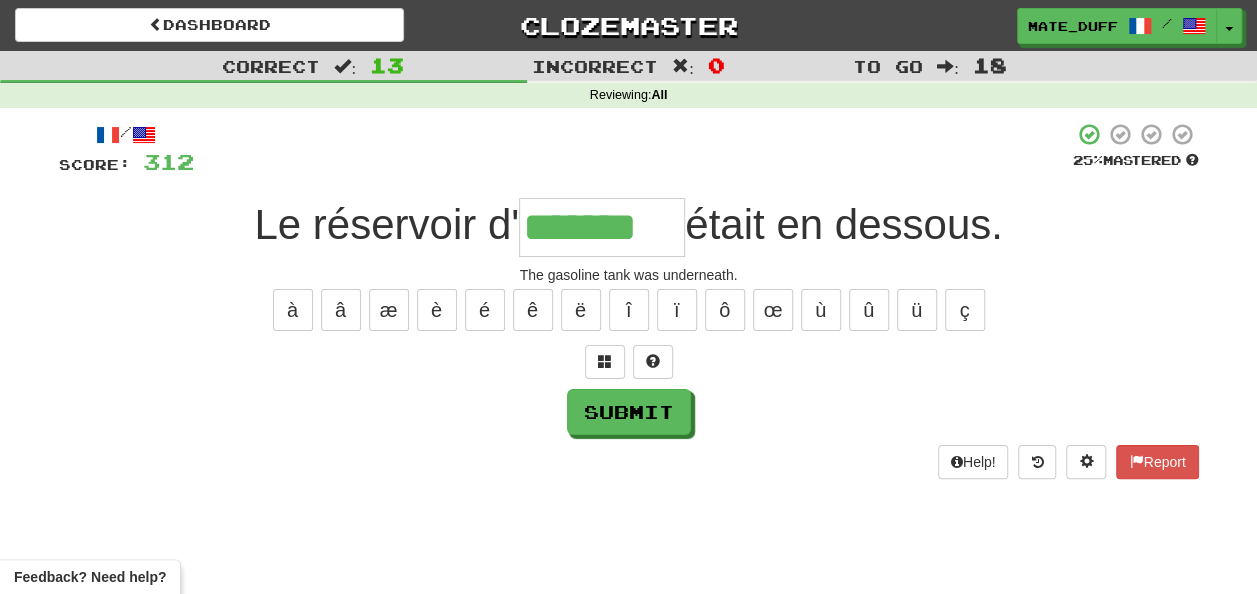 type on "*******" 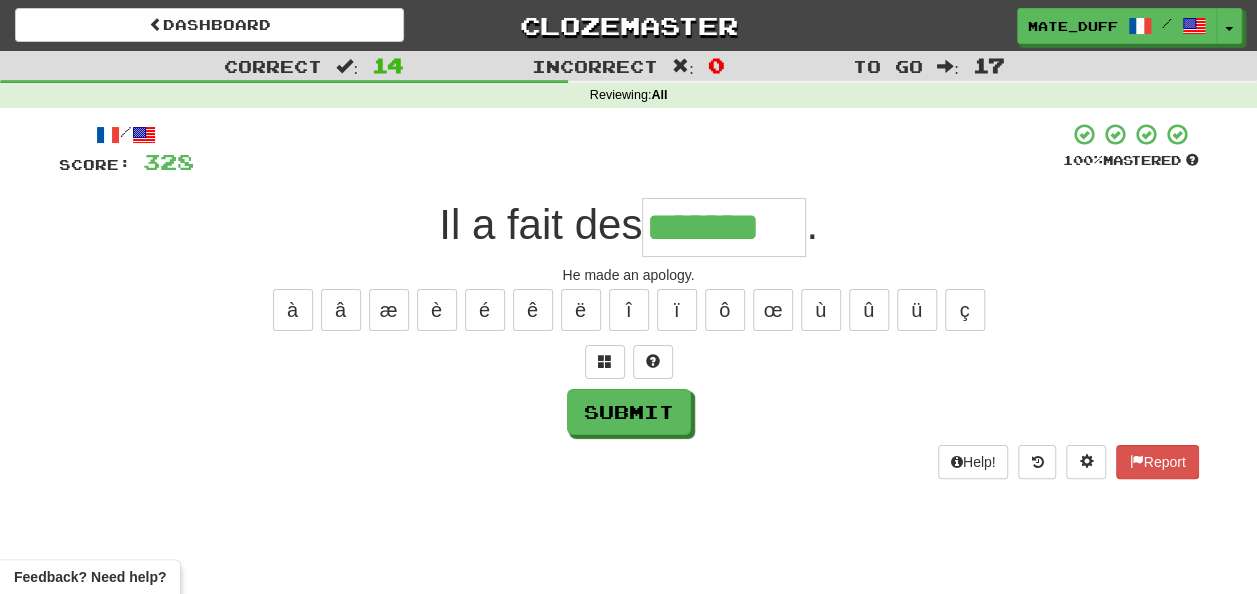 type on "*******" 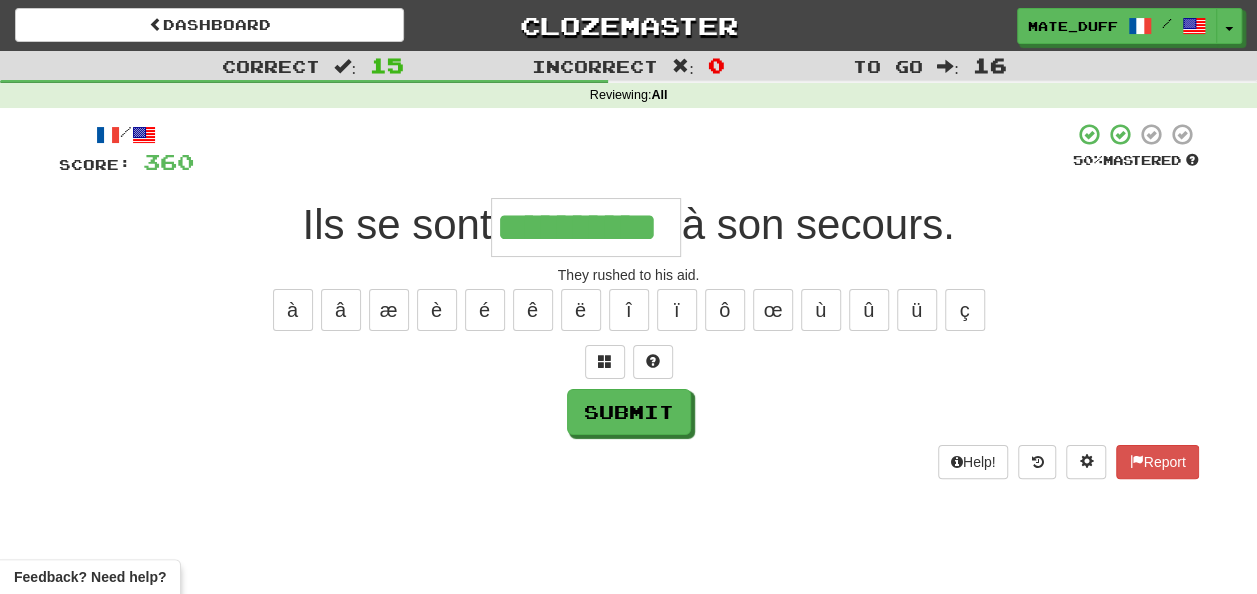 type on "**********" 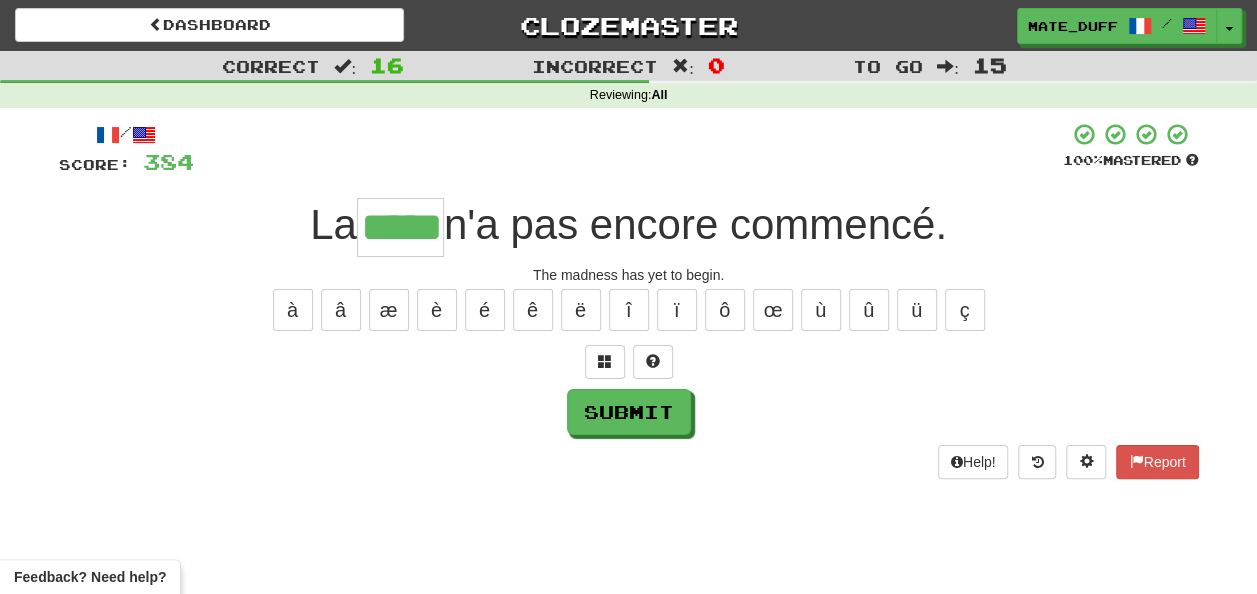 type on "*****" 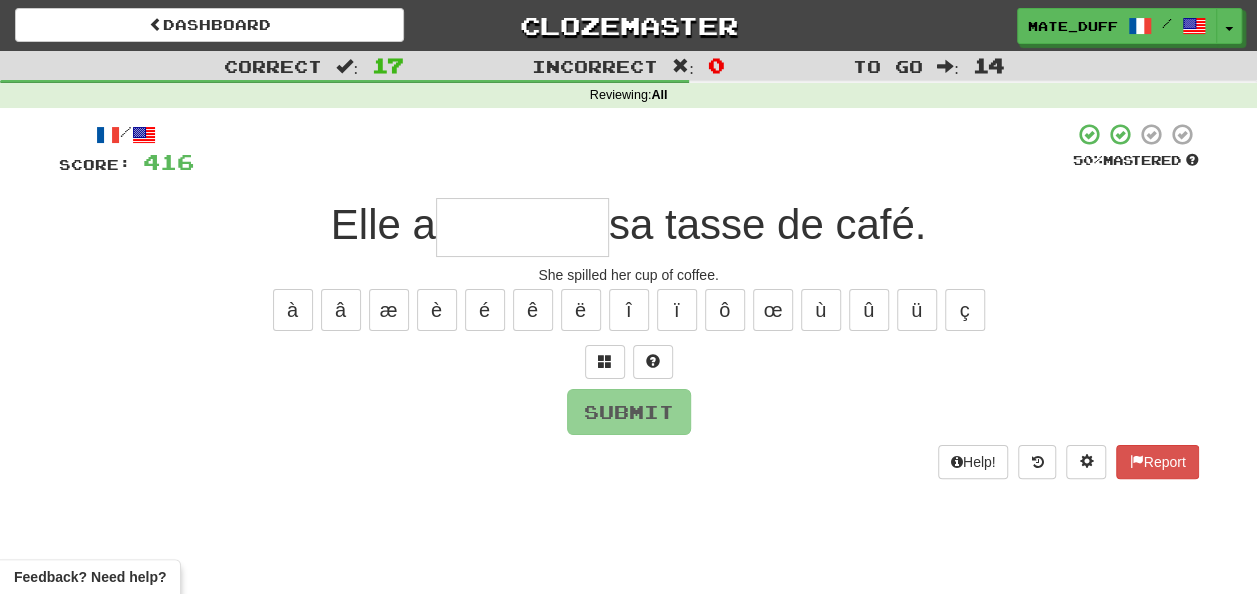 type on "*" 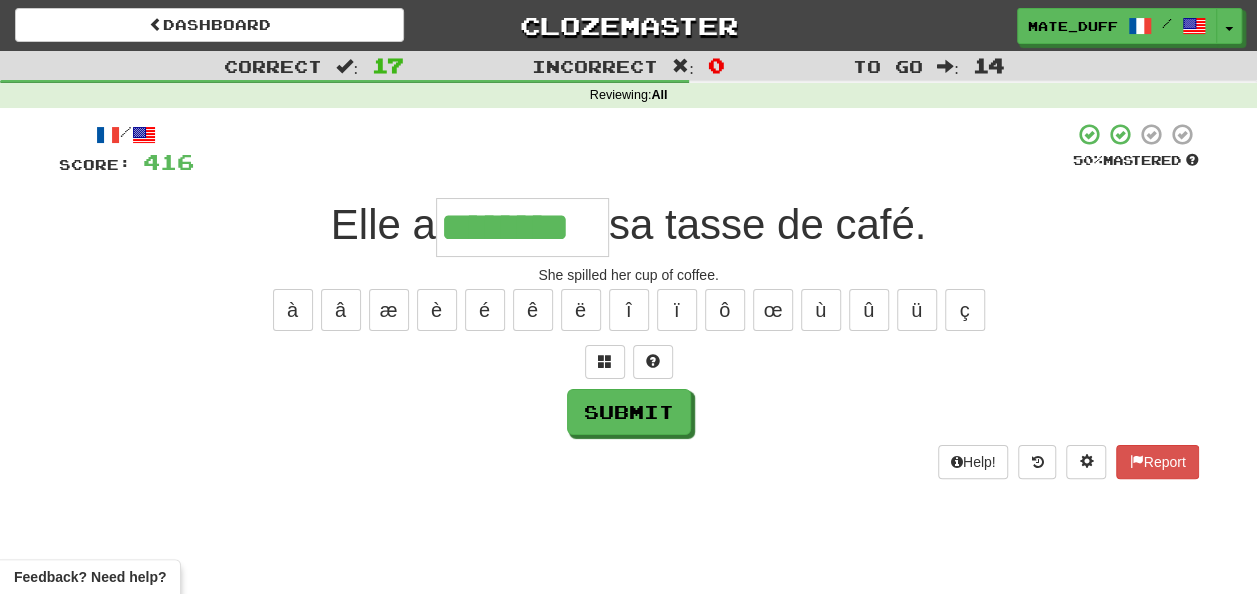 type on "********" 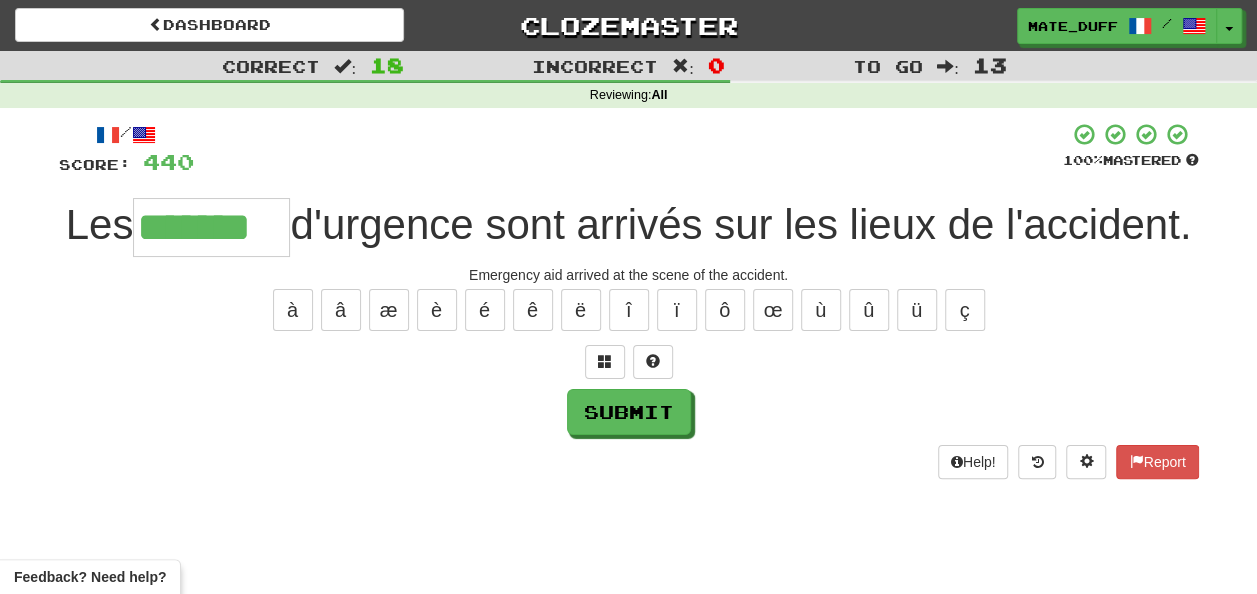type on "*******" 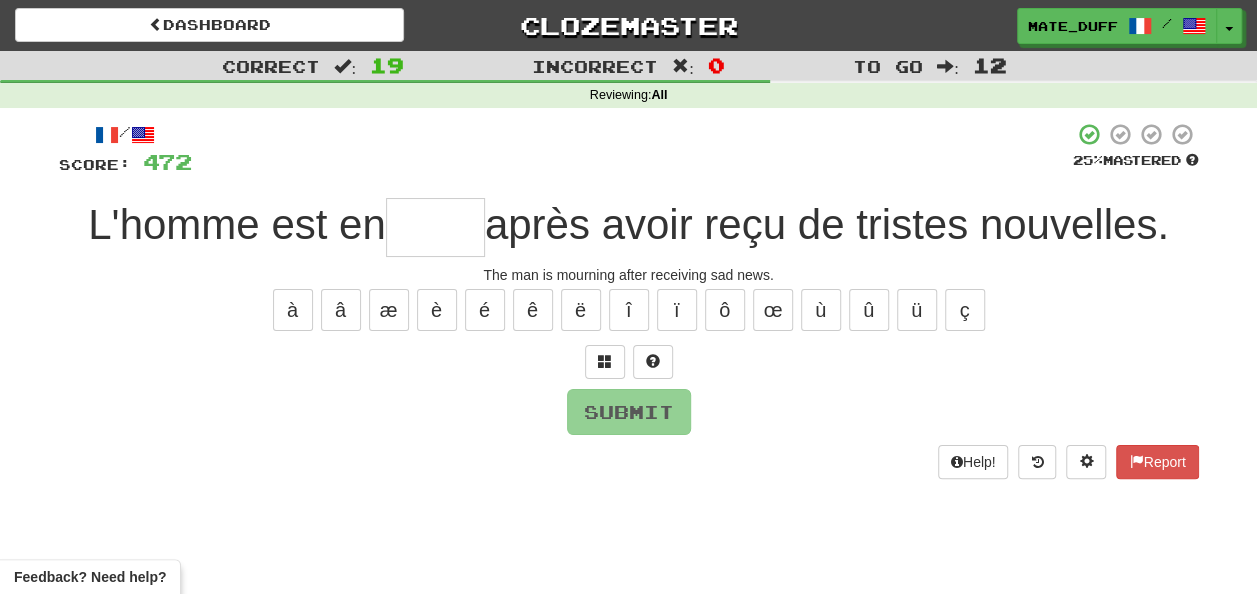 type on "*" 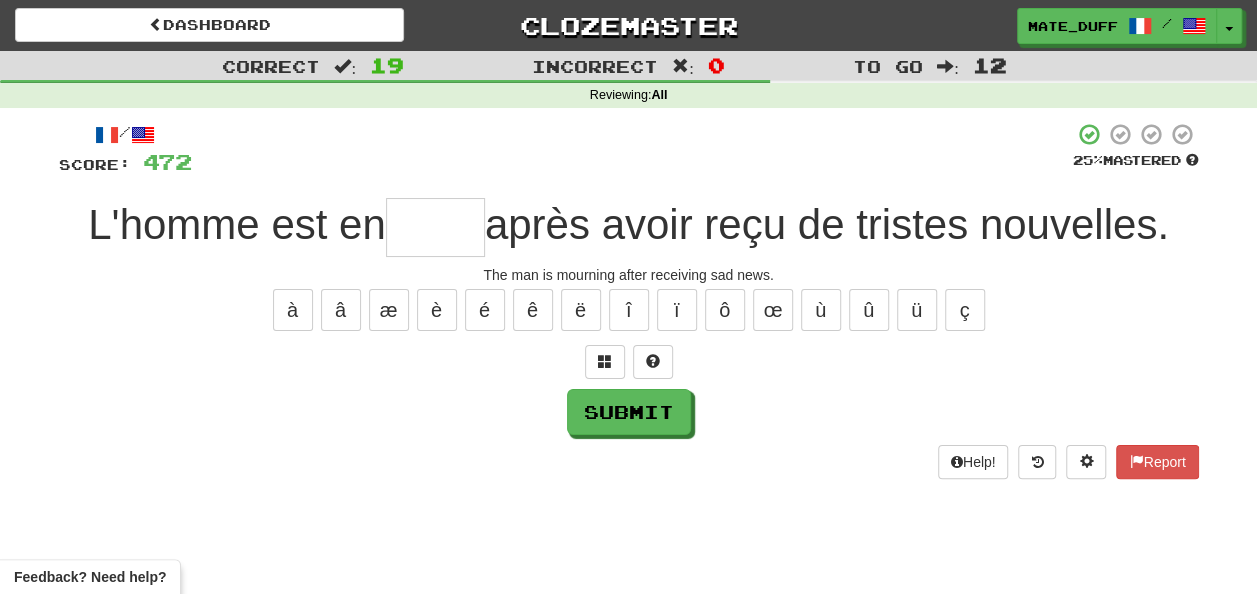 type on "*" 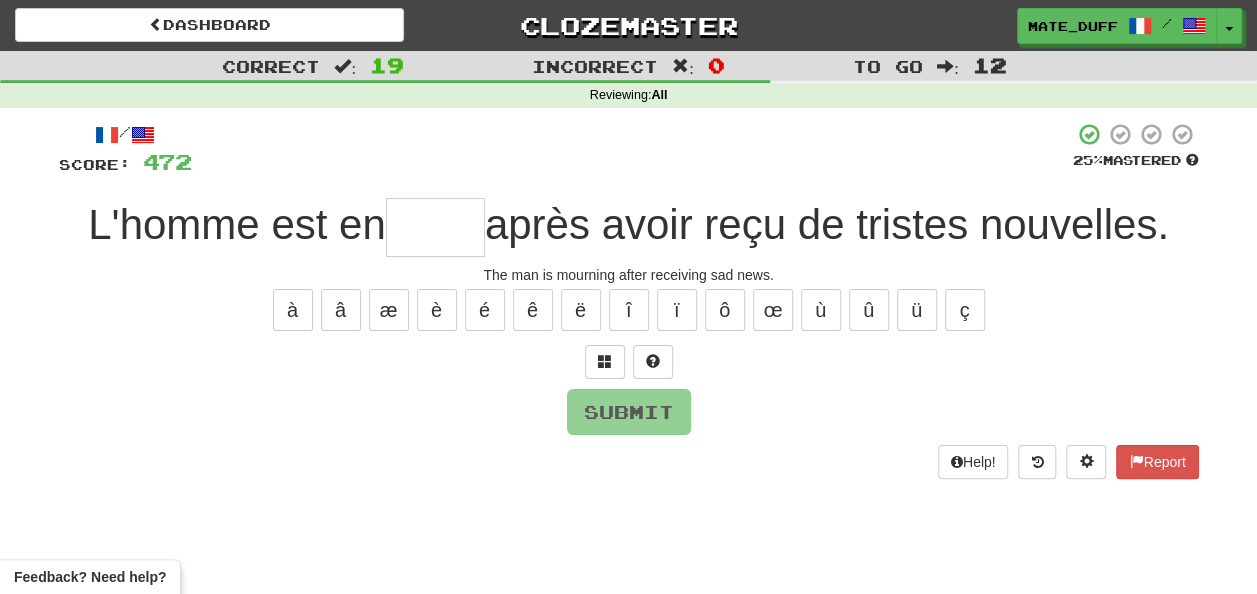 type on "*" 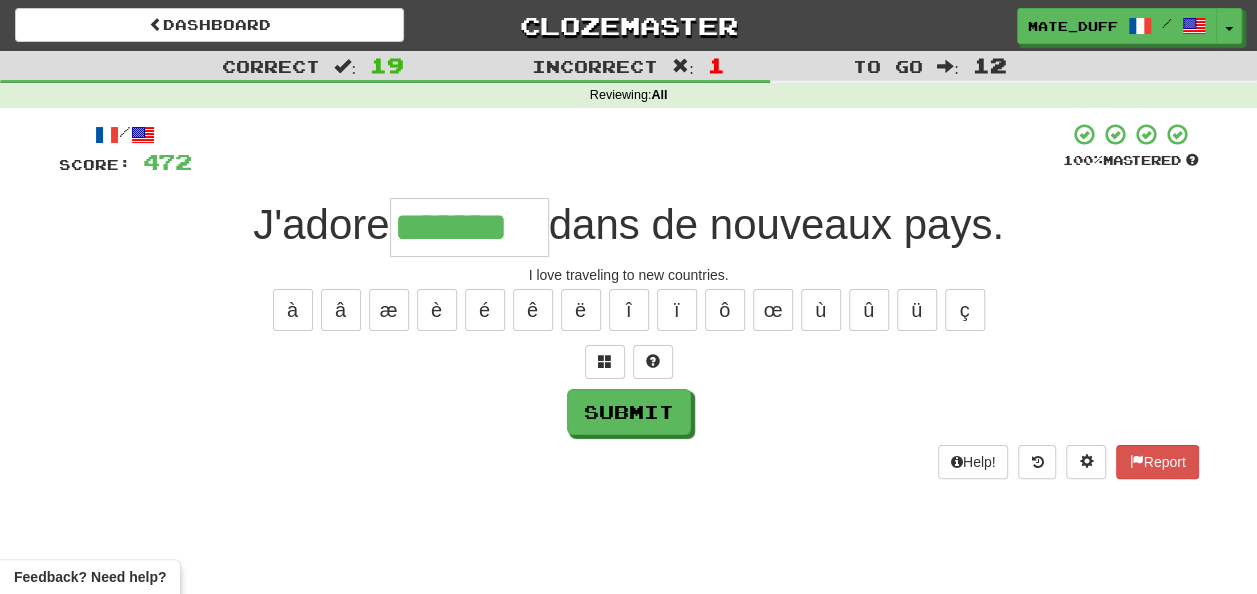 type on "*******" 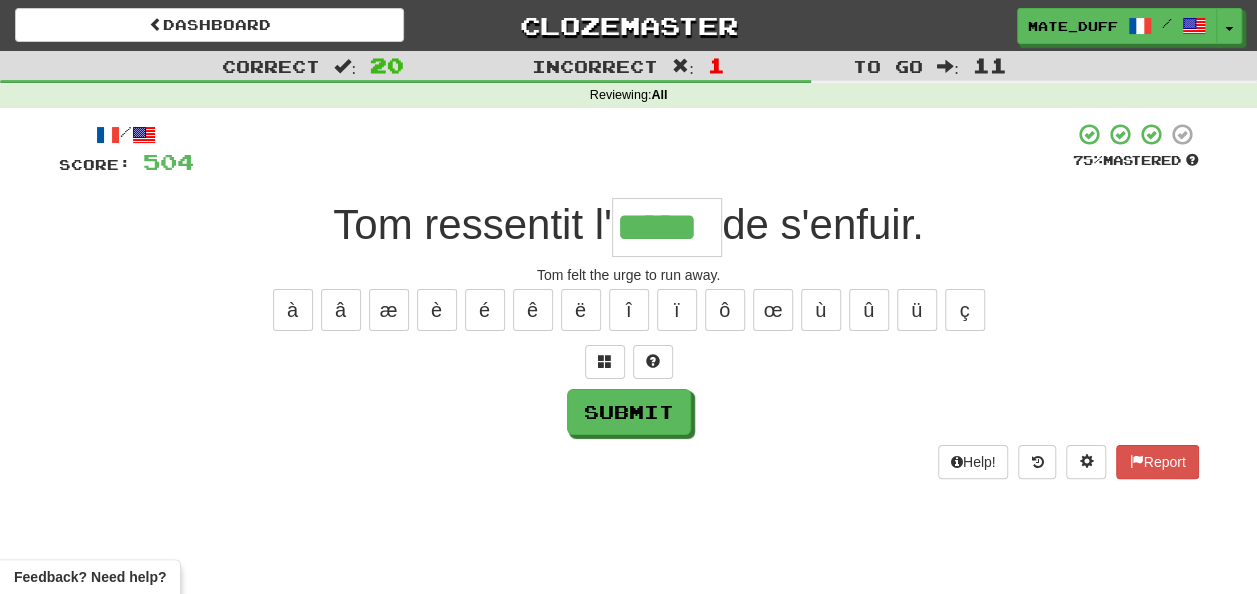 type on "*****" 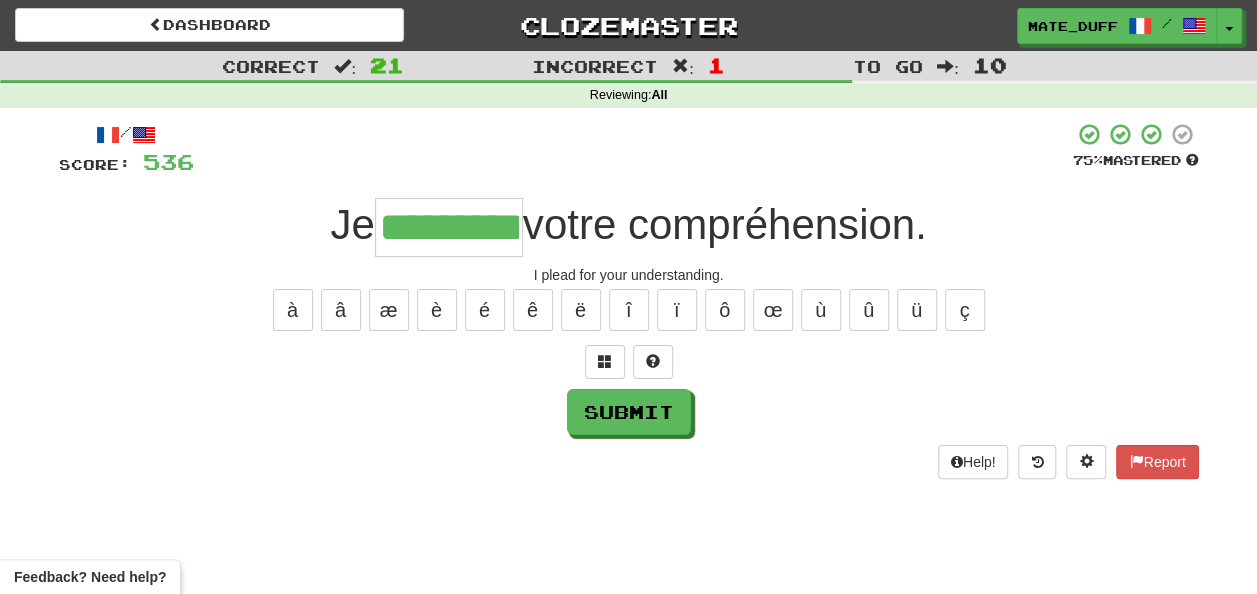 type on "*********" 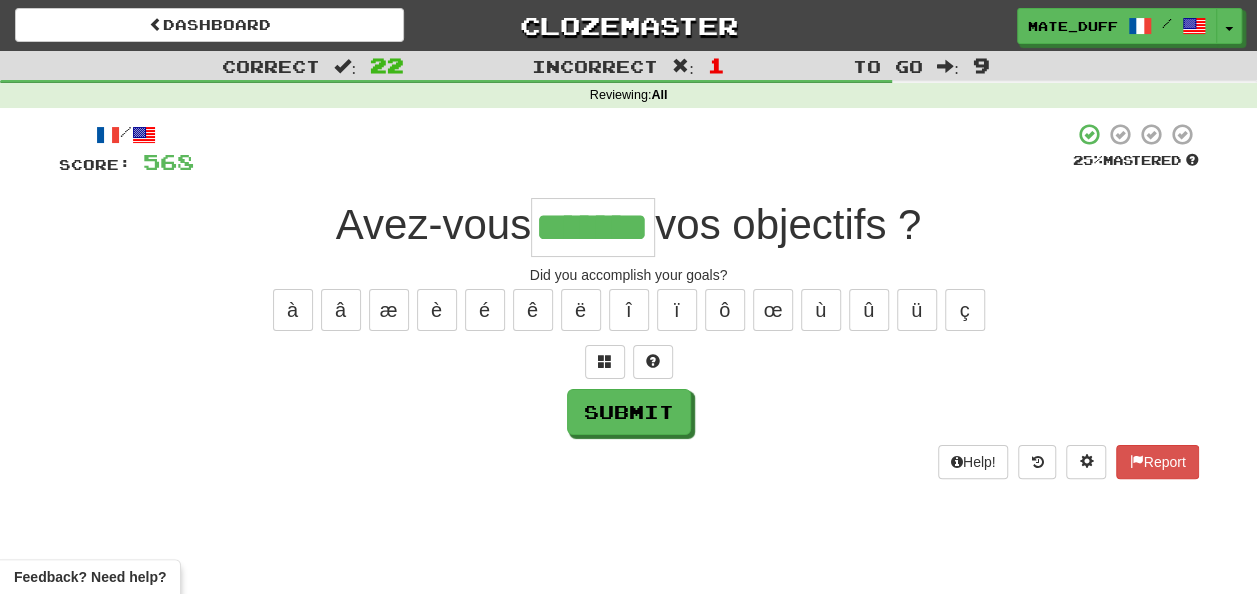 type on "*******" 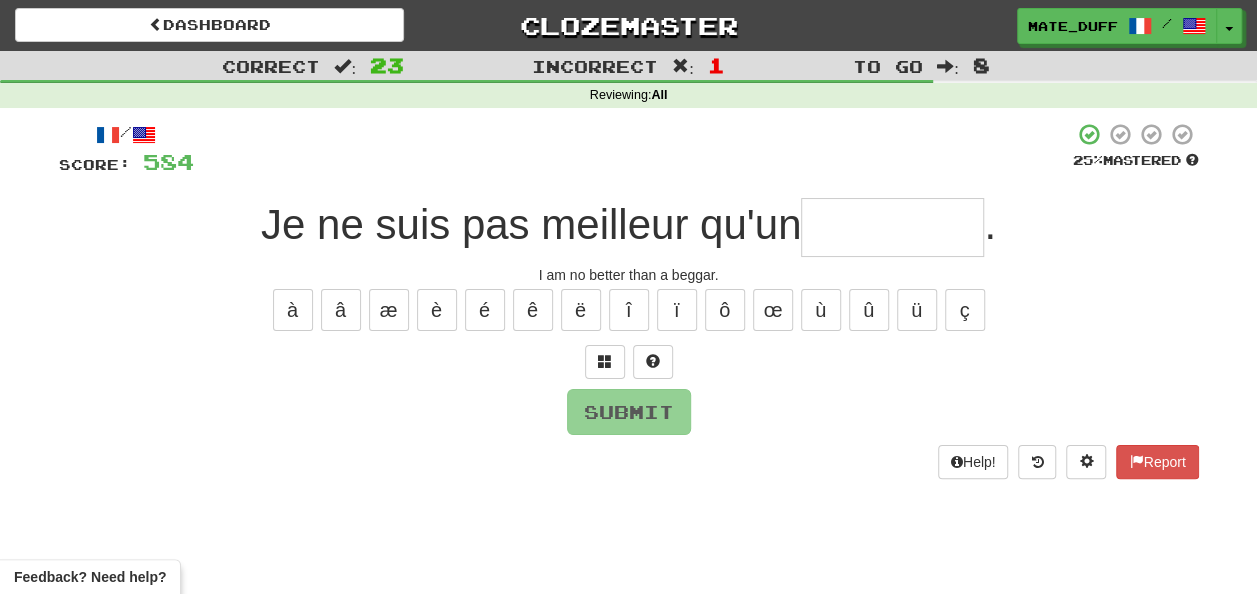 type on "*" 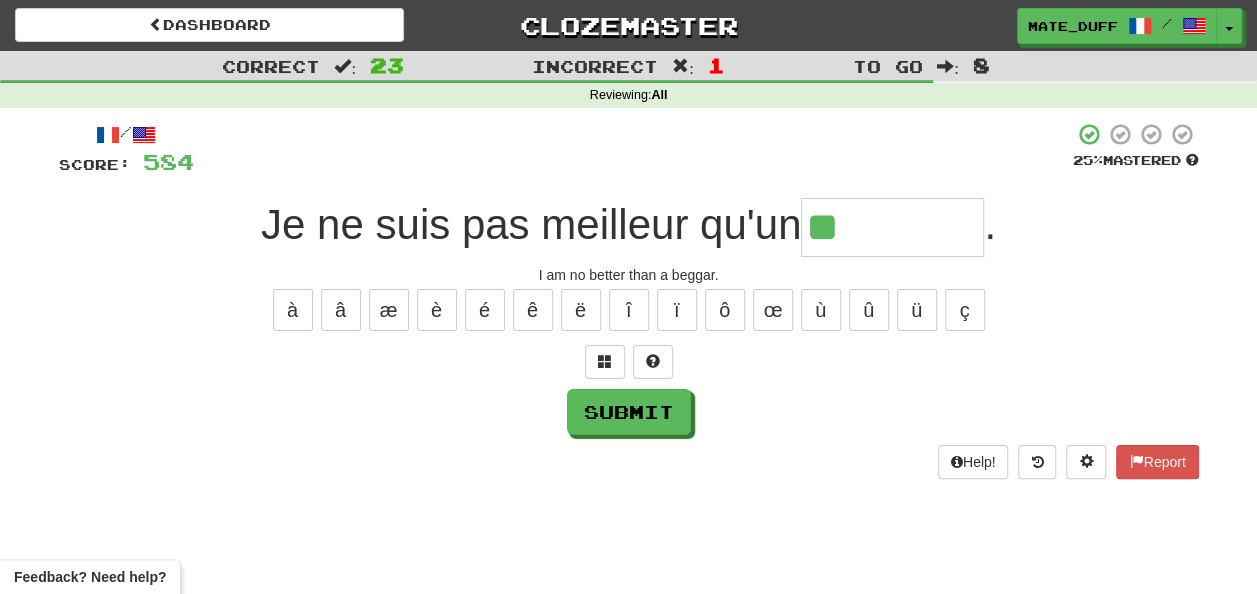 type on "********" 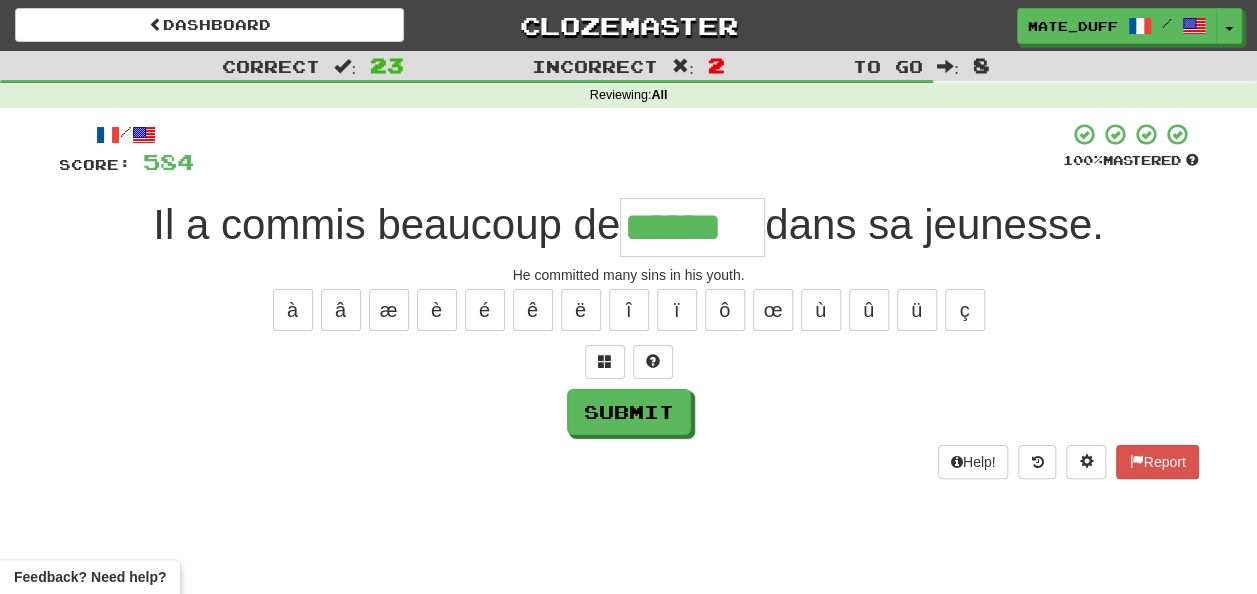 type on "******" 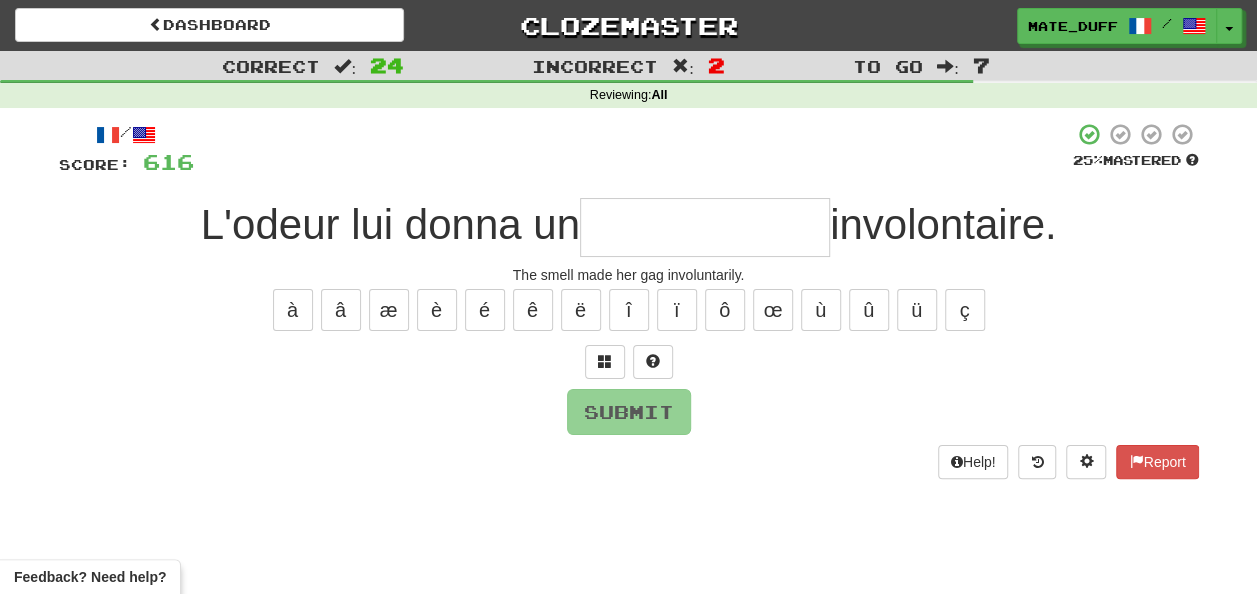 type on "**********" 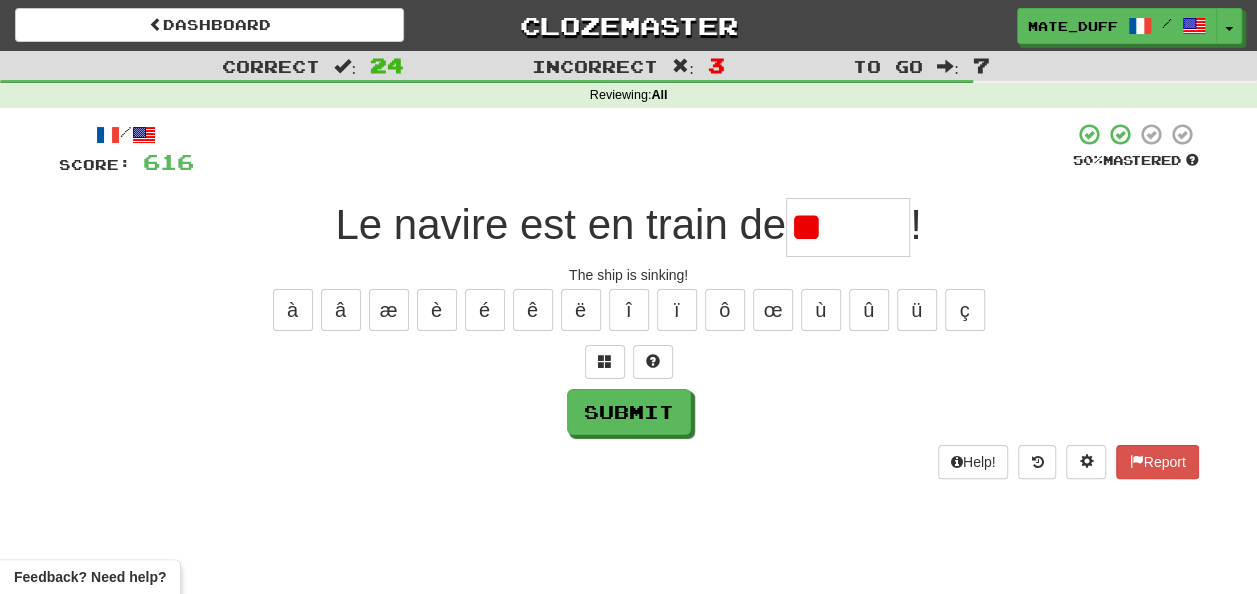 type on "*" 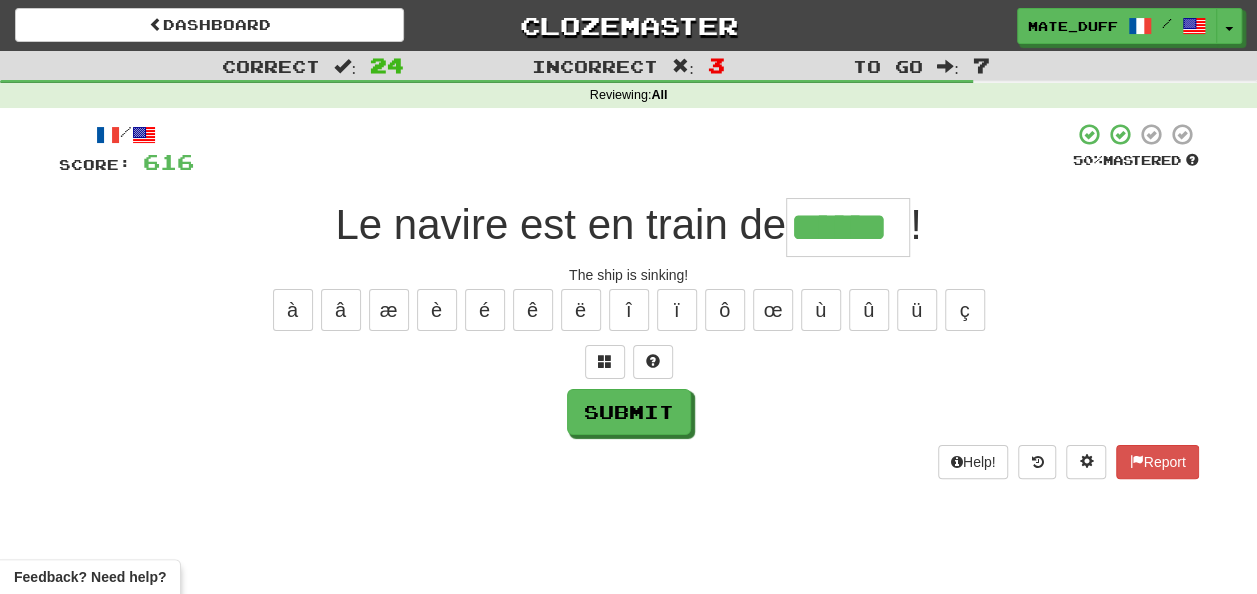 type on "******" 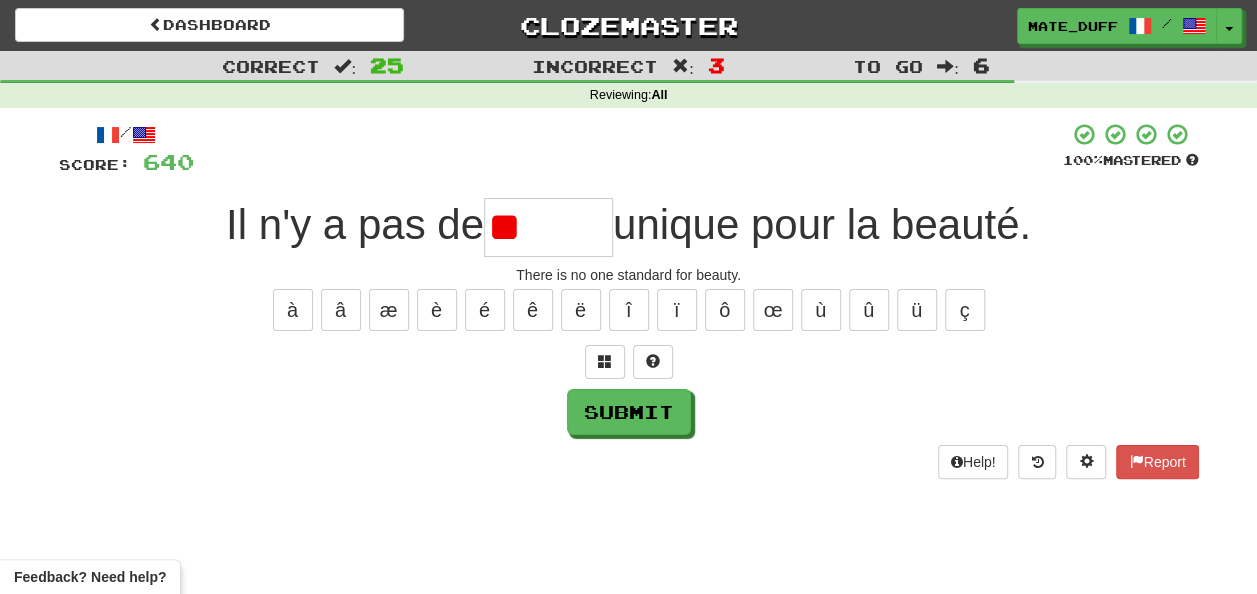 type on "*" 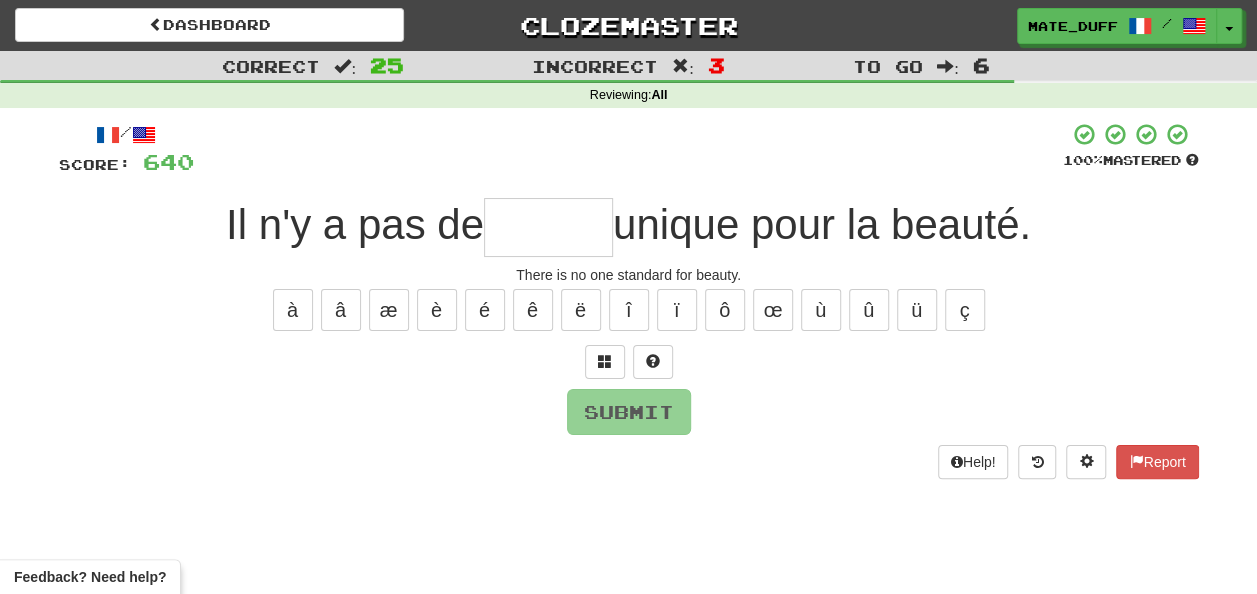 type on "*" 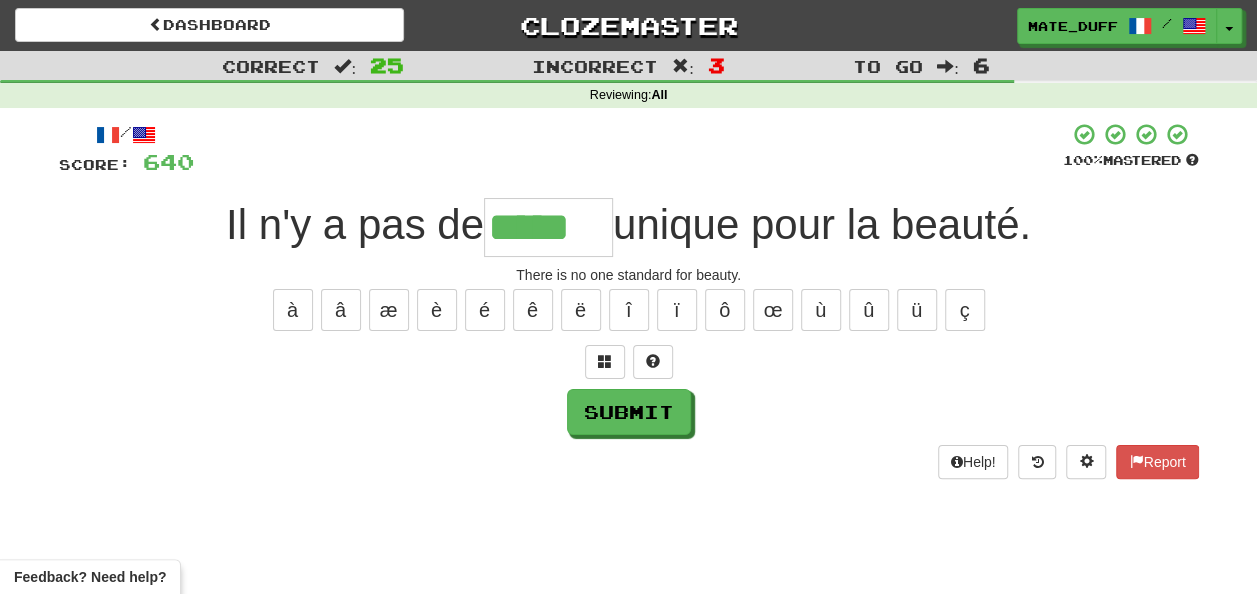 type on "*****" 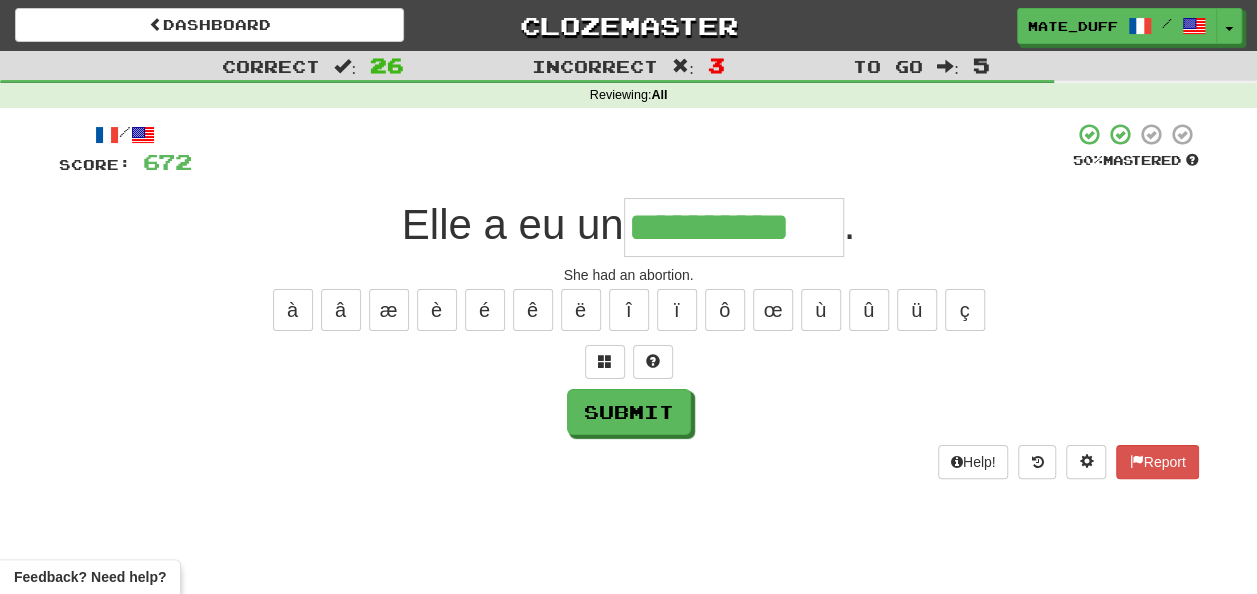 type on "**********" 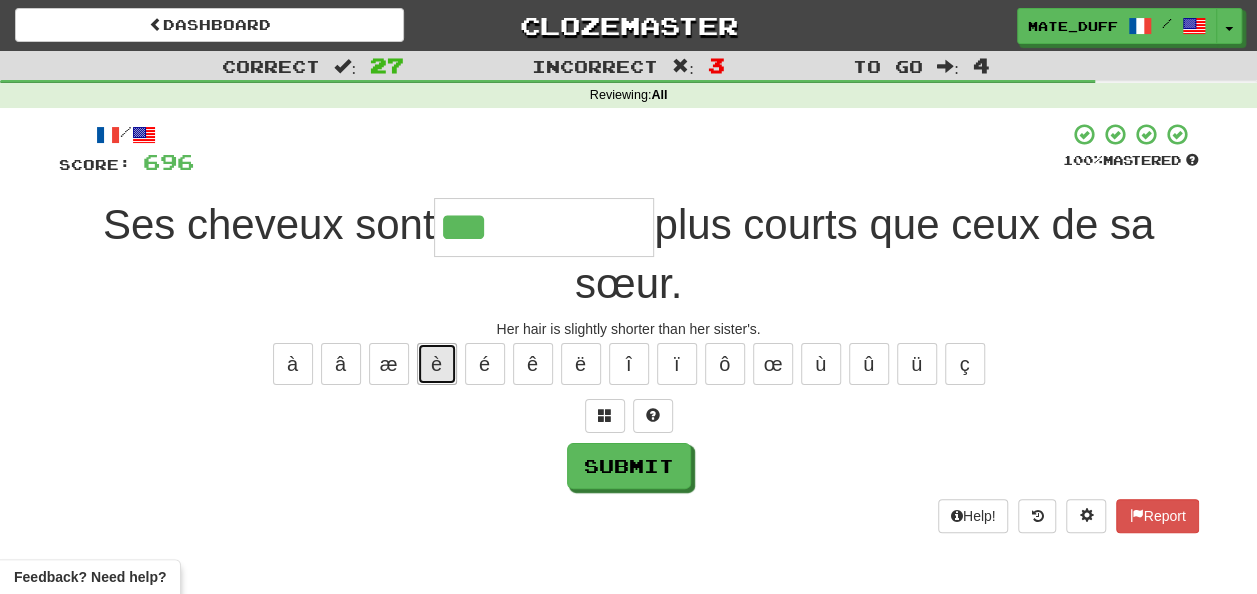 click on "è" at bounding box center [437, 364] 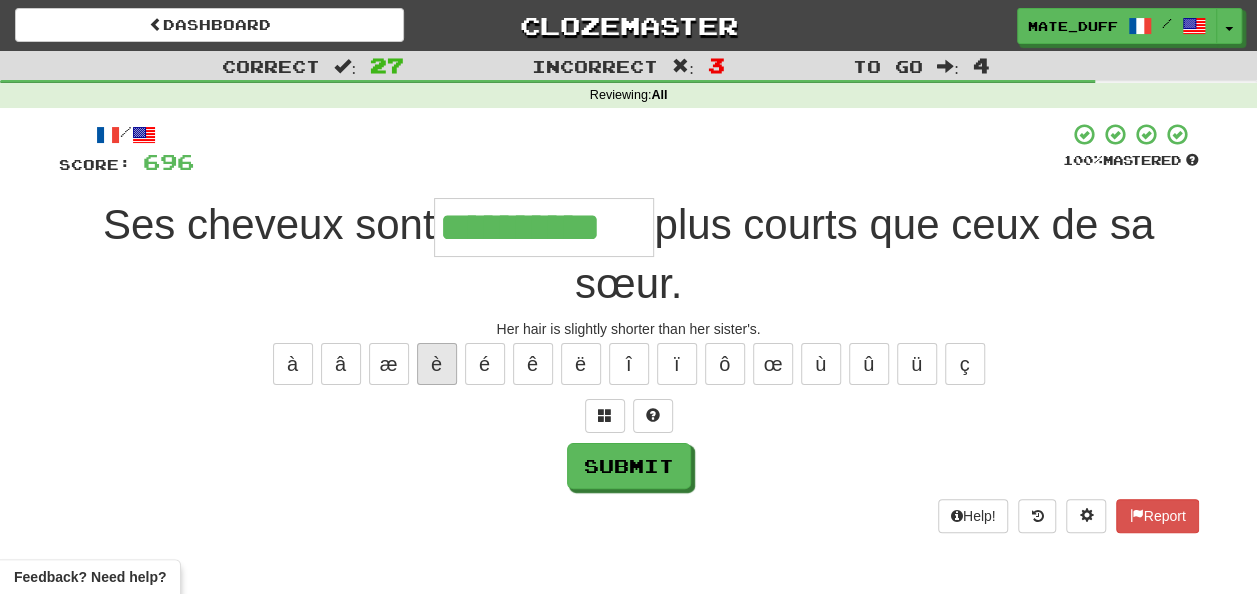 type on "**********" 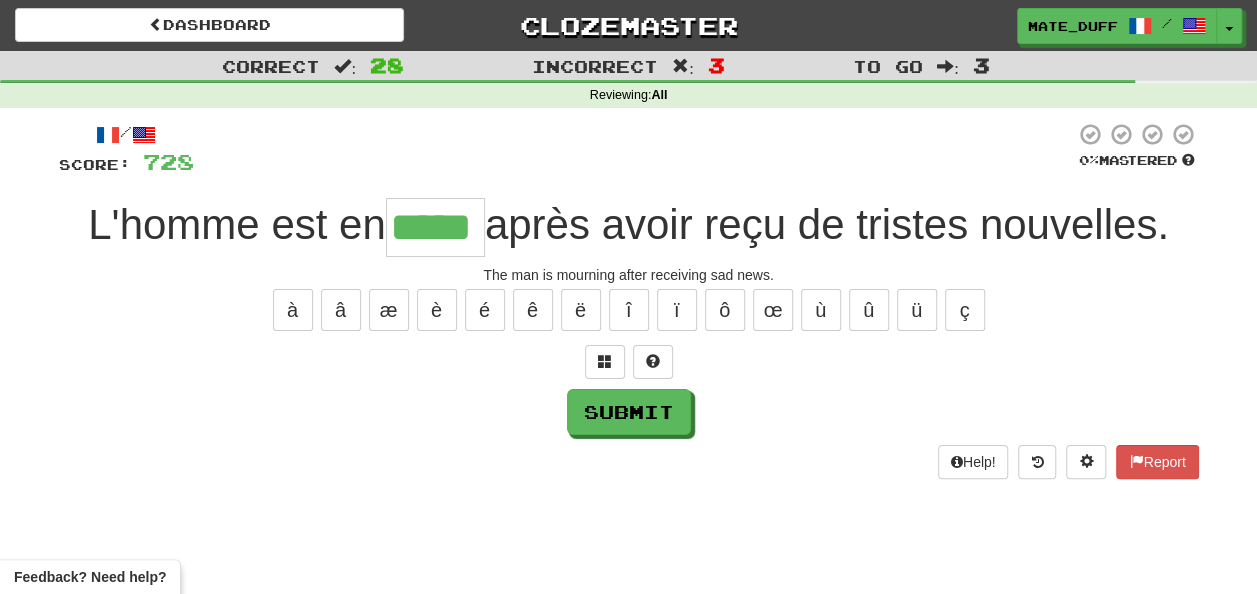 type on "*****" 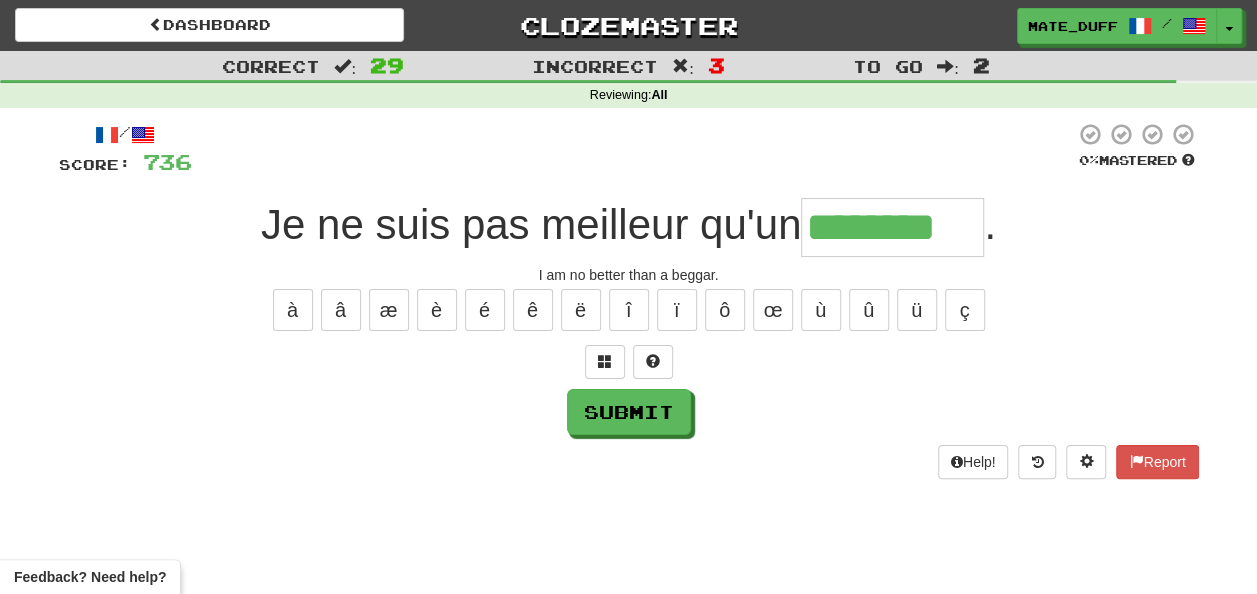 type on "********" 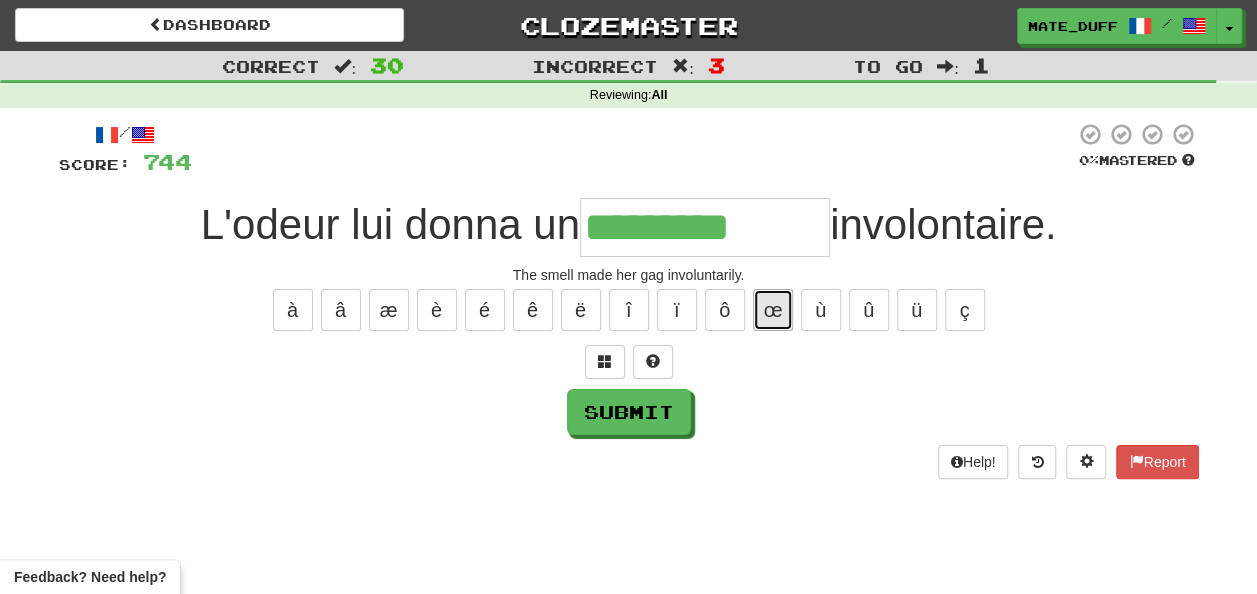 click on "œ" at bounding box center (773, 310) 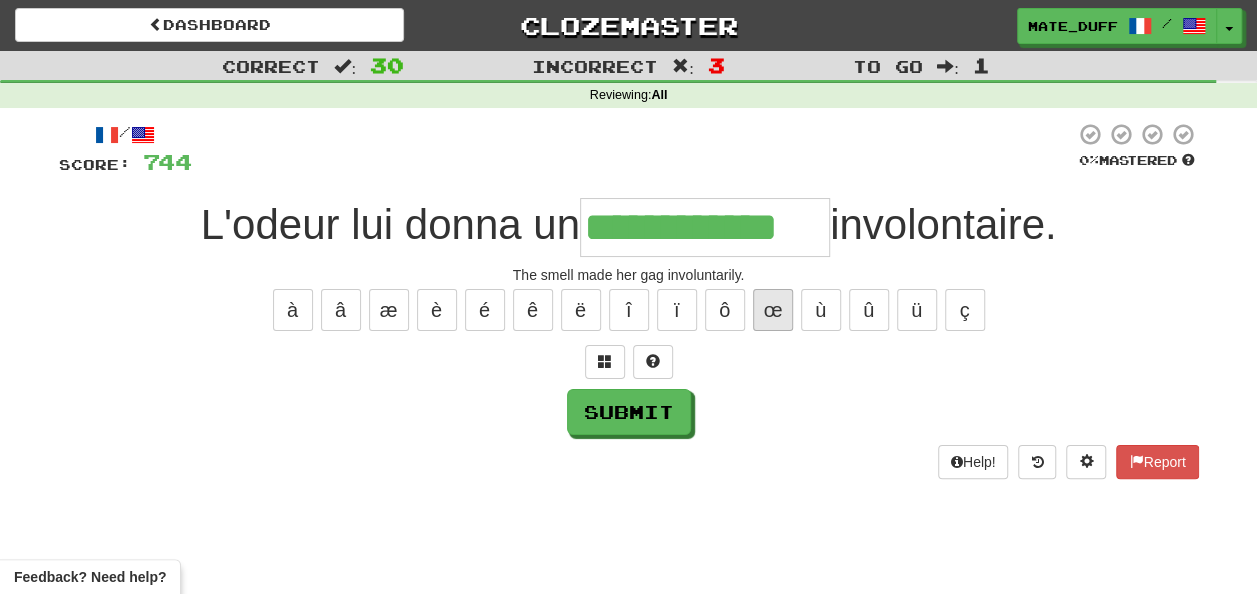 type on "**********" 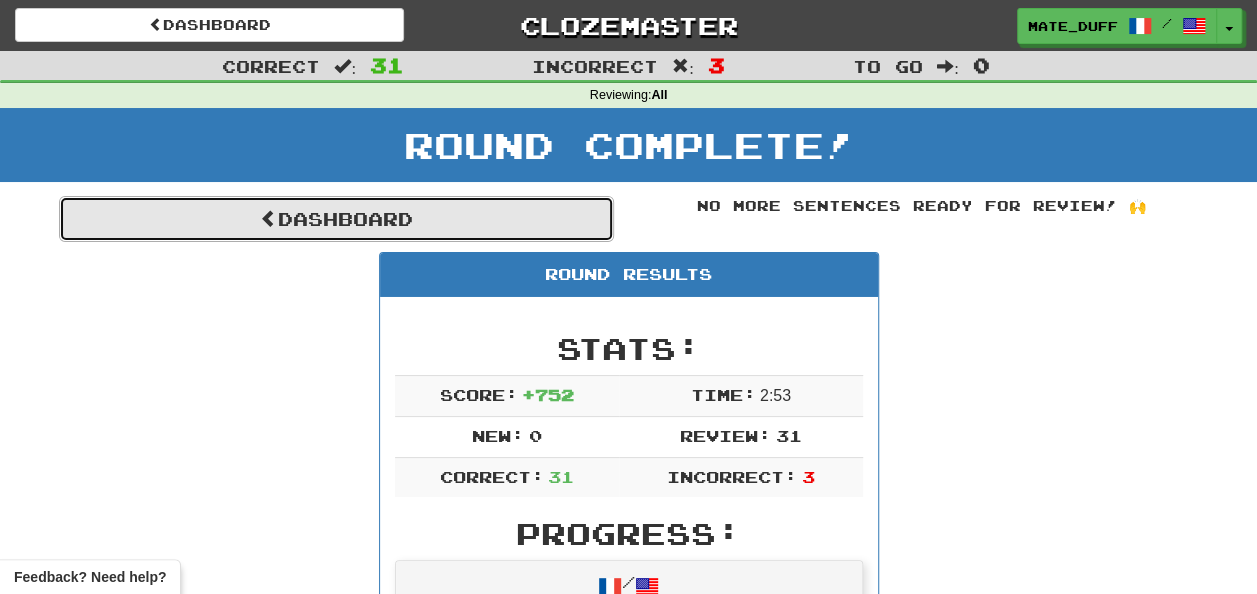 click on "Dashboard" at bounding box center [336, 219] 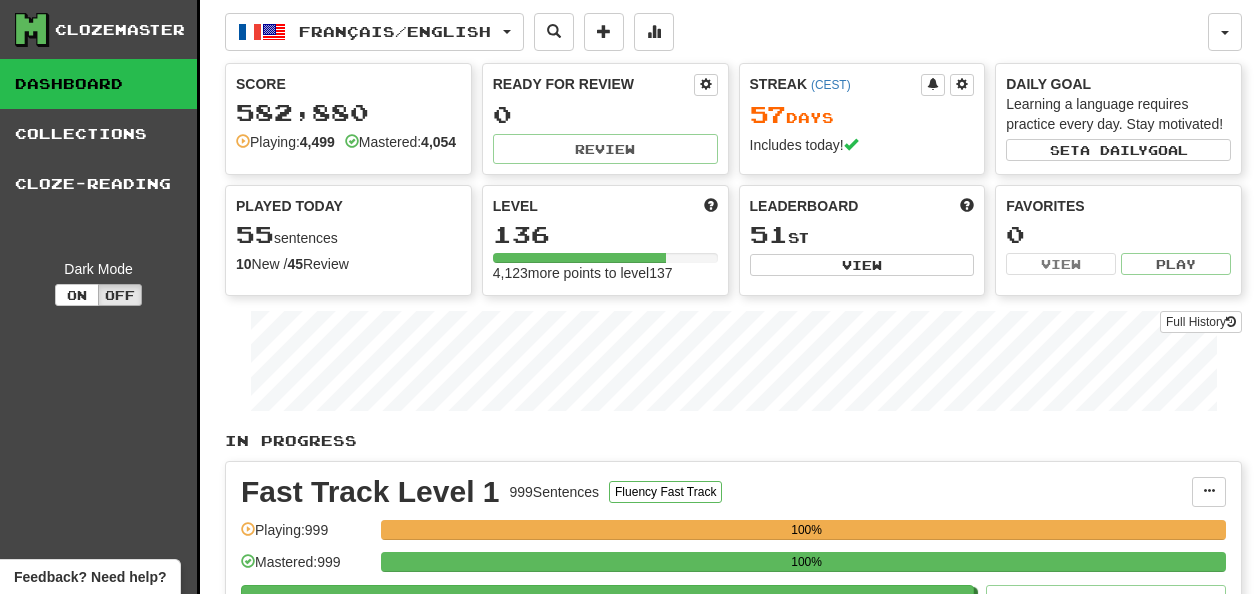 scroll, scrollTop: 0, scrollLeft: 0, axis: both 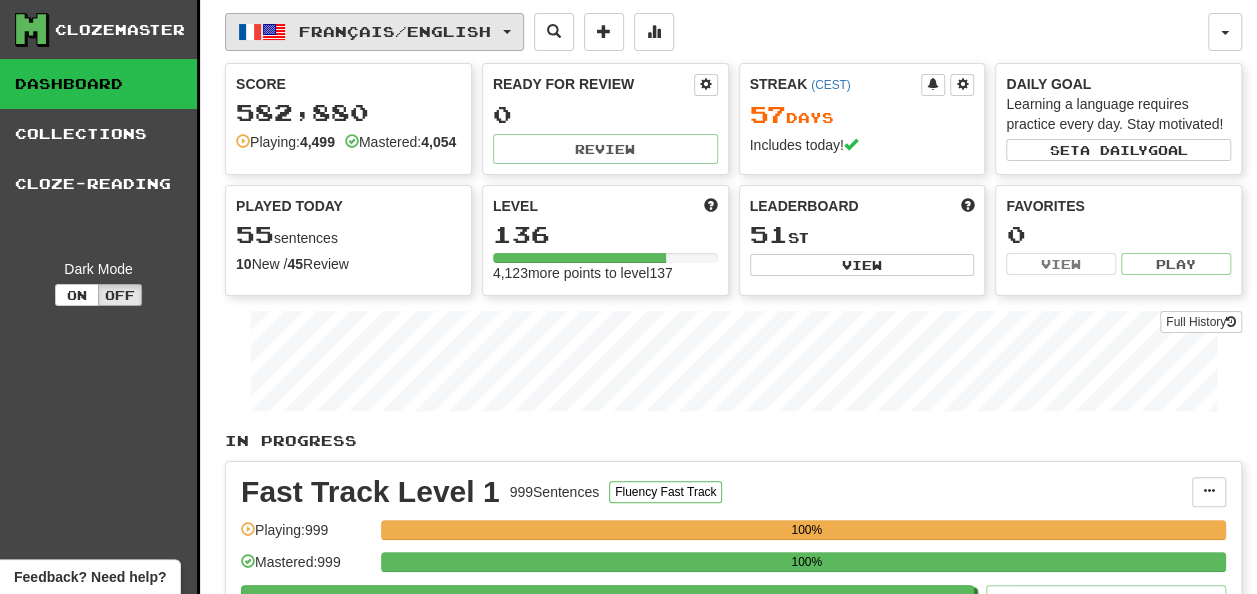 click on "Français  /  English" at bounding box center (374, 32) 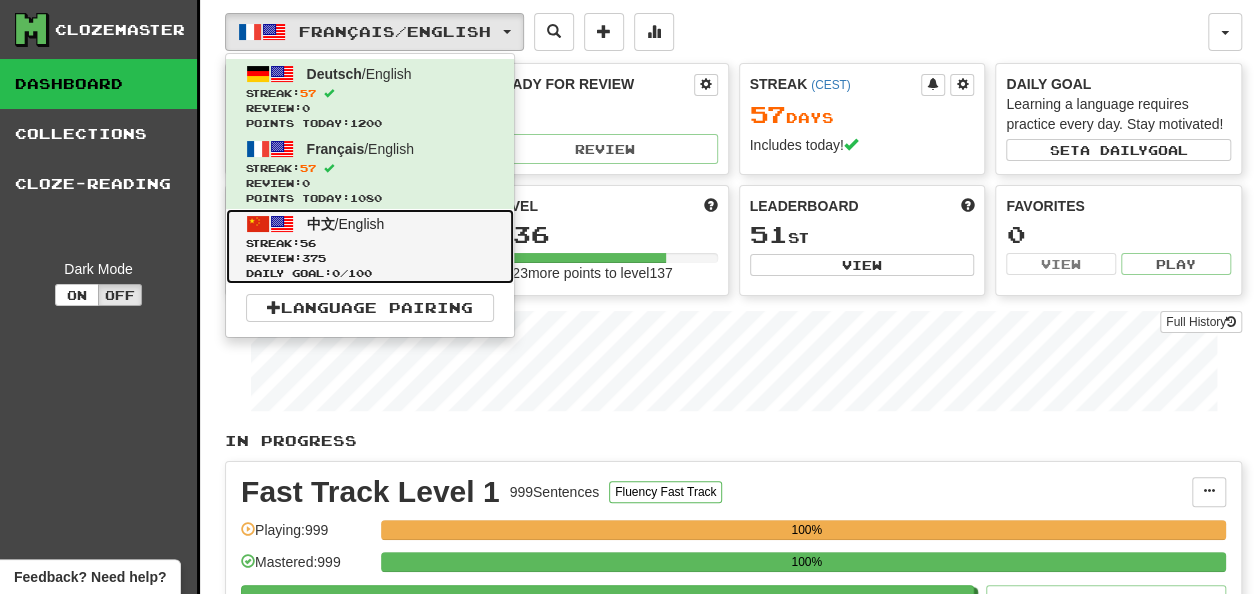 click on "中文  /  English Streak:  56   Review:  375 Daily Goal:  0  /  100" at bounding box center (370, 246) 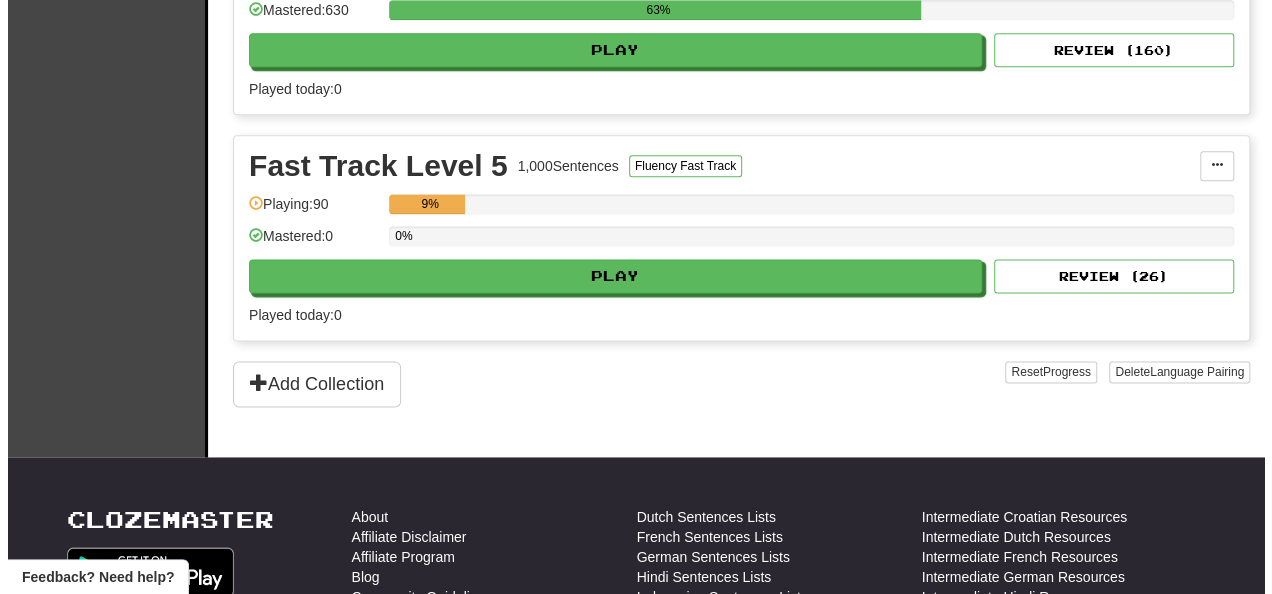 scroll, scrollTop: 1200, scrollLeft: 0, axis: vertical 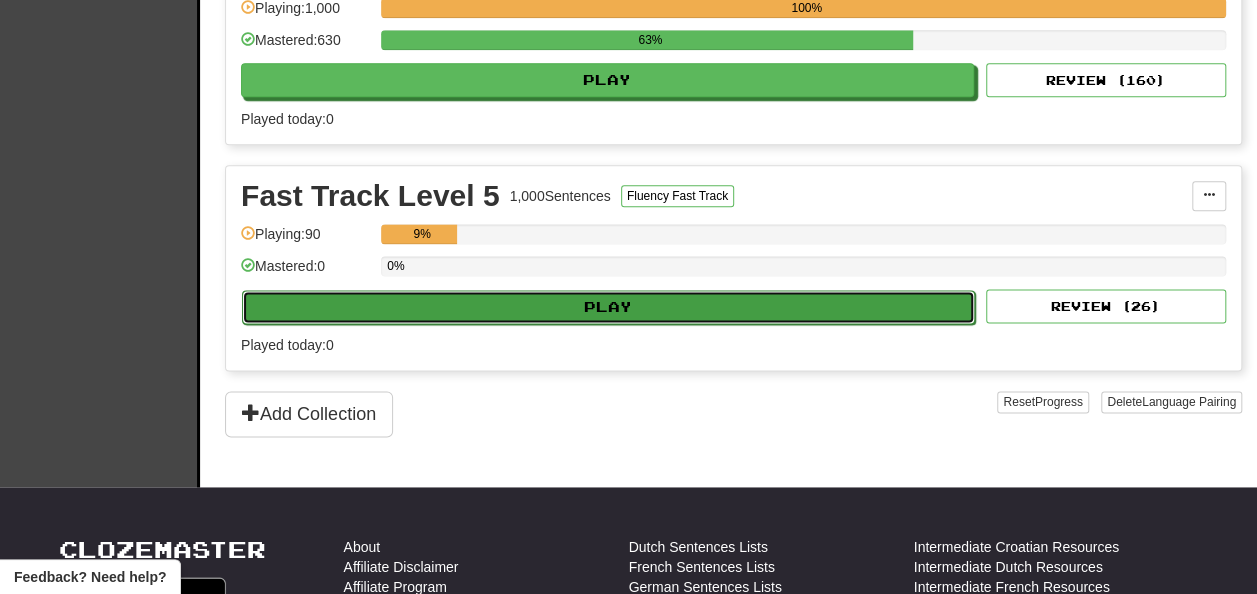click on "Play" at bounding box center (608, 307) 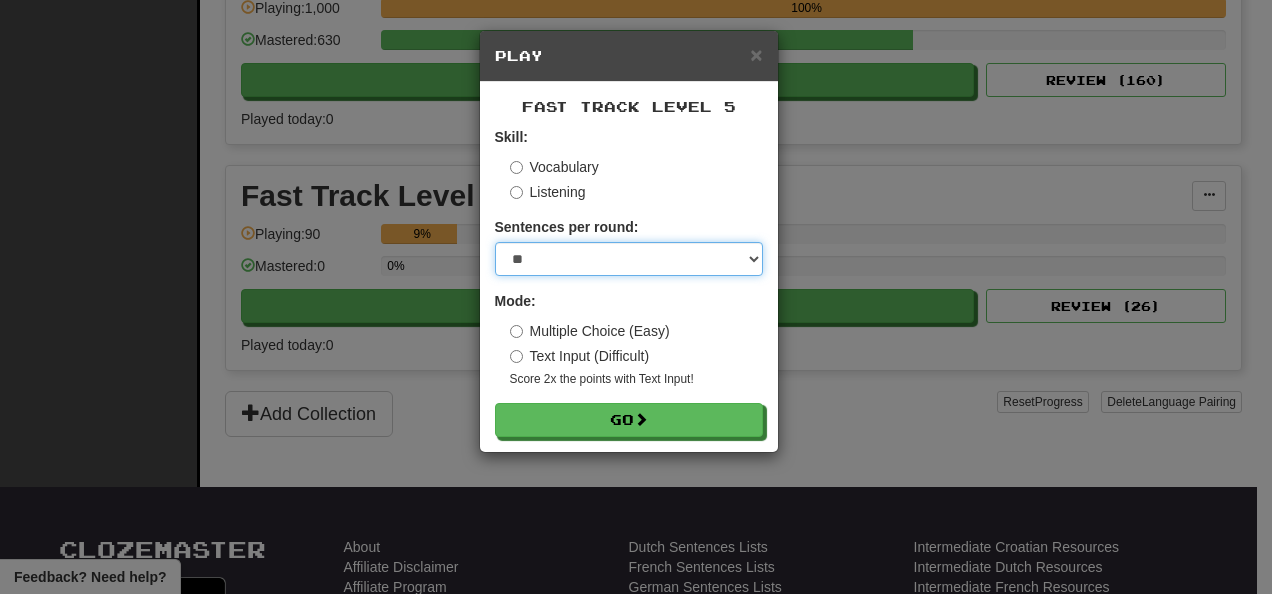 click on "* ** ** ** ** ** *** ********" at bounding box center [629, 259] 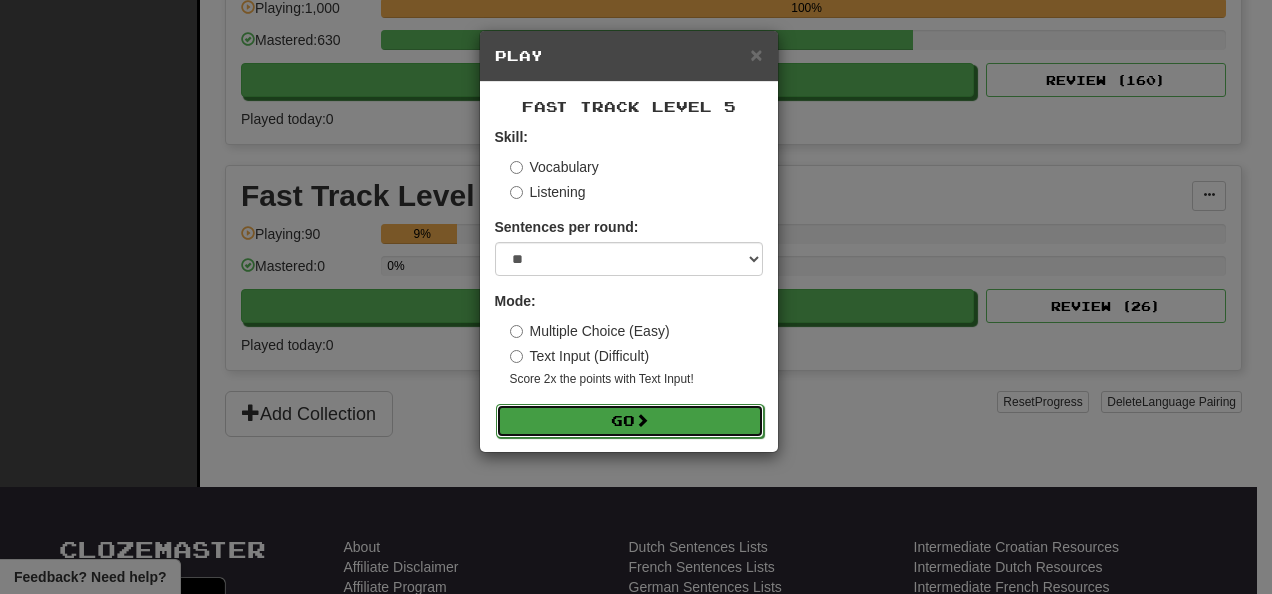click on "Go" at bounding box center (630, 421) 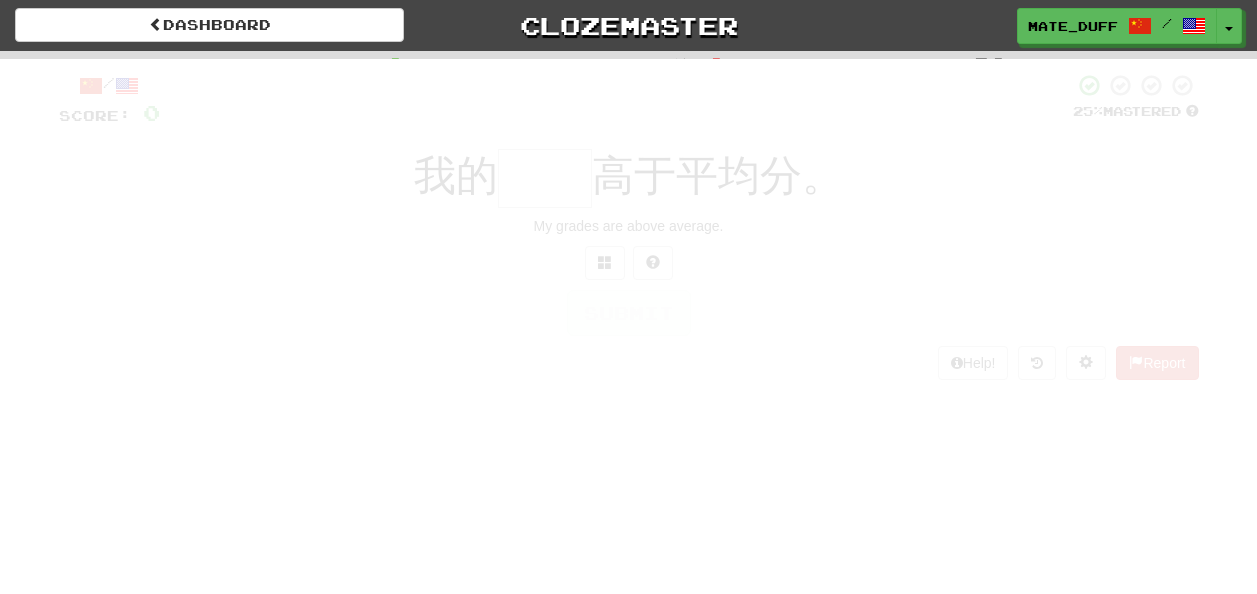 scroll, scrollTop: 0, scrollLeft: 0, axis: both 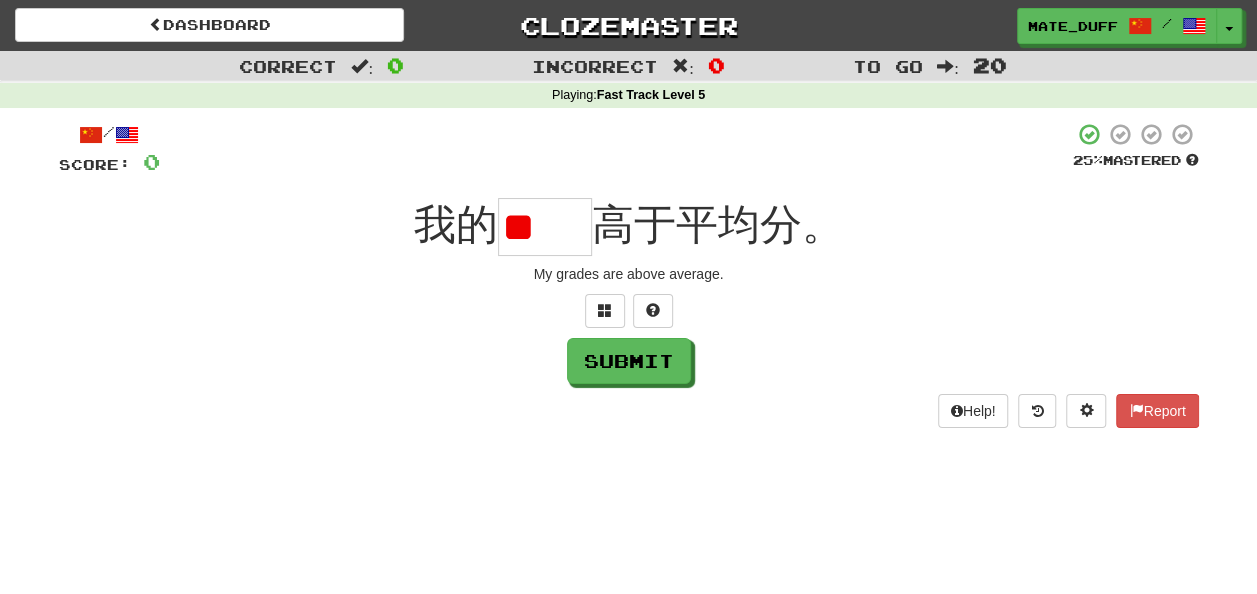 type on "*" 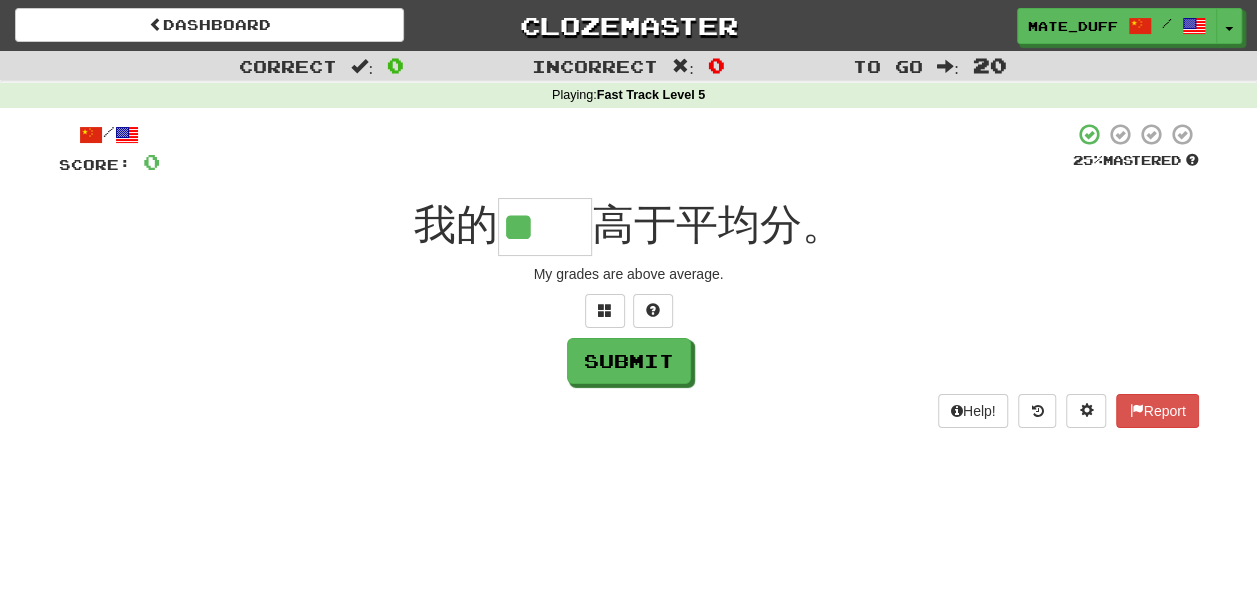 scroll, scrollTop: 0, scrollLeft: 0, axis: both 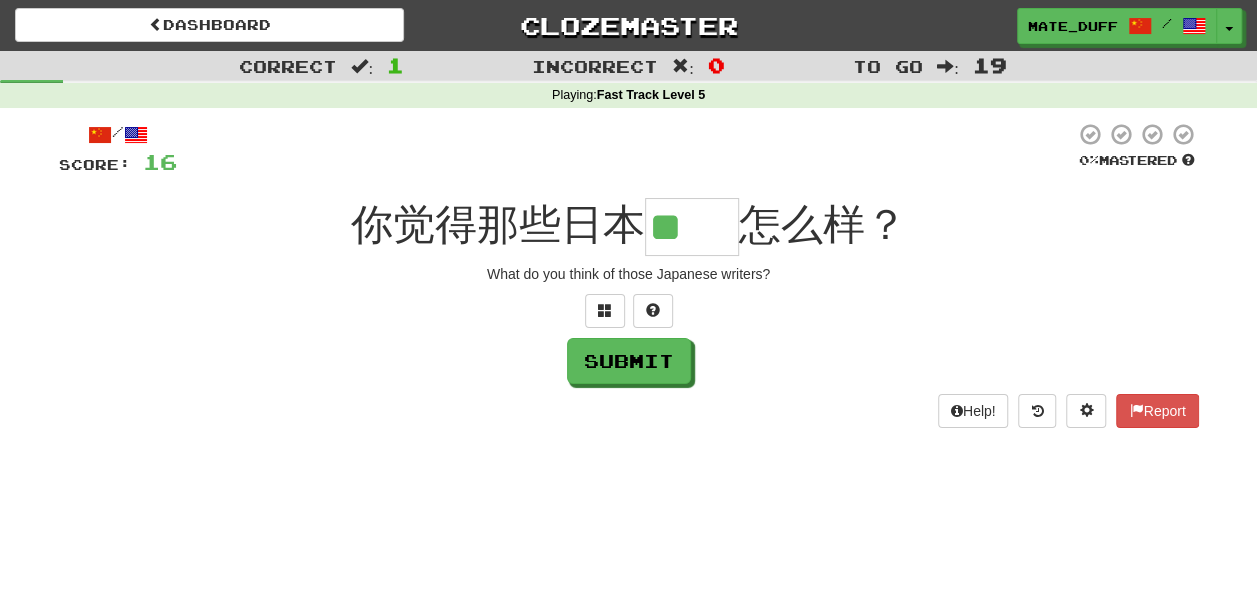 type on "**" 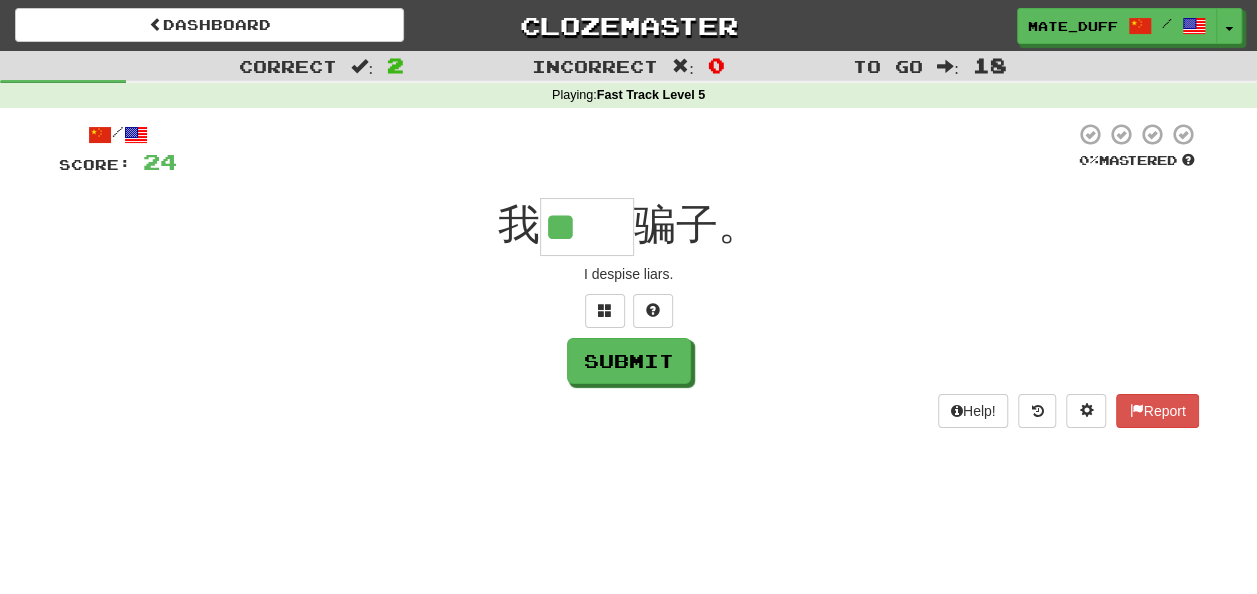 scroll, scrollTop: 0, scrollLeft: 0, axis: both 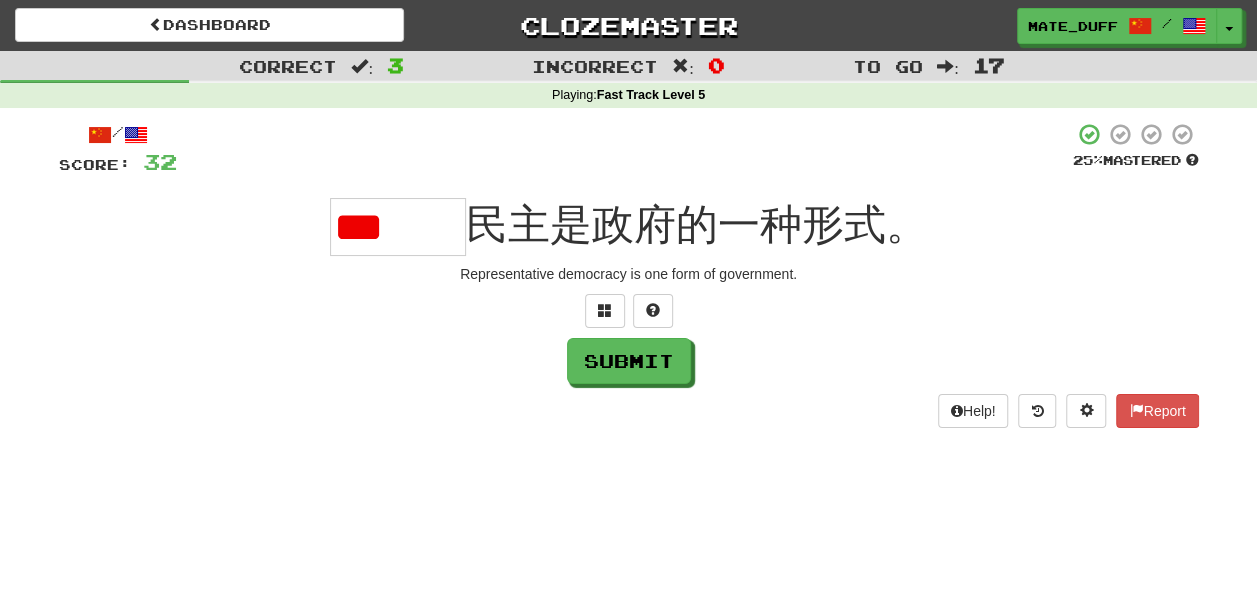 type on "*" 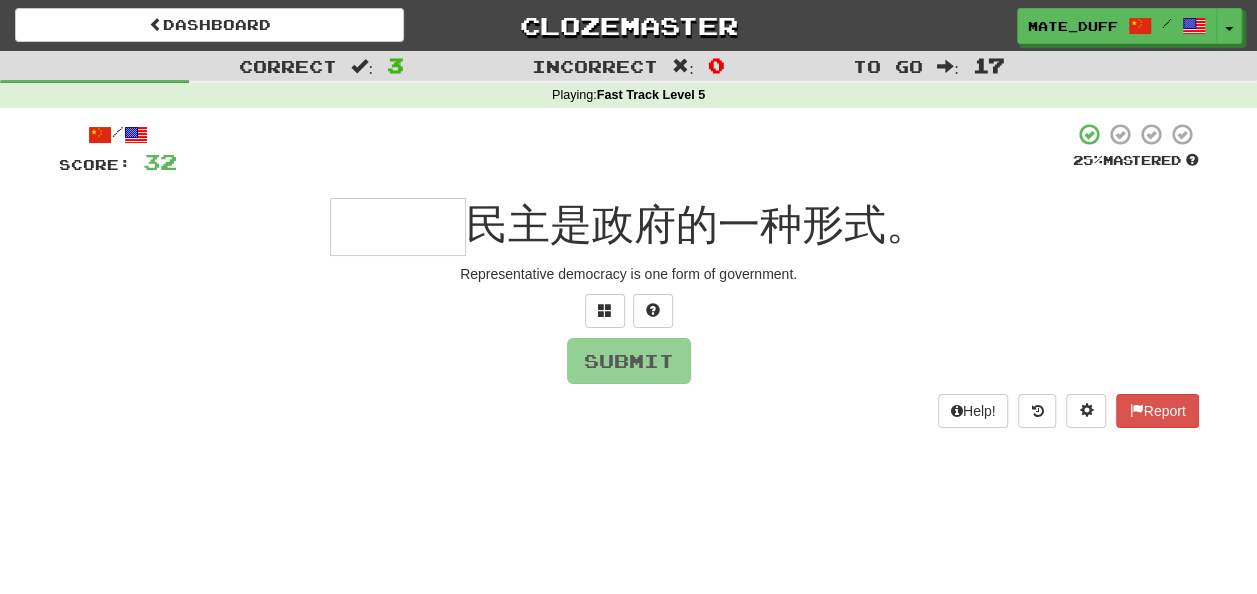 type on "***" 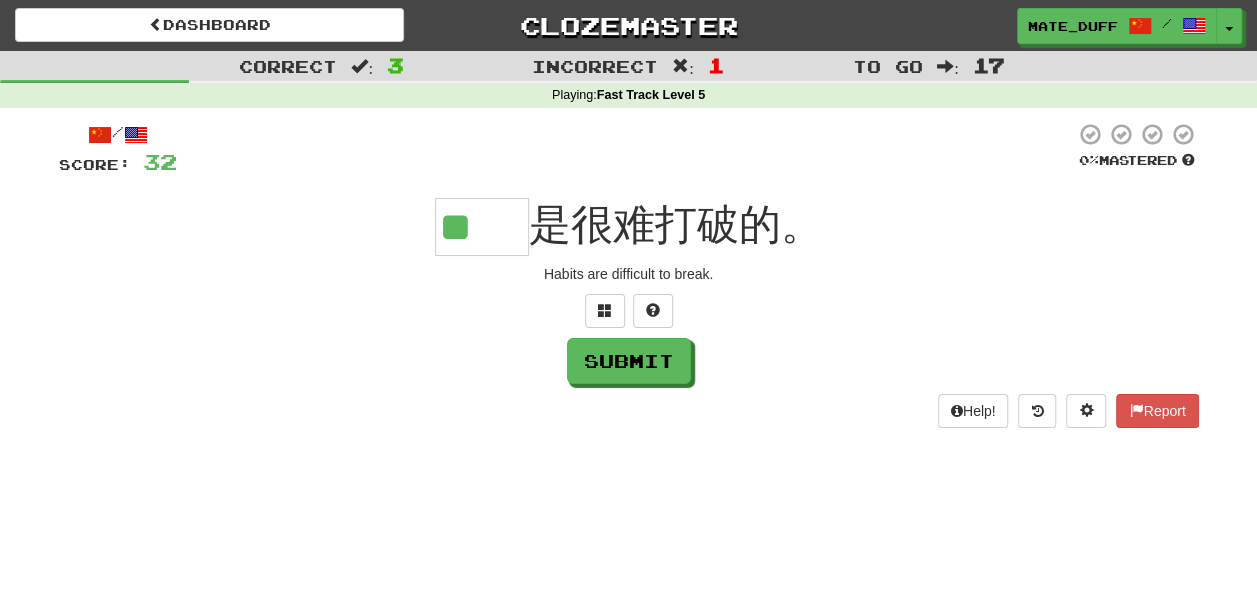 scroll, scrollTop: 0, scrollLeft: 0, axis: both 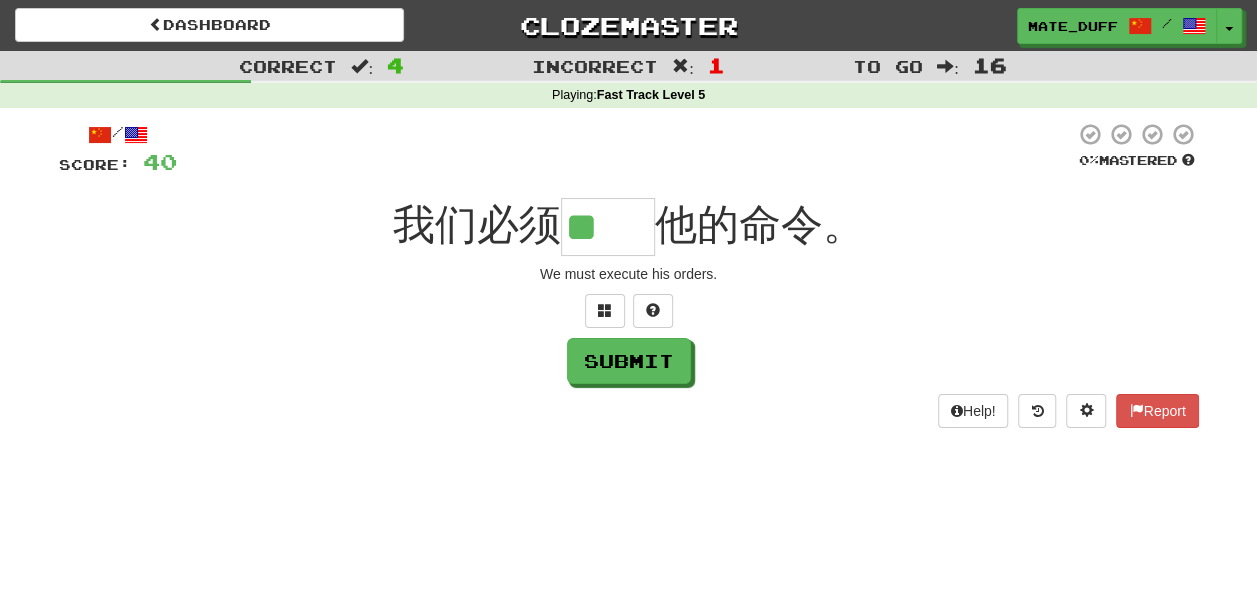 type on "**" 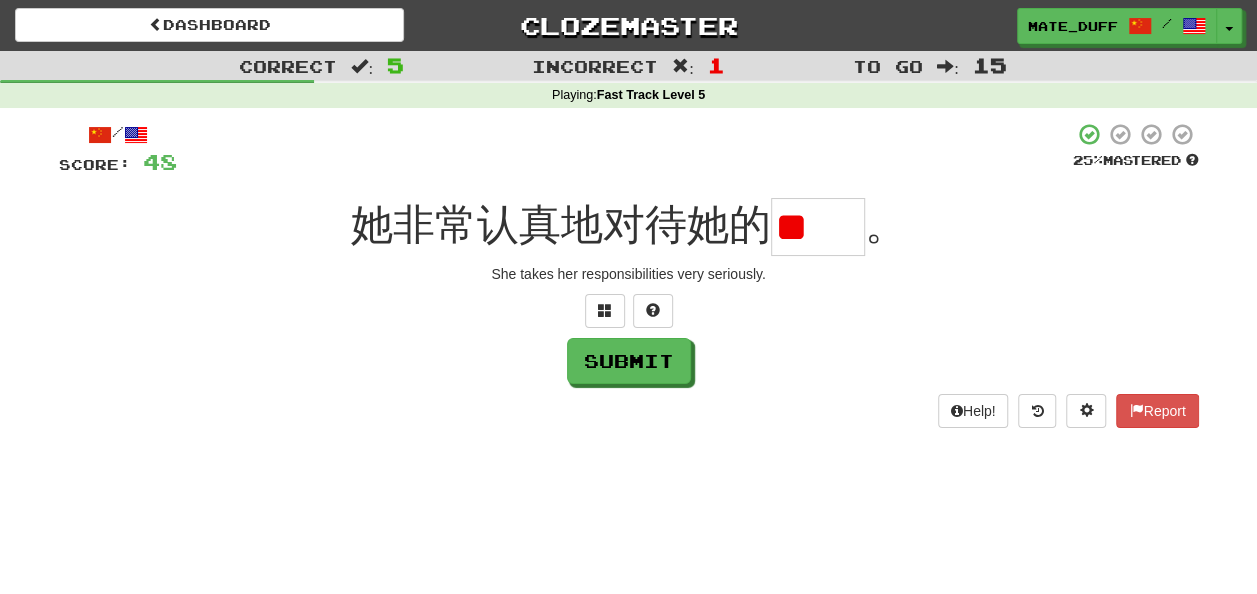 scroll, scrollTop: 0, scrollLeft: 0, axis: both 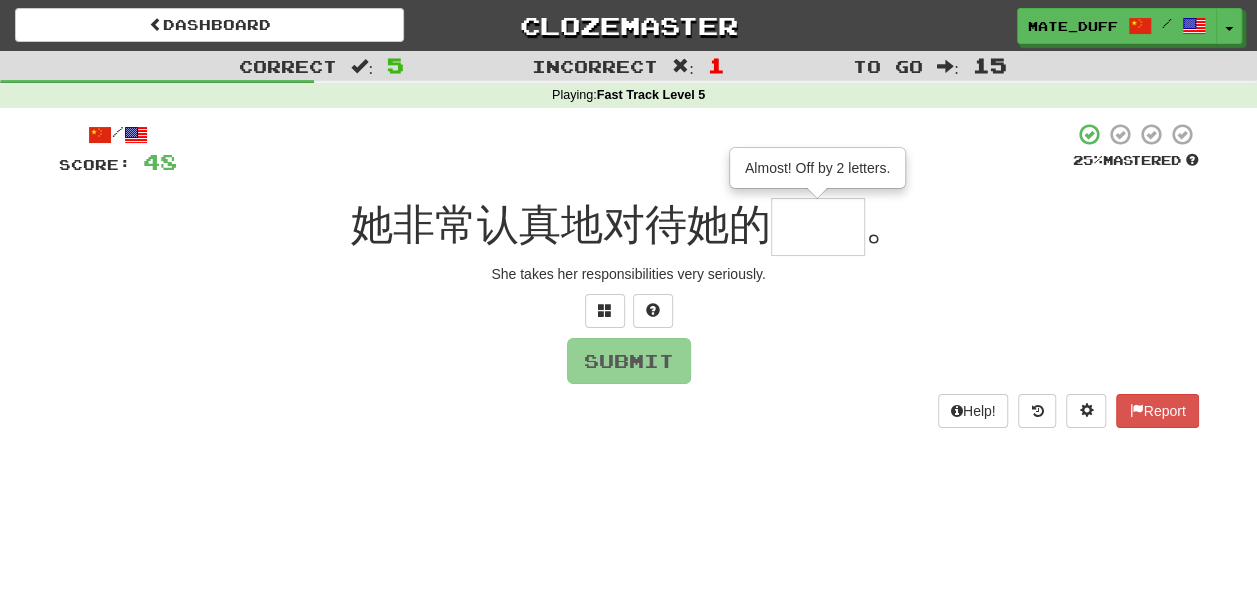 type on "**" 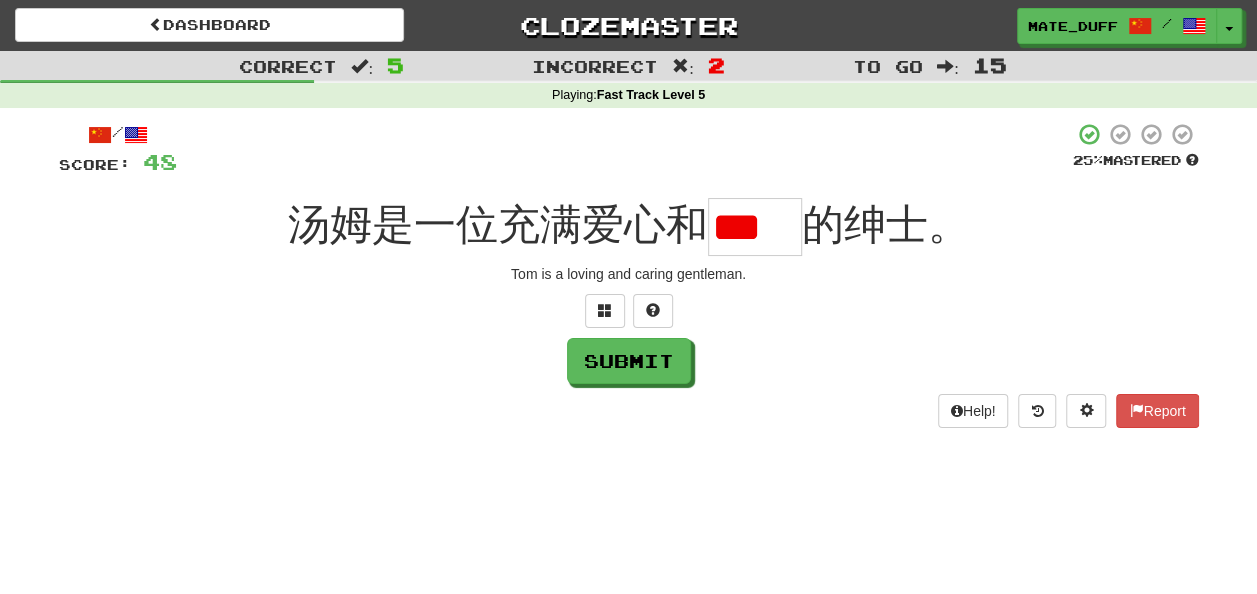 scroll, scrollTop: 0, scrollLeft: 0, axis: both 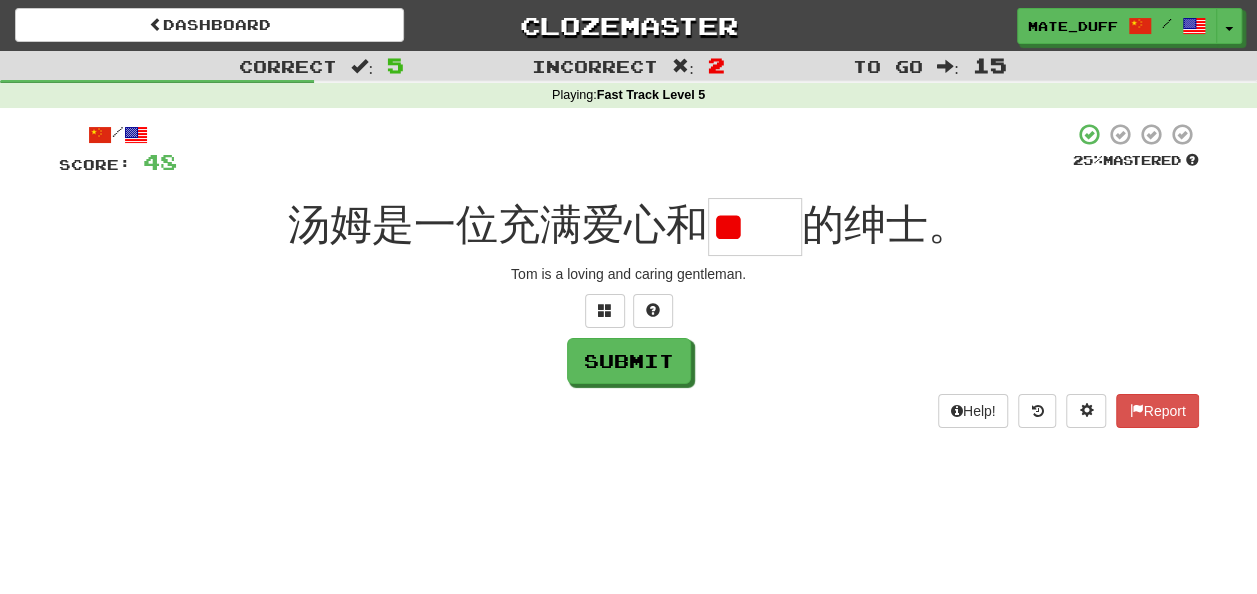 type on "*" 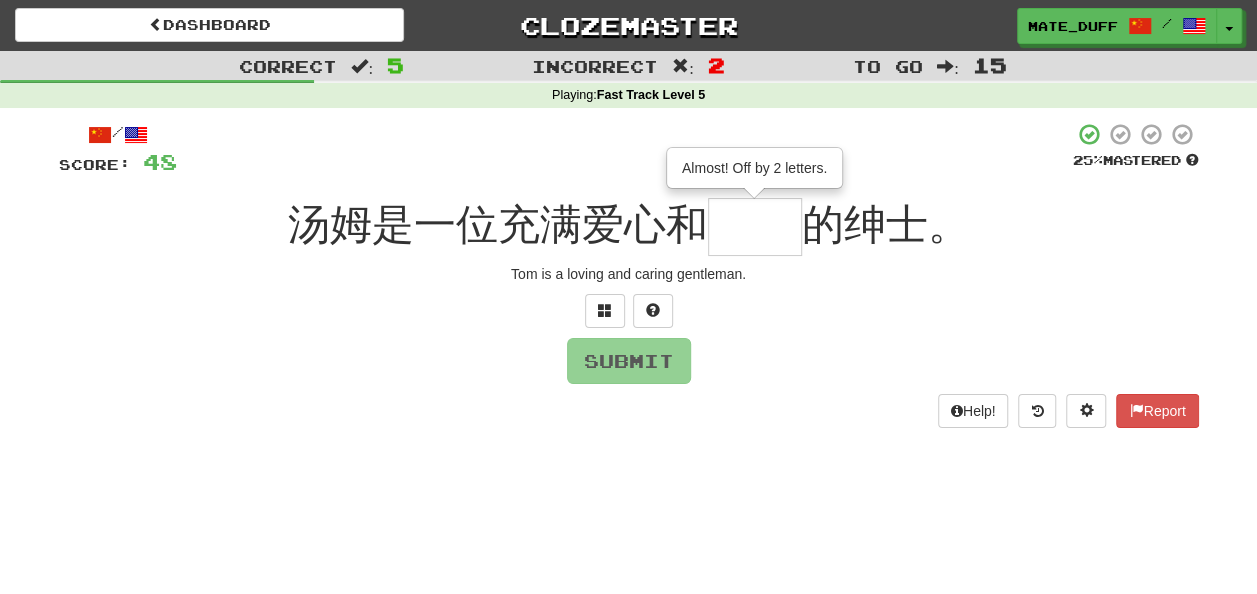 type on "**" 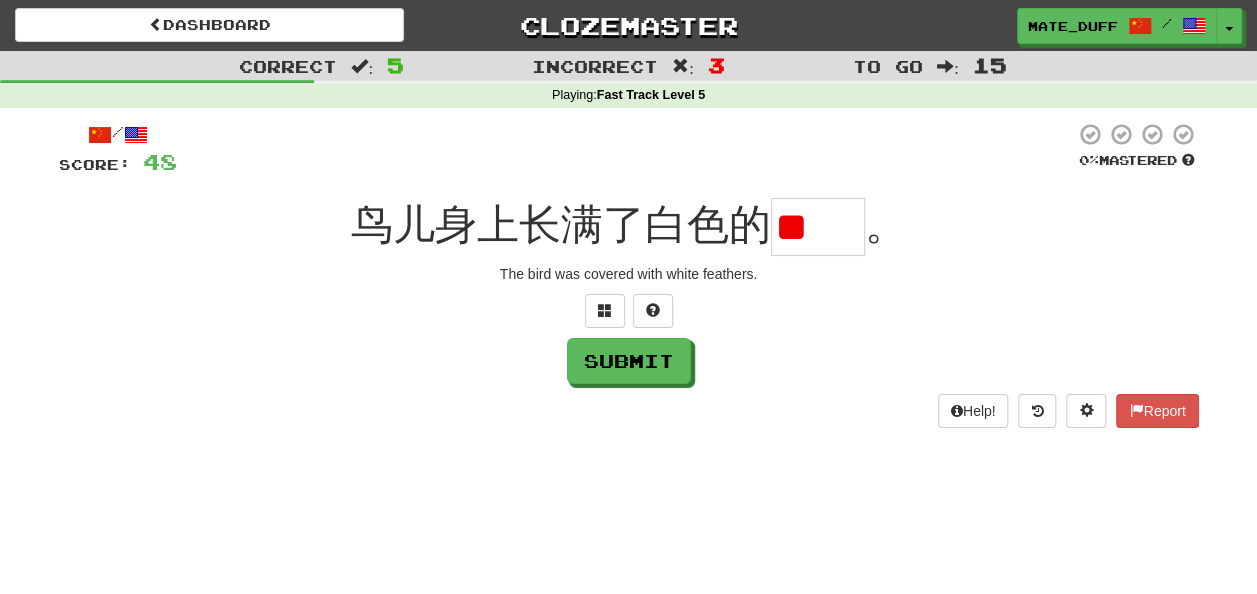 scroll, scrollTop: 0, scrollLeft: 0, axis: both 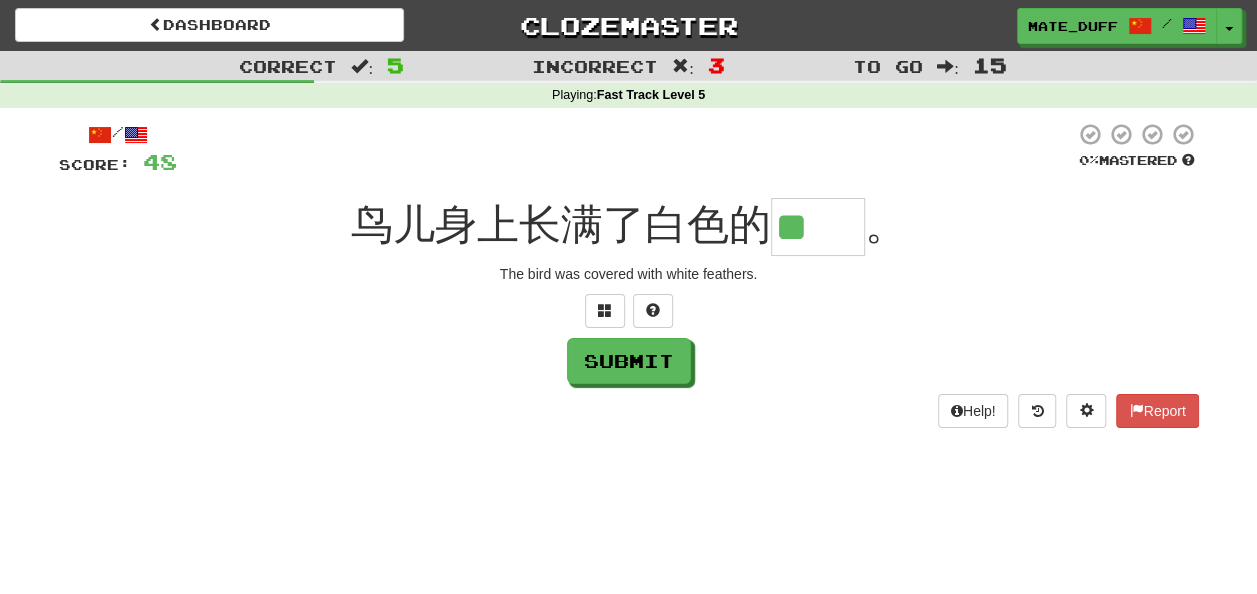 type on "**" 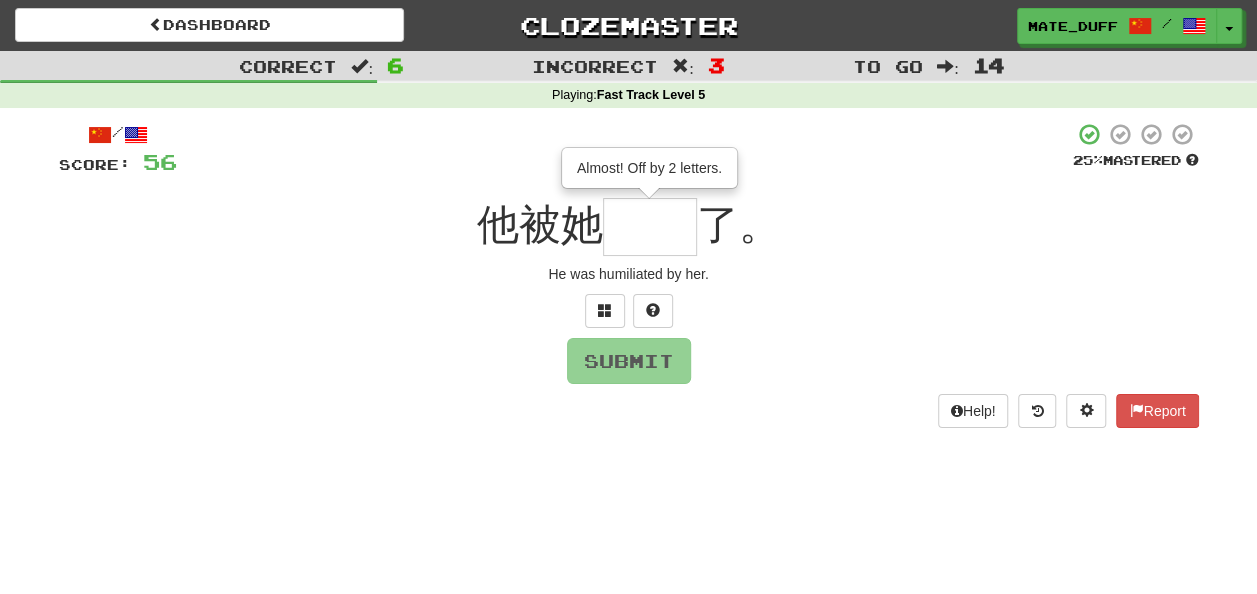 type on "**" 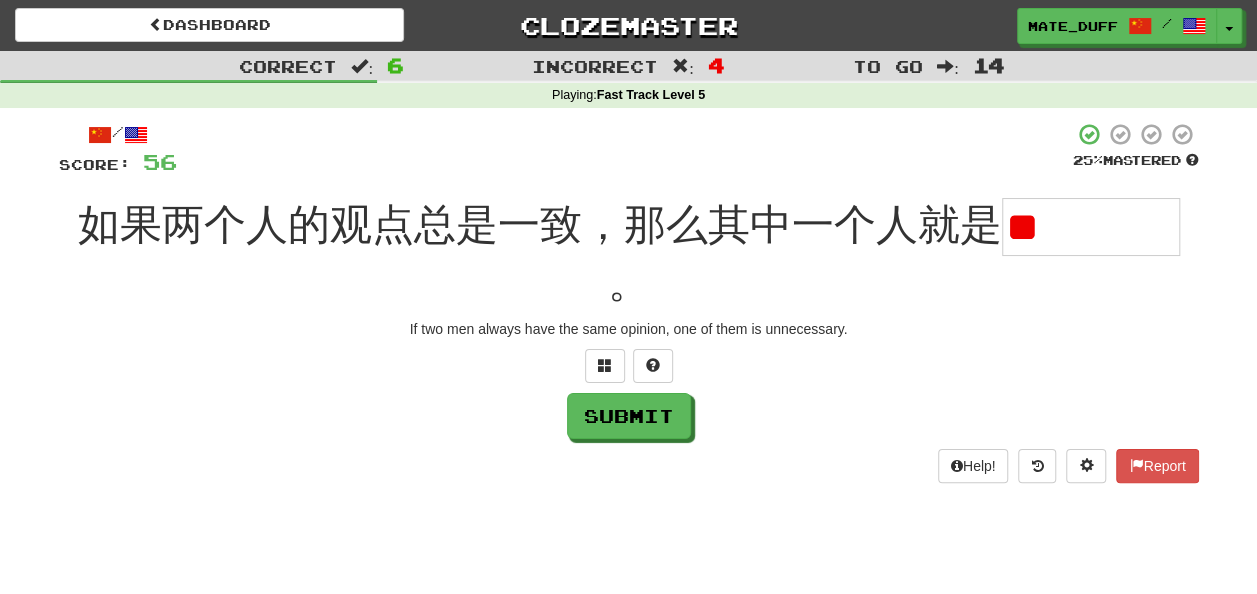 type on "*" 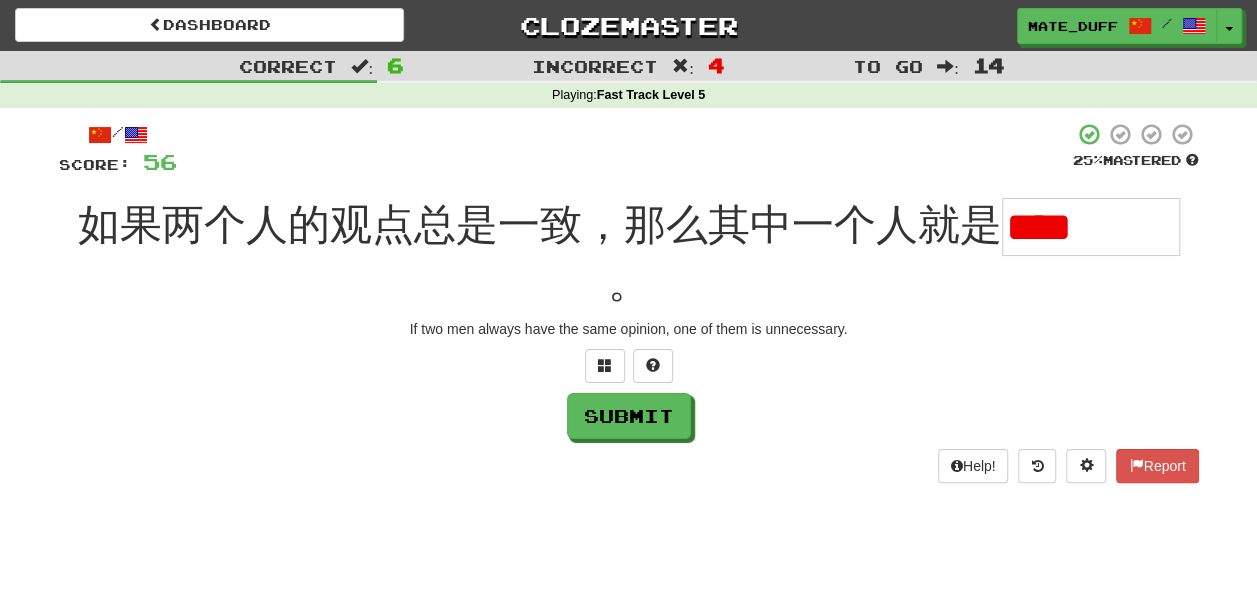 scroll, scrollTop: 0, scrollLeft: 0, axis: both 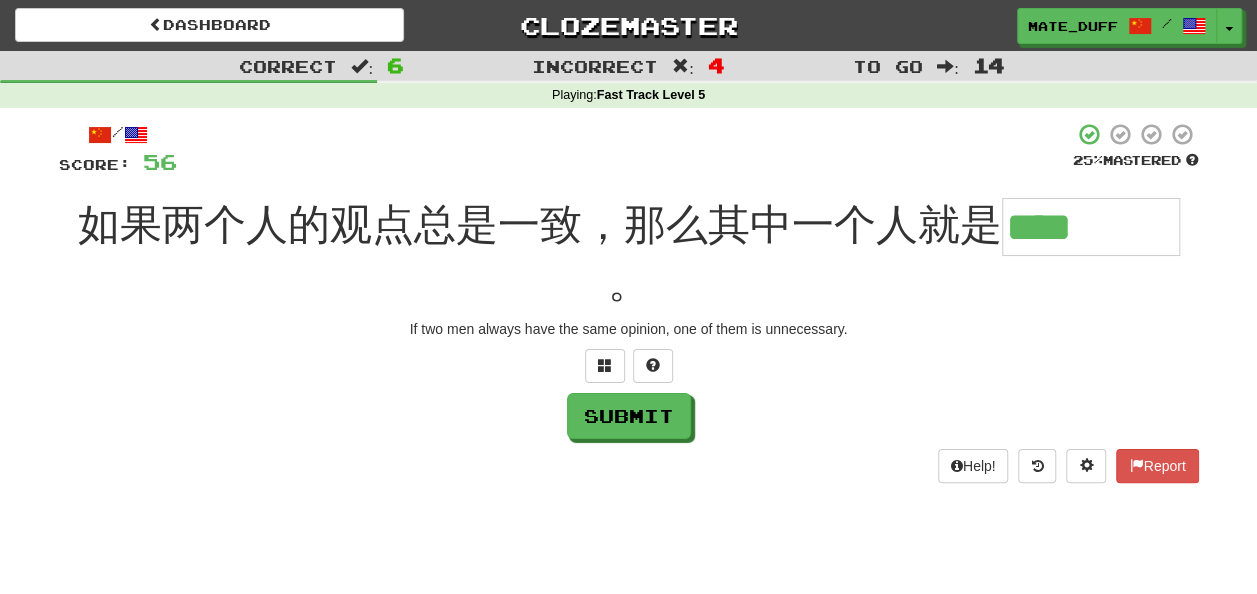 type on "****" 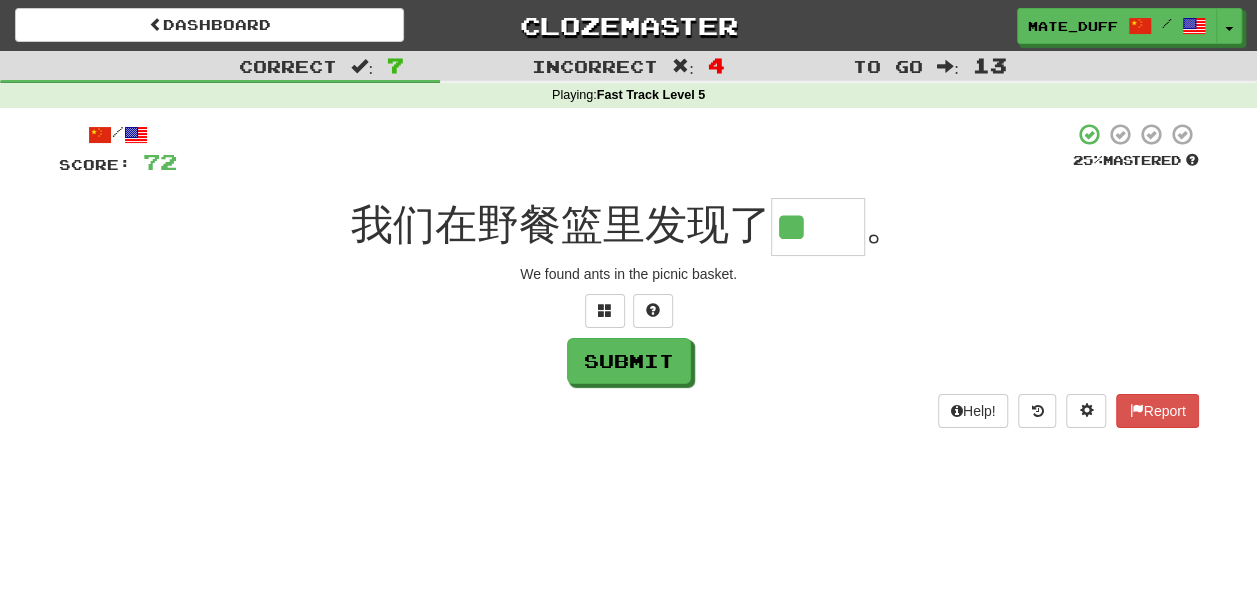 scroll, scrollTop: 0, scrollLeft: 0, axis: both 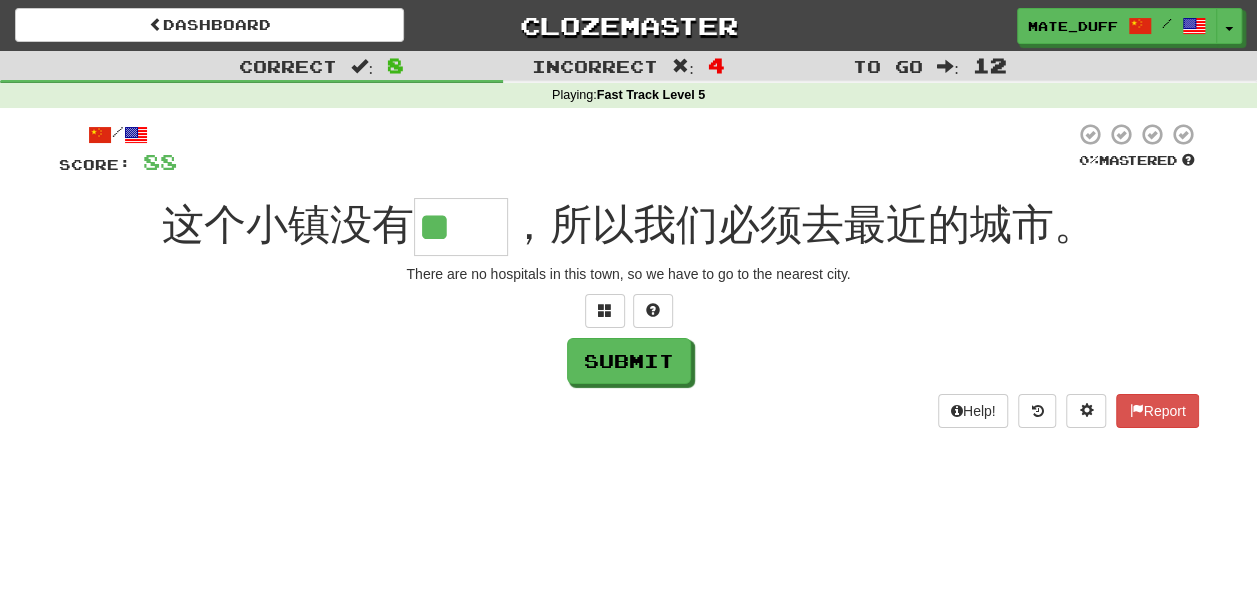 type on "**" 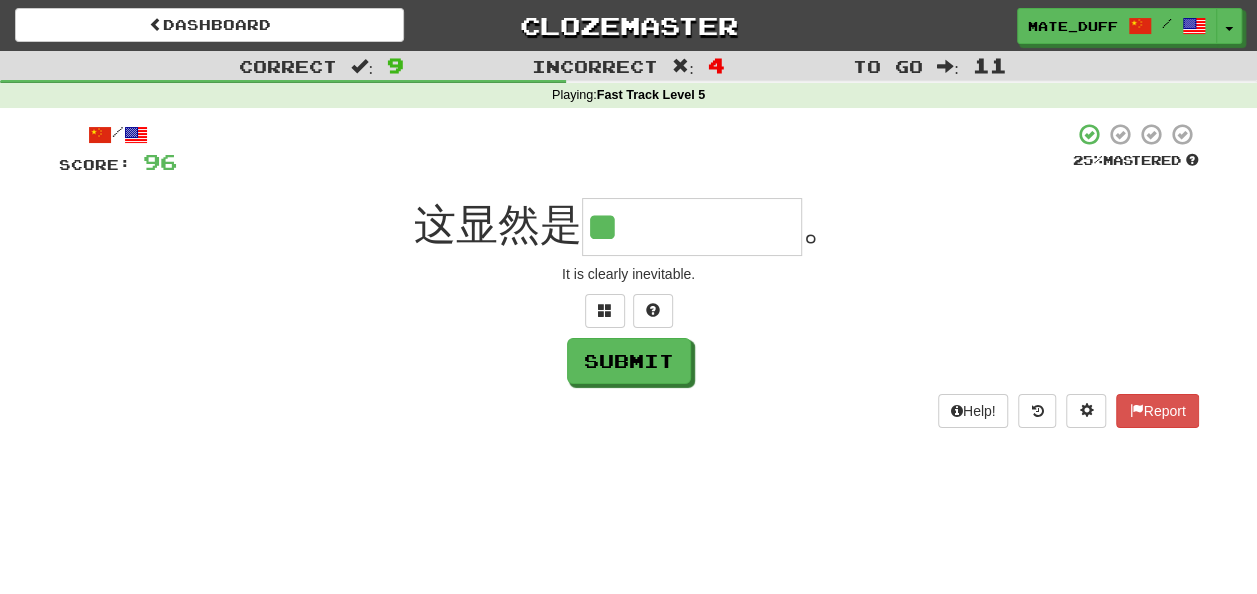 type on "*****" 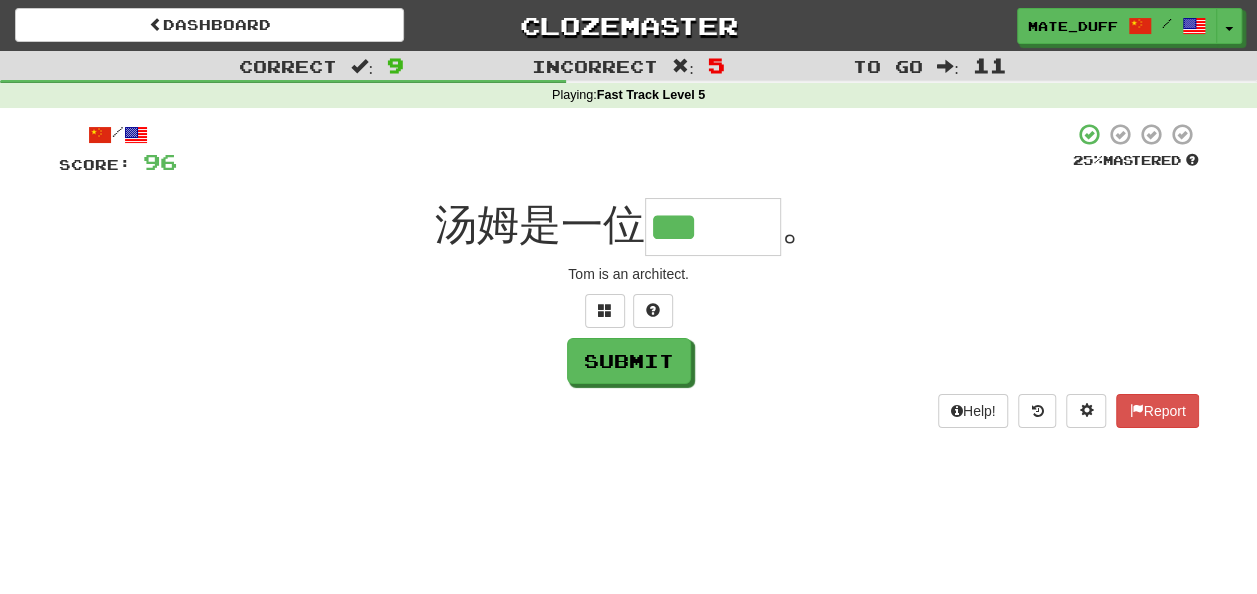 type on "***" 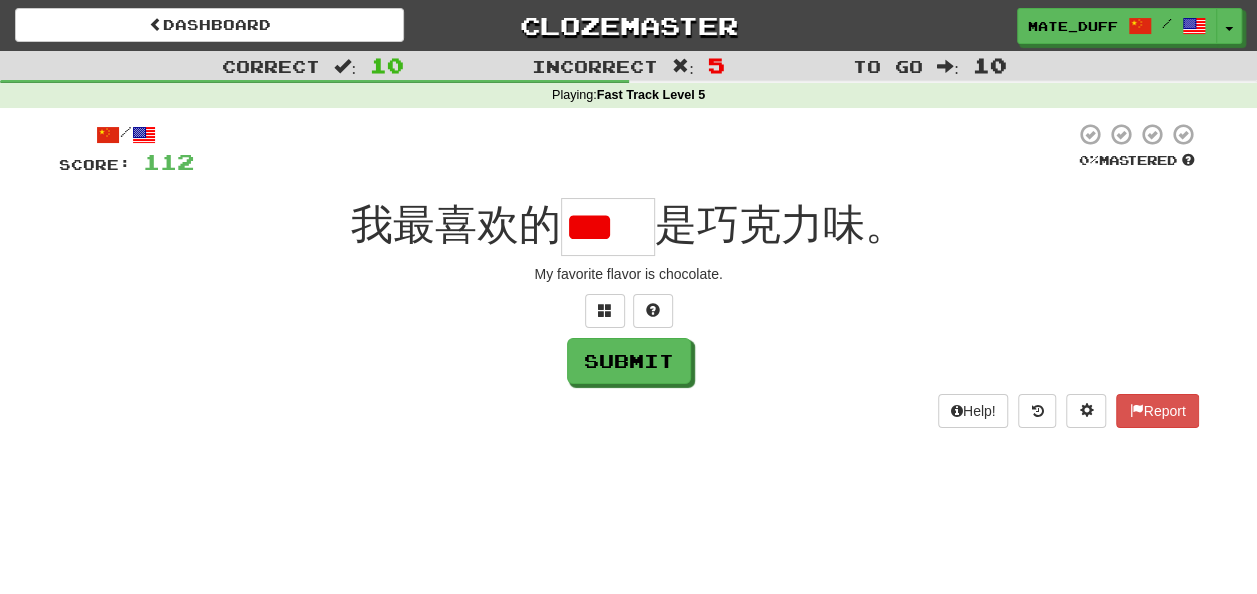 scroll, scrollTop: 0, scrollLeft: 0, axis: both 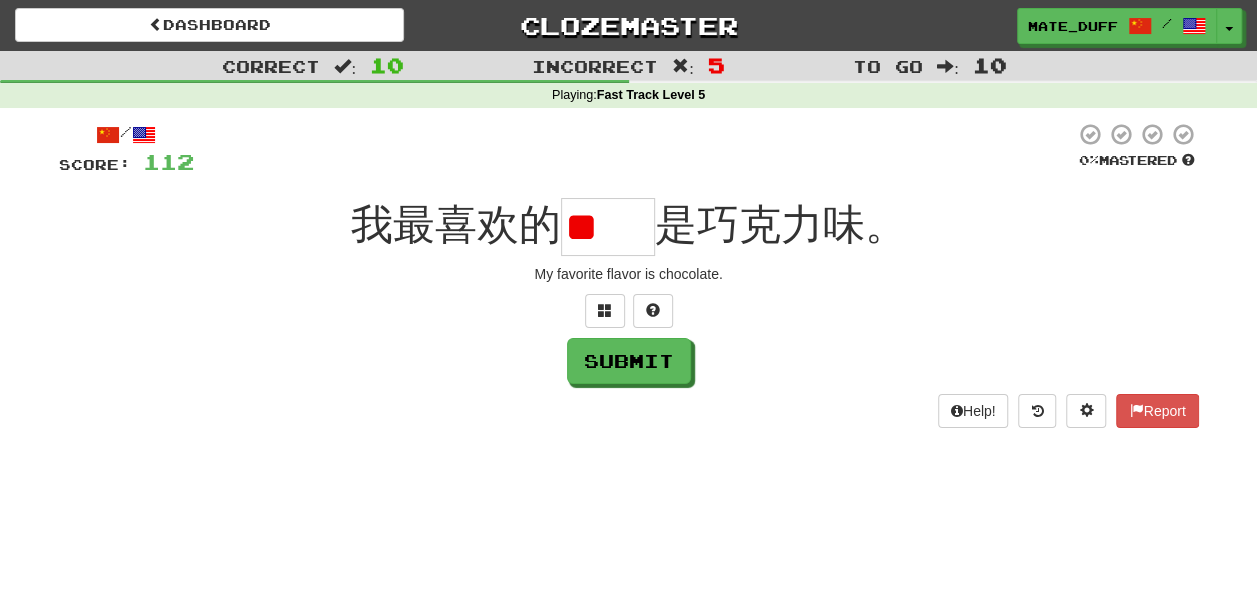 type on "*" 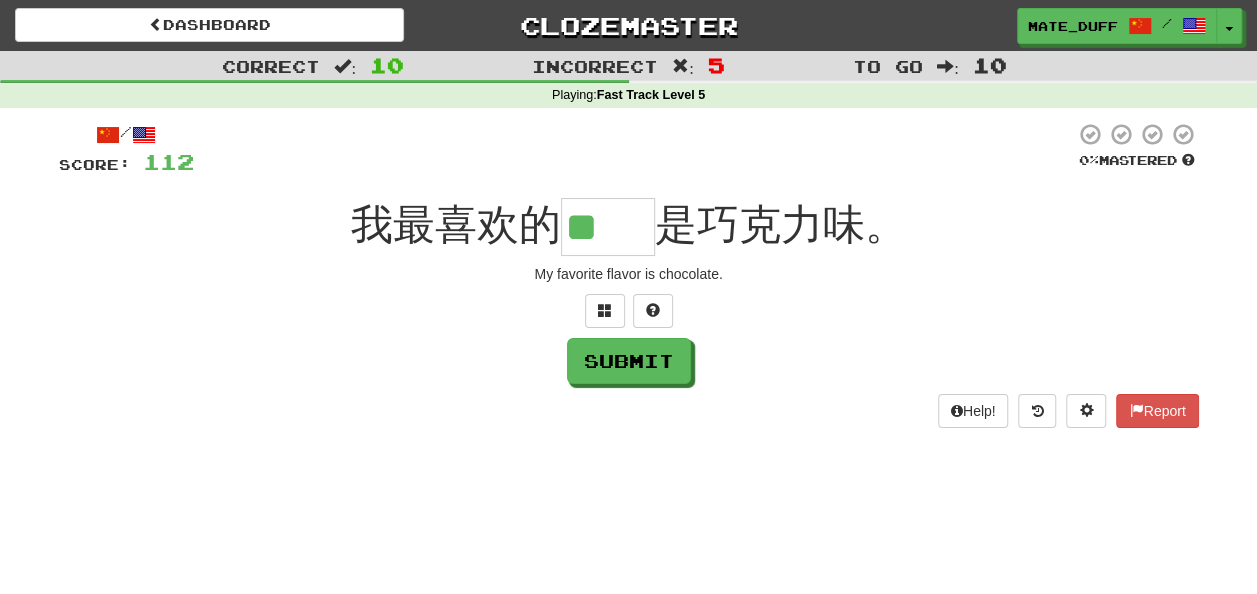 type on "**" 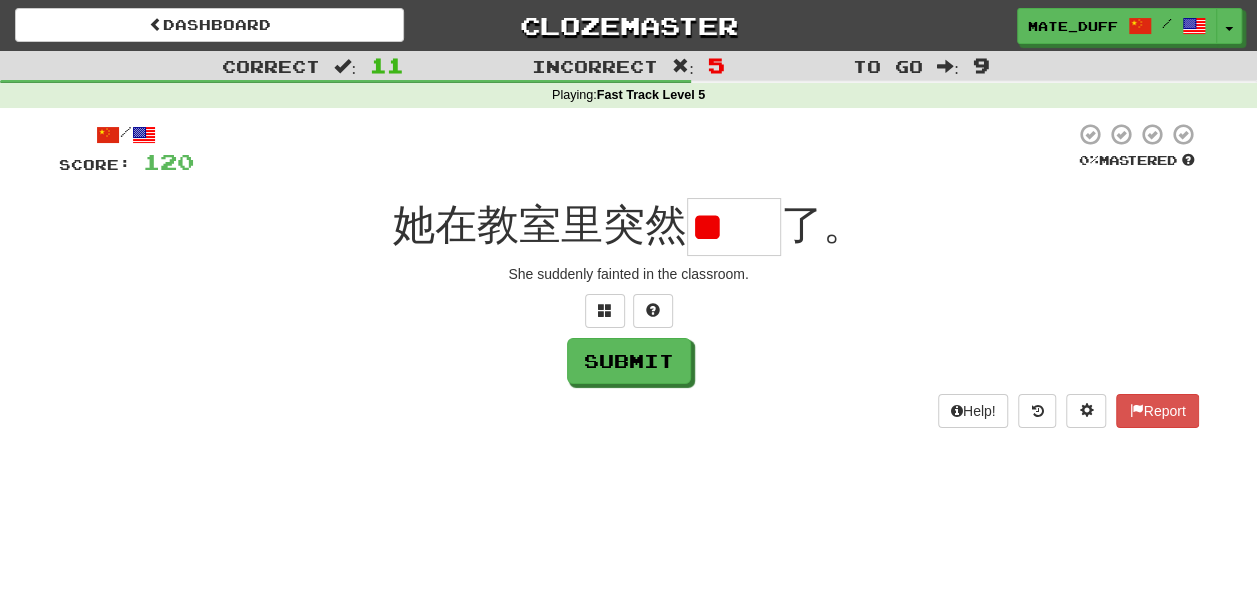 scroll, scrollTop: 0, scrollLeft: 0, axis: both 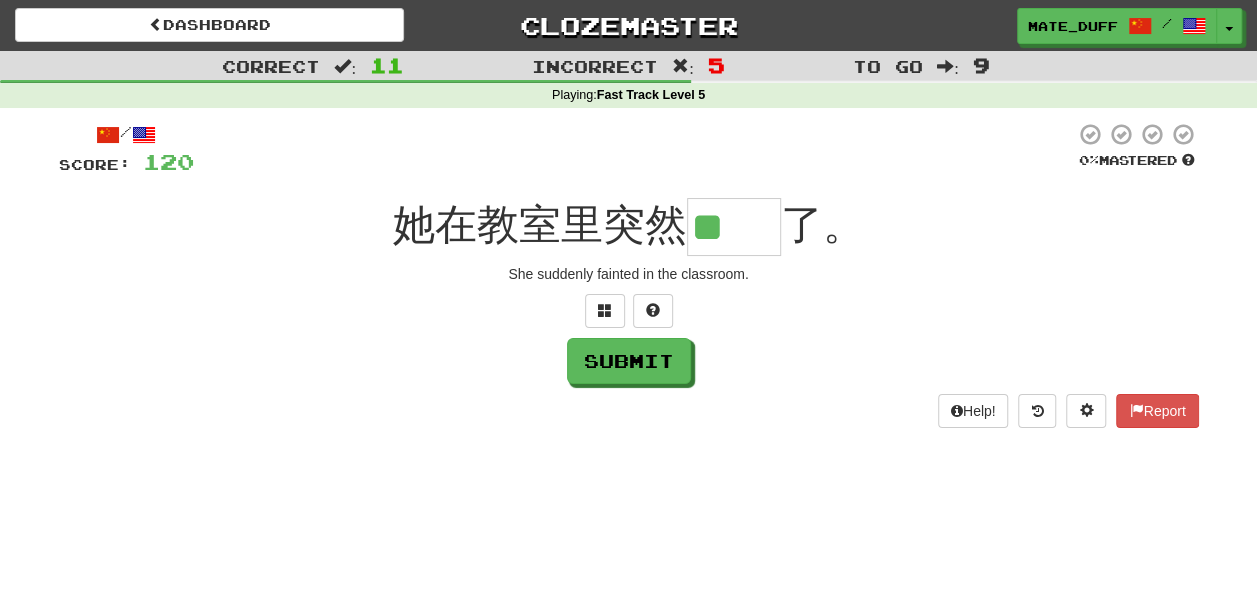 type on "**" 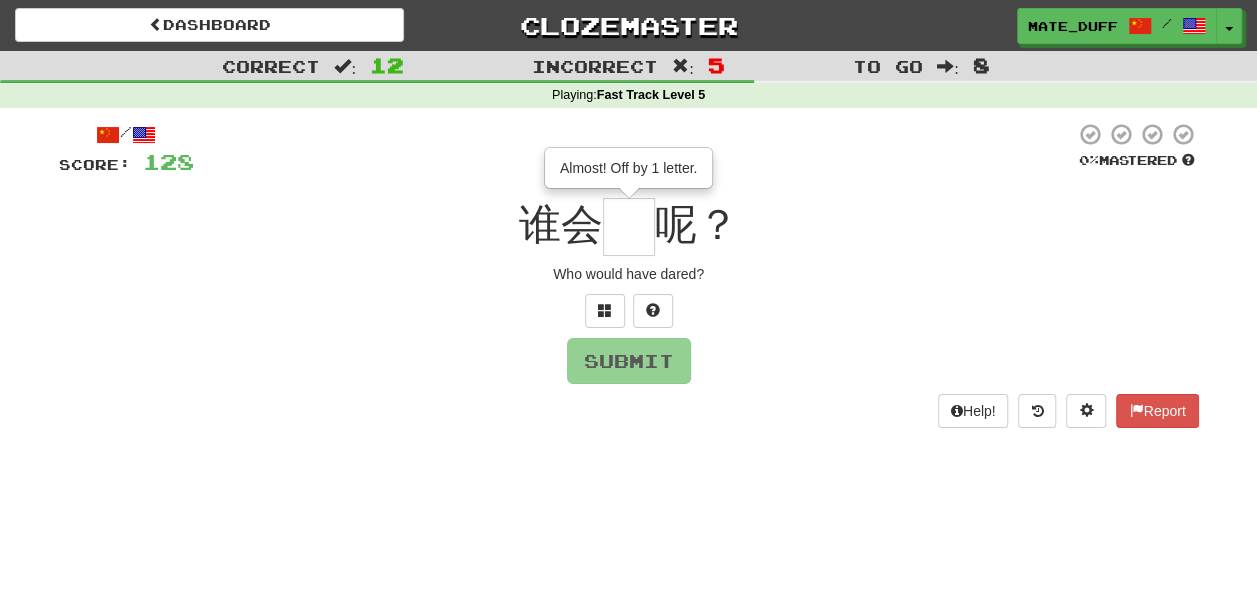 type on "*" 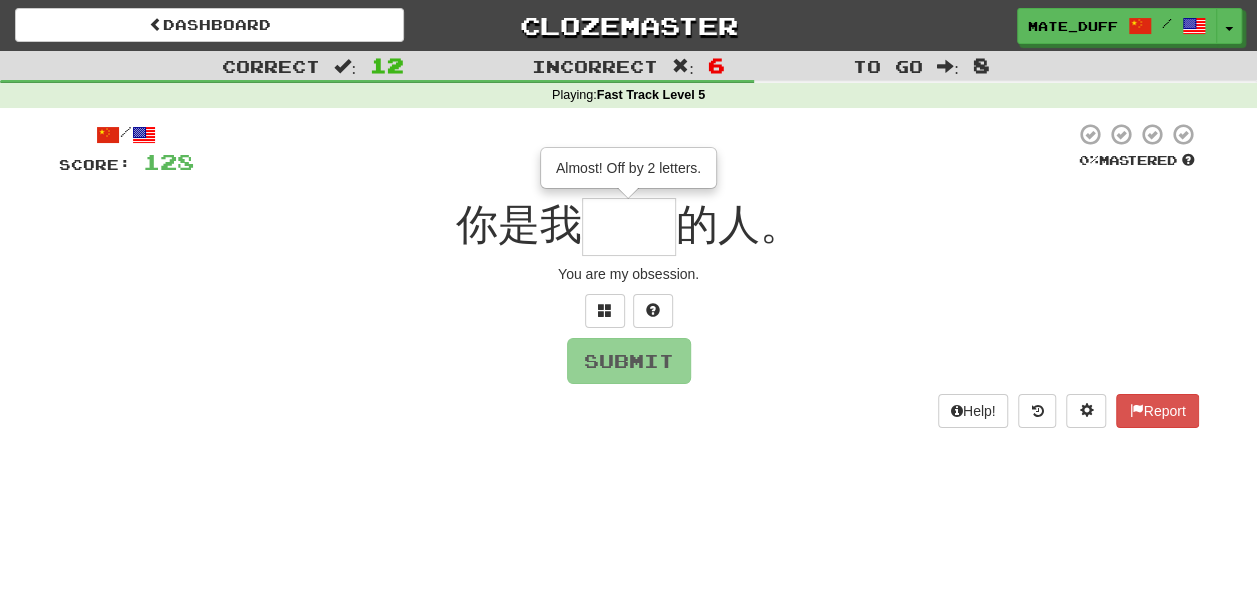 type on "**" 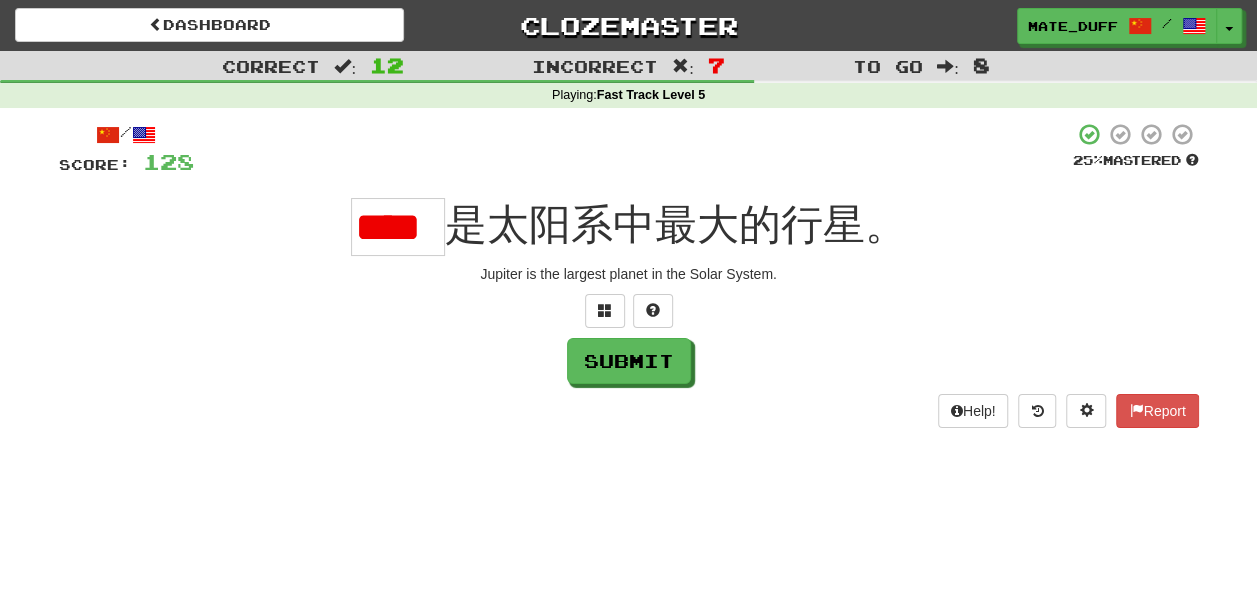 type on "*" 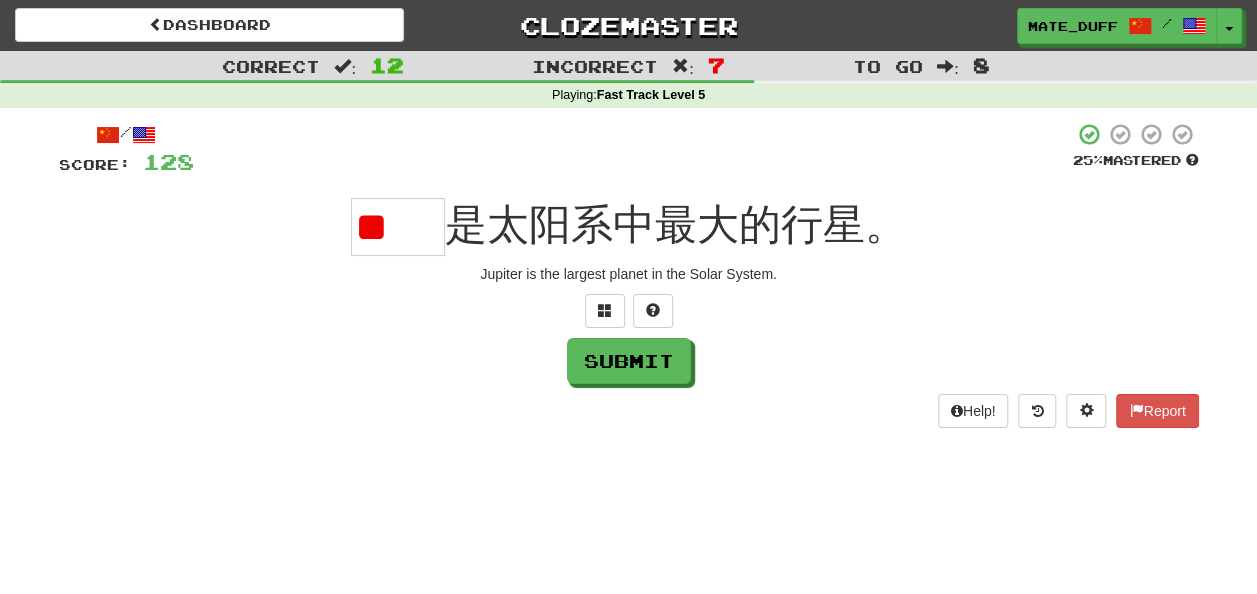 scroll, scrollTop: 0, scrollLeft: 0, axis: both 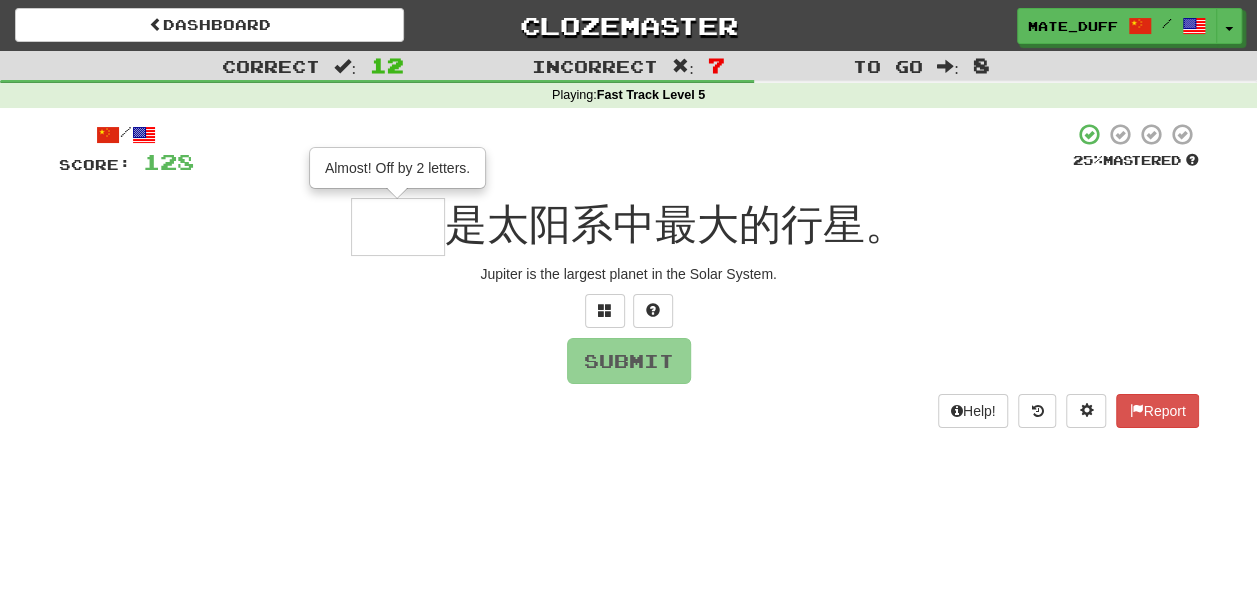 type on "**" 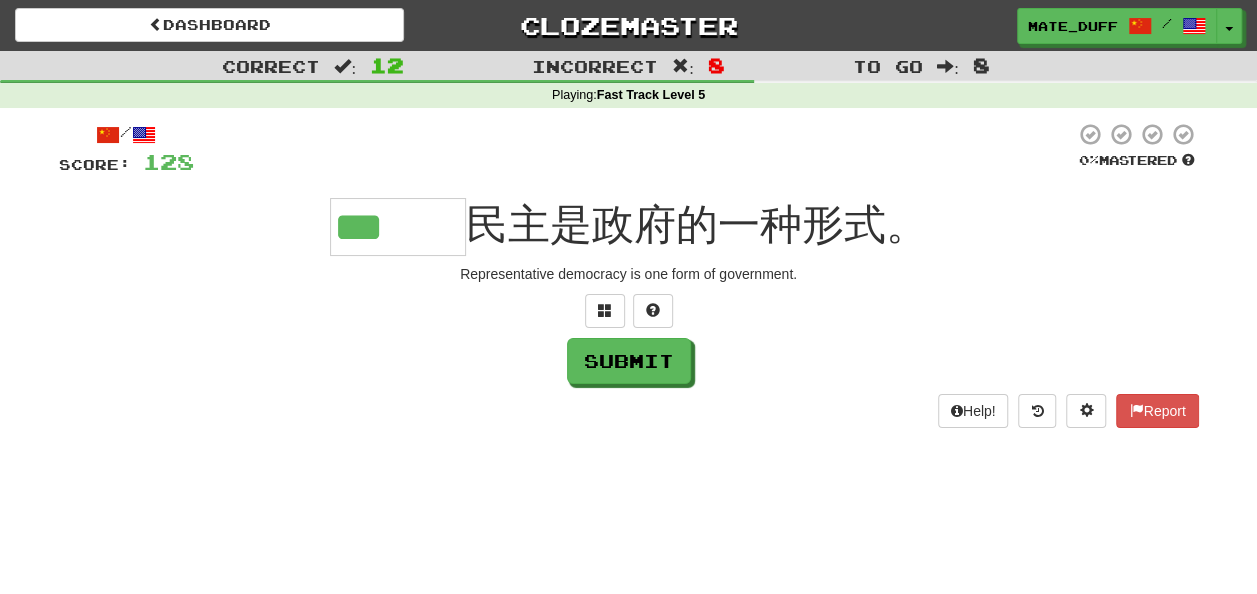 scroll, scrollTop: 0, scrollLeft: 0, axis: both 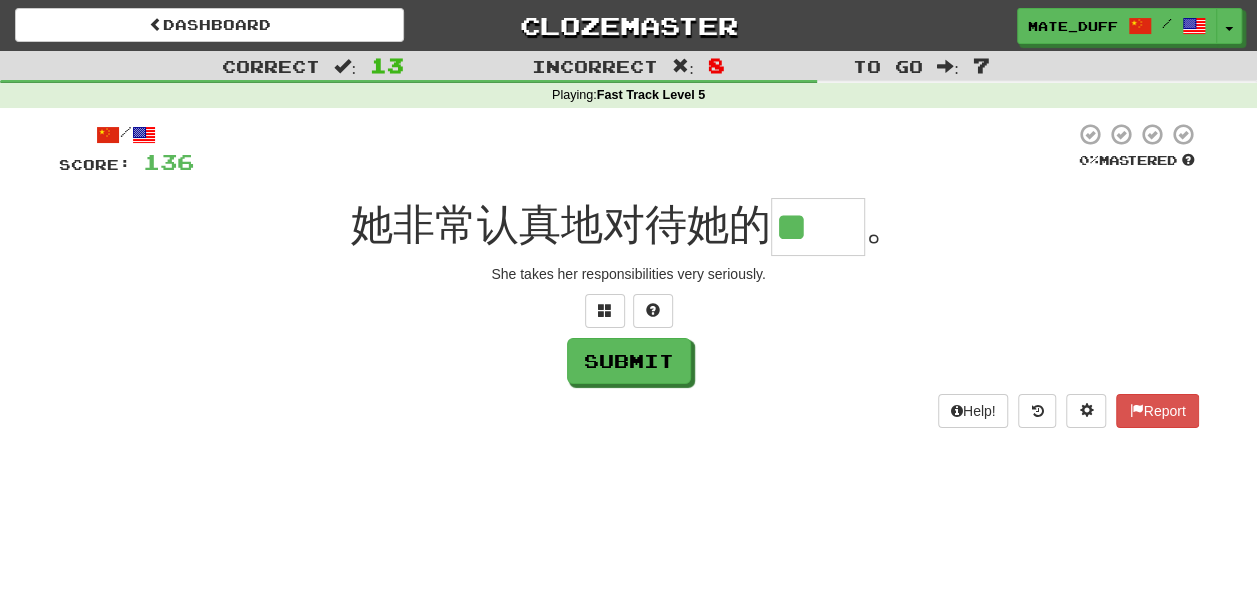 type on "**" 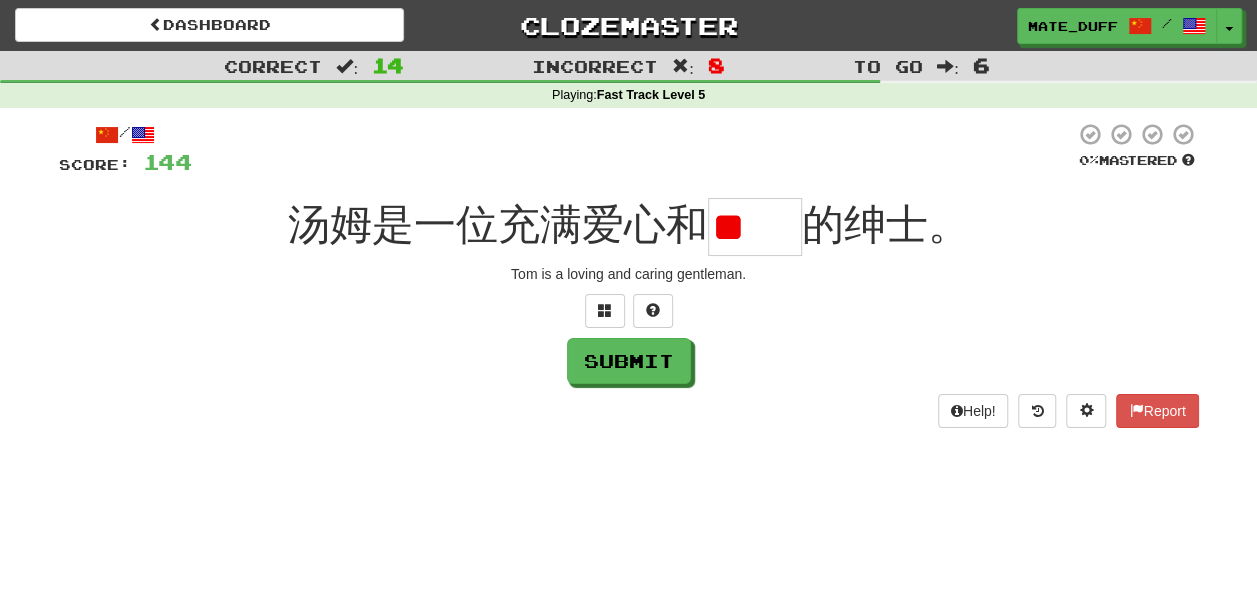 scroll, scrollTop: 0, scrollLeft: 0, axis: both 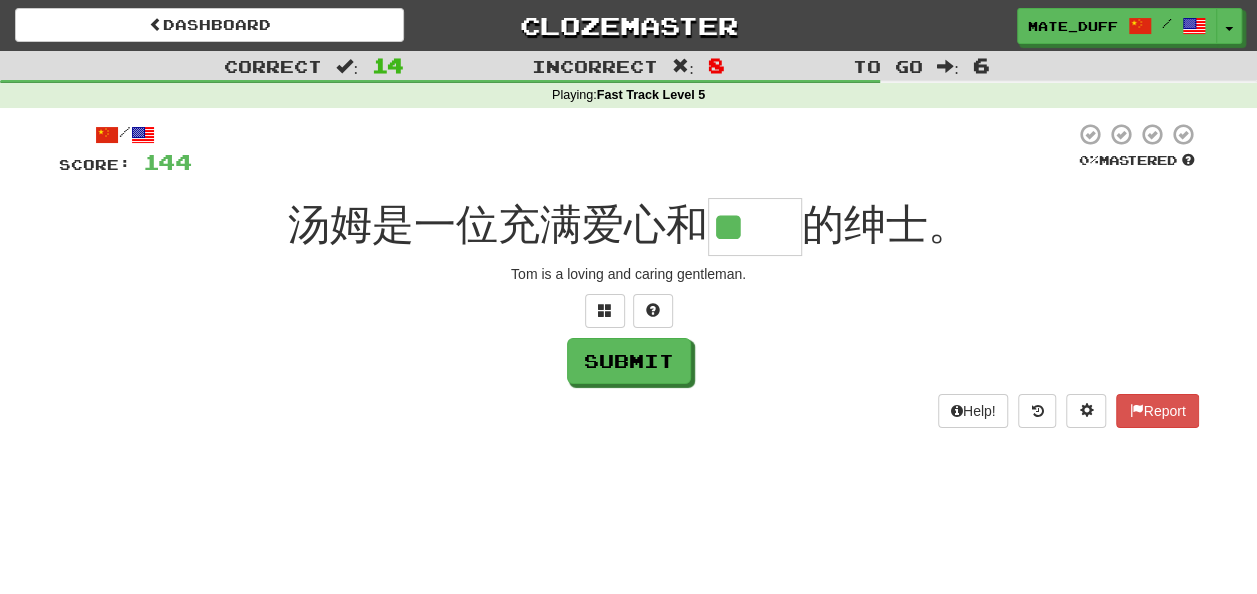 type on "**" 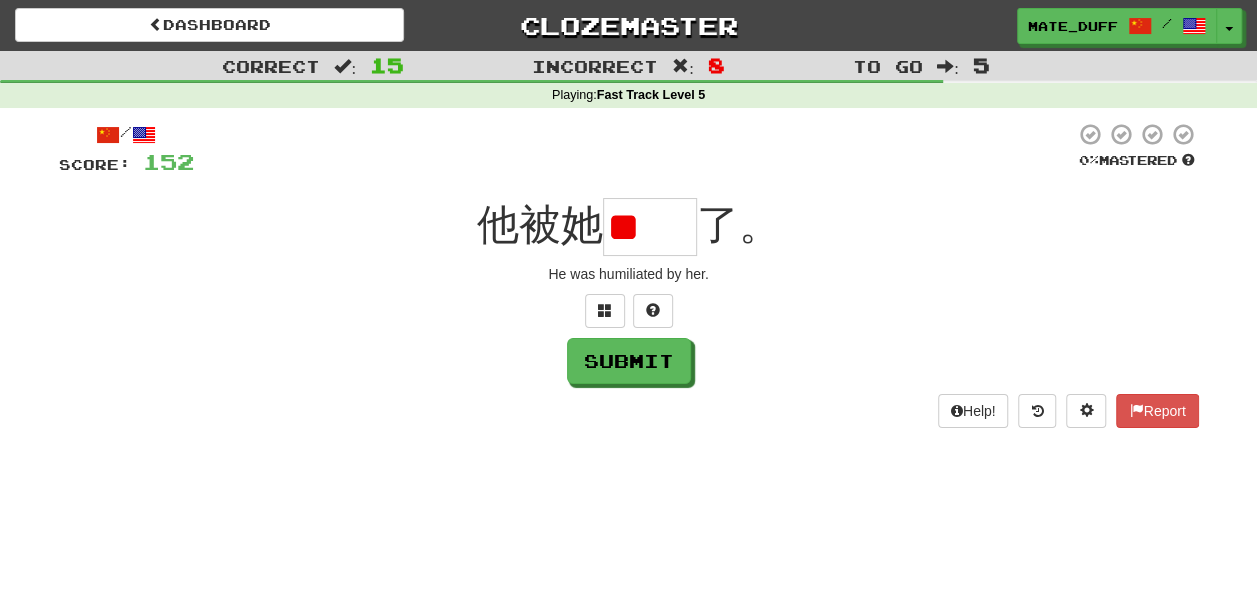scroll, scrollTop: 0, scrollLeft: 0, axis: both 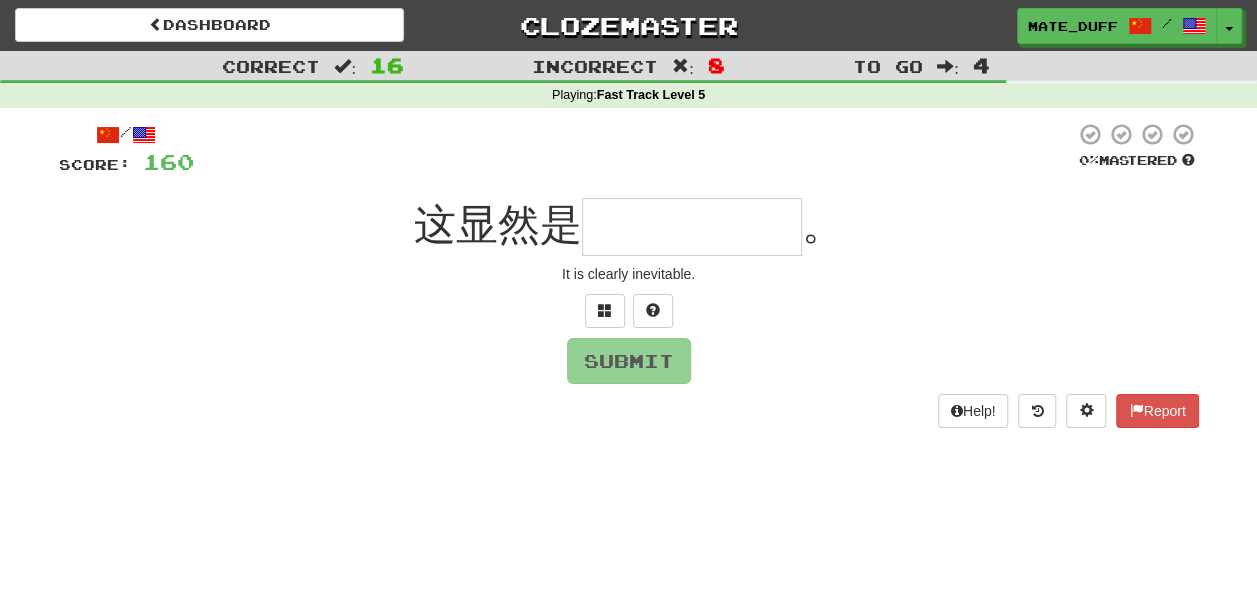 type on "*" 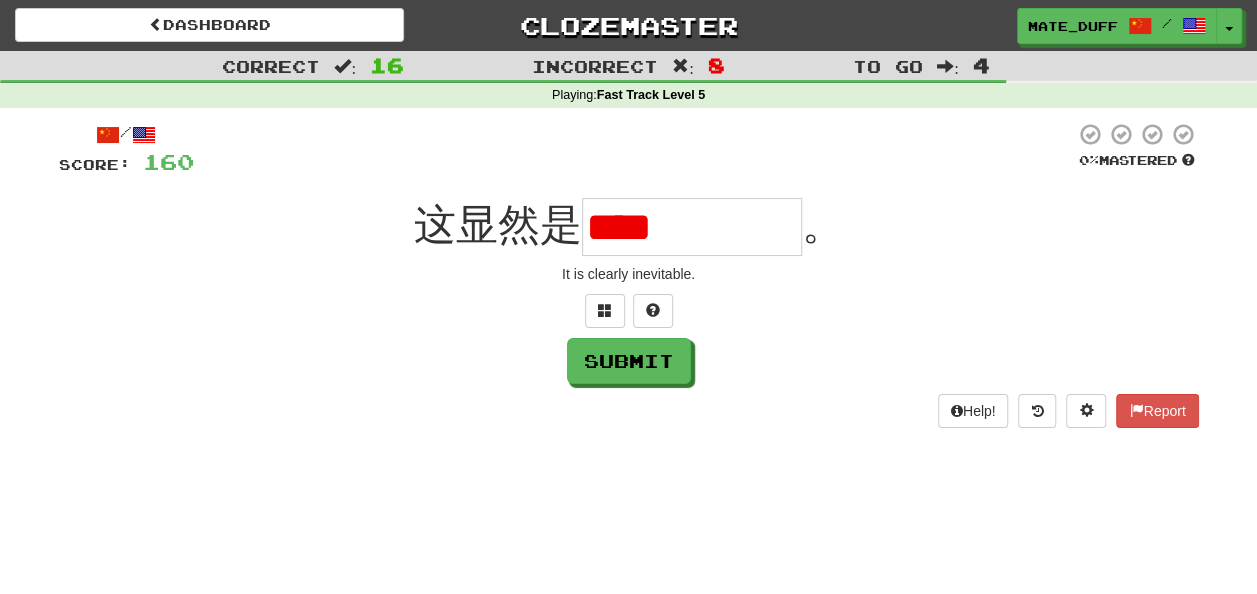 scroll, scrollTop: 0, scrollLeft: 0, axis: both 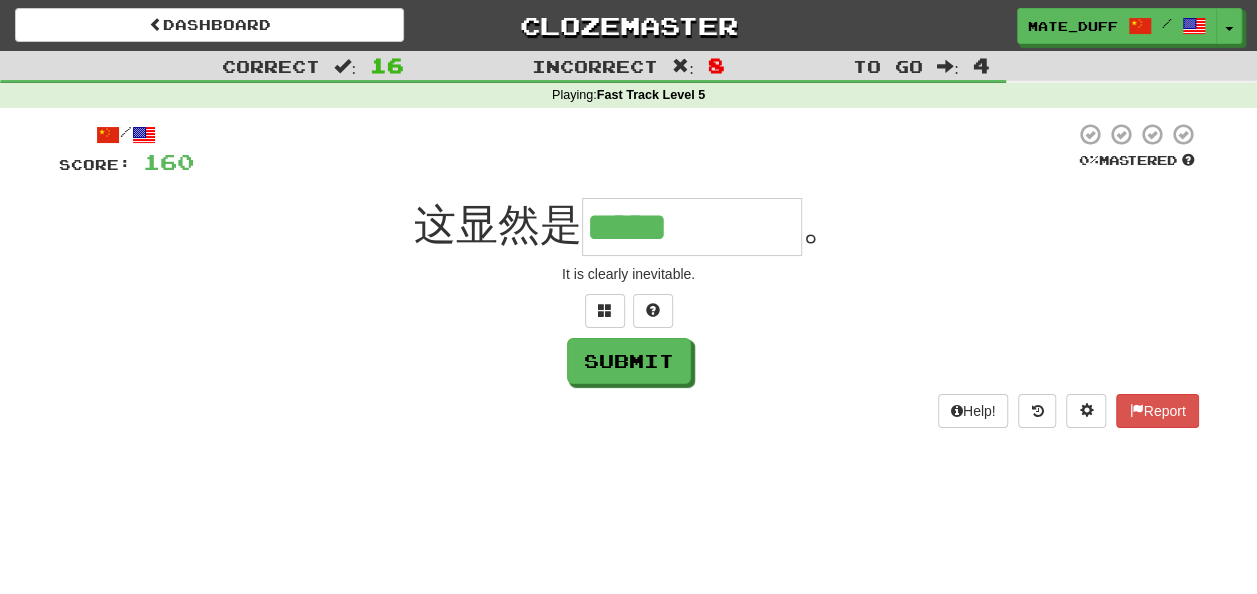 type on "*****" 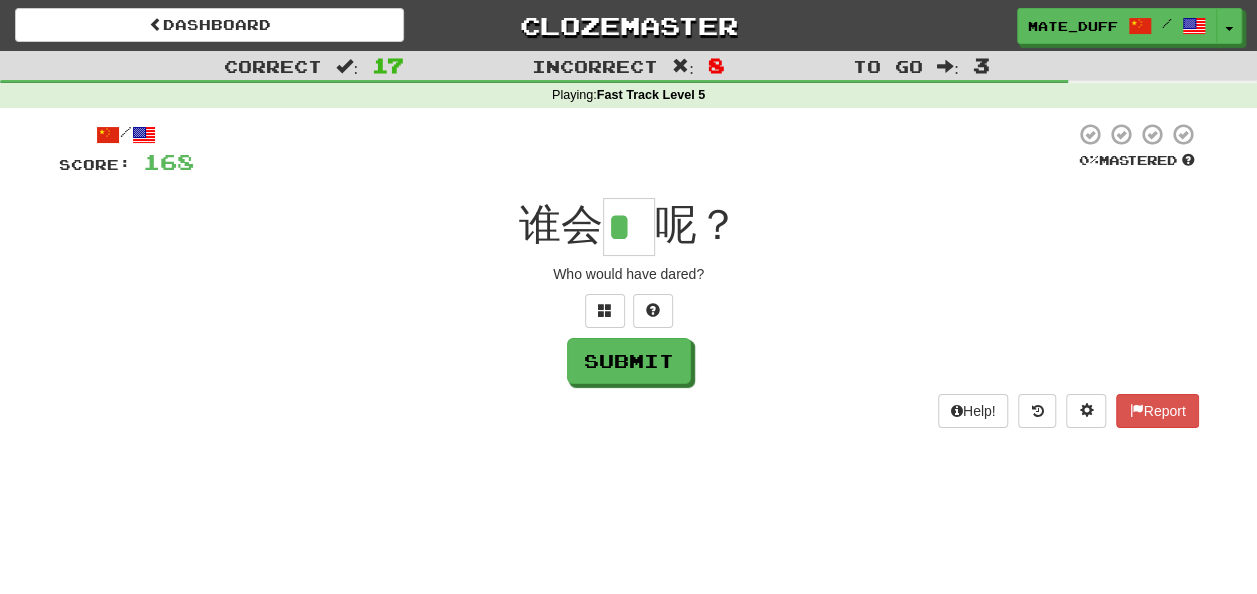 scroll, scrollTop: 0, scrollLeft: 0, axis: both 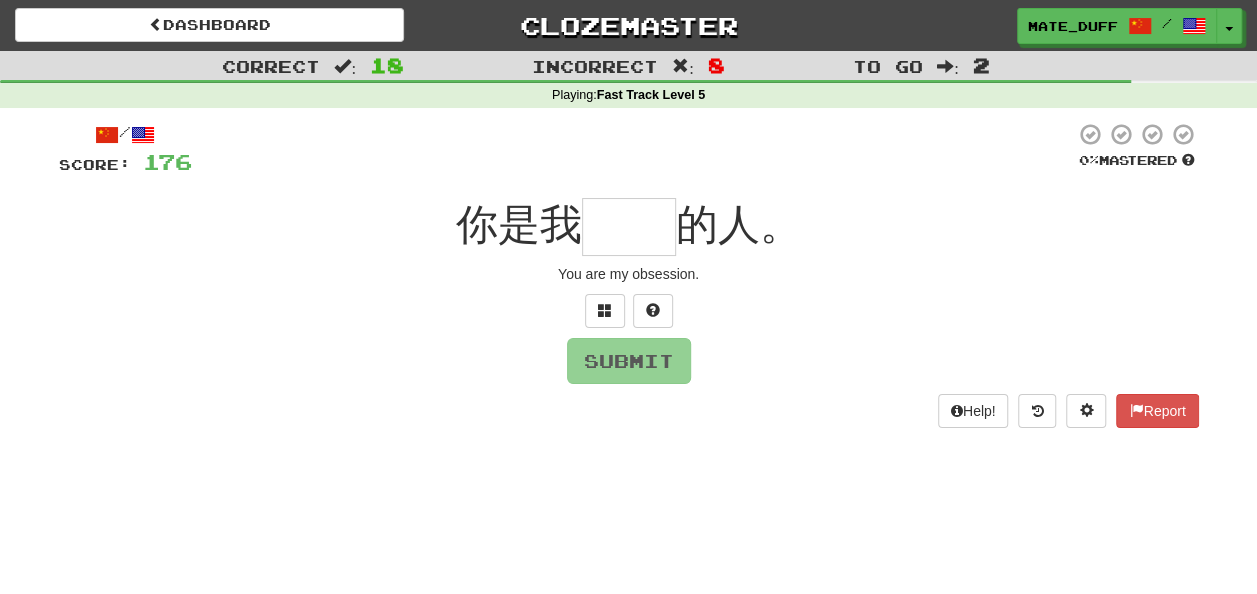 type on "**" 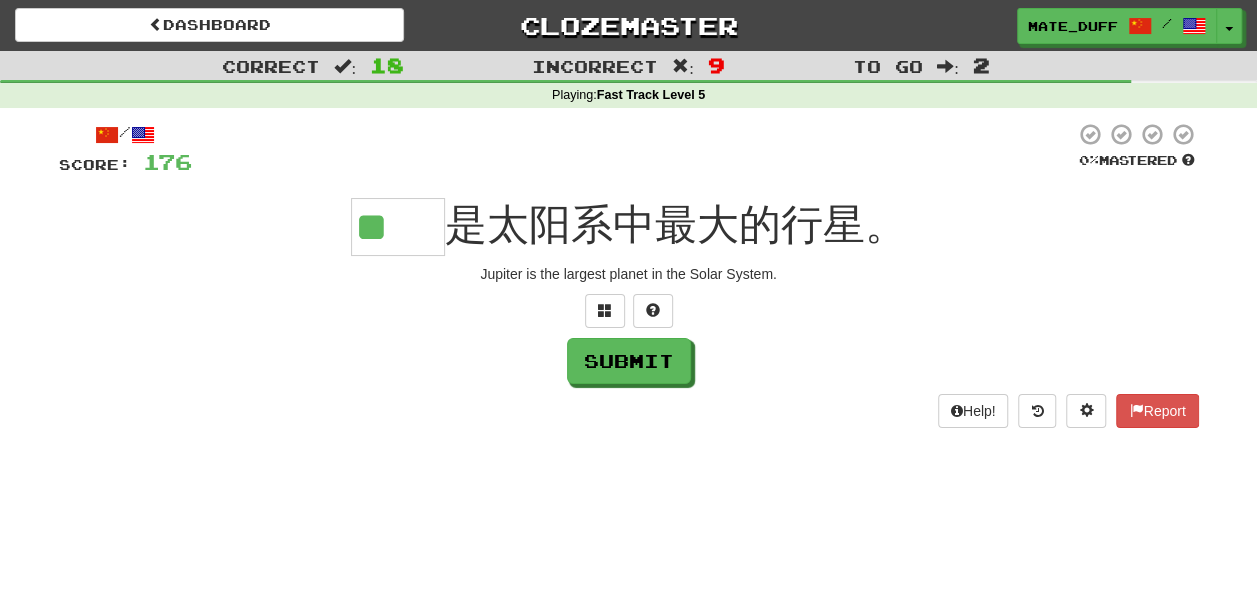 scroll, scrollTop: 0, scrollLeft: 0, axis: both 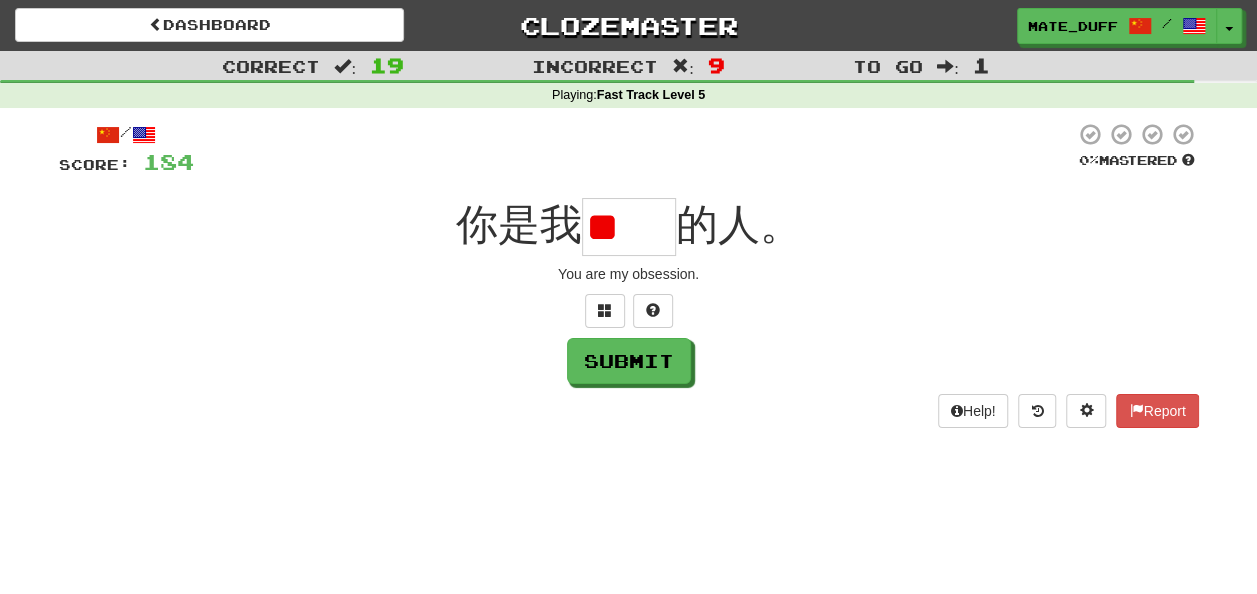type on "*" 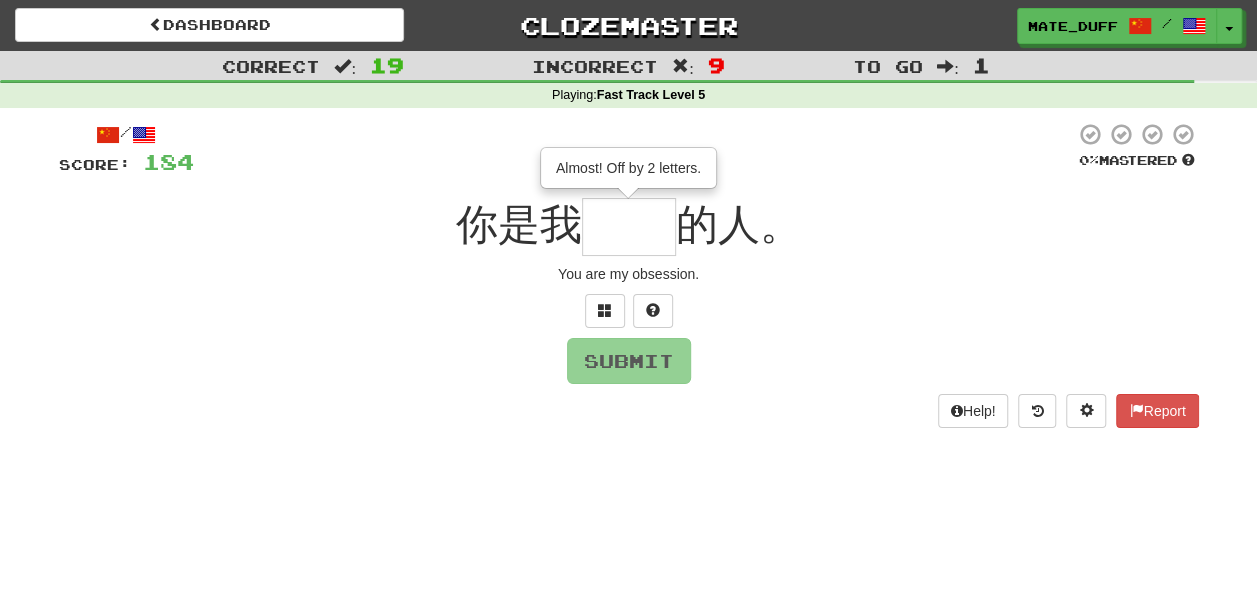type on "**" 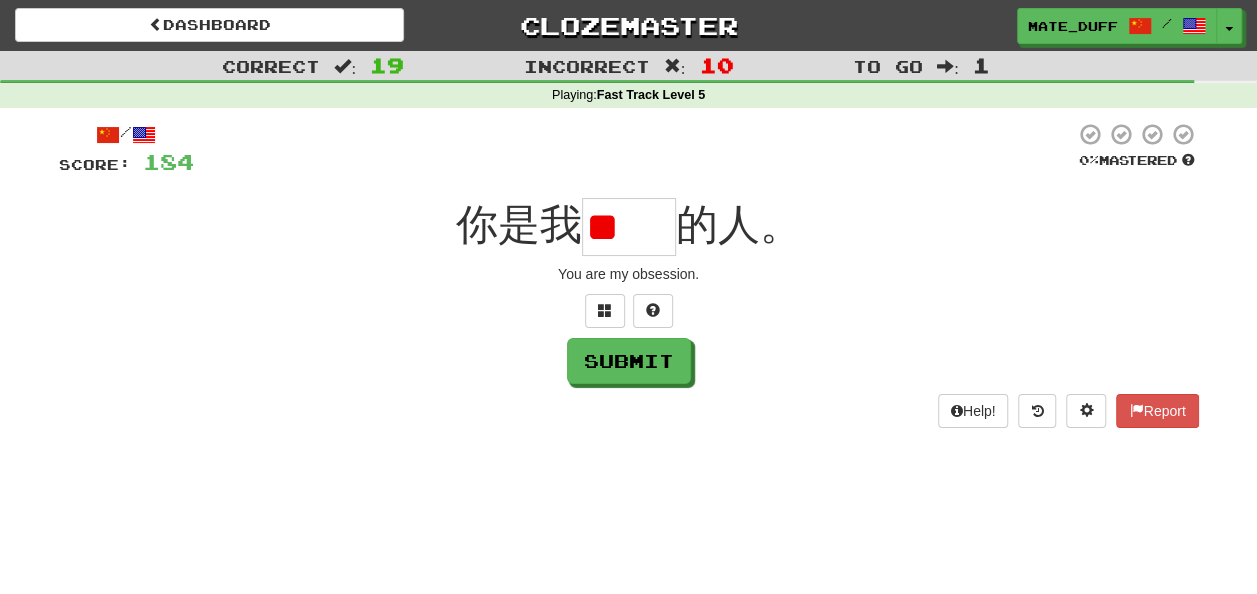 scroll, scrollTop: 0, scrollLeft: 0, axis: both 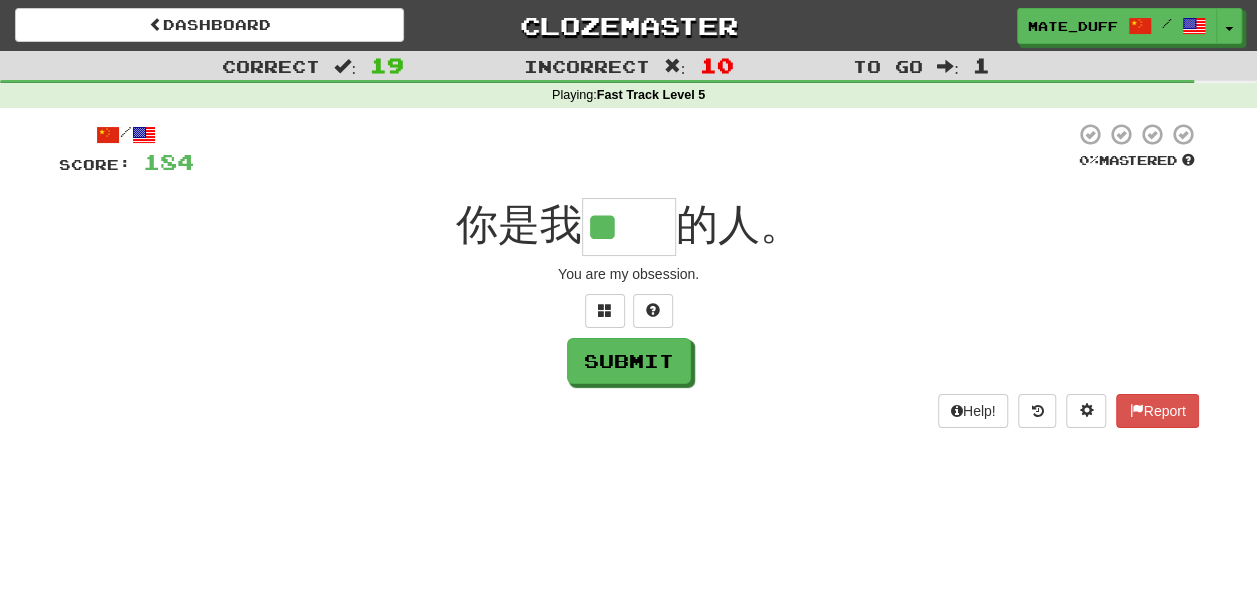 type on "**" 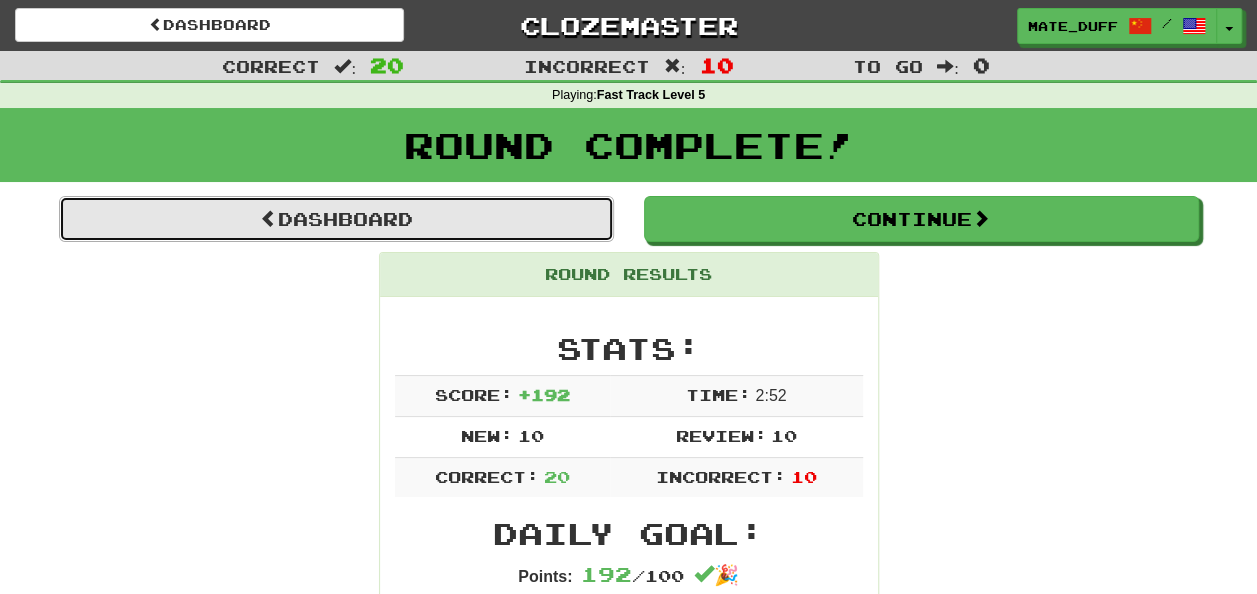 click on "Dashboard" at bounding box center [336, 219] 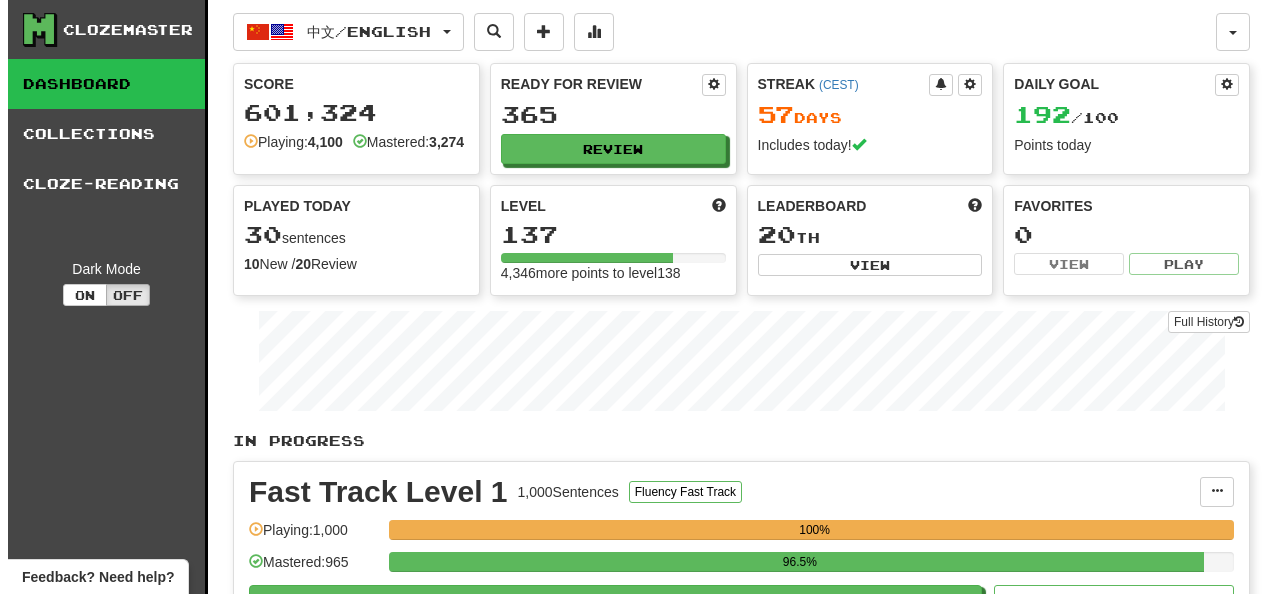 scroll, scrollTop: 0, scrollLeft: 0, axis: both 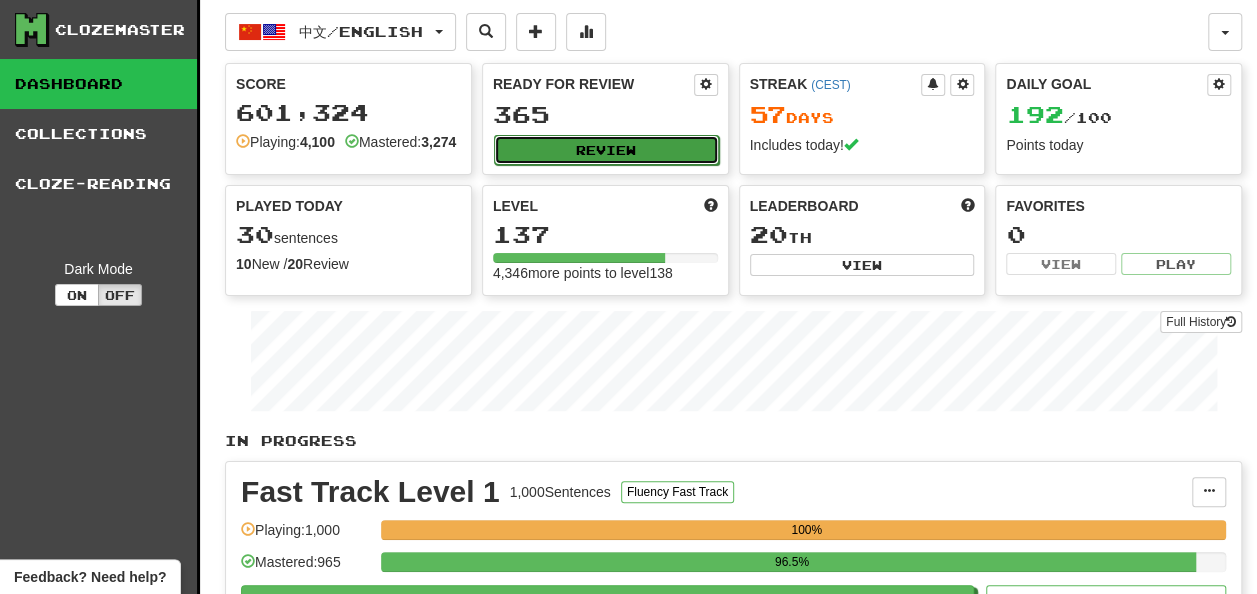 click on "Review" at bounding box center (606, 150) 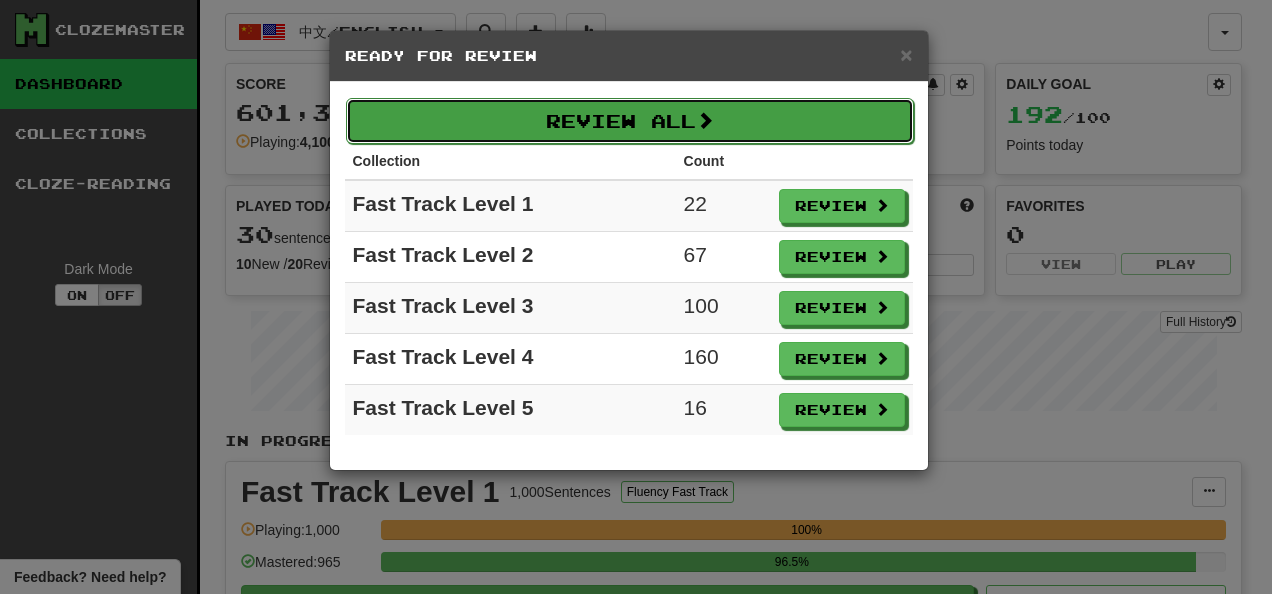 click on "Review All" at bounding box center [630, 121] 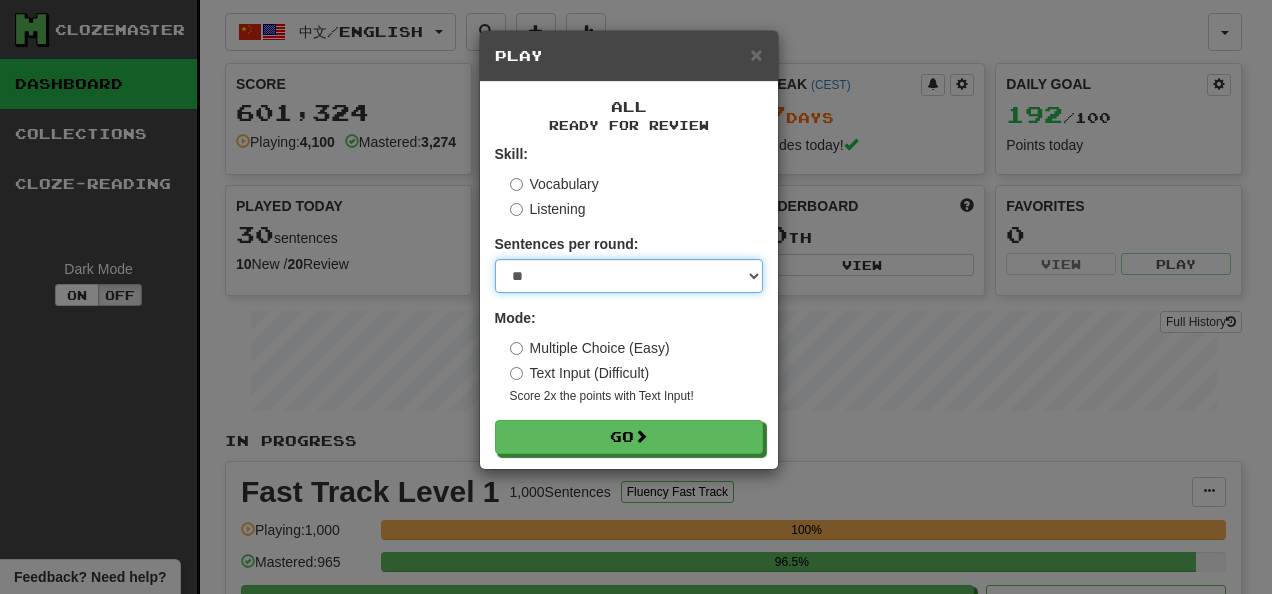 click on "* ** ** ** ** ** *** ********" at bounding box center (629, 276) 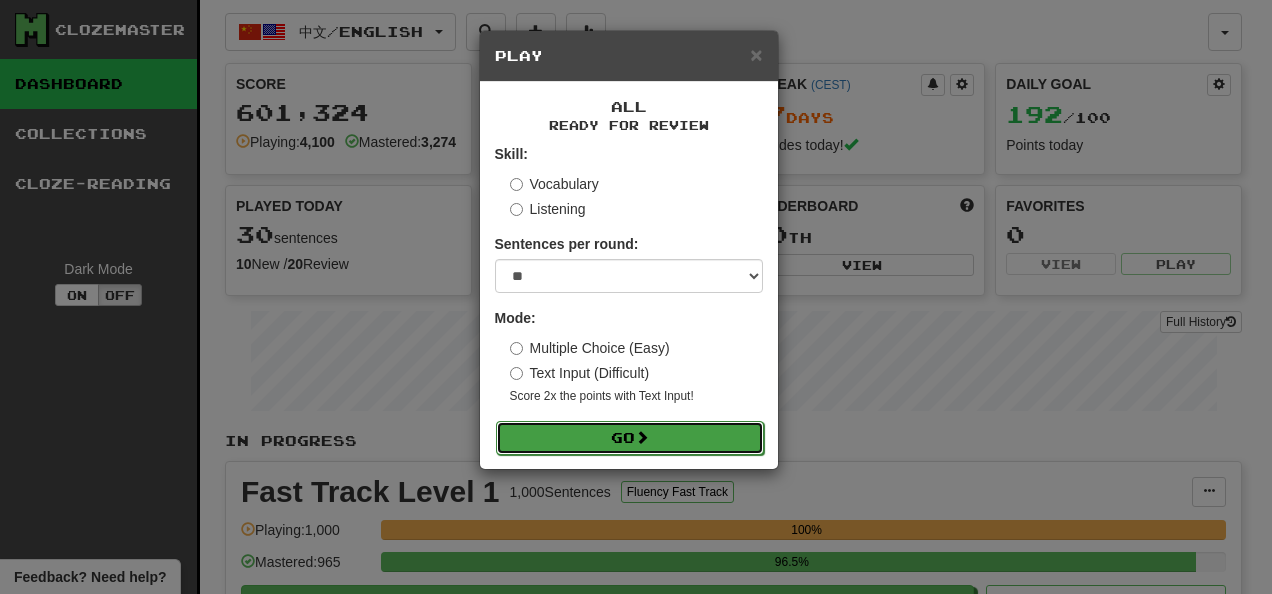 click on "Go" at bounding box center (630, 438) 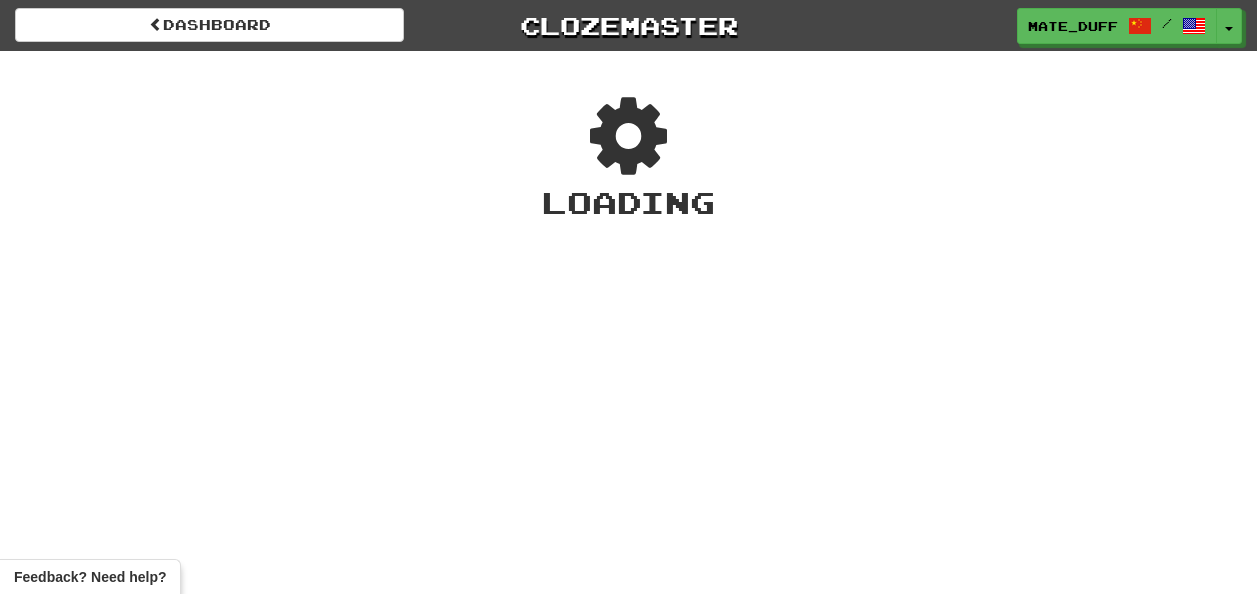 scroll, scrollTop: 0, scrollLeft: 0, axis: both 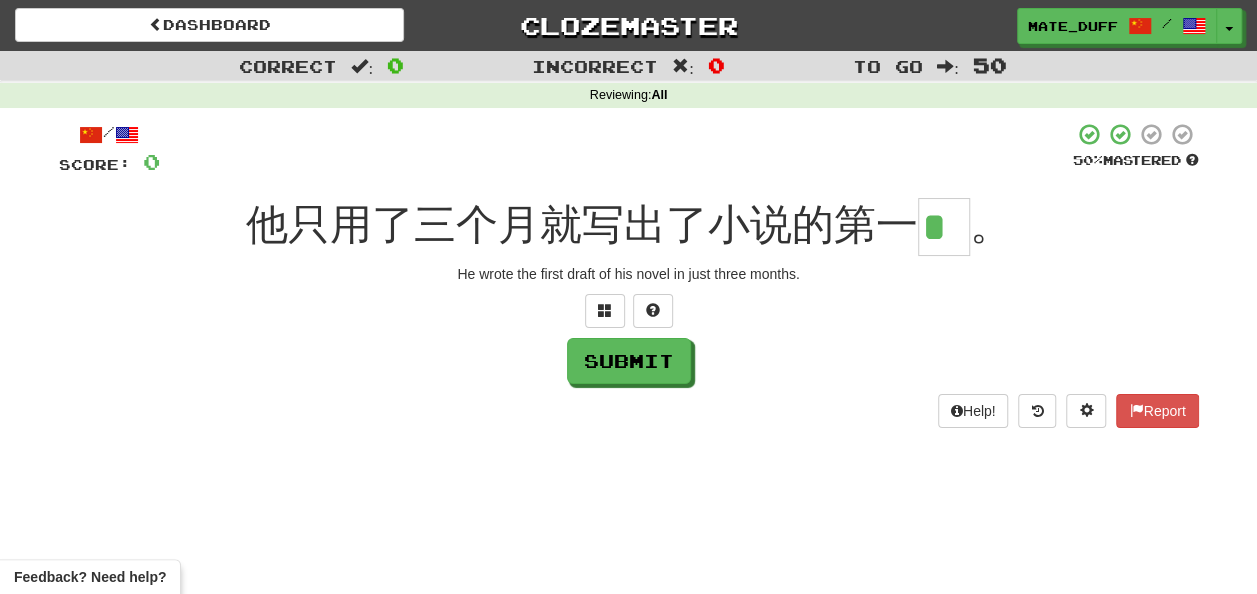 type on "*" 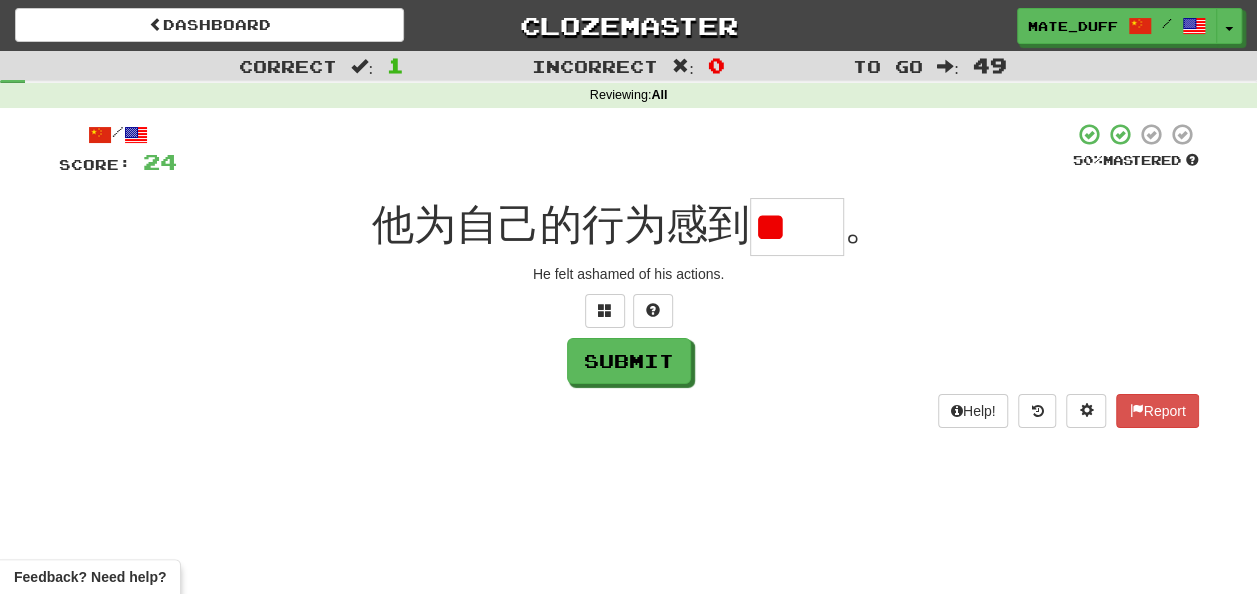 scroll, scrollTop: 0, scrollLeft: 0, axis: both 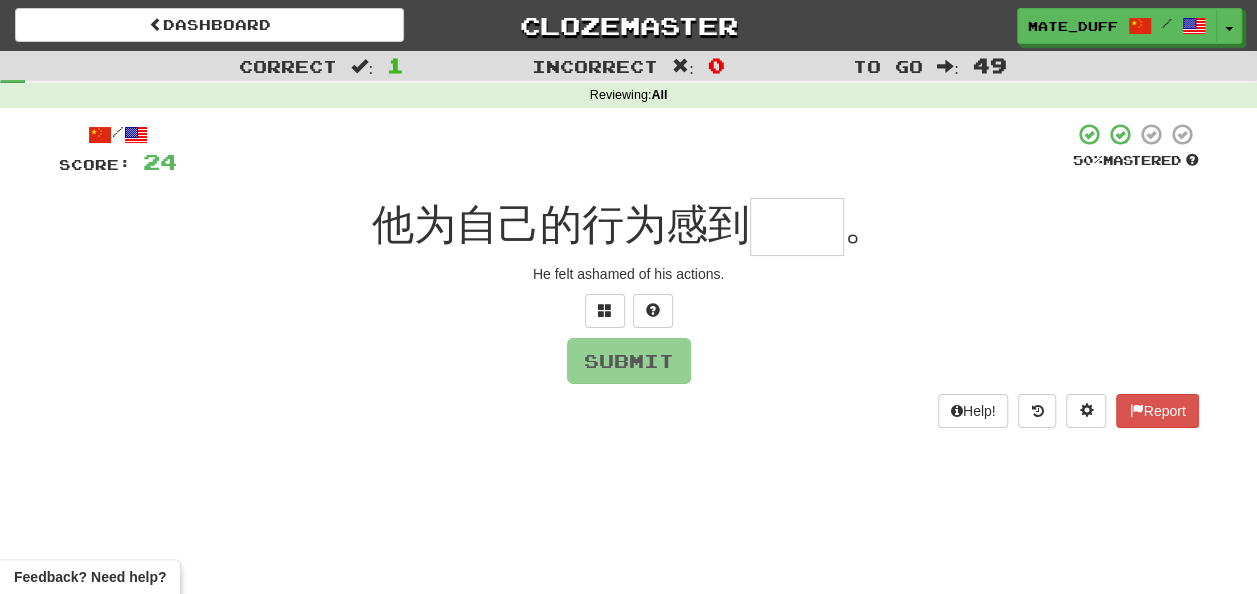 type on "*" 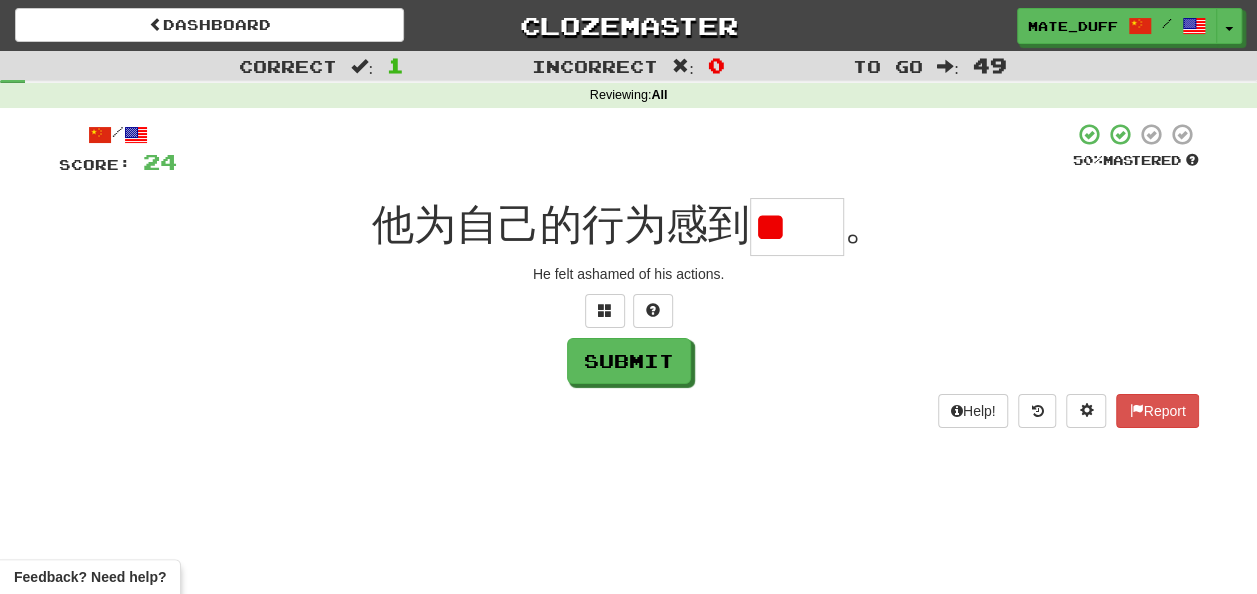 scroll, scrollTop: 0, scrollLeft: 0, axis: both 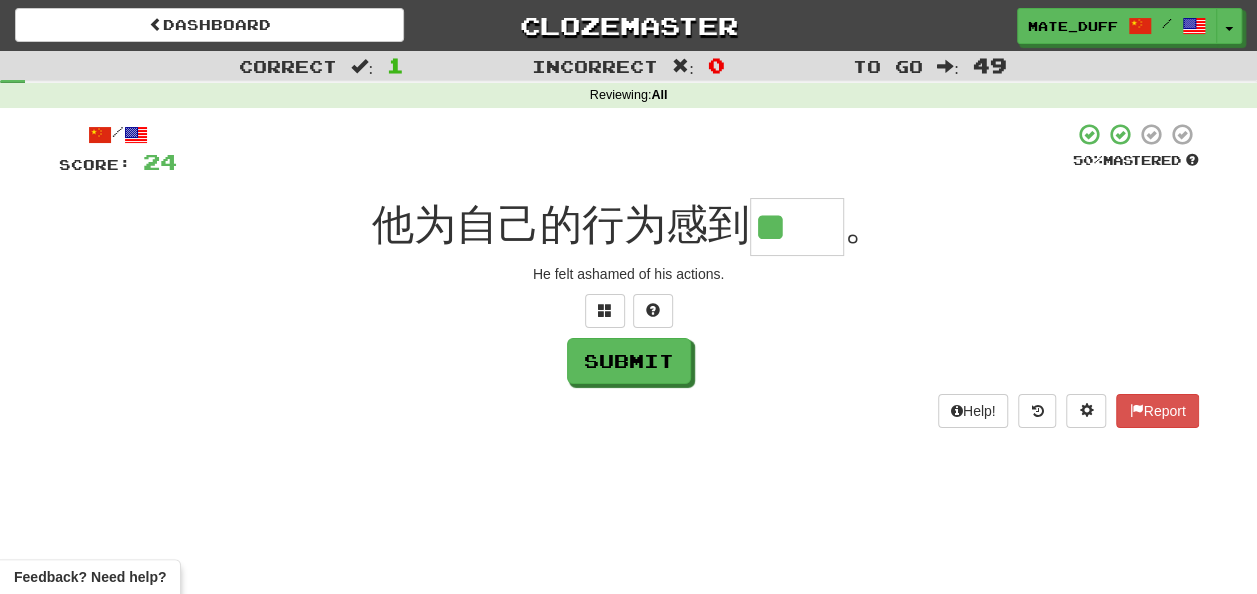 type on "**" 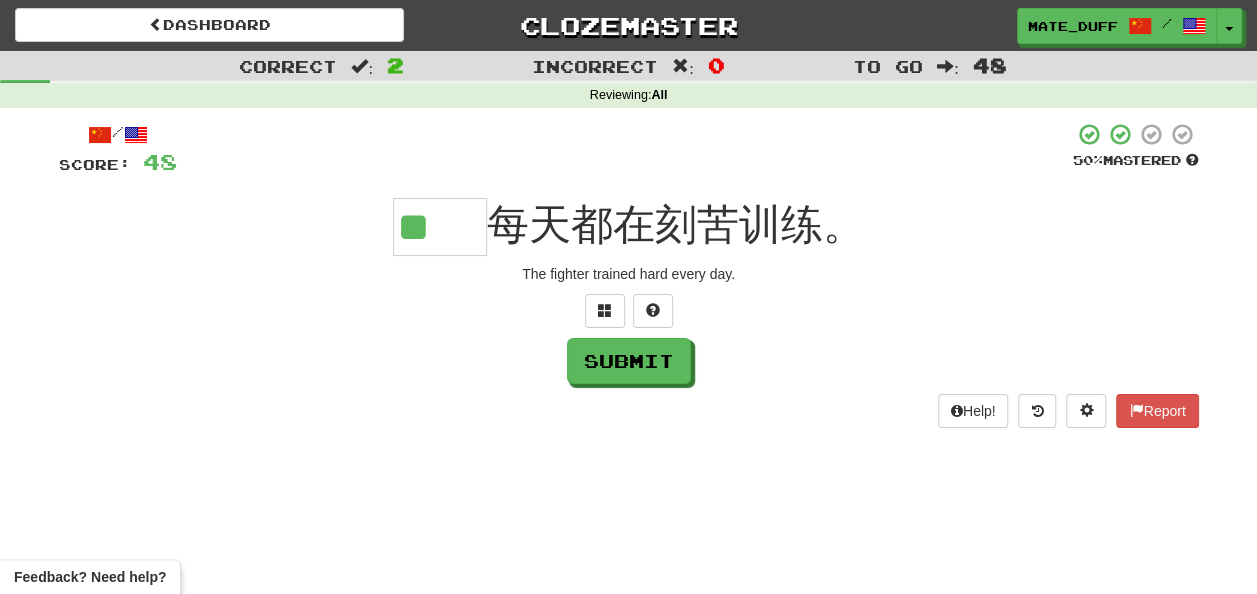 scroll, scrollTop: 0, scrollLeft: 0, axis: both 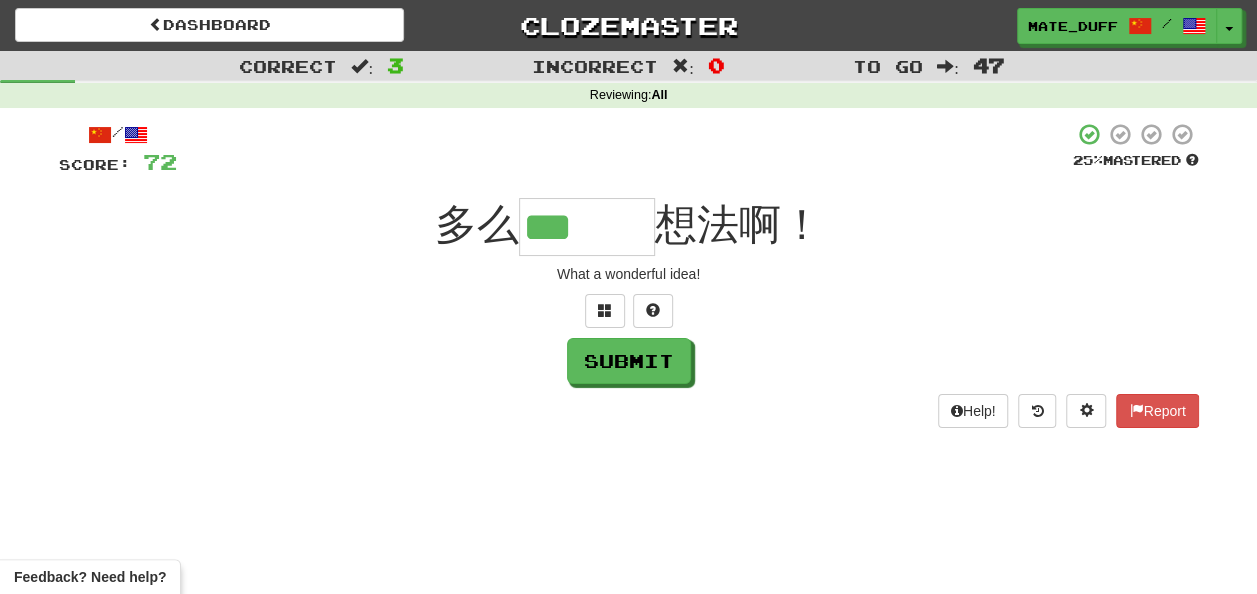 type on "***" 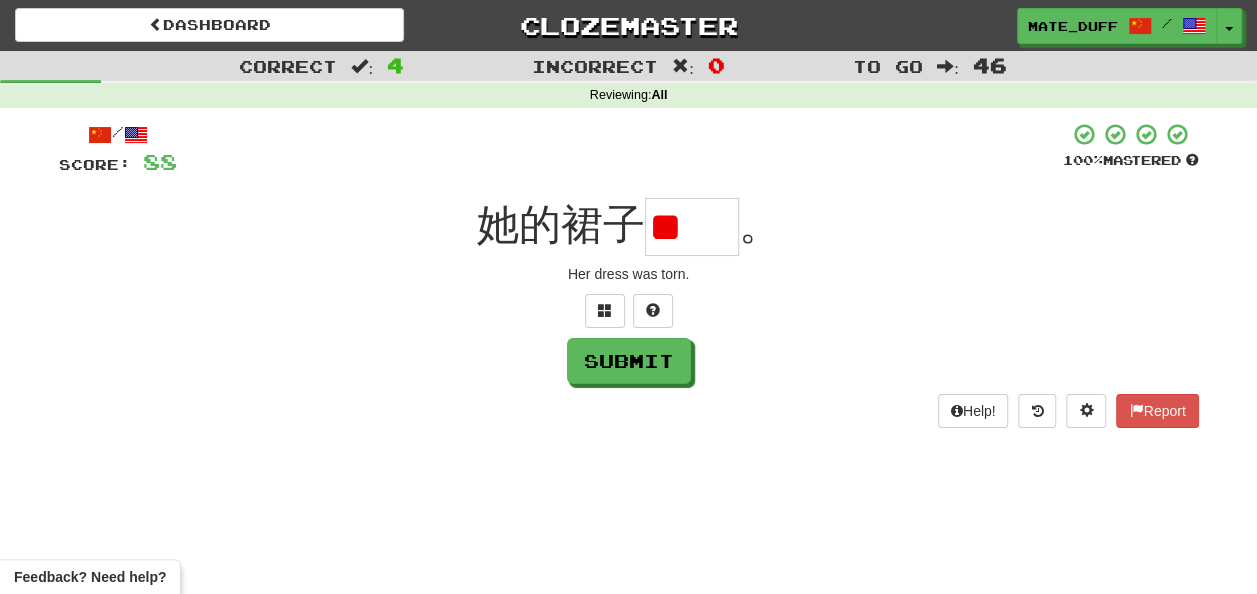 type on "*" 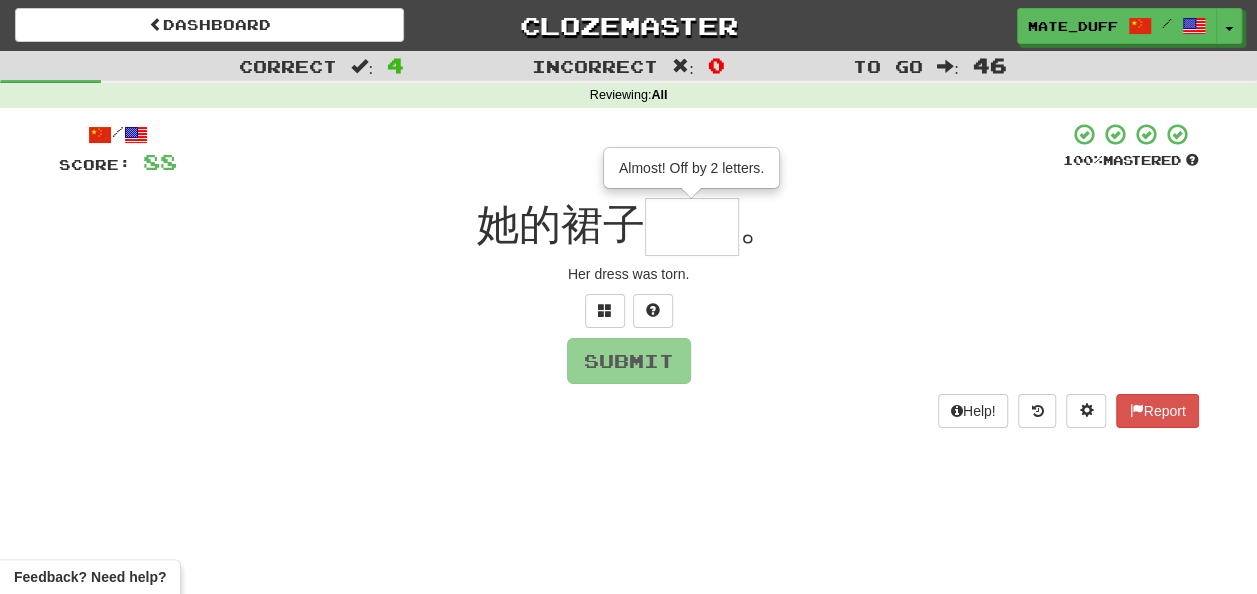 type on "**" 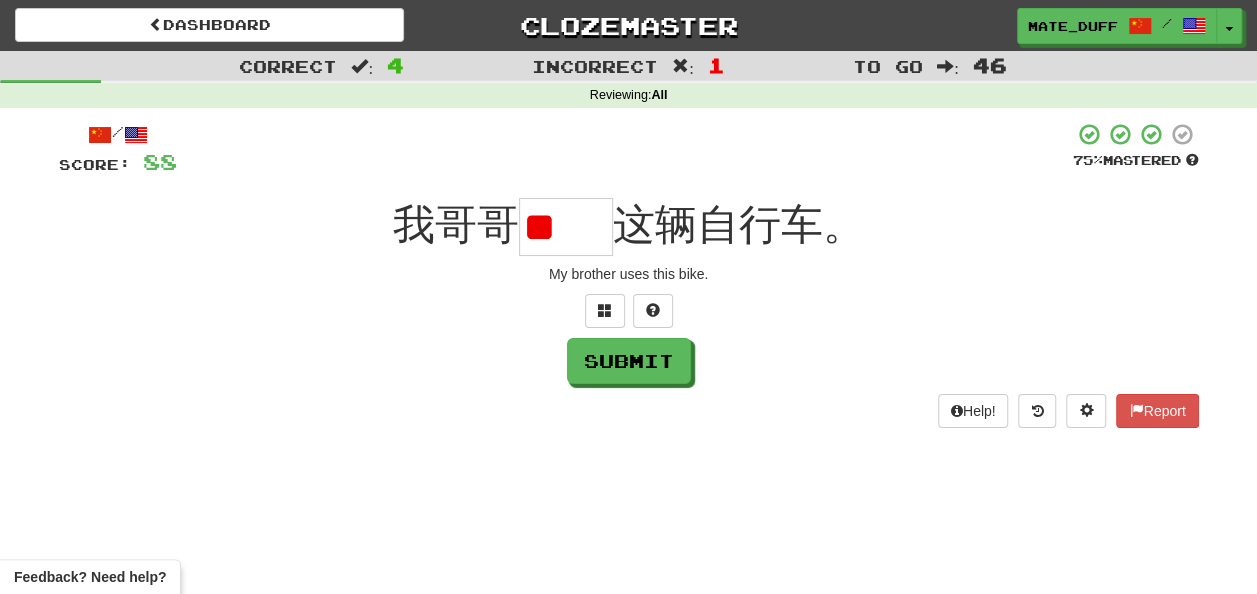 scroll, scrollTop: 0, scrollLeft: 0, axis: both 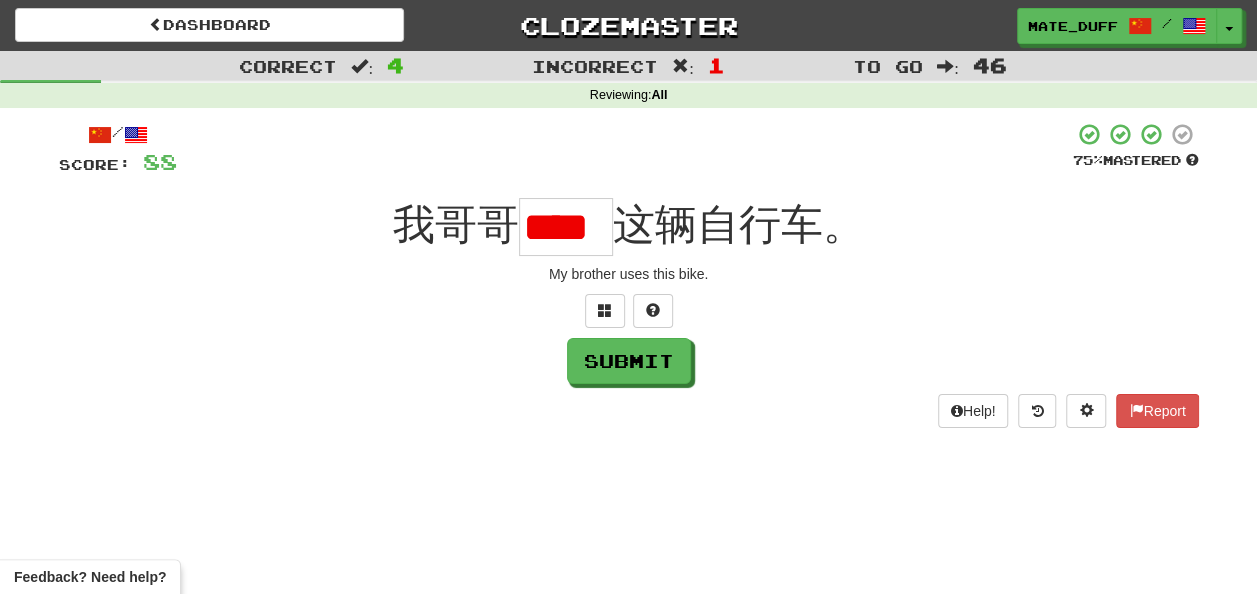 type on "*" 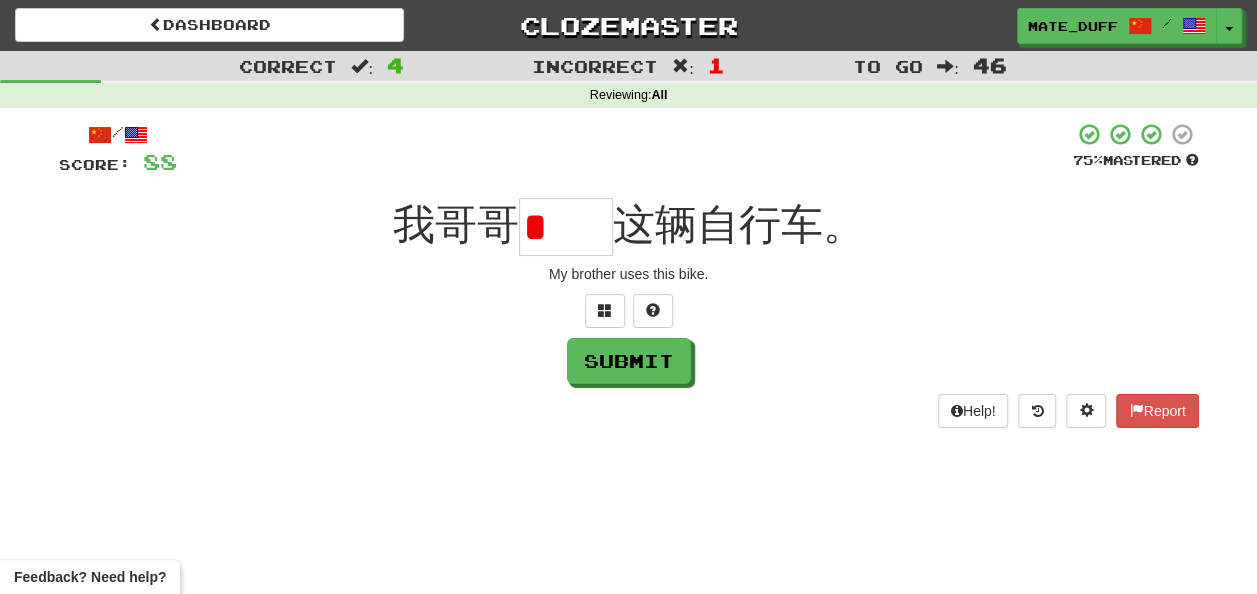 scroll, scrollTop: 0, scrollLeft: 0, axis: both 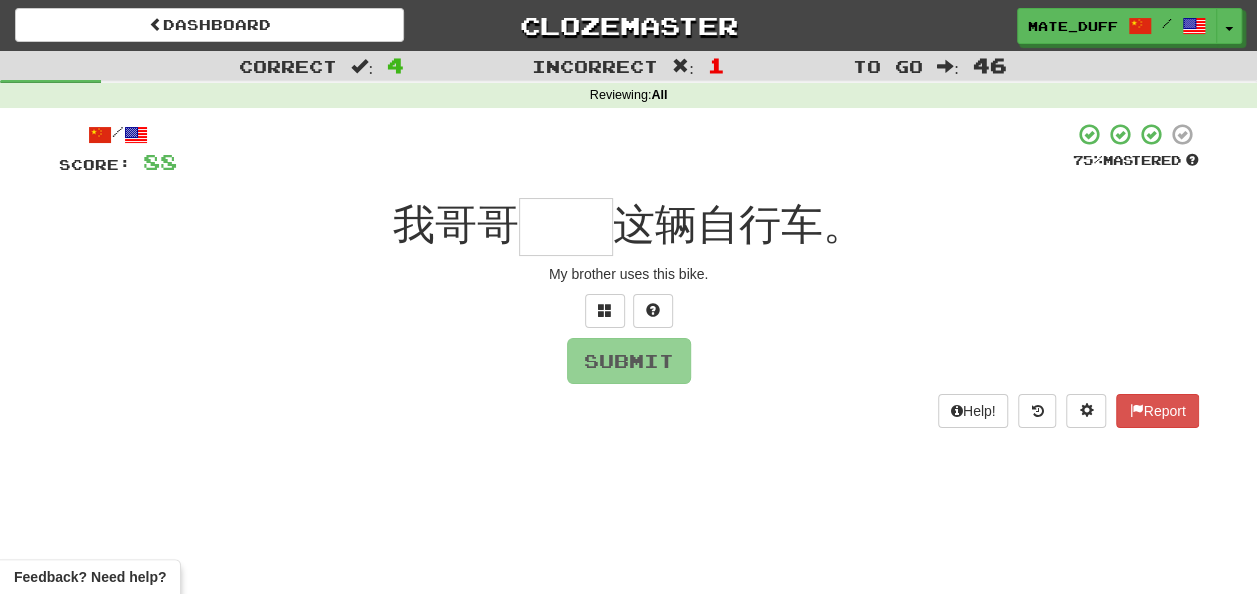 type on "**" 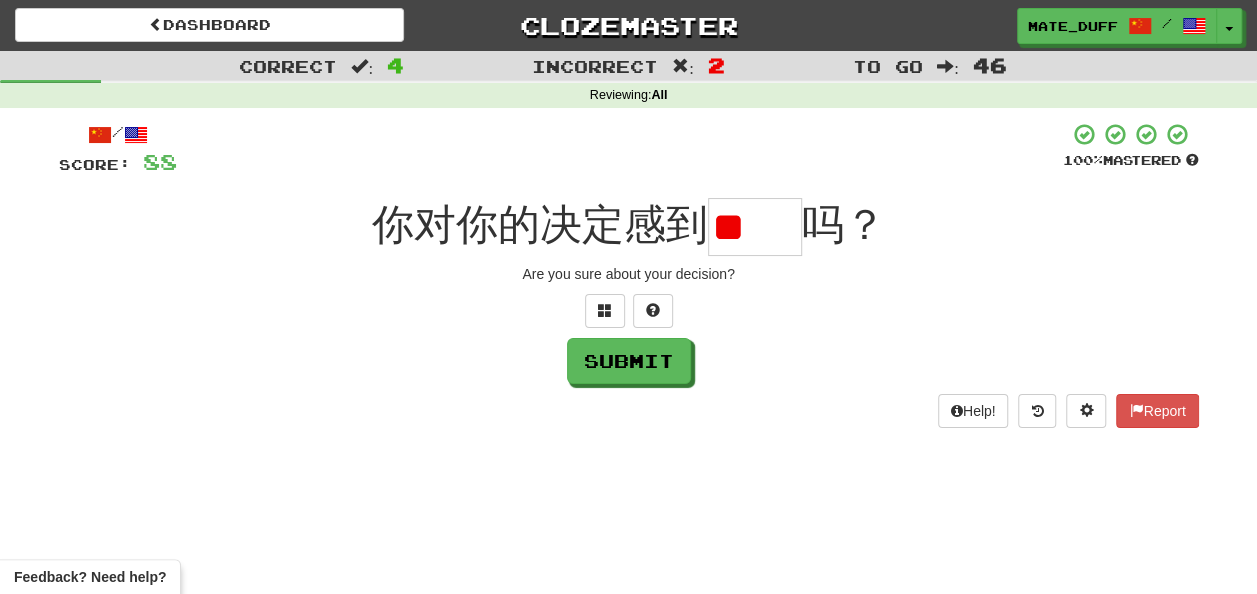 scroll, scrollTop: 0, scrollLeft: 0, axis: both 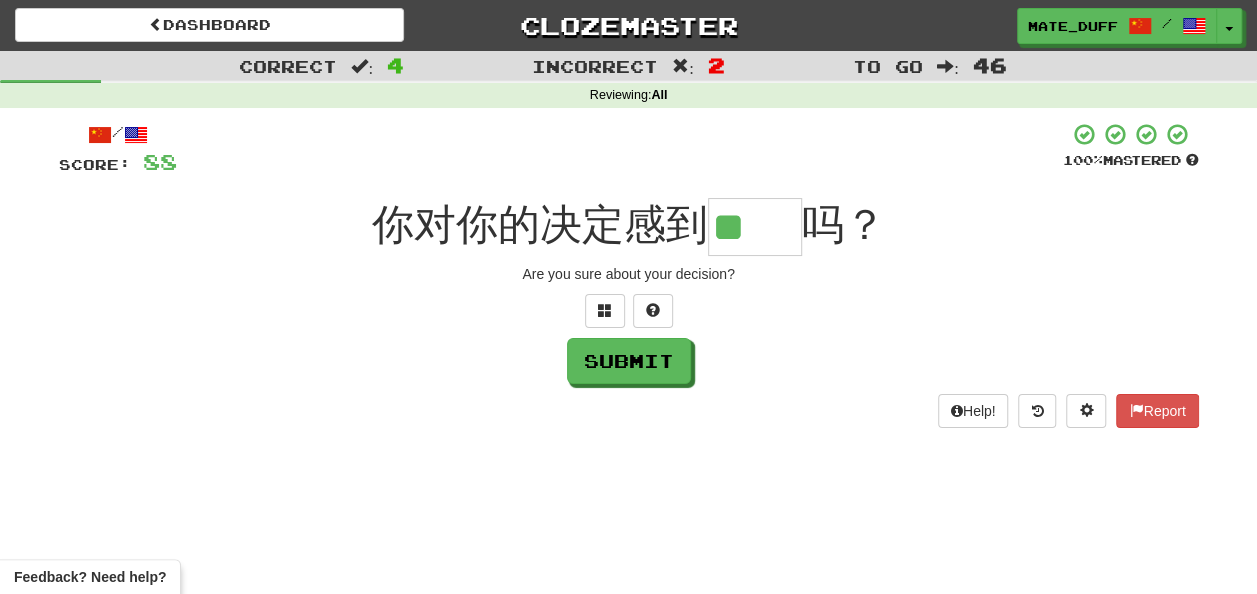 type on "**" 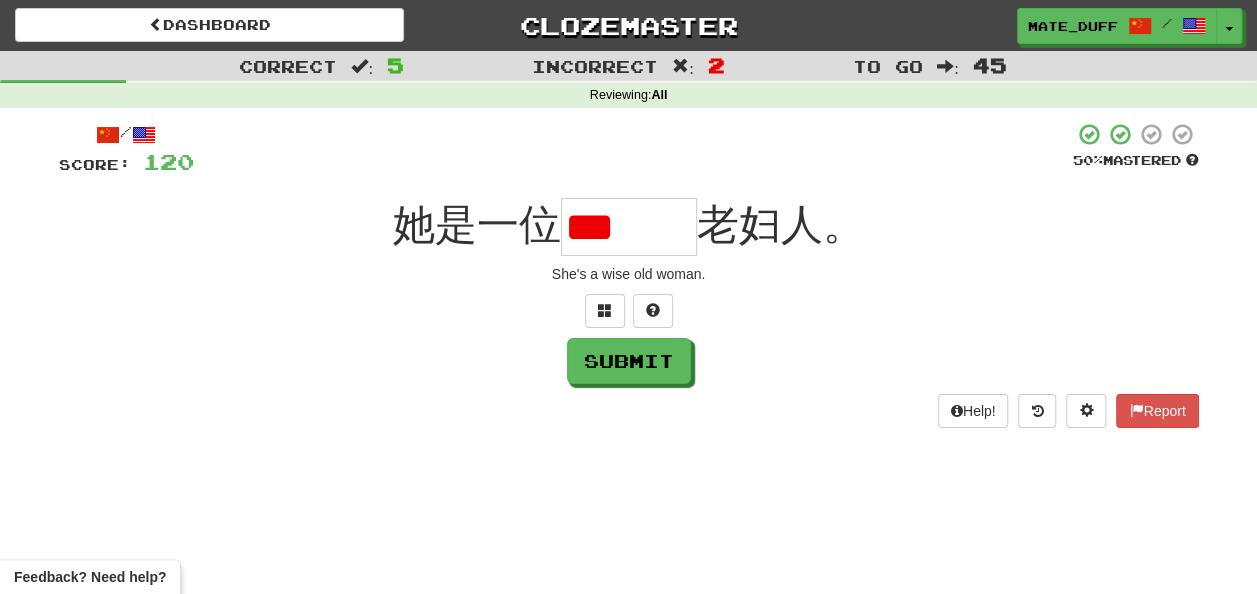 scroll, scrollTop: 0, scrollLeft: 0, axis: both 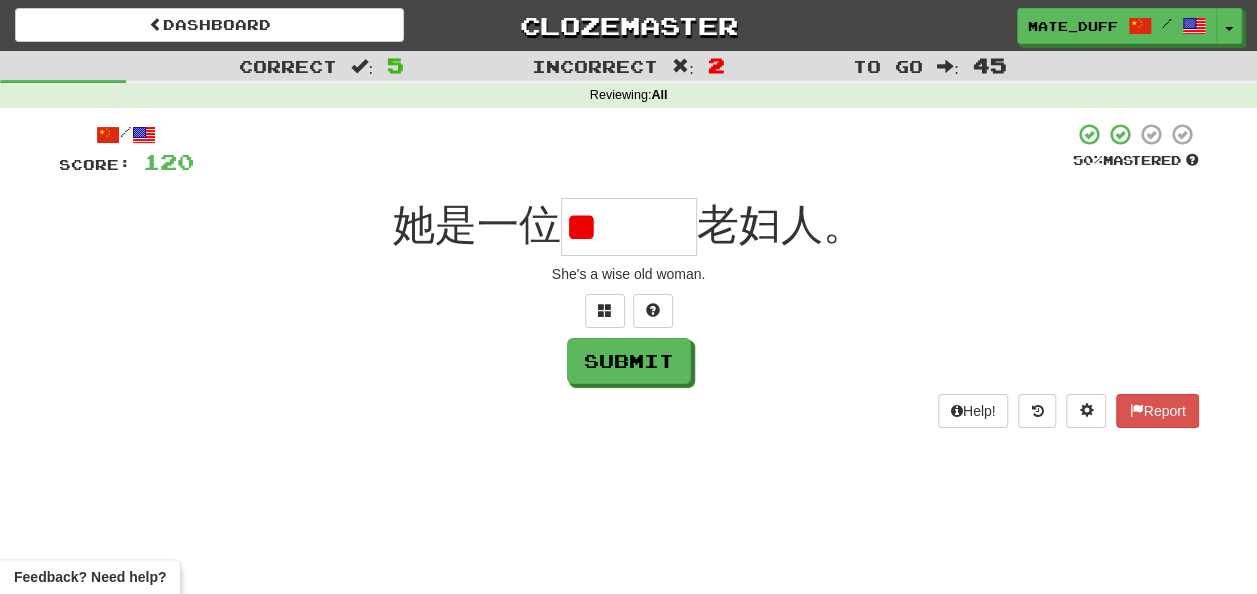 type on "*" 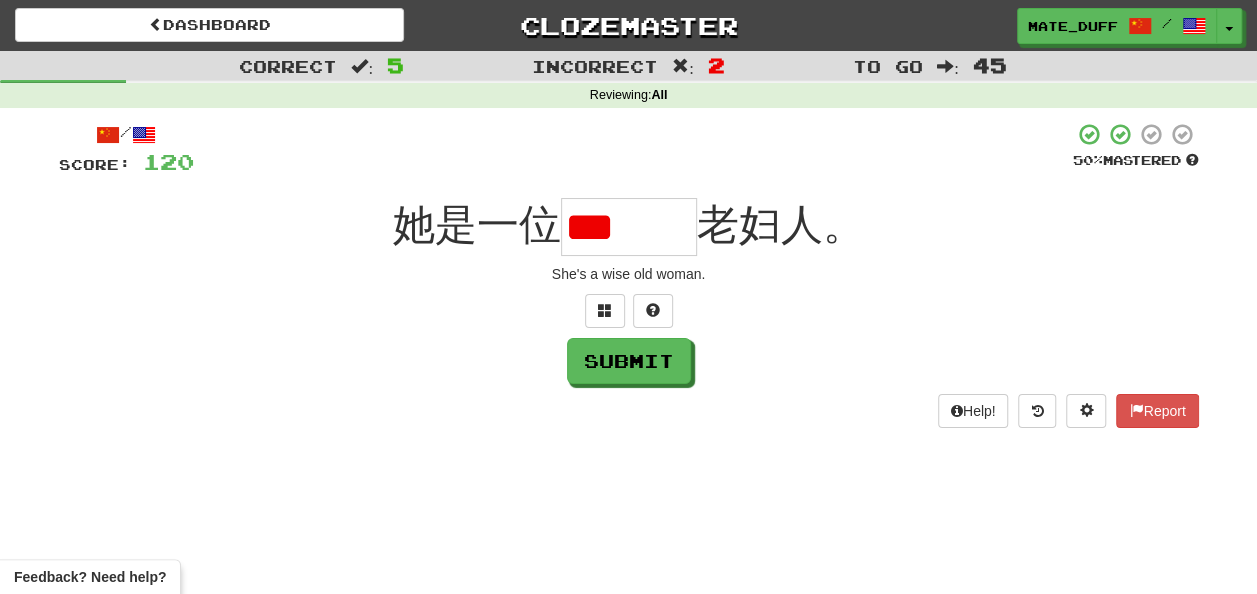 scroll, scrollTop: 0, scrollLeft: 0, axis: both 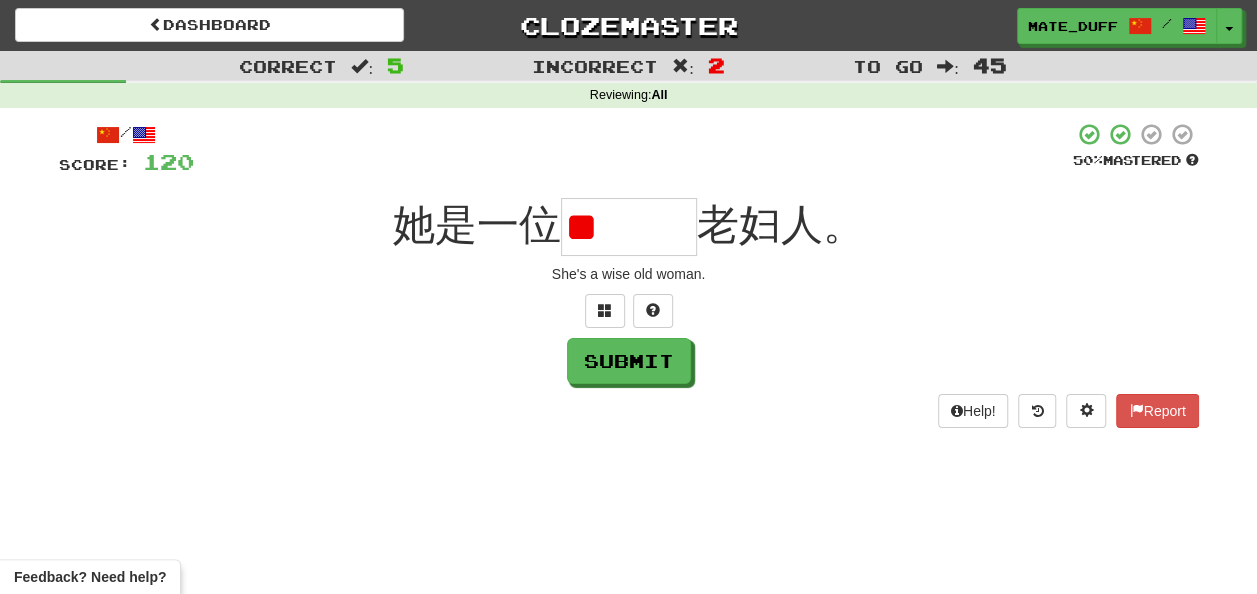 type on "*" 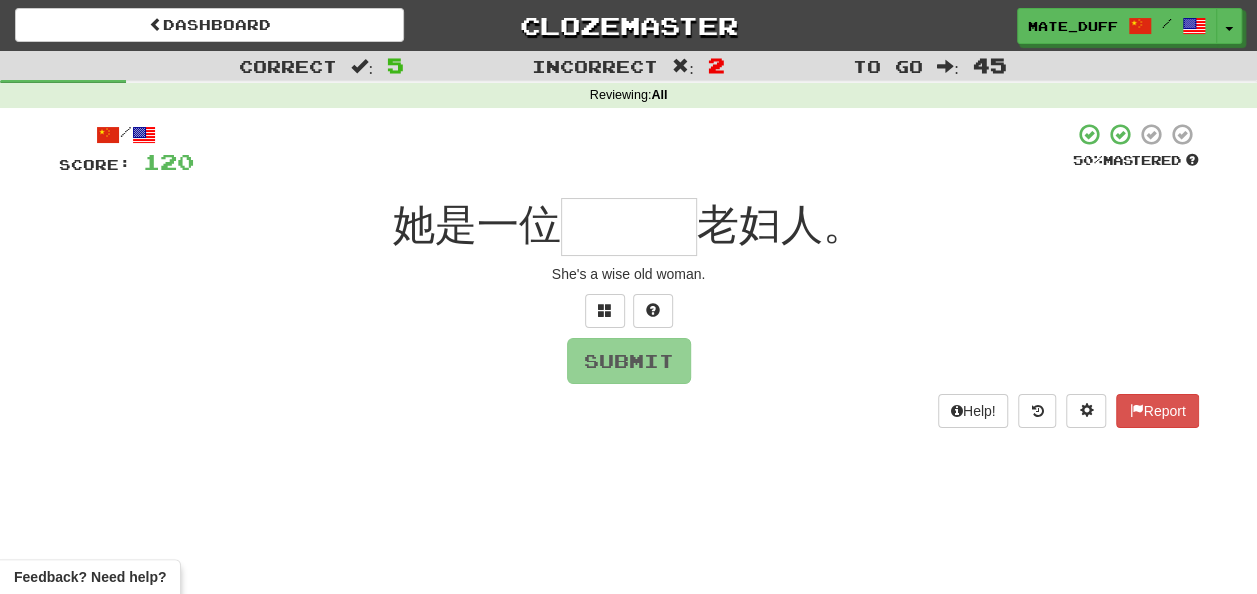type on "***" 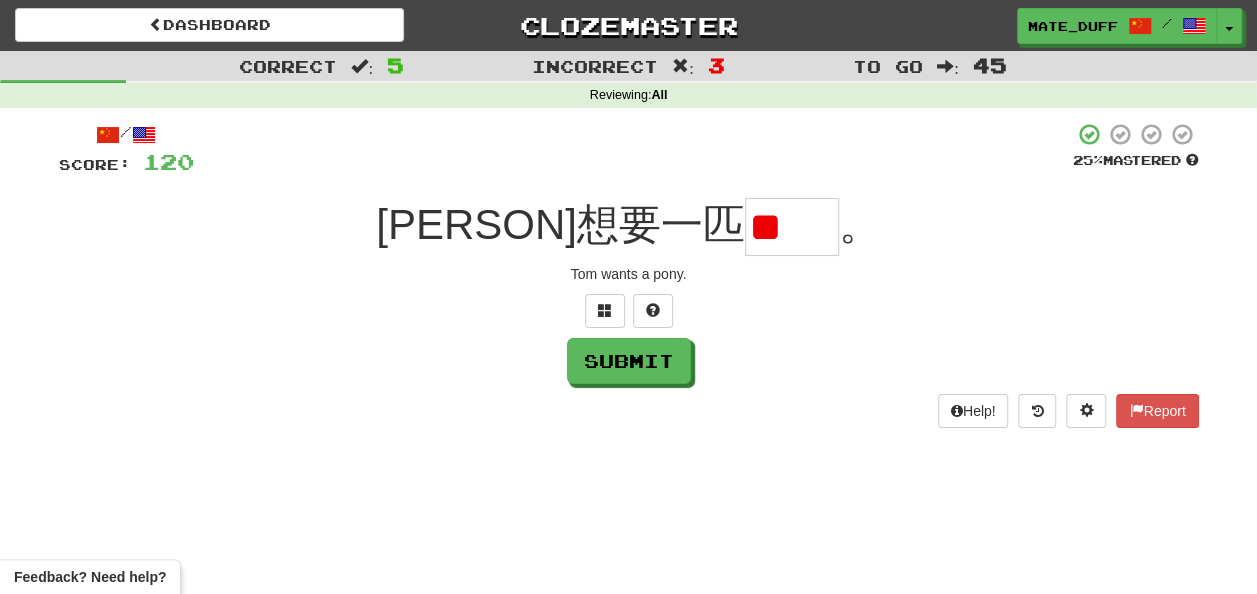 scroll, scrollTop: 0, scrollLeft: 0, axis: both 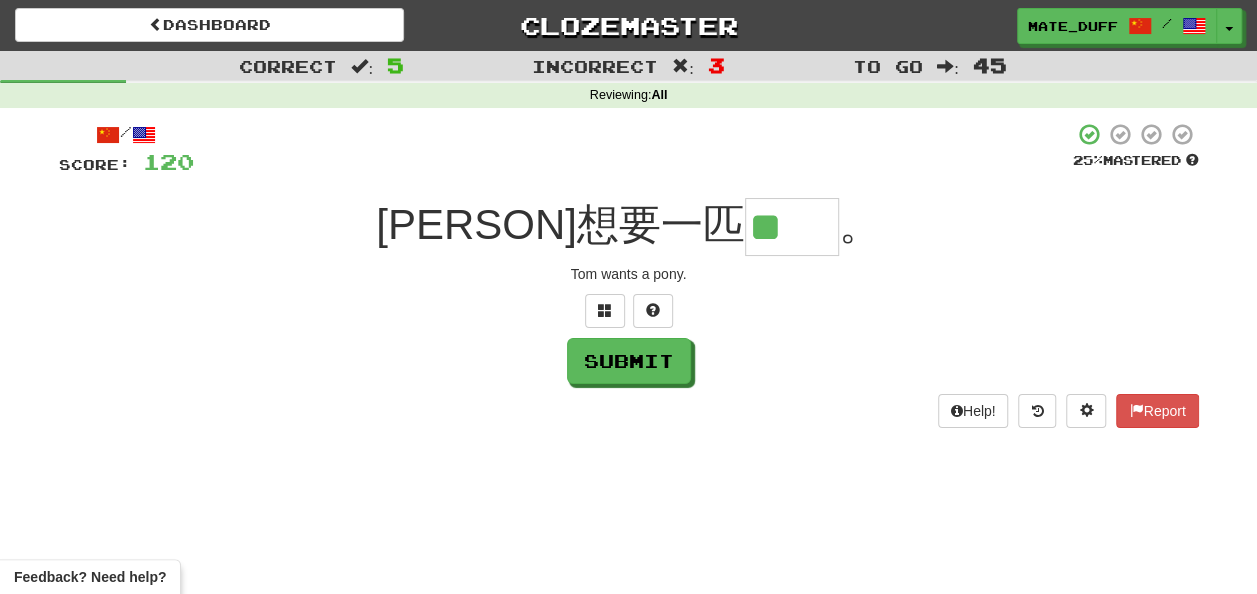 type on "**" 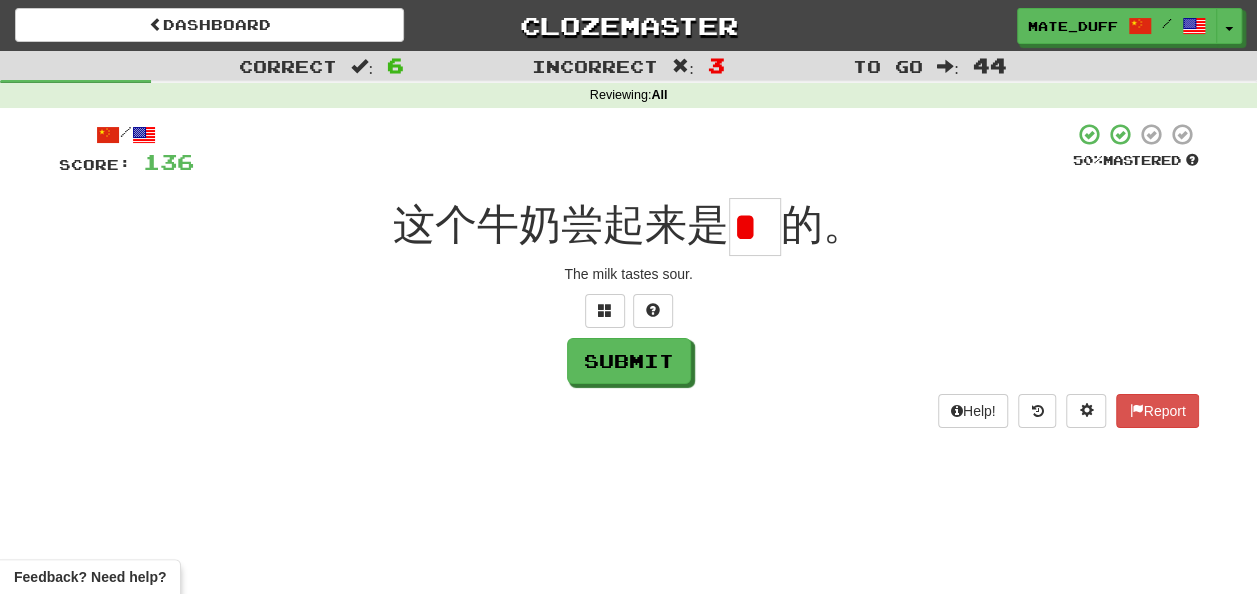 scroll, scrollTop: 0, scrollLeft: 0, axis: both 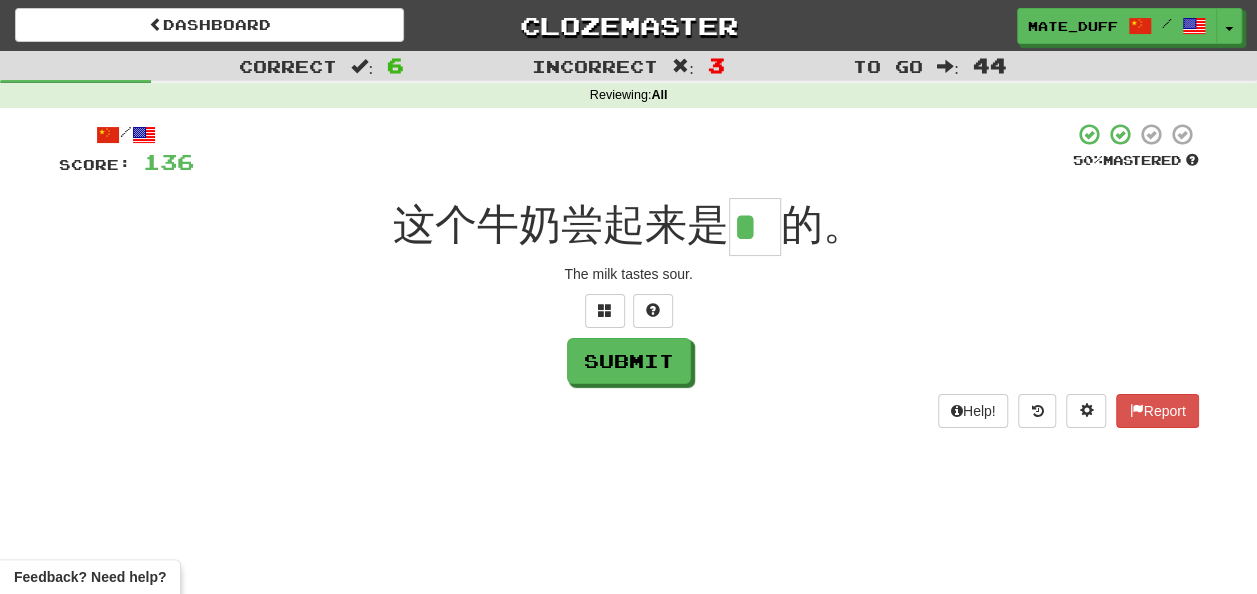 type on "*" 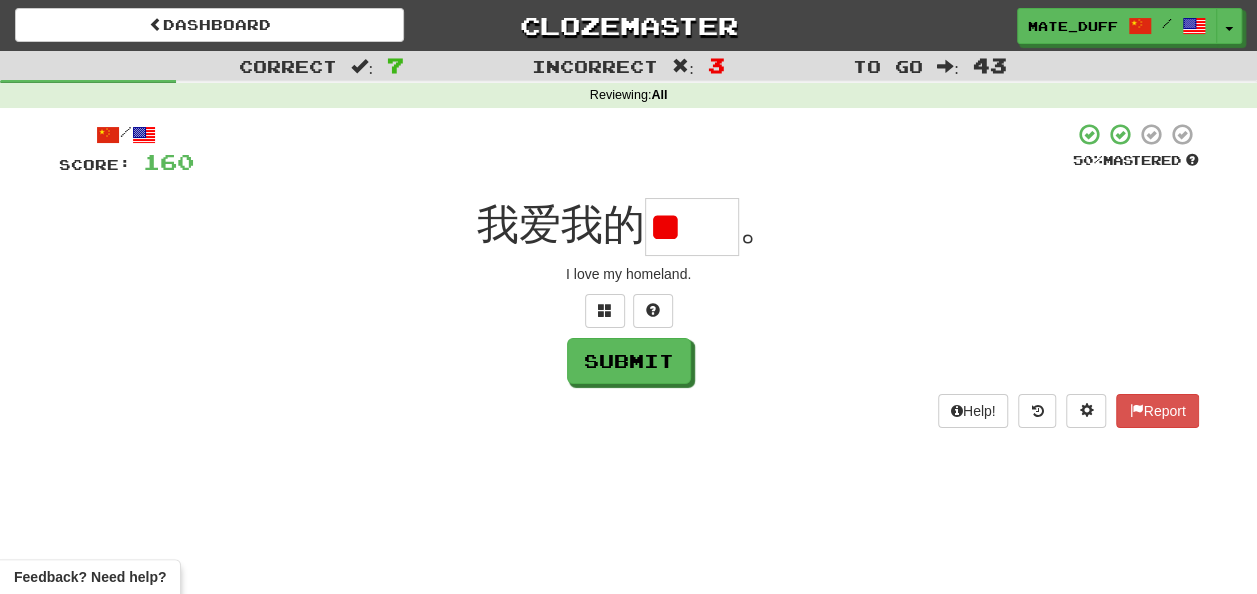 scroll, scrollTop: 0, scrollLeft: 0, axis: both 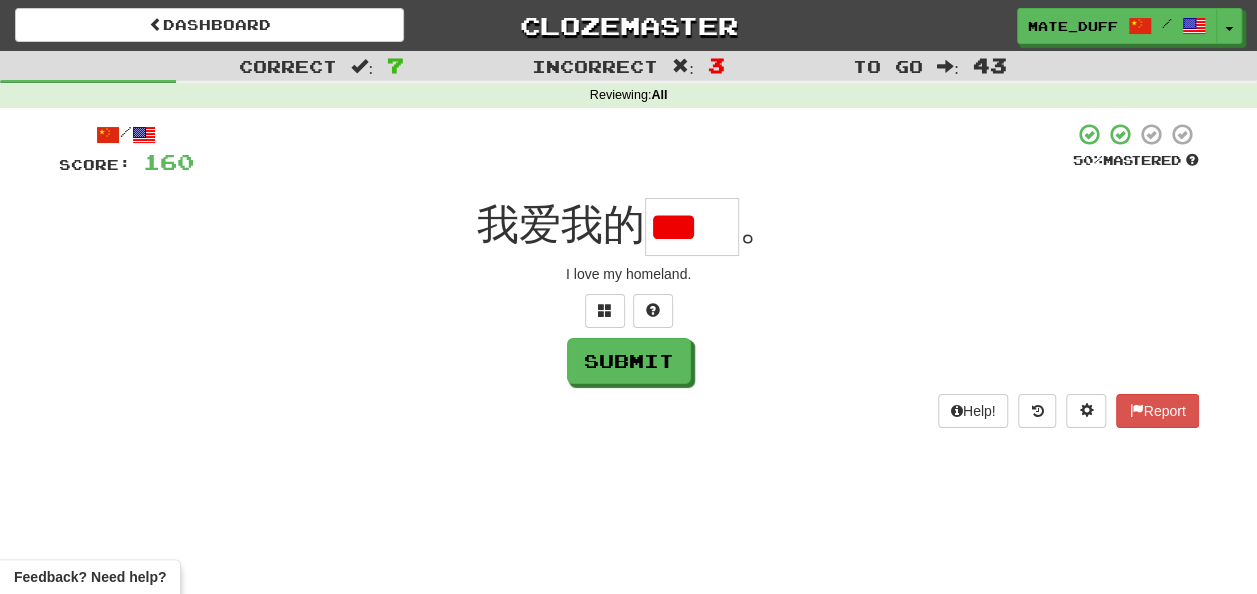 type on "*" 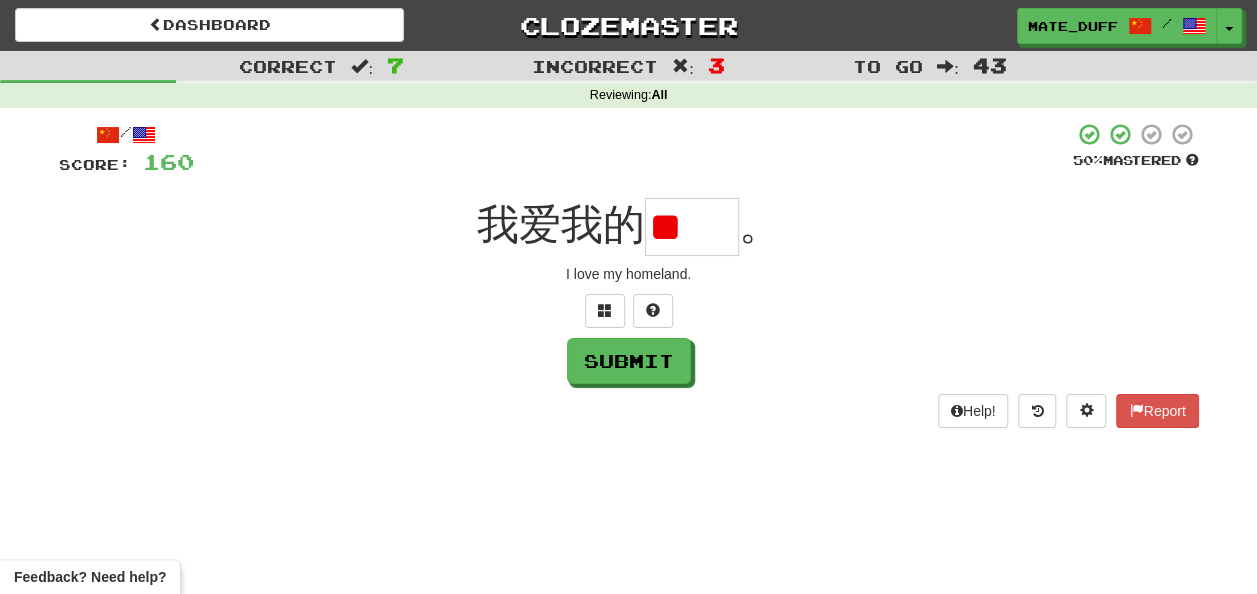 scroll, scrollTop: 0, scrollLeft: 0, axis: both 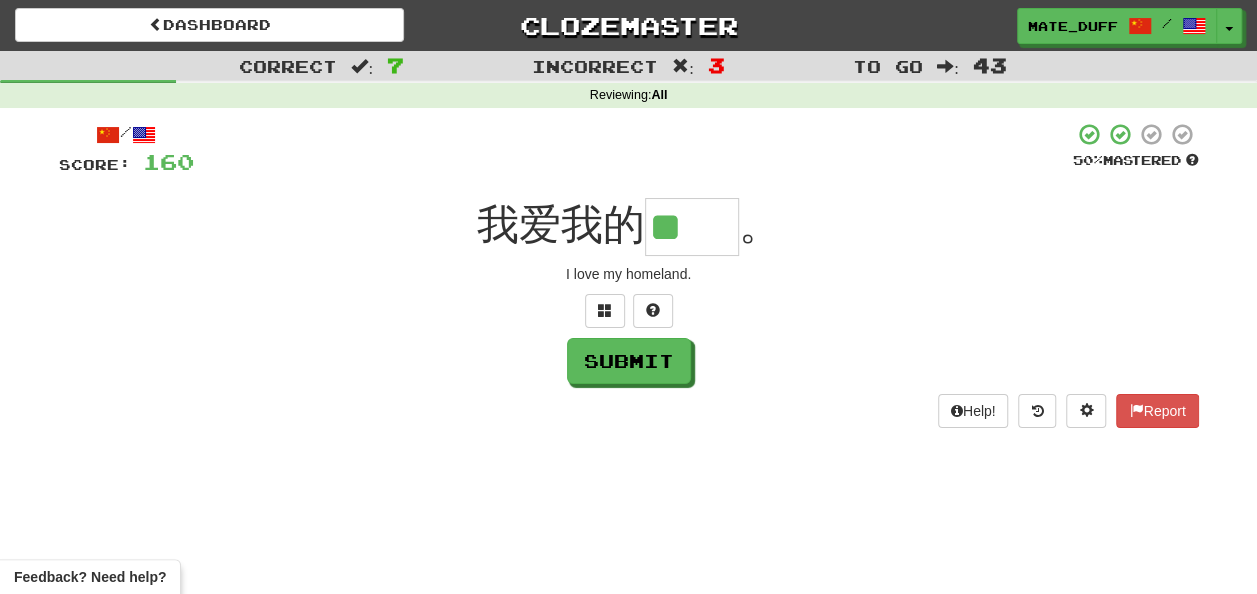 type on "**" 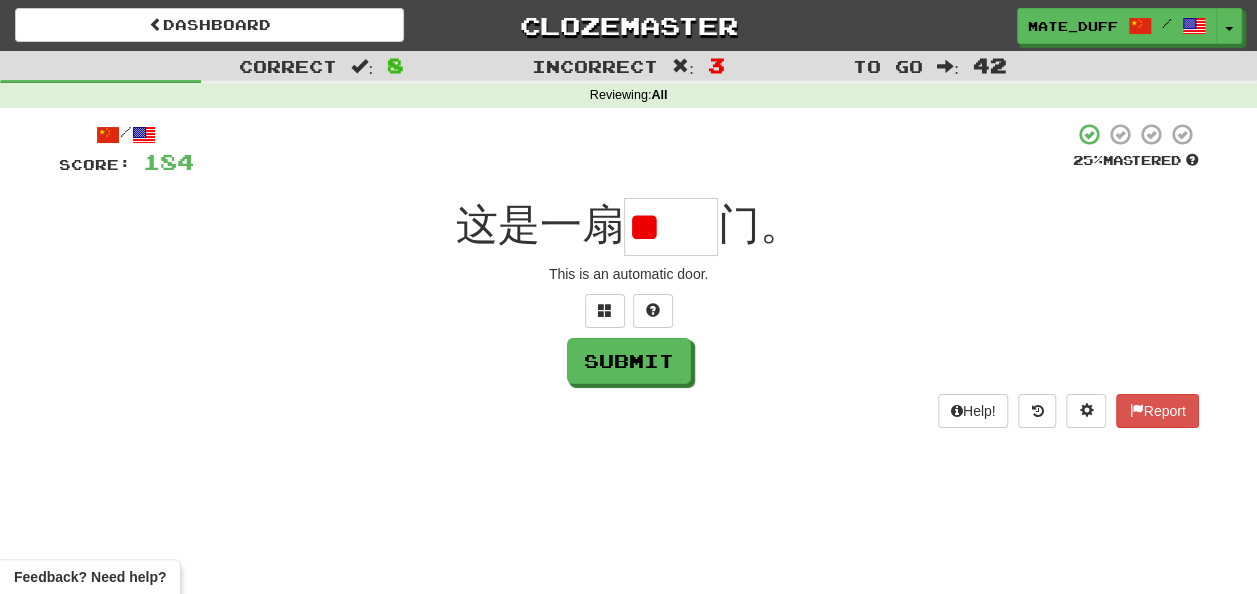type on "*" 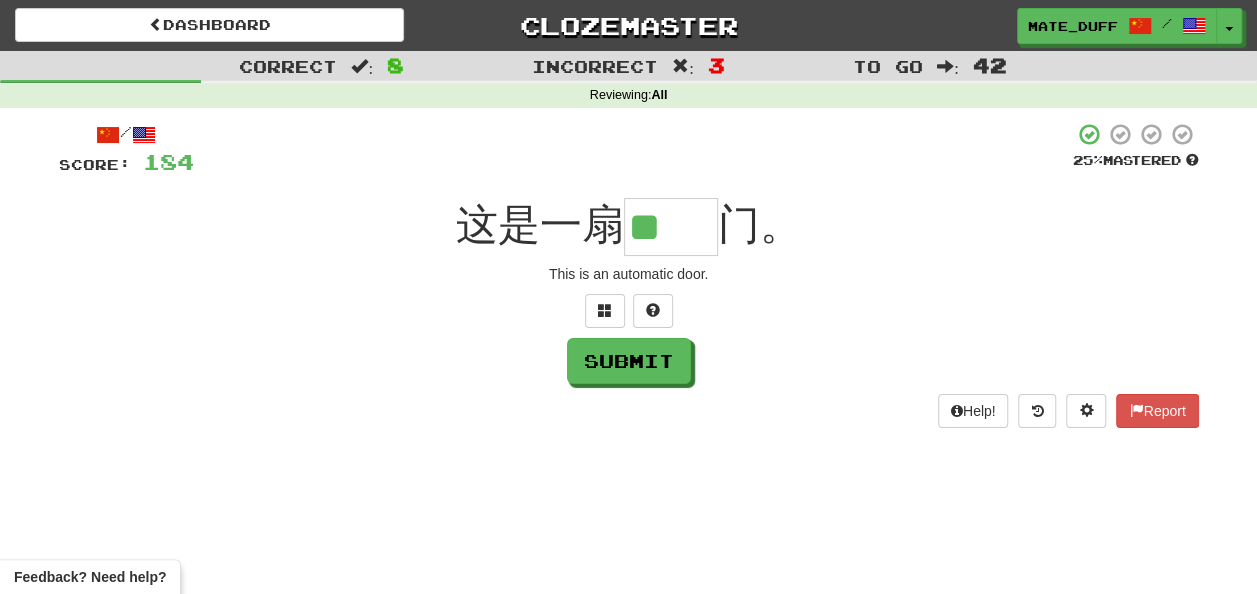 type on "**" 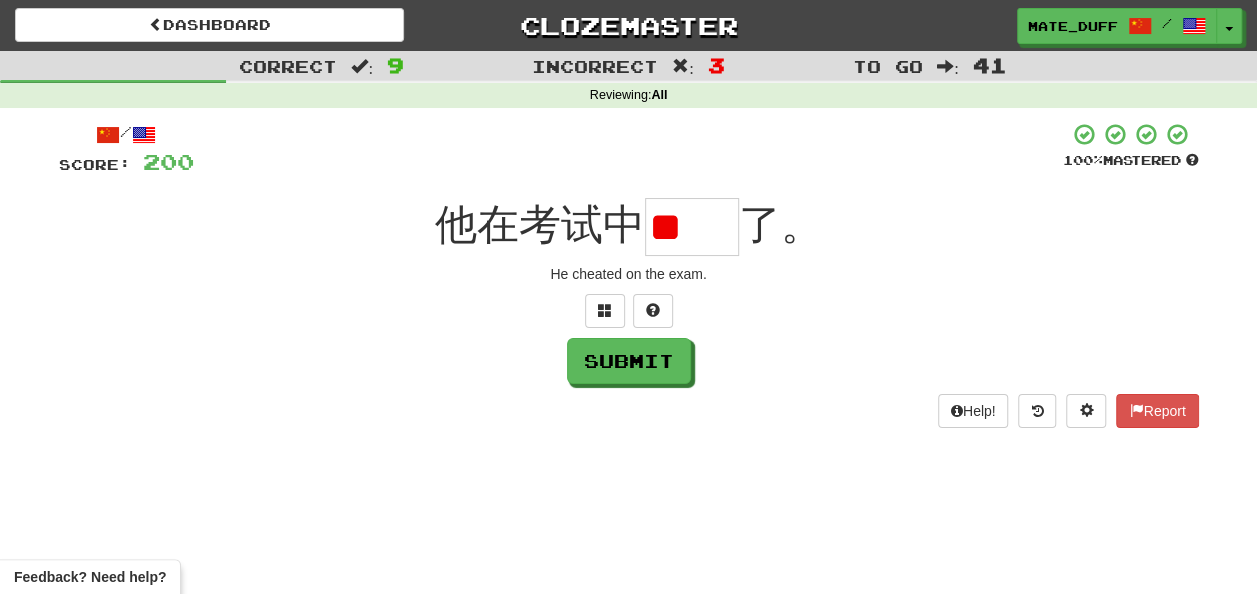 type on "*" 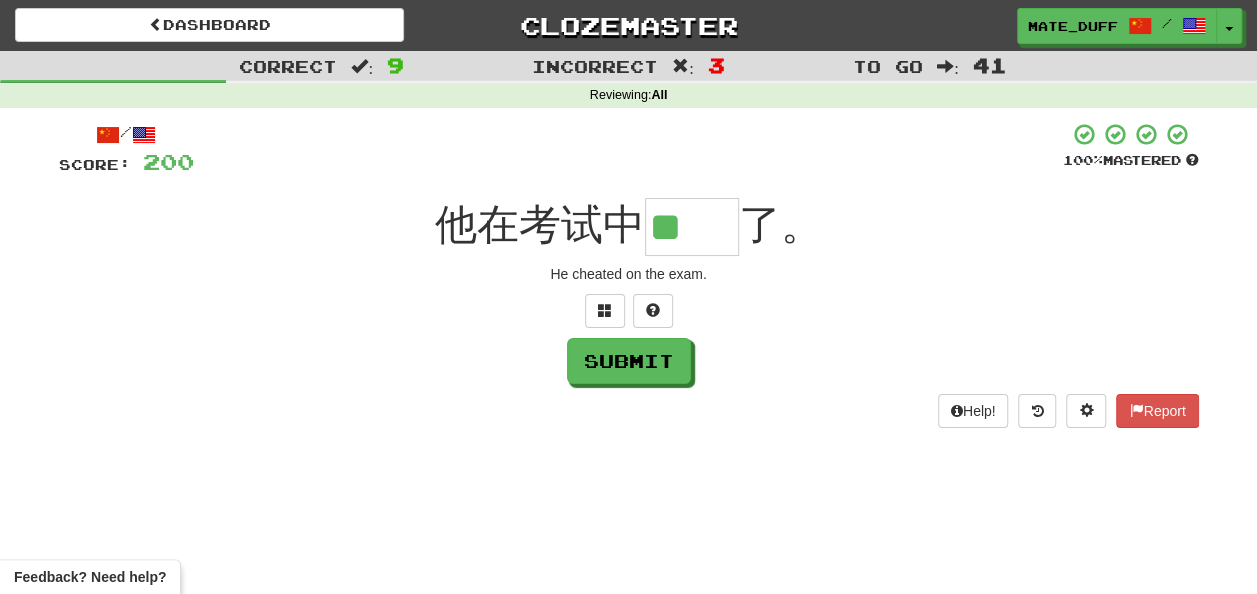 type on "**" 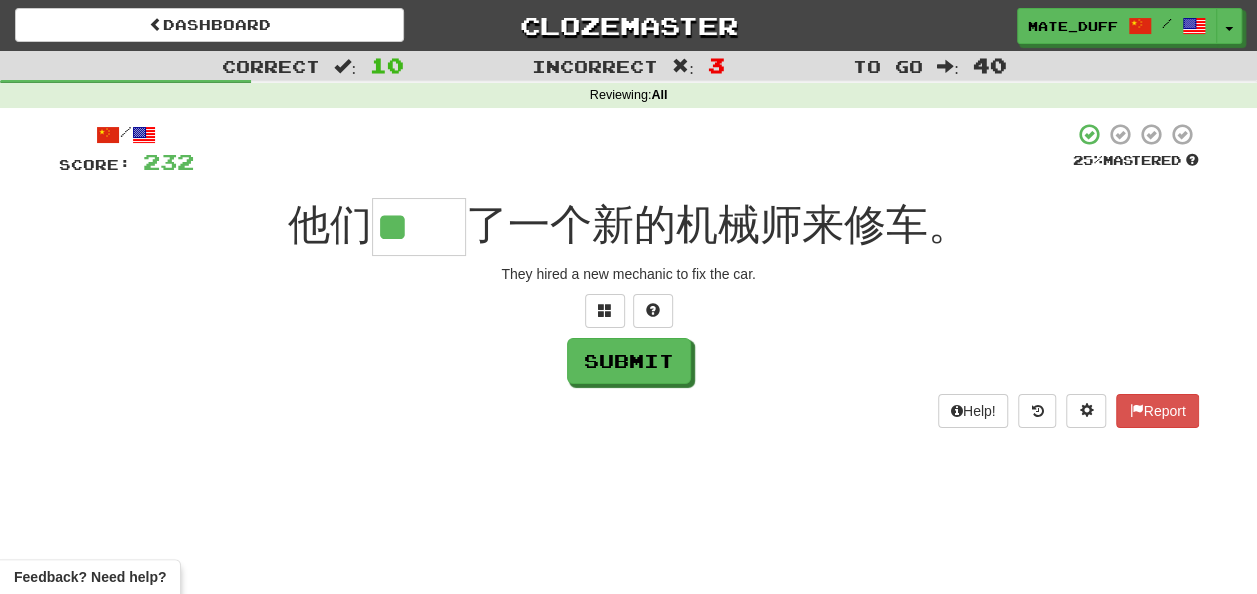 type on "**" 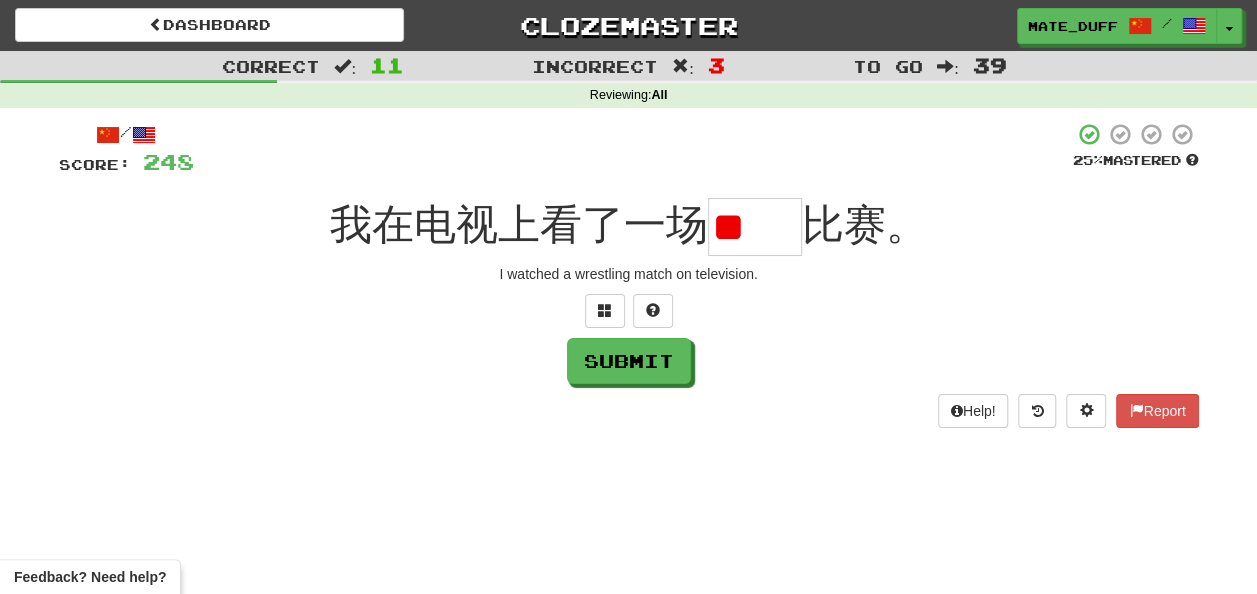 type on "*" 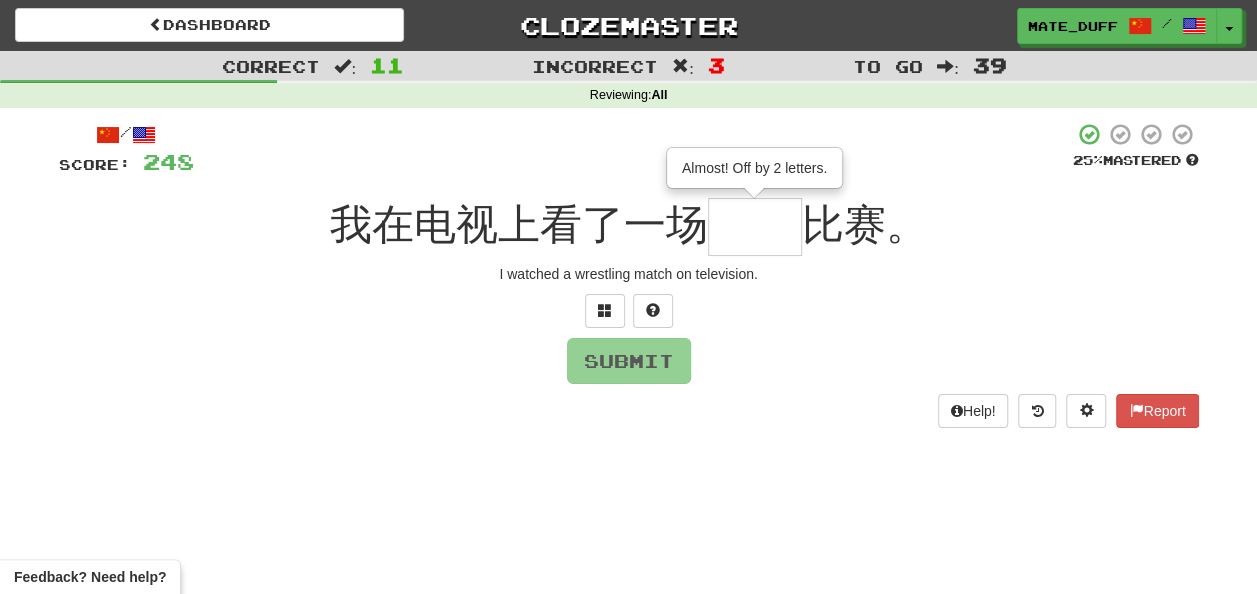 type on "**" 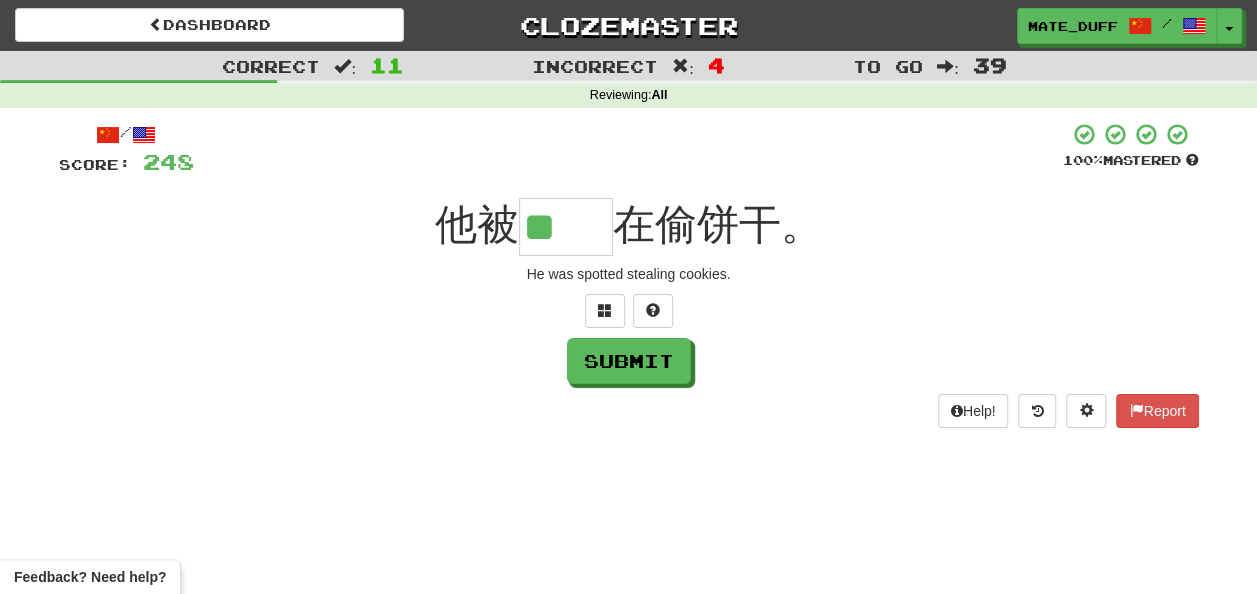 scroll, scrollTop: 0, scrollLeft: 0, axis: both 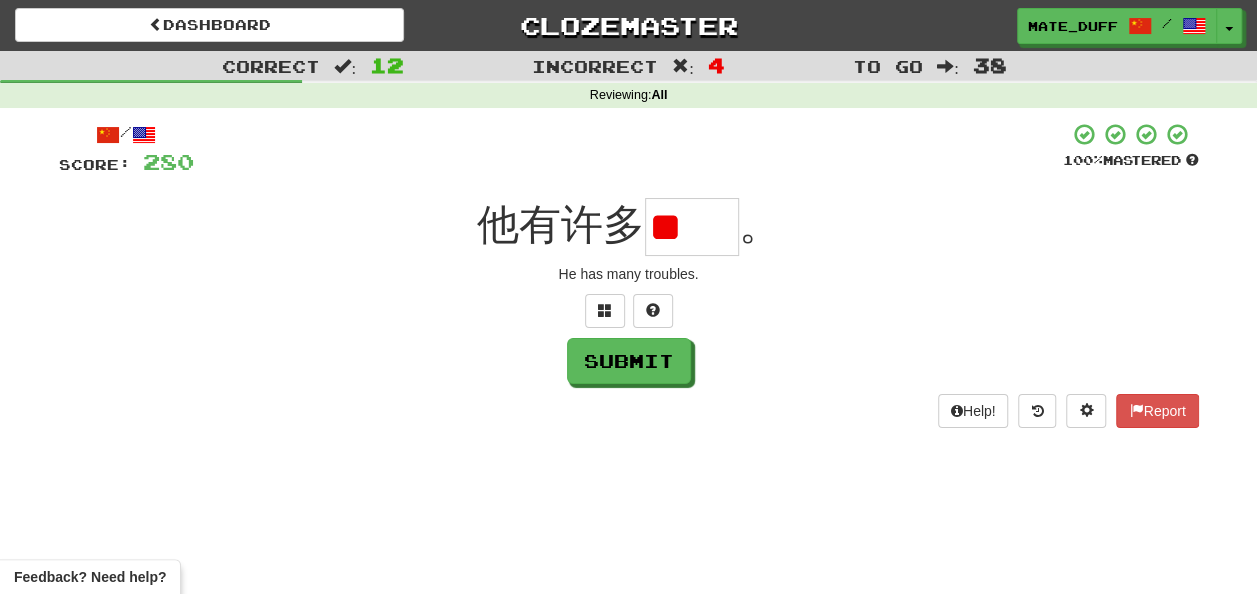 type on "*" 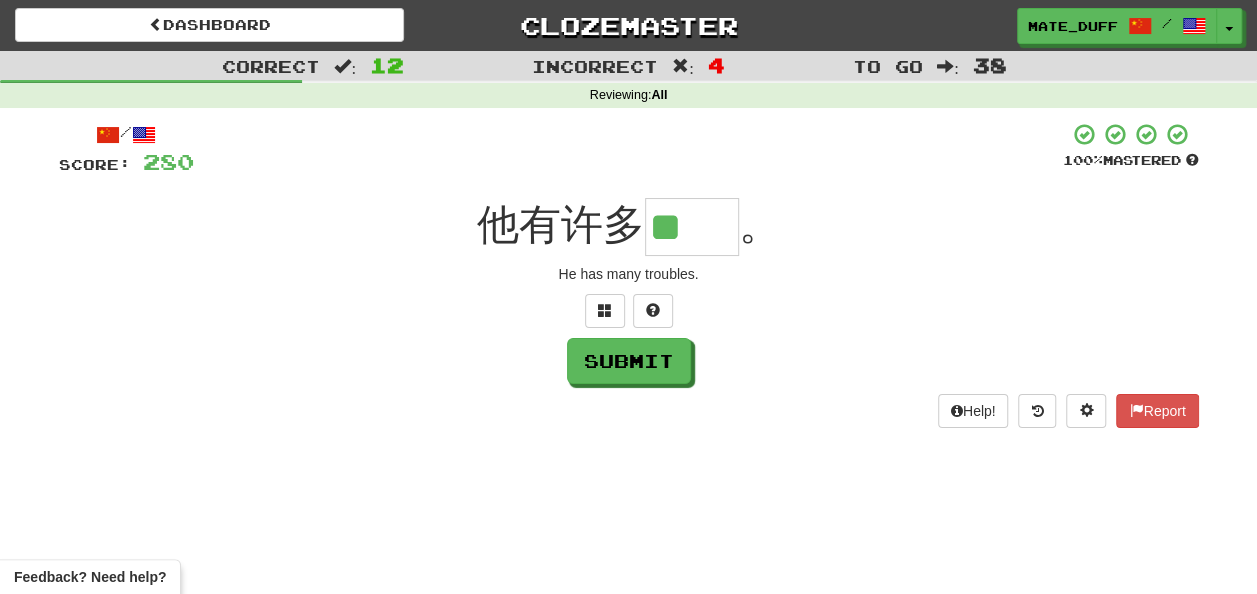 scroll, scrollTop: 0, scrollLeft: 0, axis: both 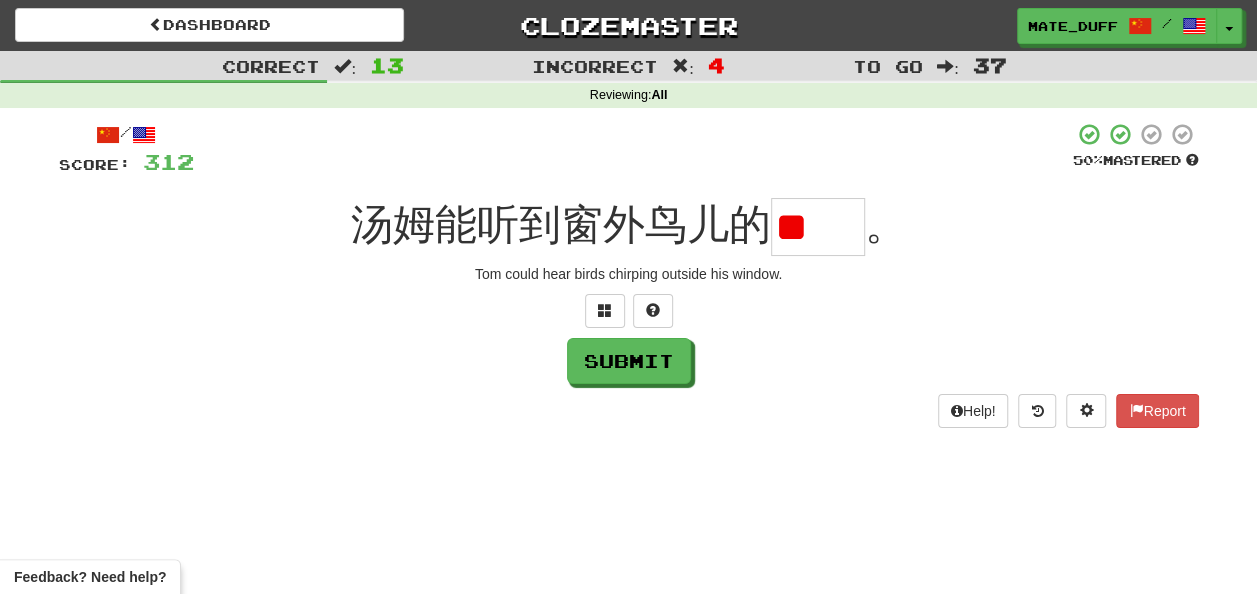 type on "*" 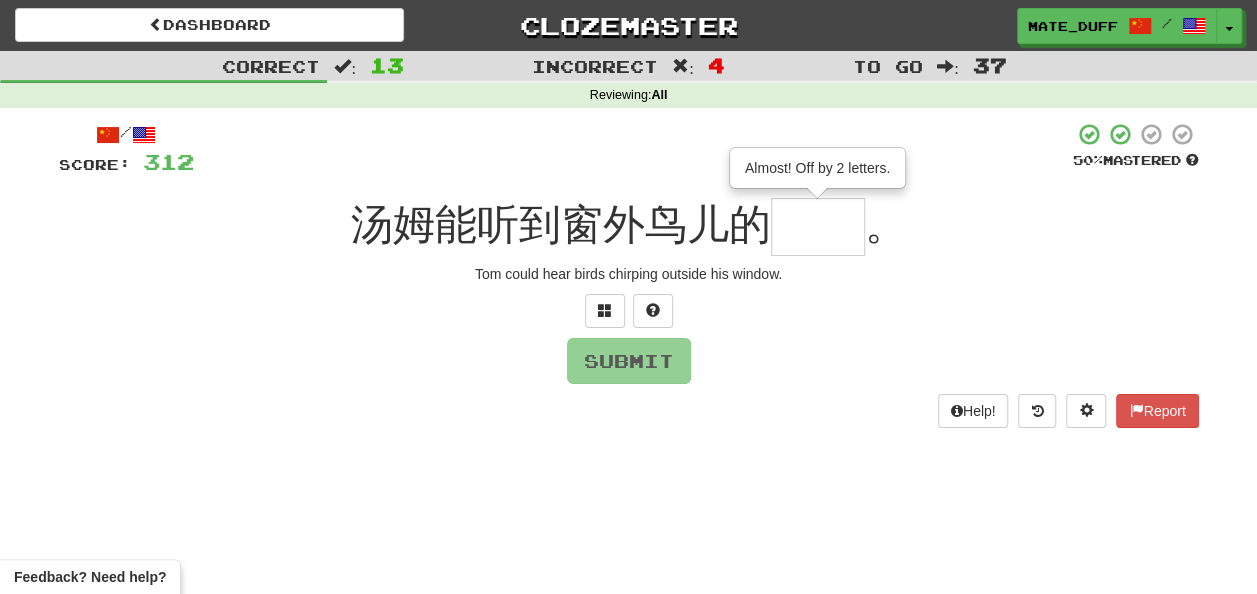 type on "**" 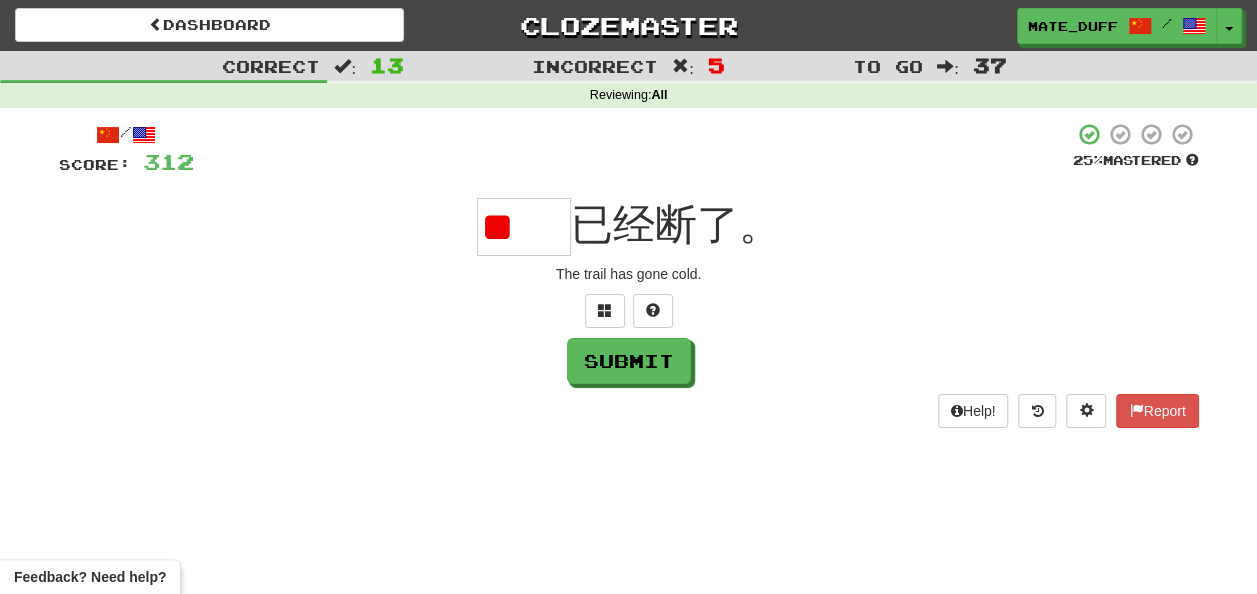 scroll, scrollTop: 0, scrollLeft: 0, axis: both 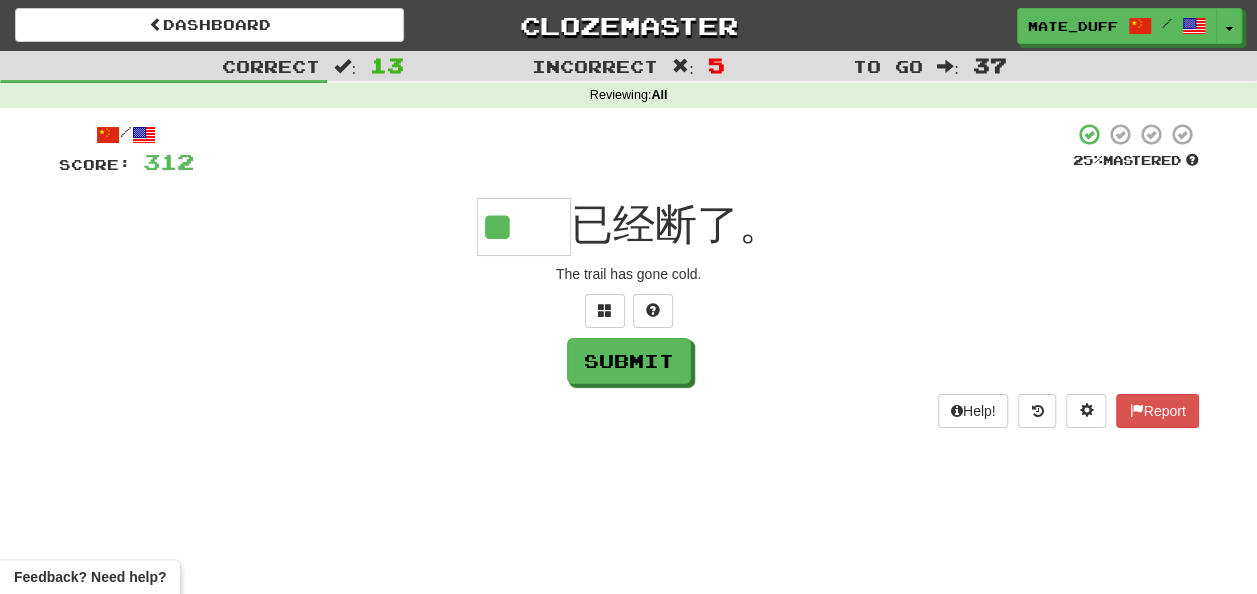 type on "**" 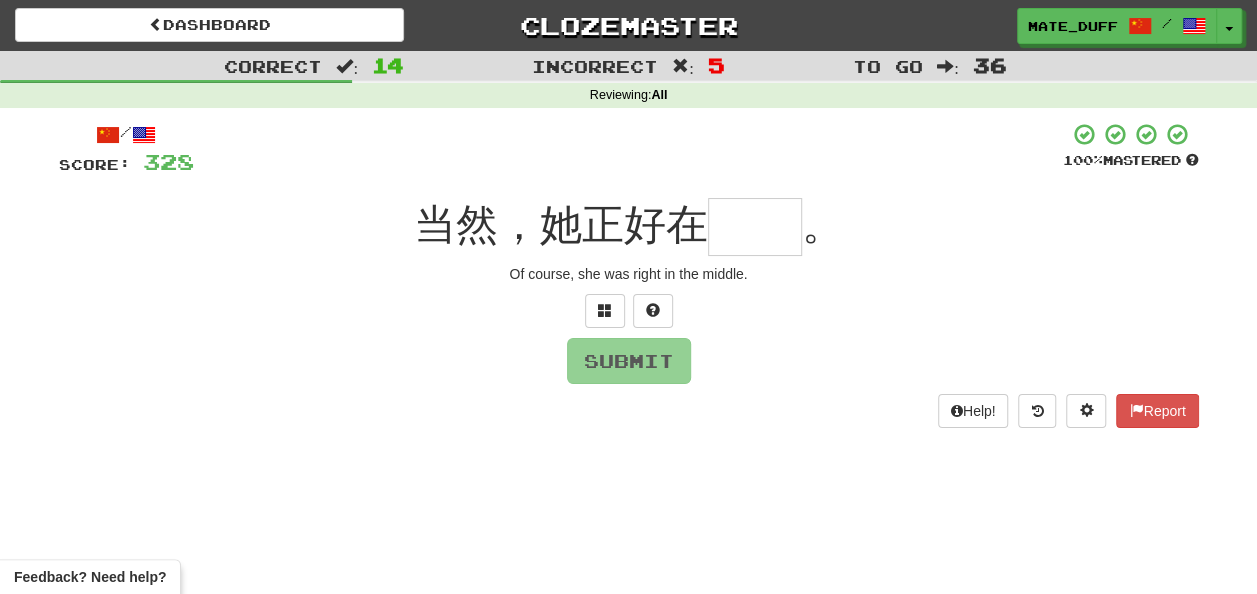 type on "*" 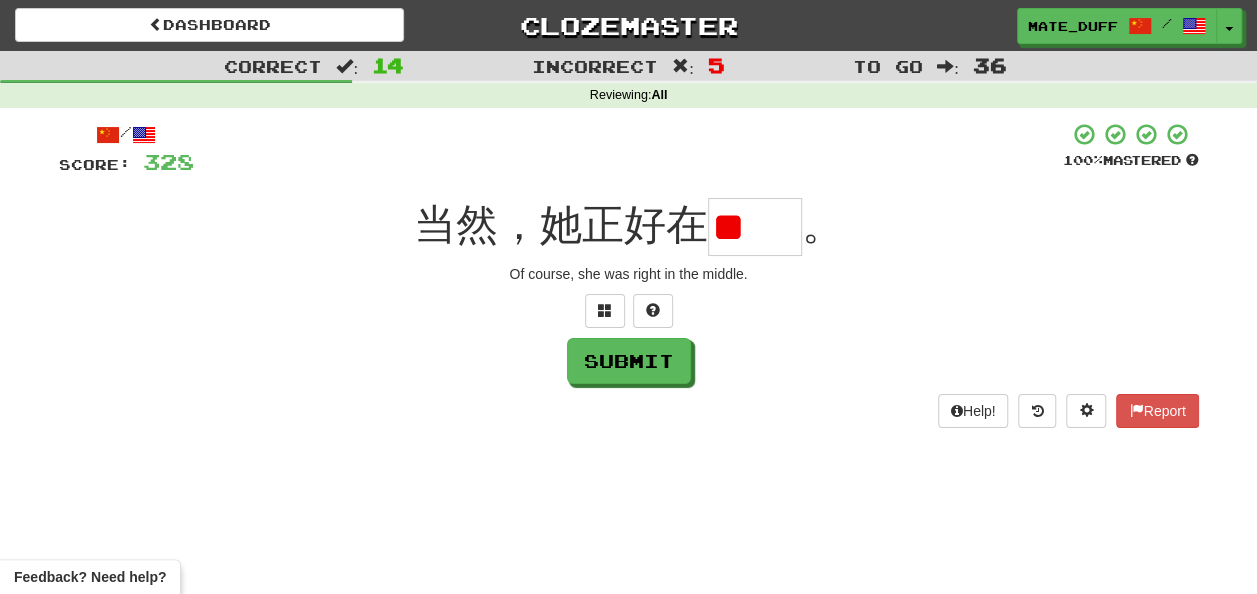 scroll, scrollTop: 0, scrollLeft: 0, axis: both 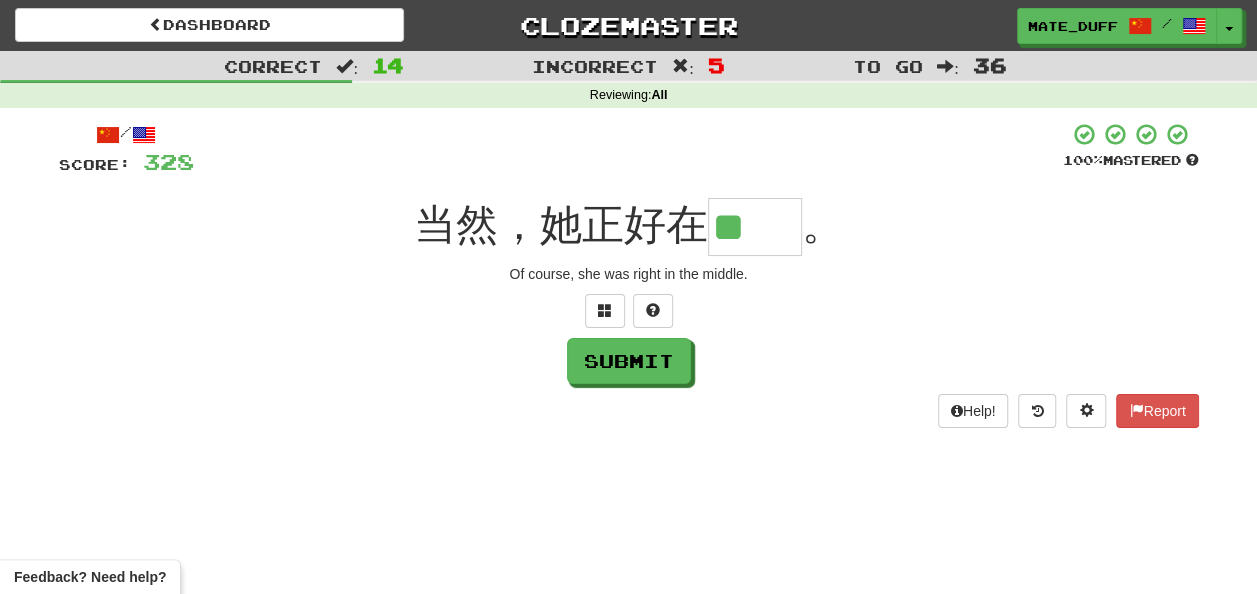 type on "**" 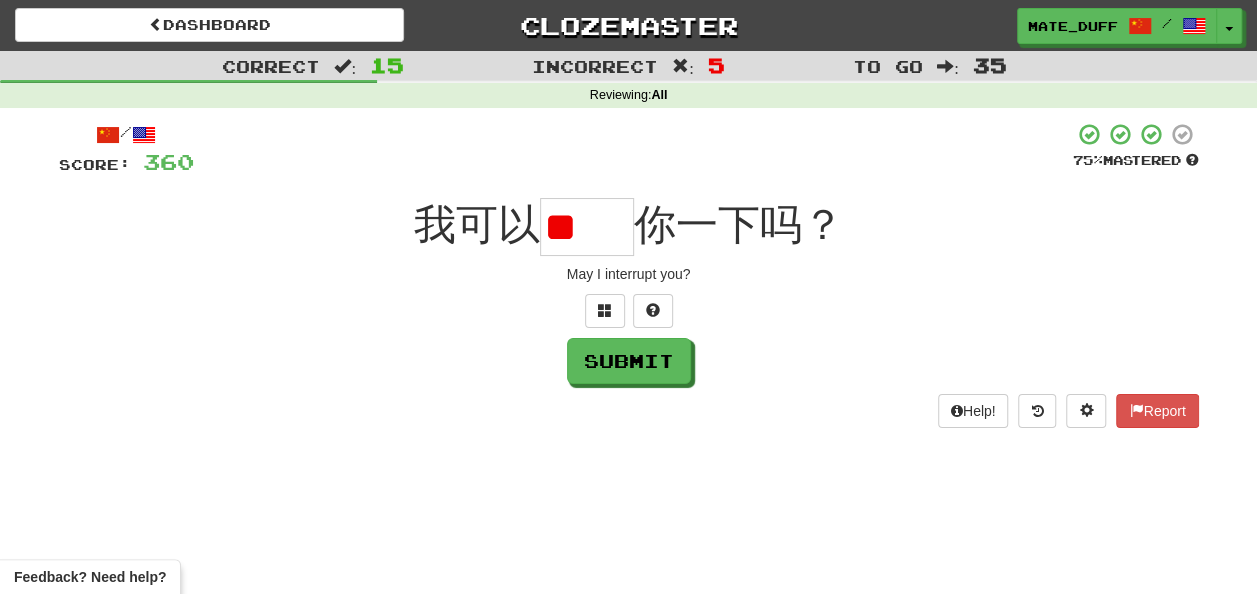 scroll, scrollTop: 0, scrollLeft: 0, axis: both 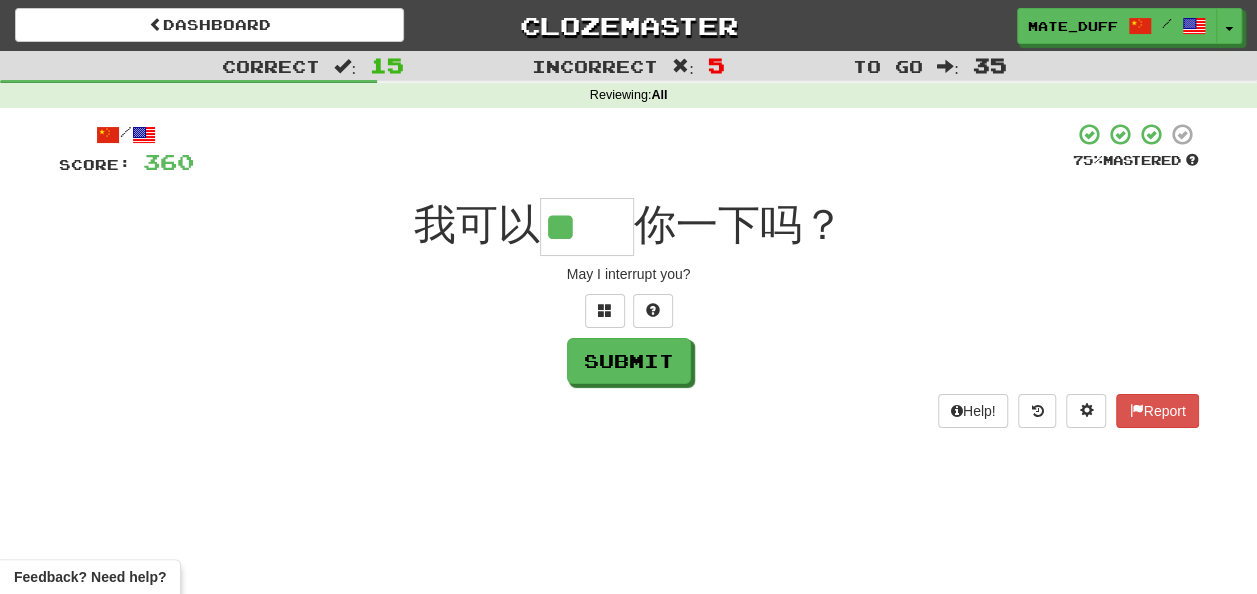 type on "**" 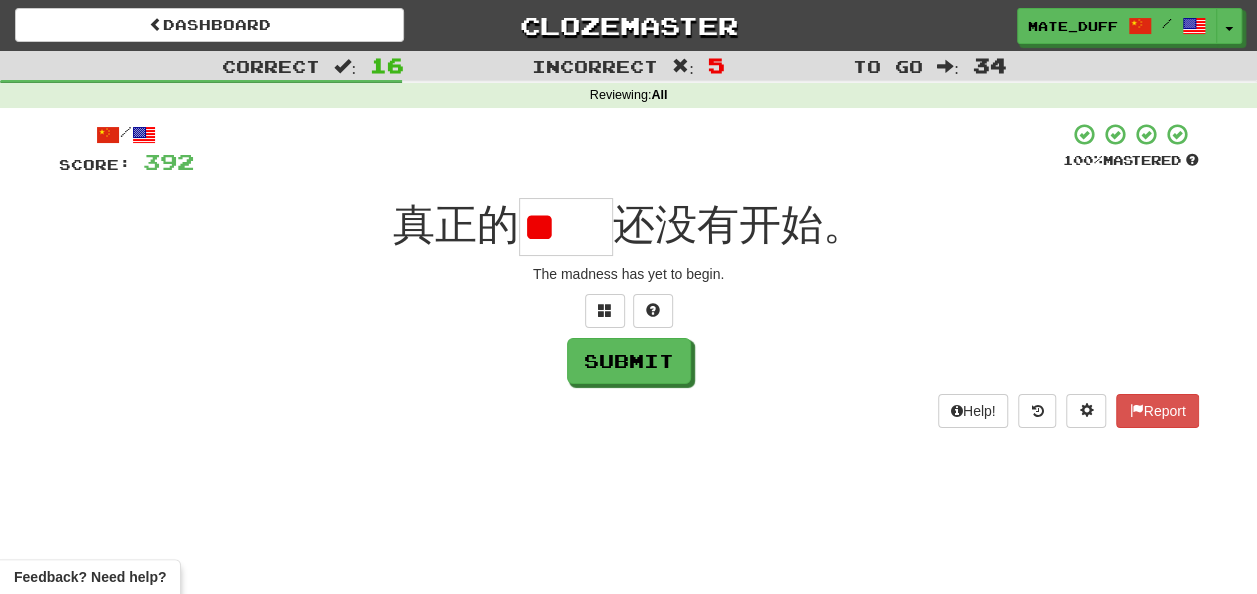 scroll, scrollTop: 0, scrollLeft: 0, axis: both 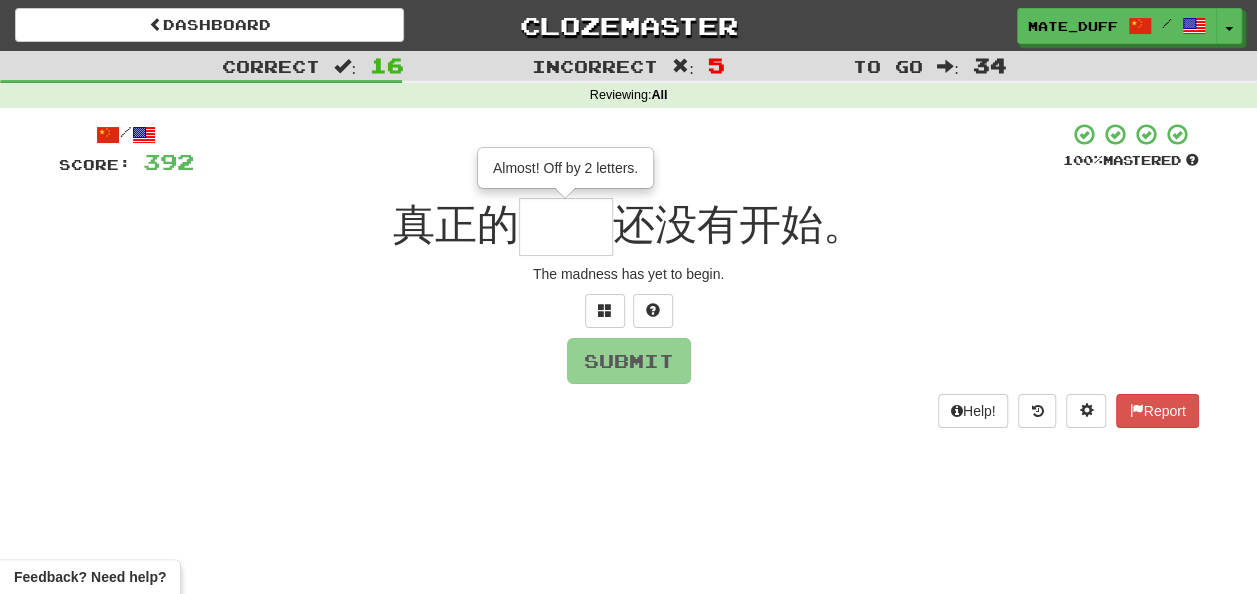 type on "**" 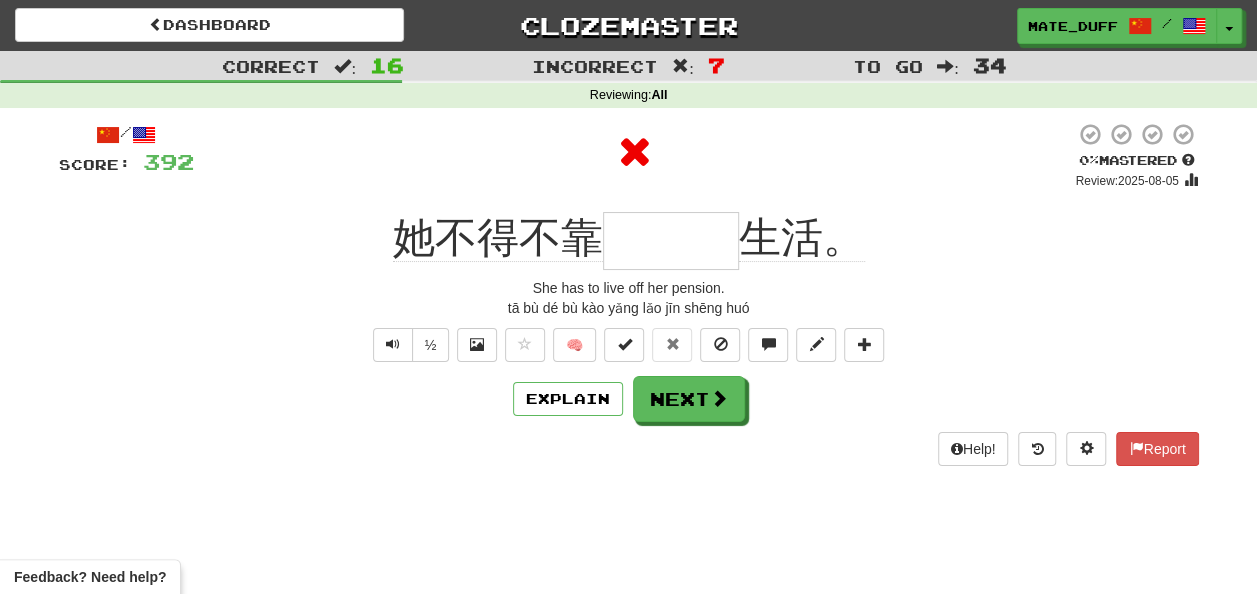 type on "***" 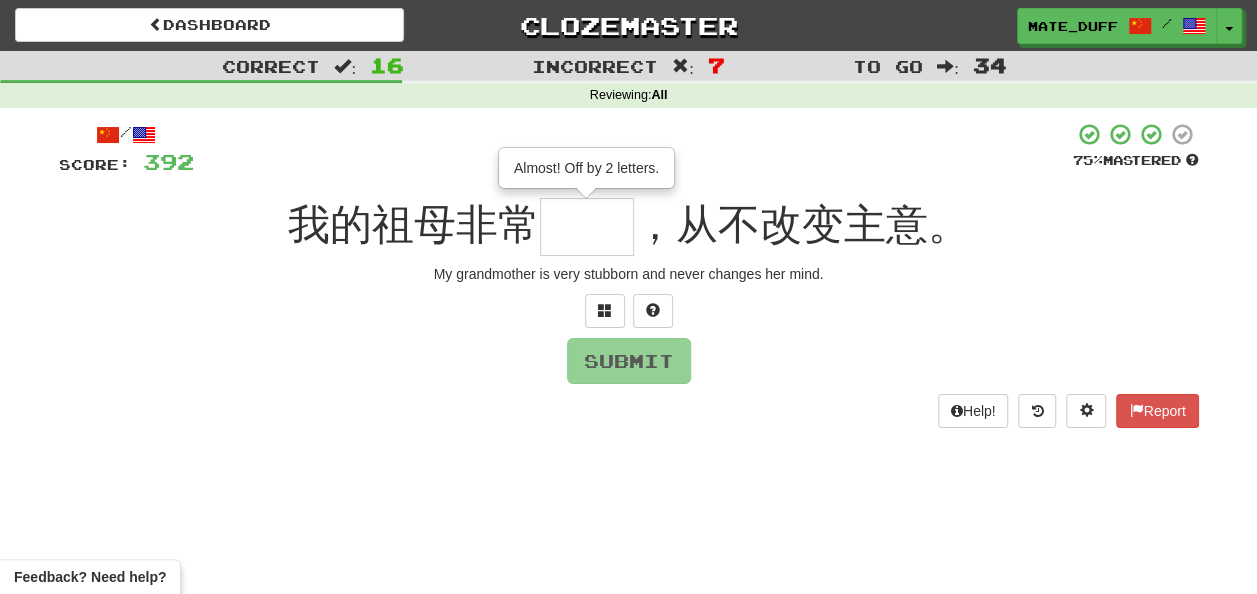 type on "**" 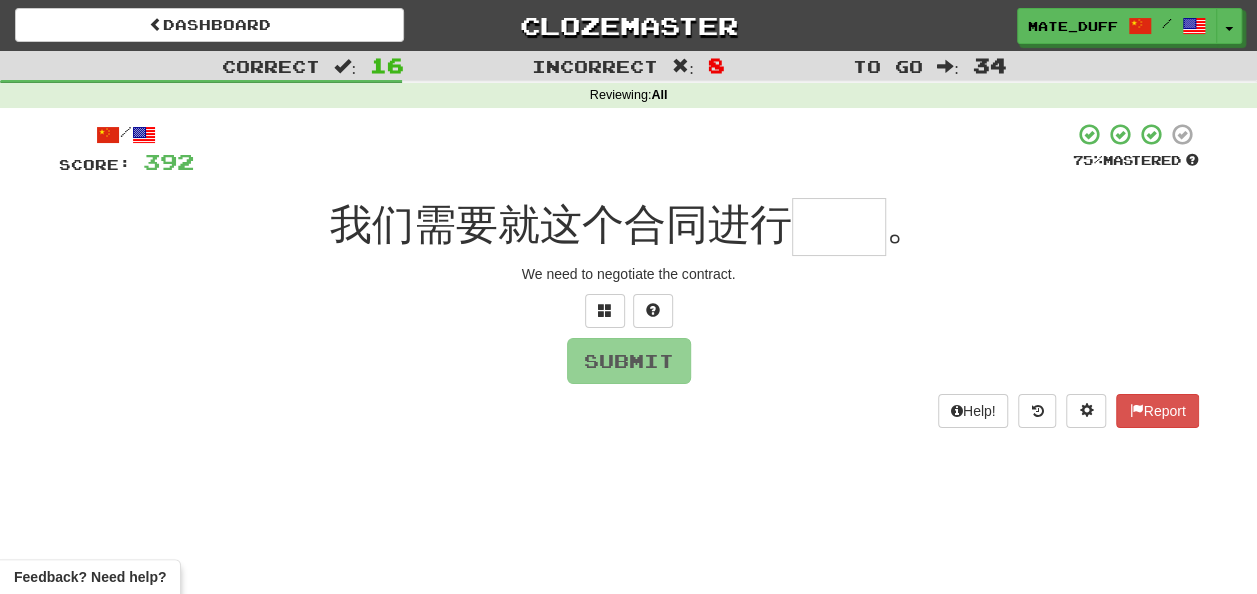 click at bounding box center [839, 227] 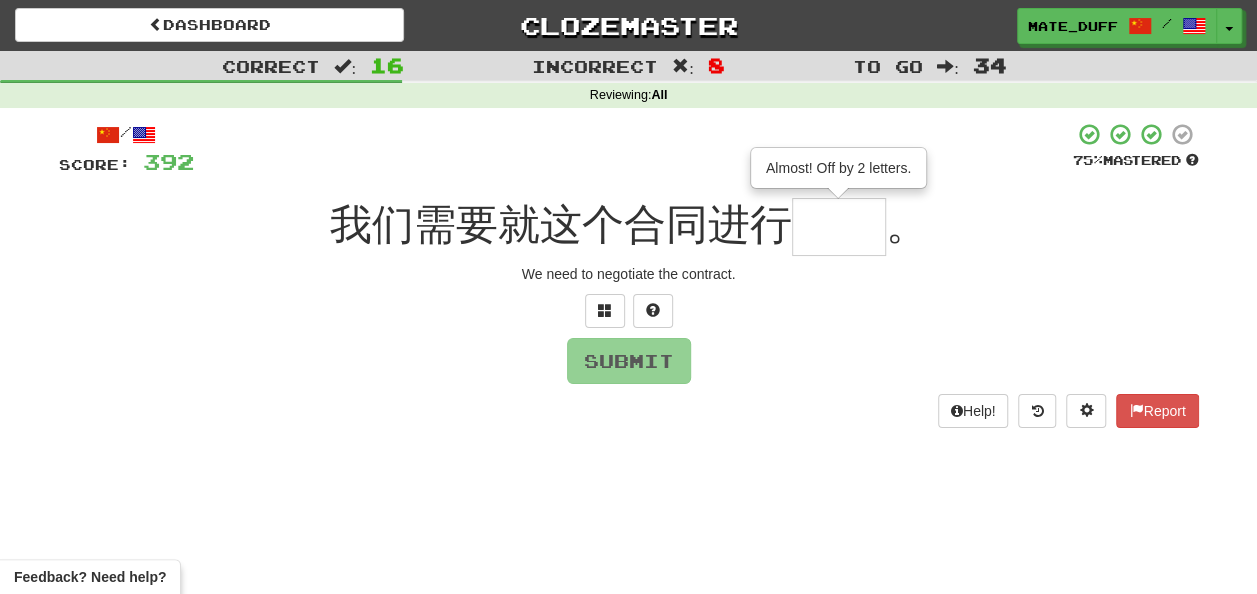 type on "**" 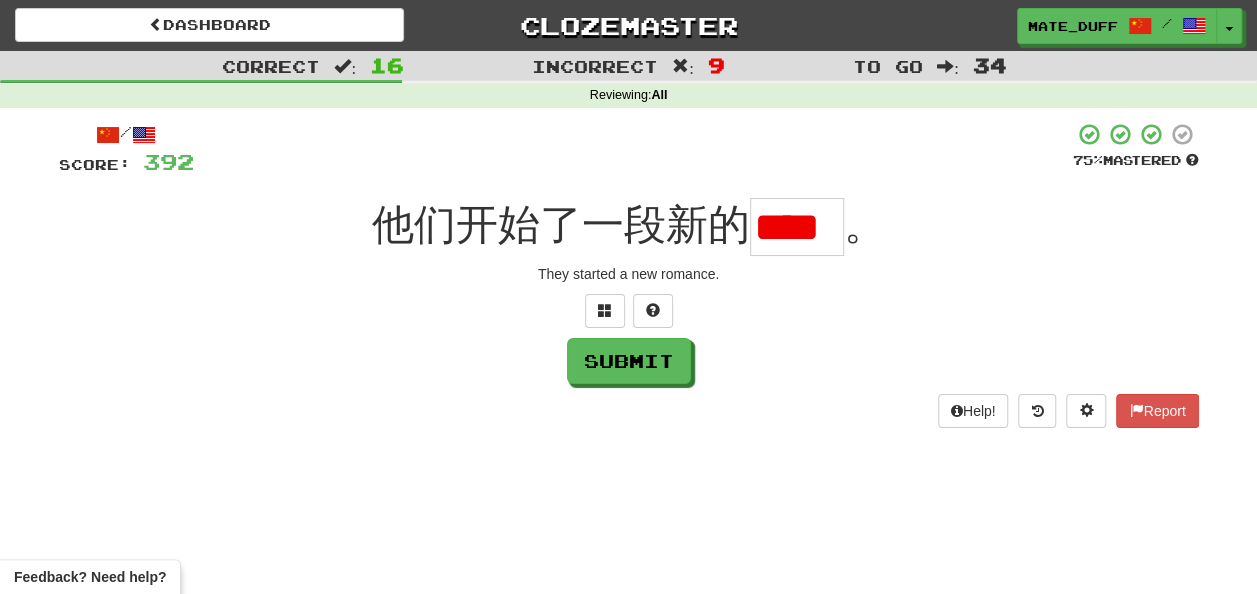 scroll, scrollTop: 0, scrollLeft: 0, axis: both 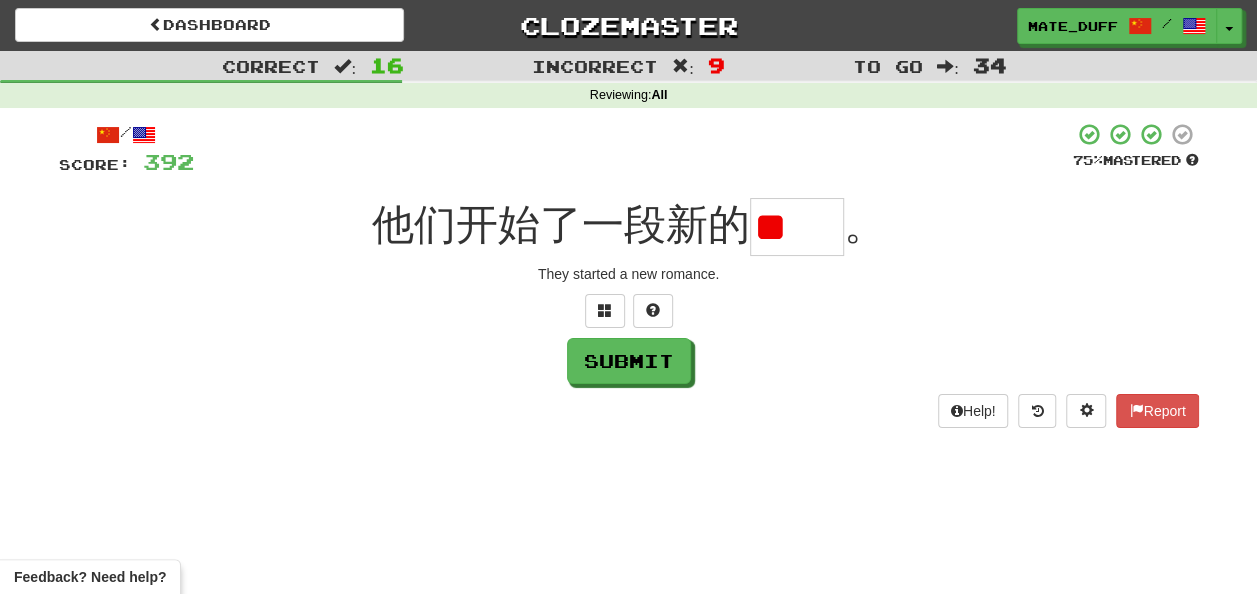 type on "*" 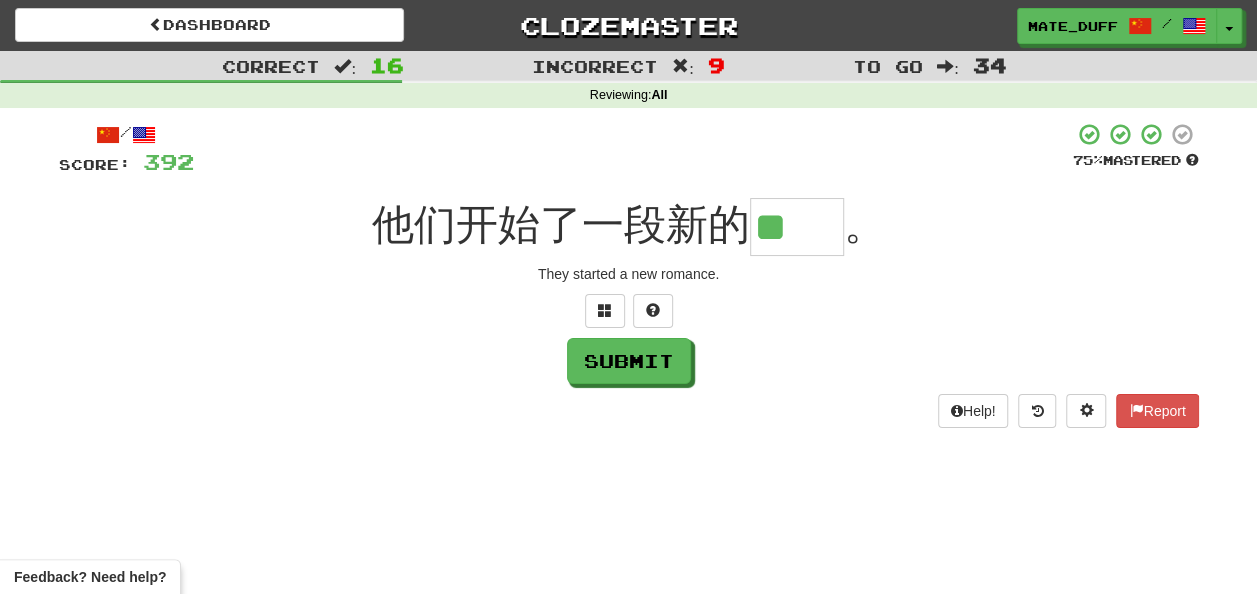 scroll, scrollTop: 0, scrollLeft: 0, axis: both 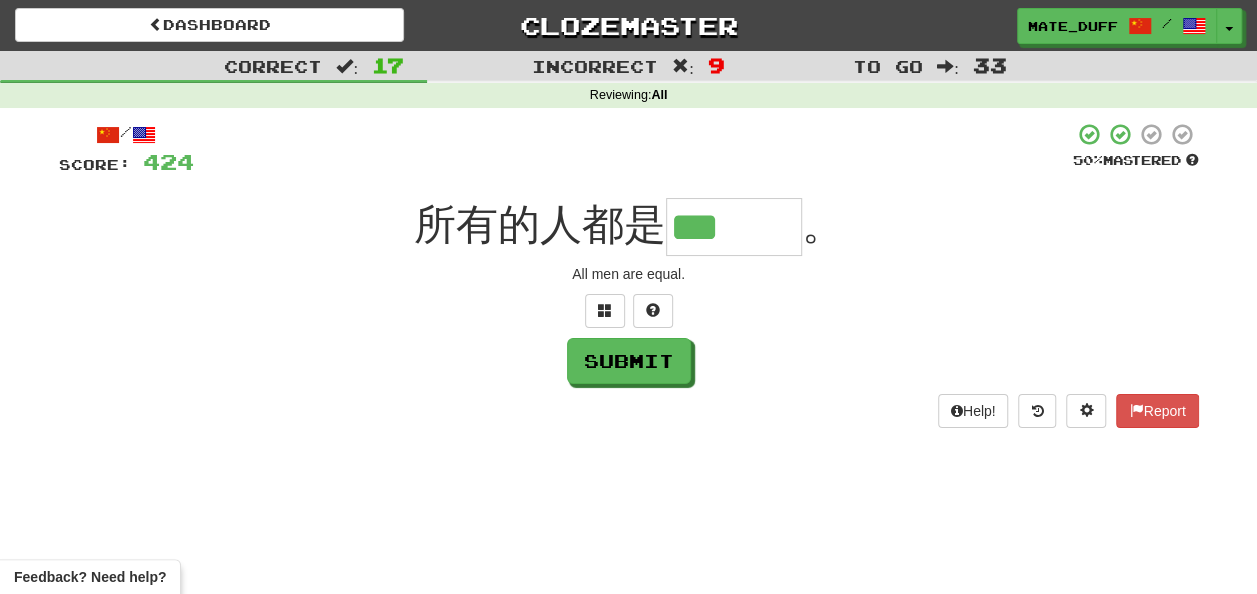 type on "***" 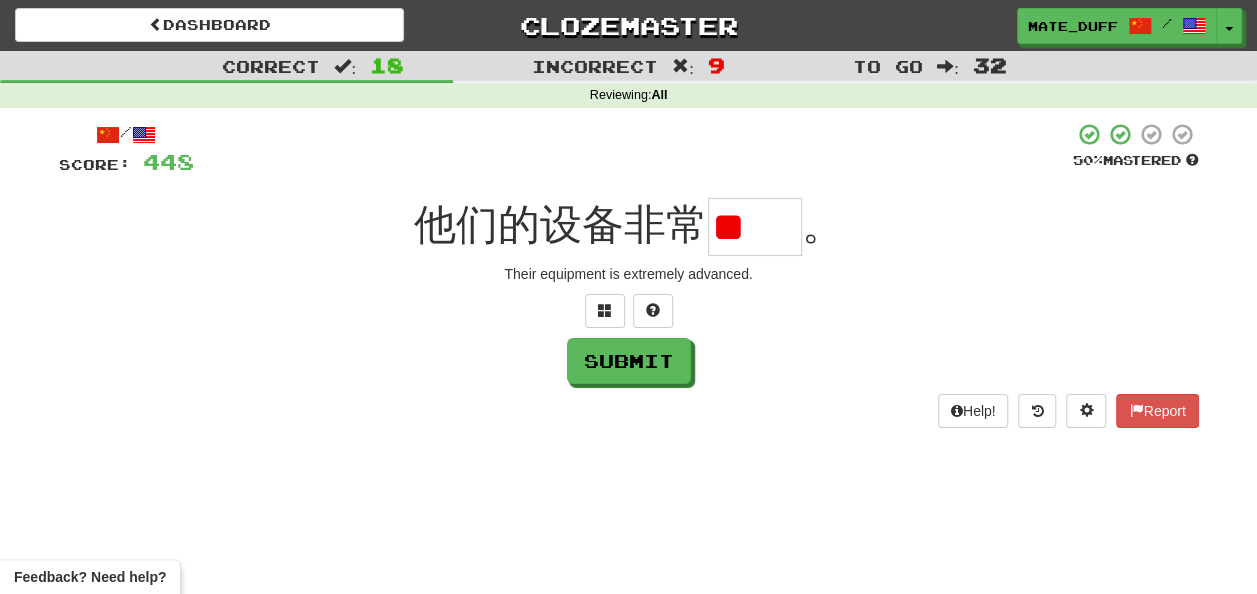 scroll, scrollTop: 0, scrollLeft: 0, axis: both 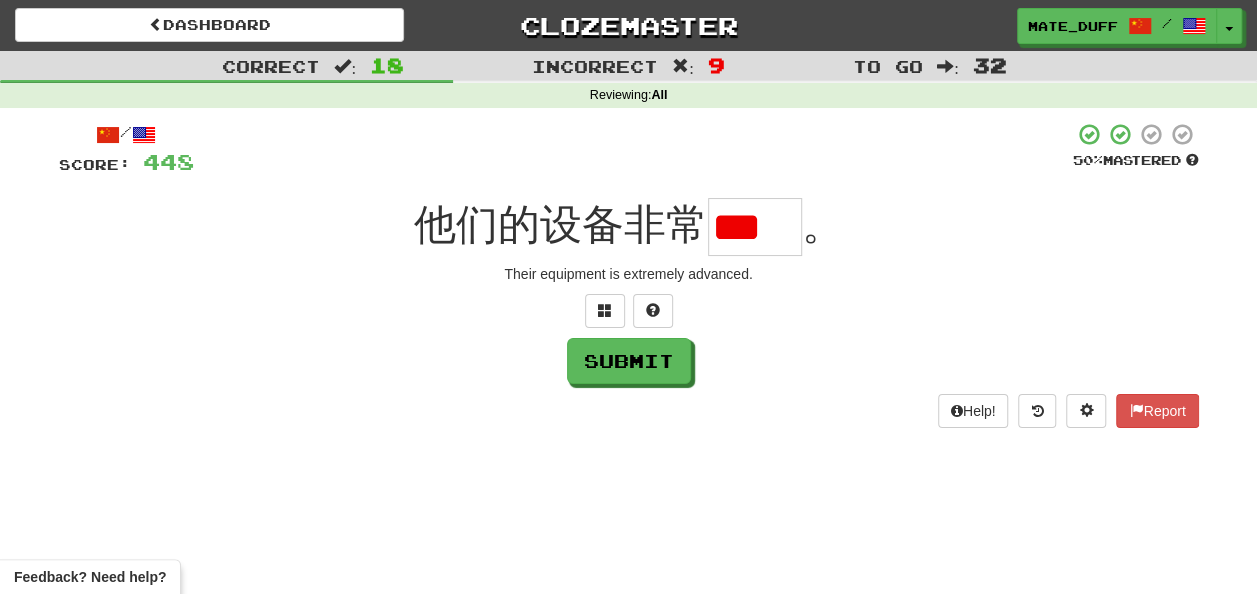 type on "*" 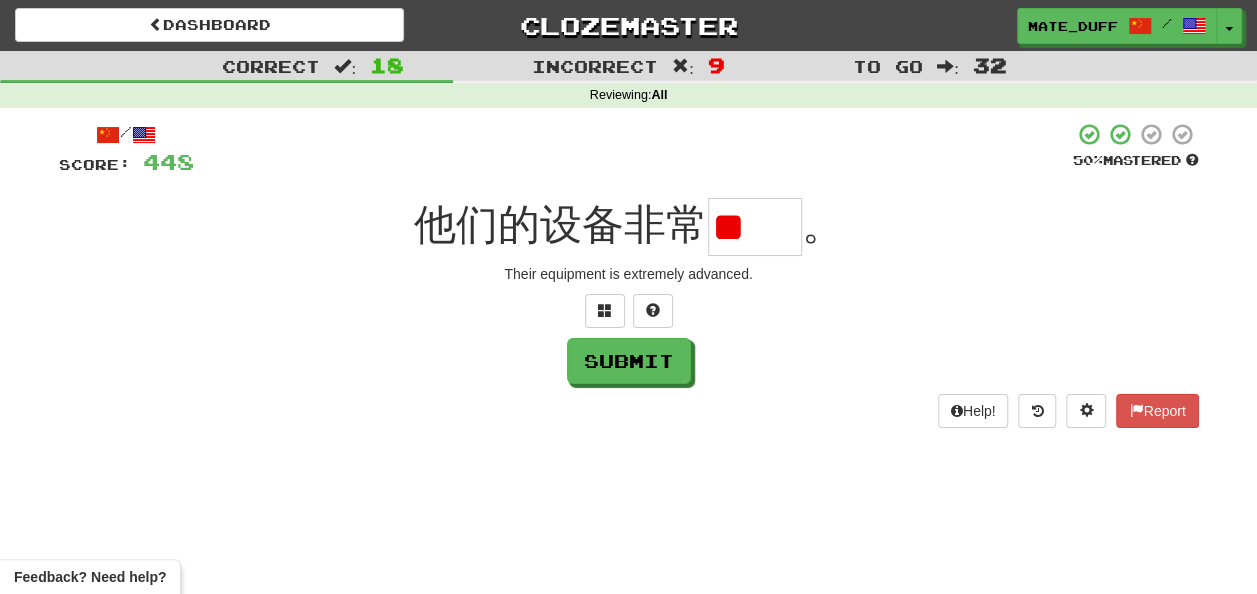 scroll, scrollTop: 0, scrollLeft: 0, axis: both 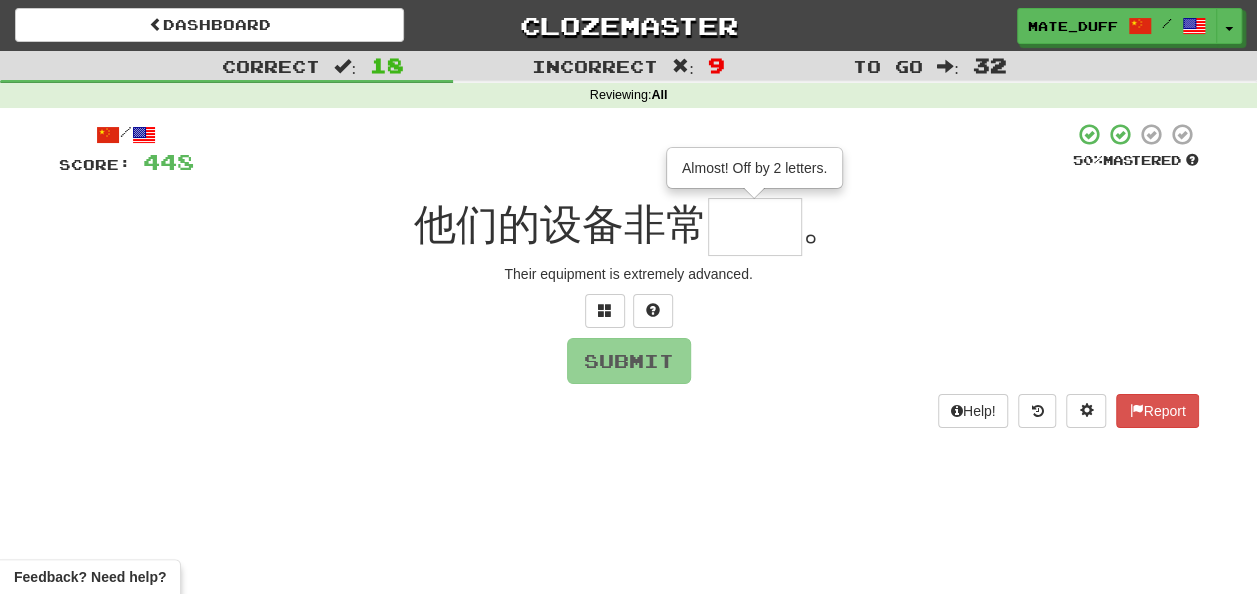 type on "**" 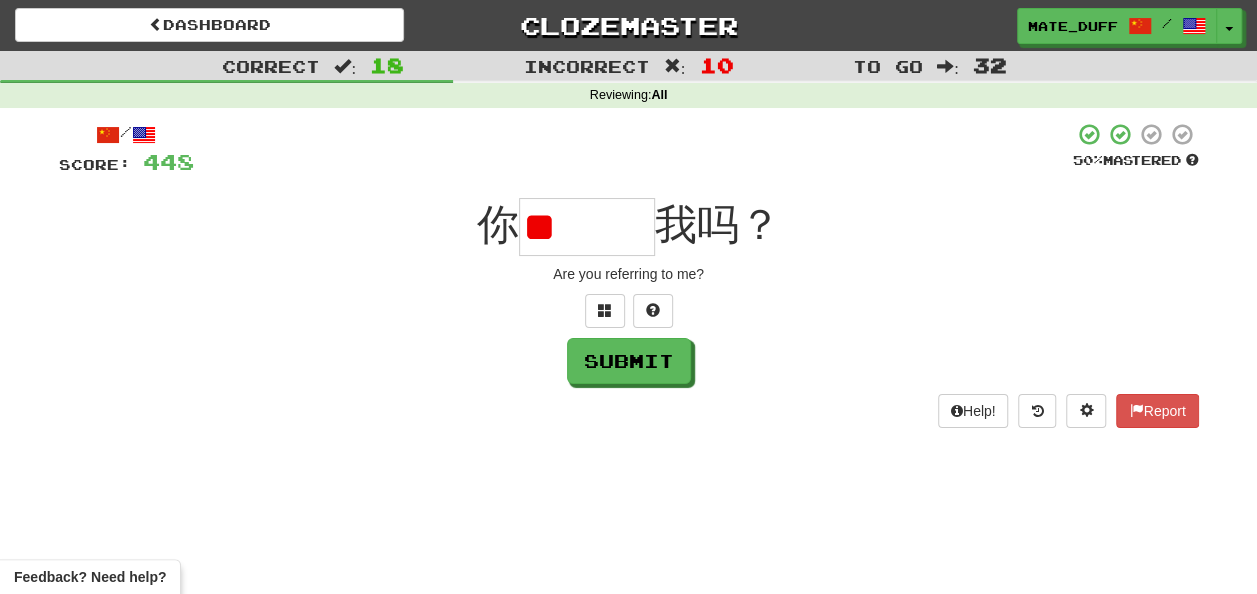 type on "*" 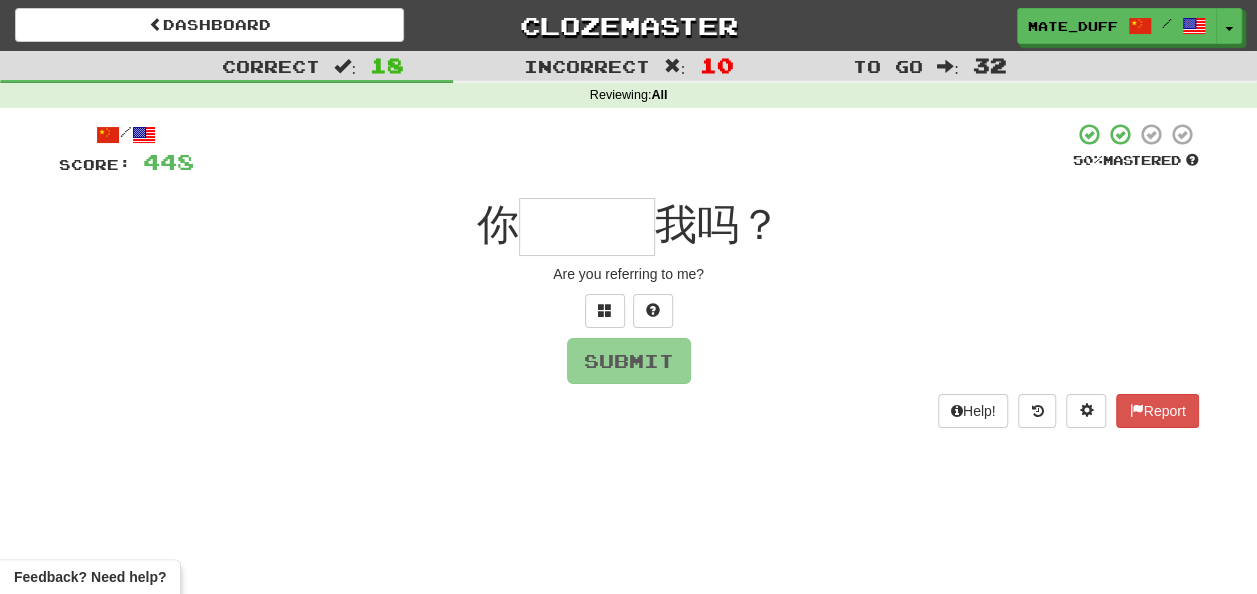 type on "***" 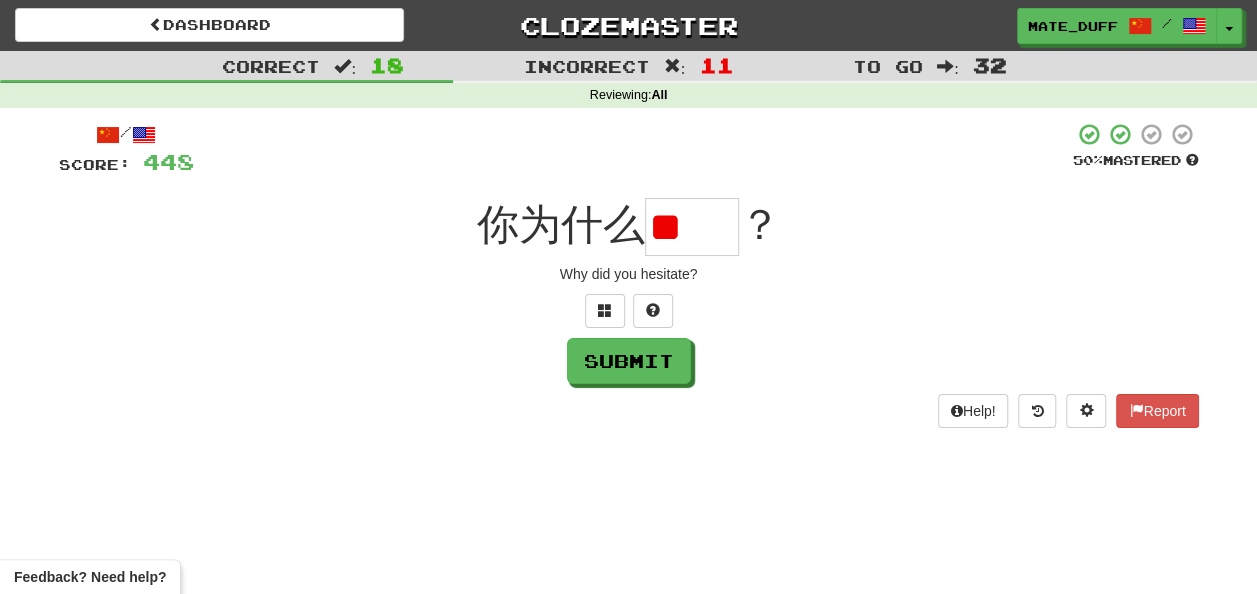 scroll, scrollTop: 0, scrollLeft: 0, axis: both 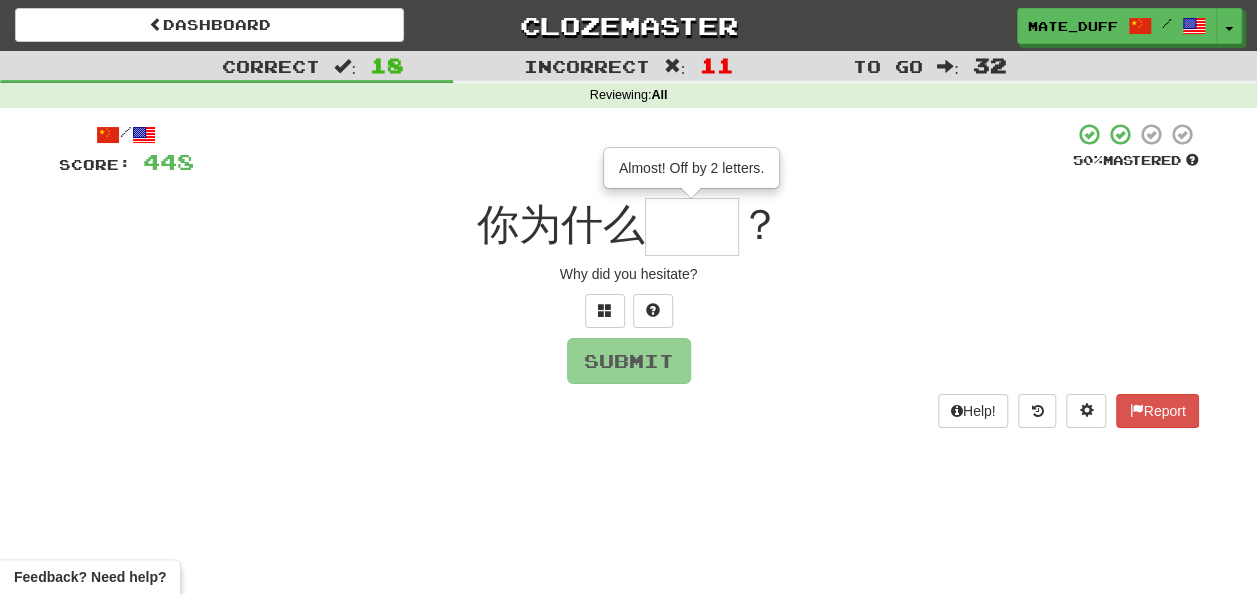 type on "**" 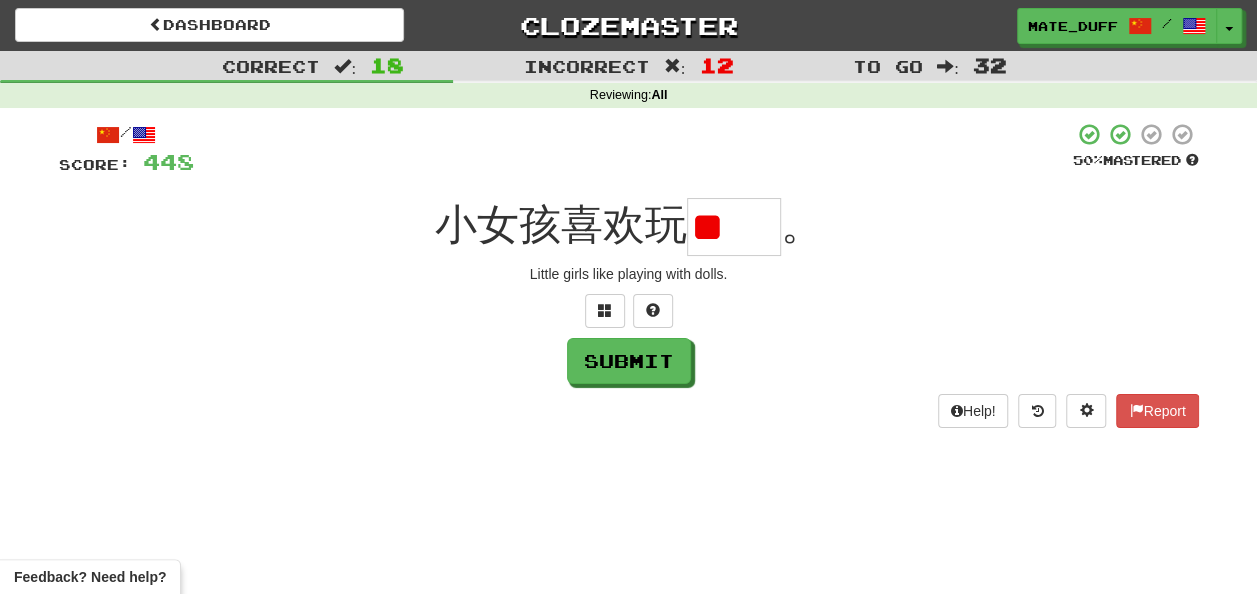 scroll, scrollTop: 0, scrollLeft: 0, axis: both 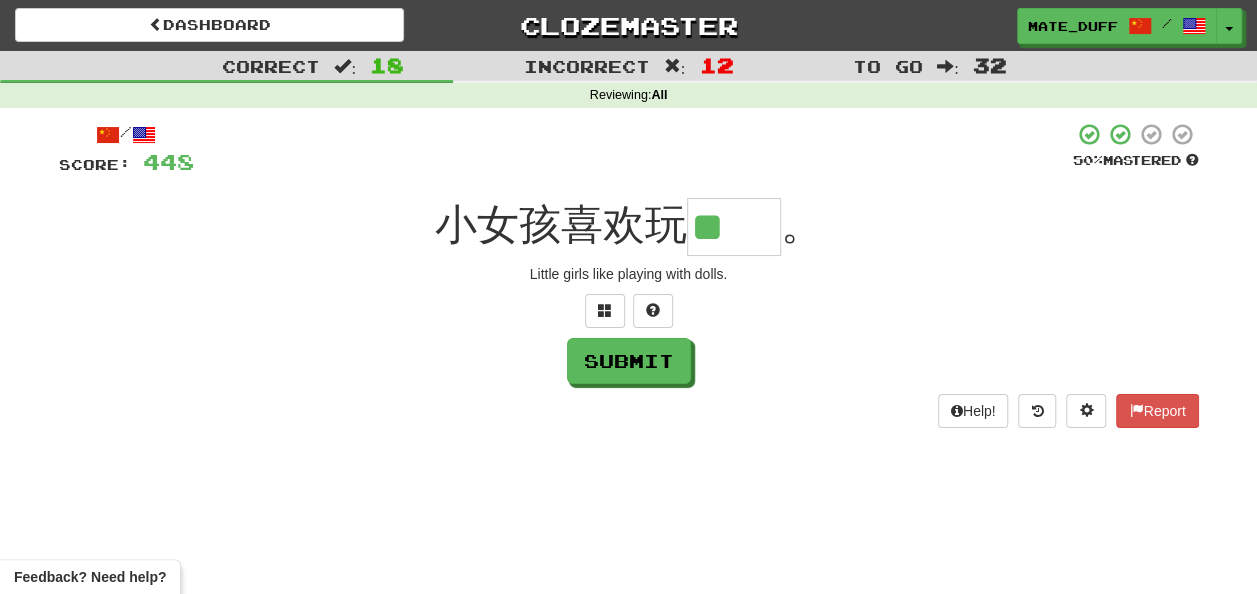 type on "**" 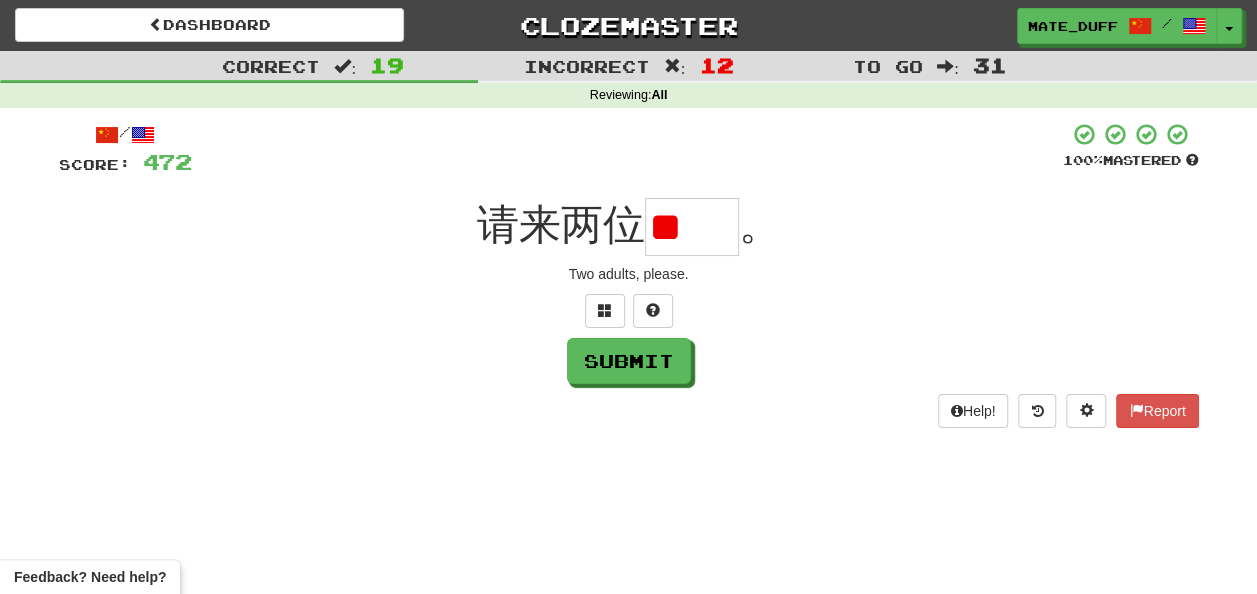 scroll, scrollTop: 0, scrollLeft: 0, axis: both 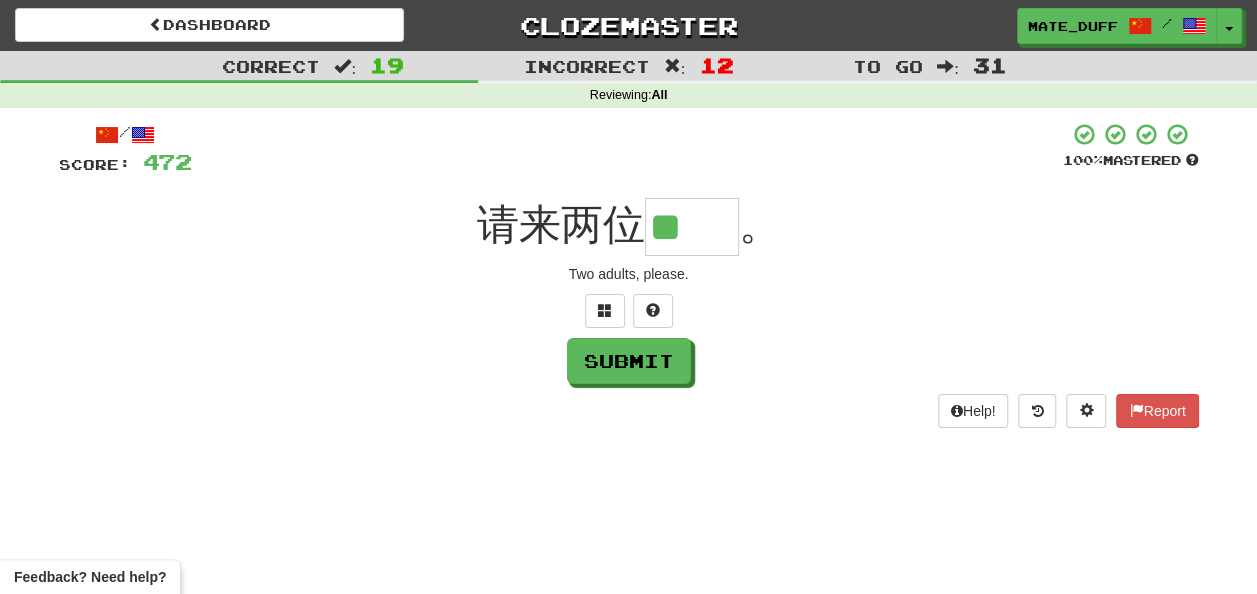 type on "**" 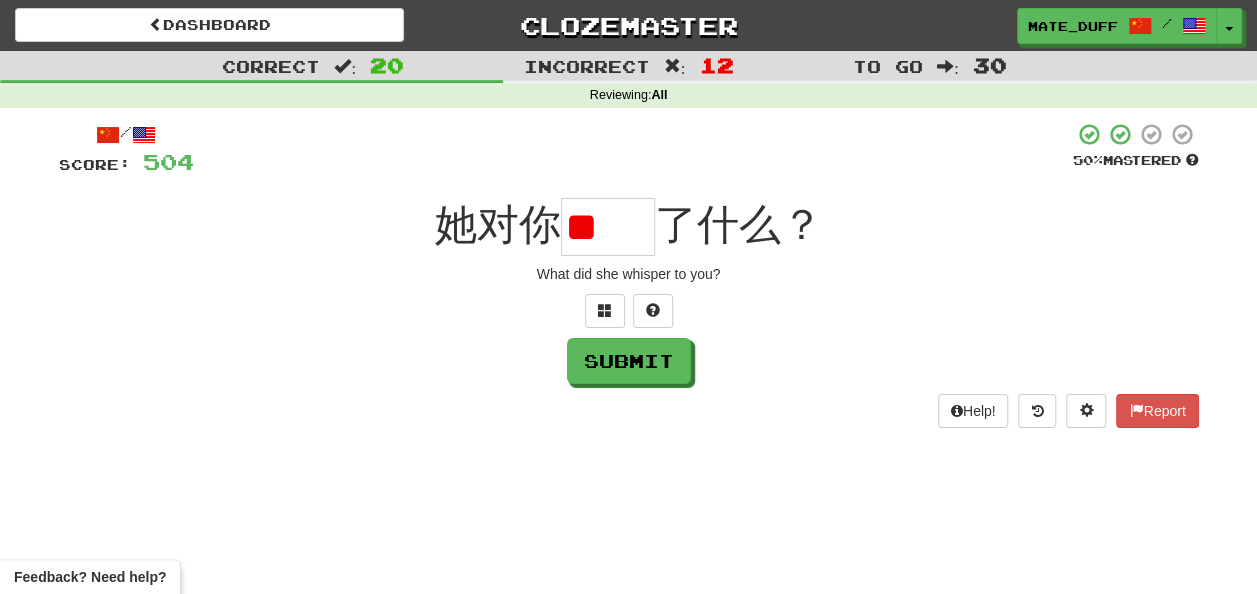 scroll, scrollTop: 0, scrollLeft: 0, axis: both 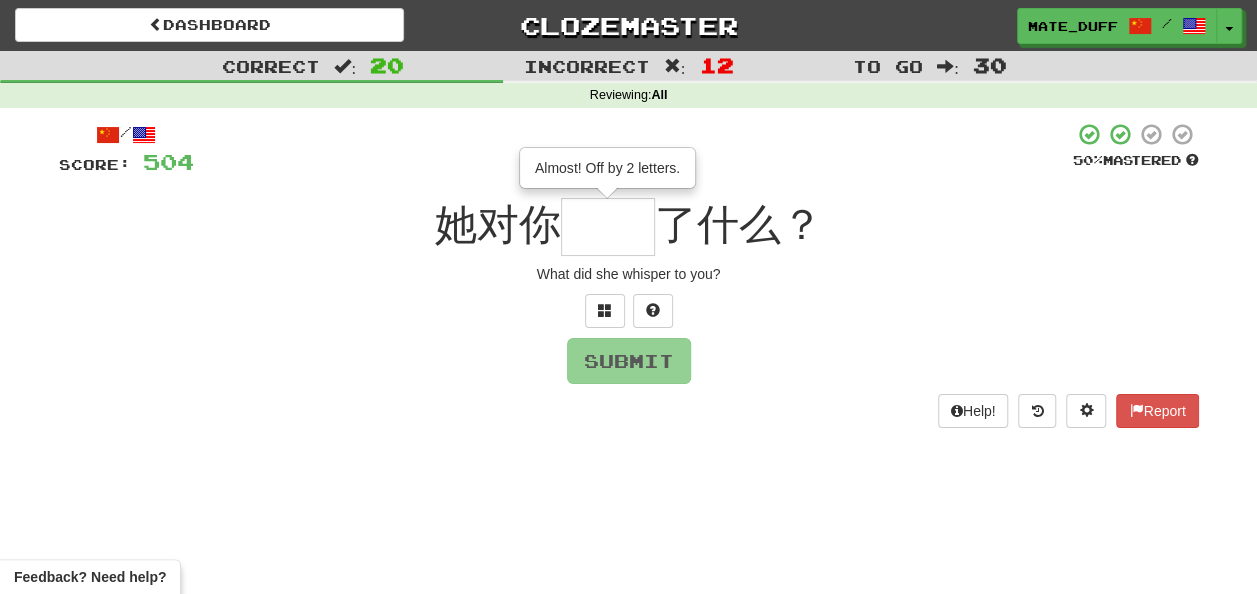 type on "**" 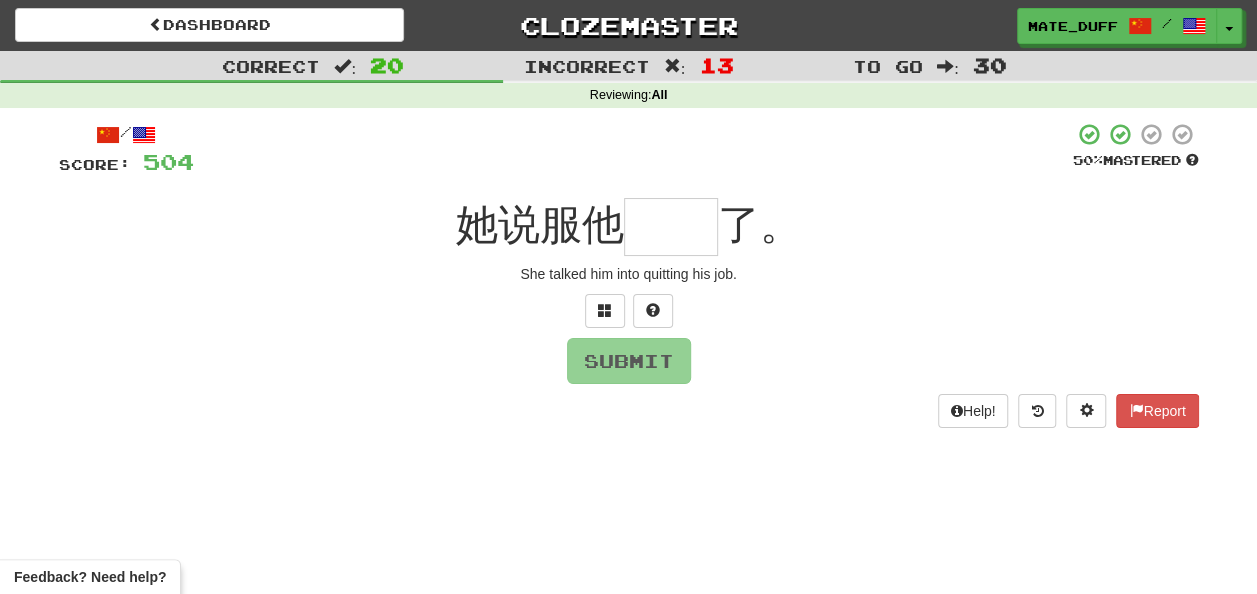 type on "*" 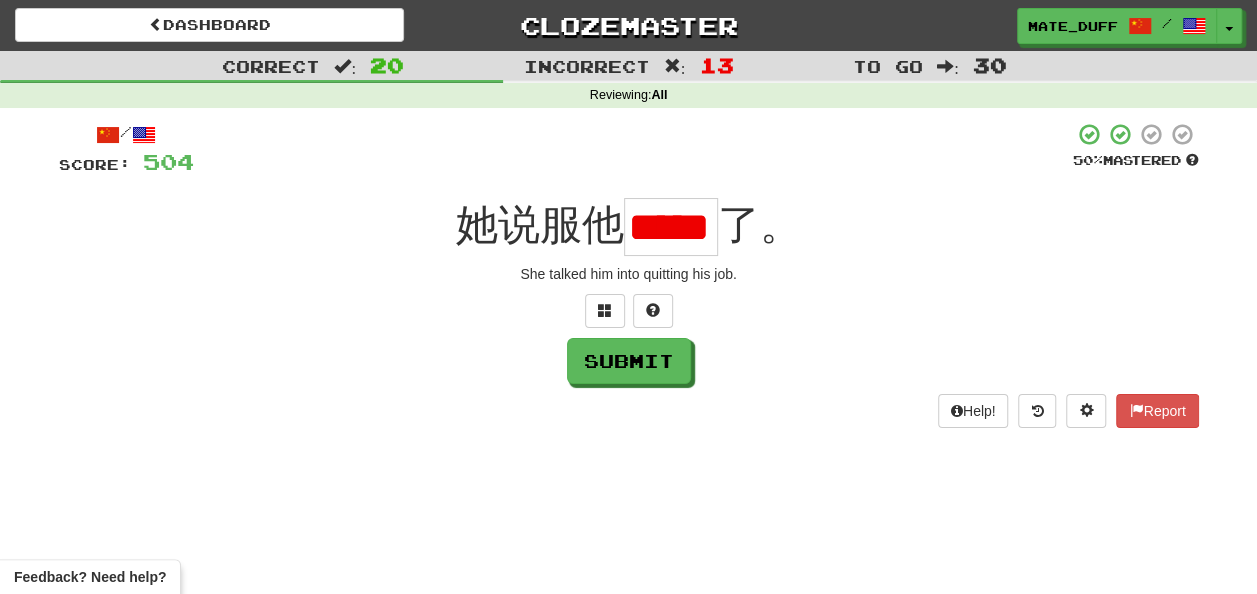 scroll, scrollTop: 0, scrollLeft: 0, axis: both 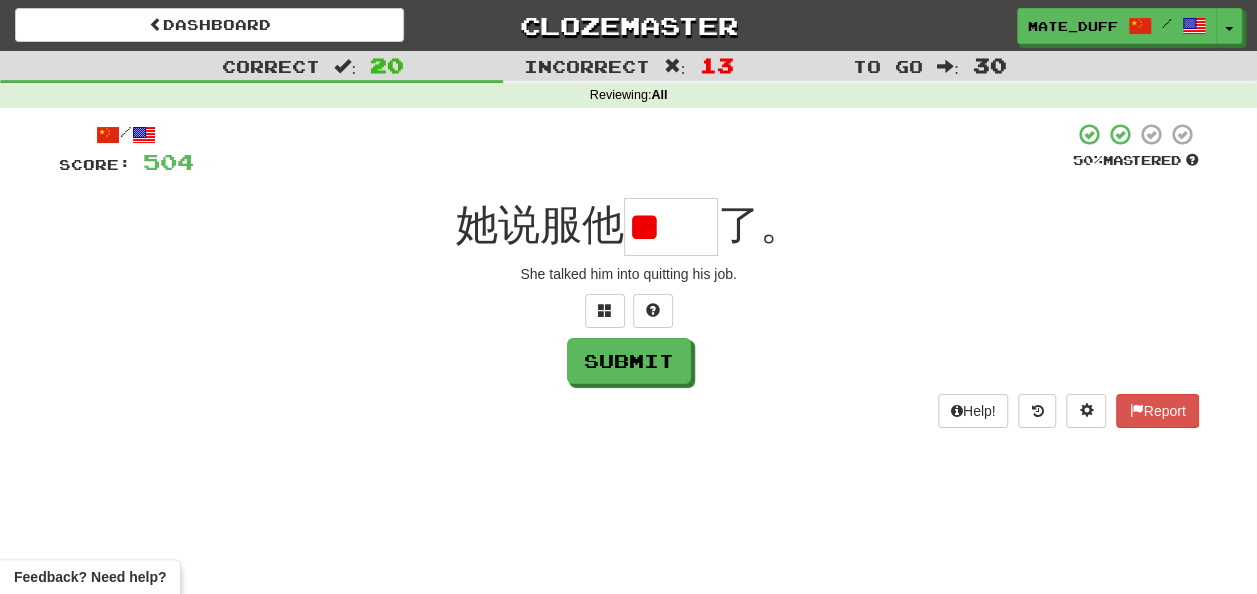 type on "*" 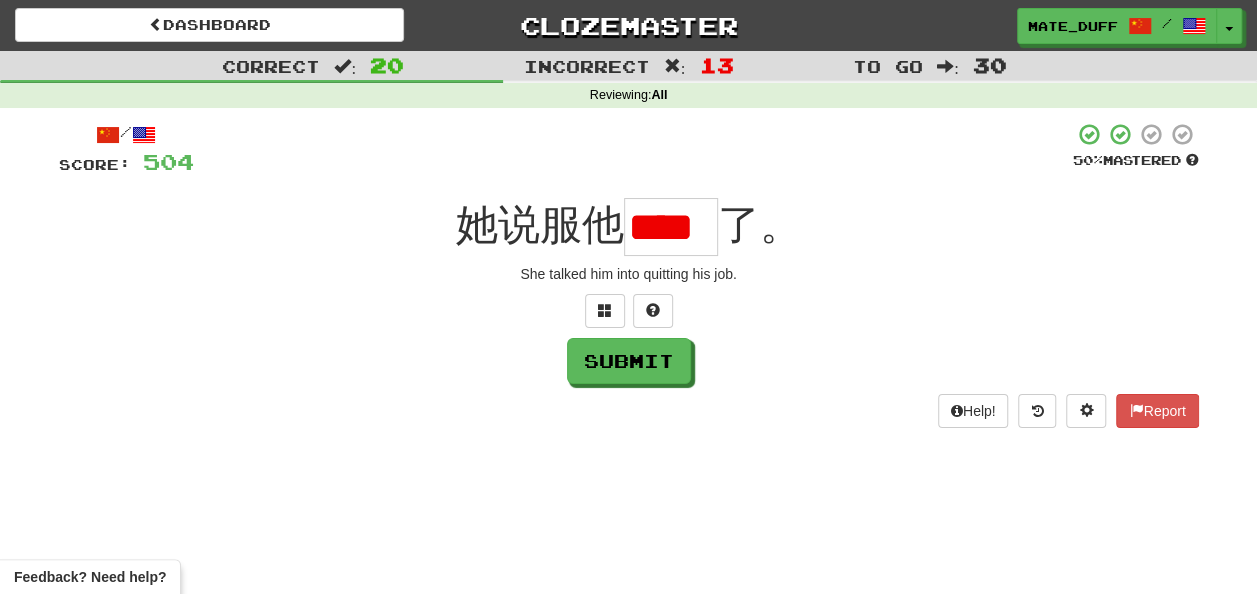scroll, scrollTop: 0, scrollLeft: 0, axis: both 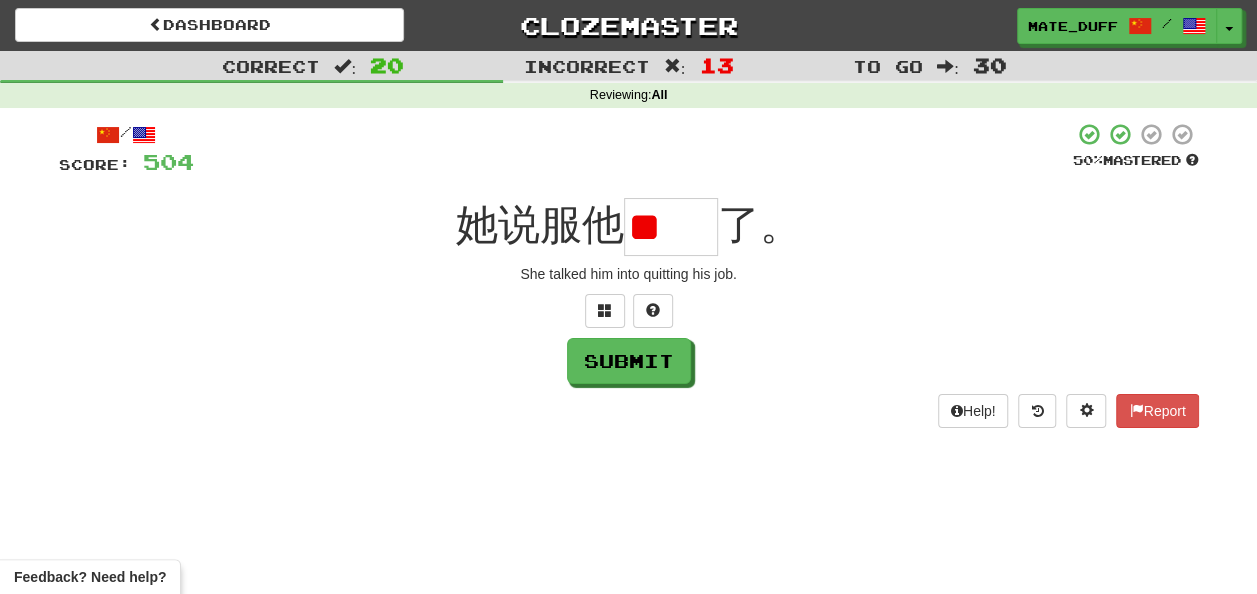 type on "*" 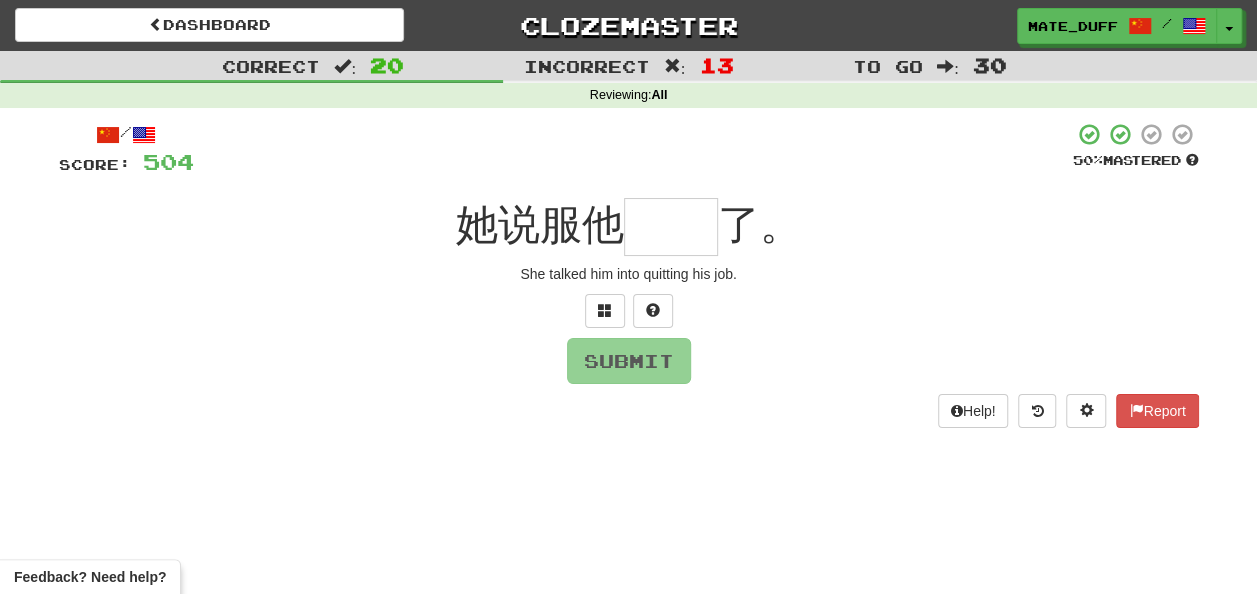 type on "**" 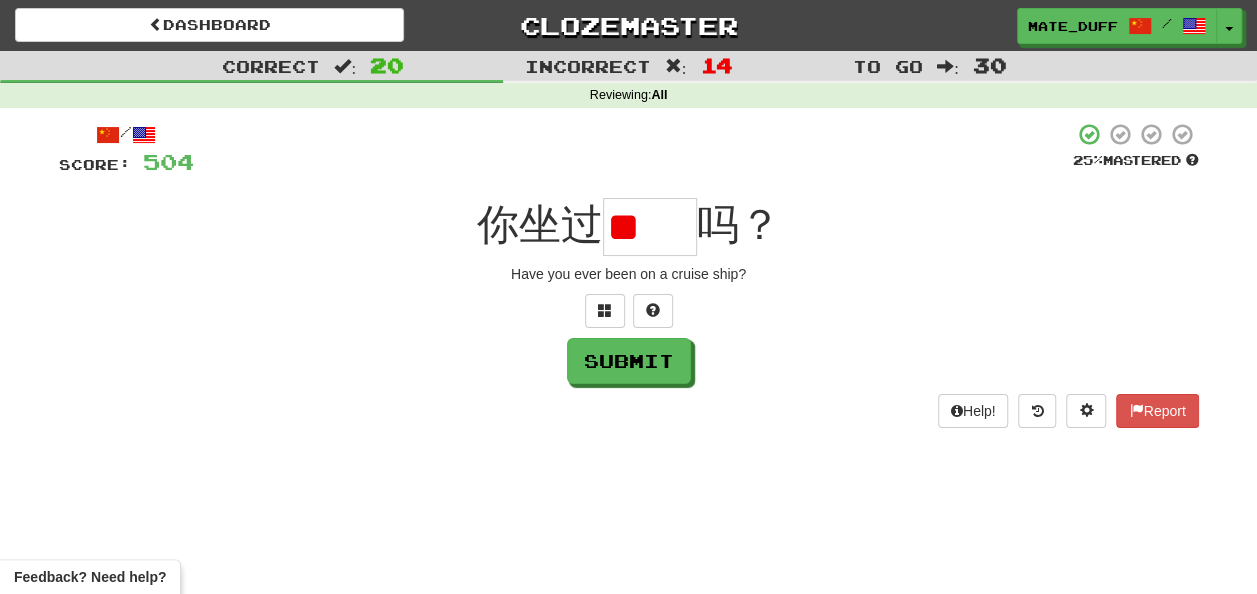 scroll, scrollTop: 0, scrollLeft: 0, axis: both 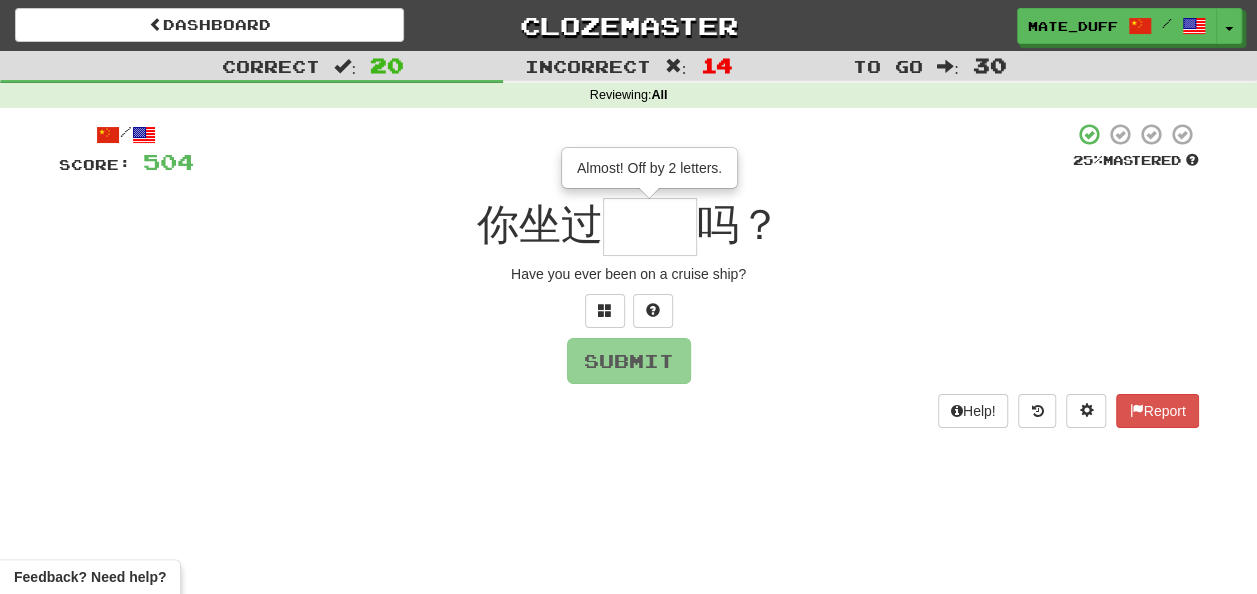 type on "**" 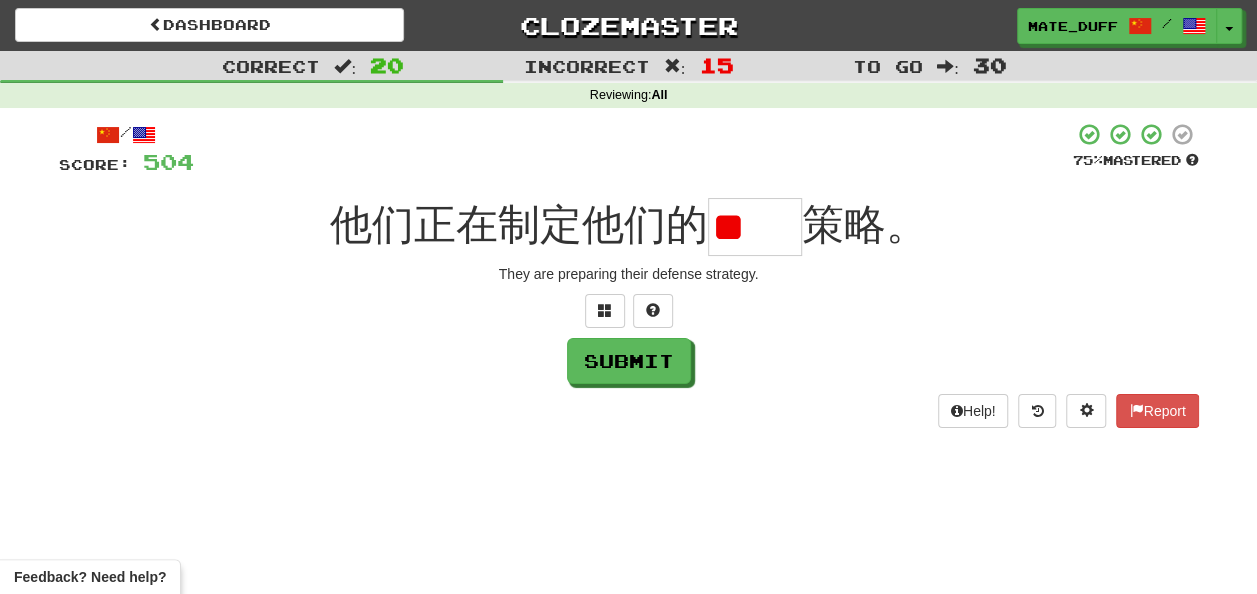 scroll, scrollTop: 0, scrollLeft: 0, axis: both 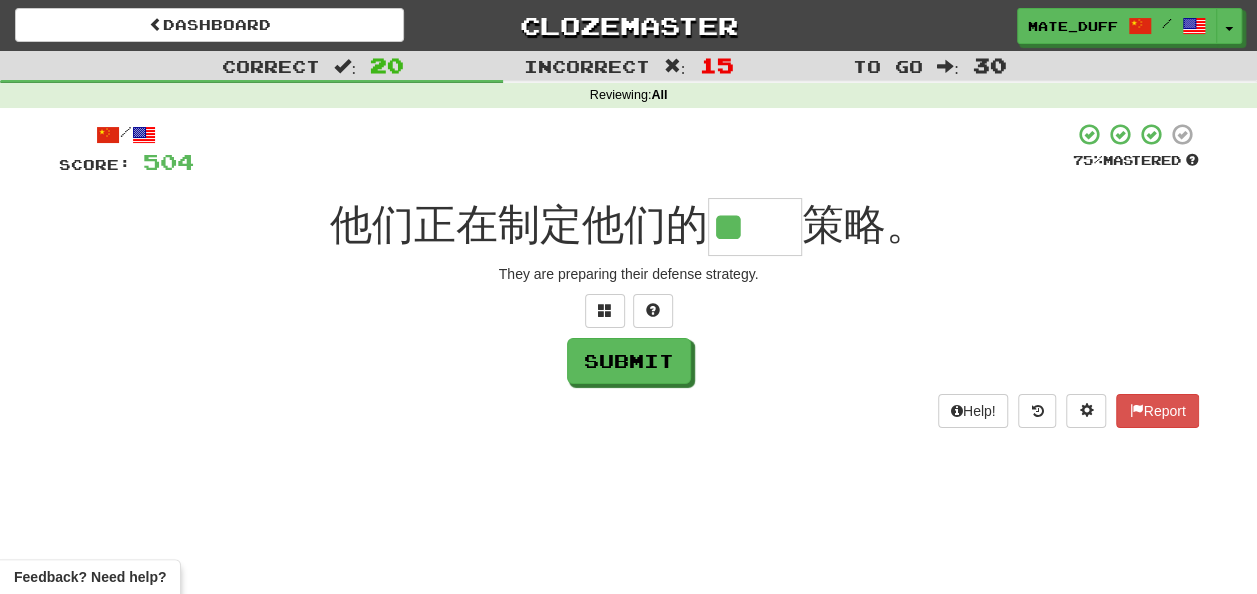type on "**" 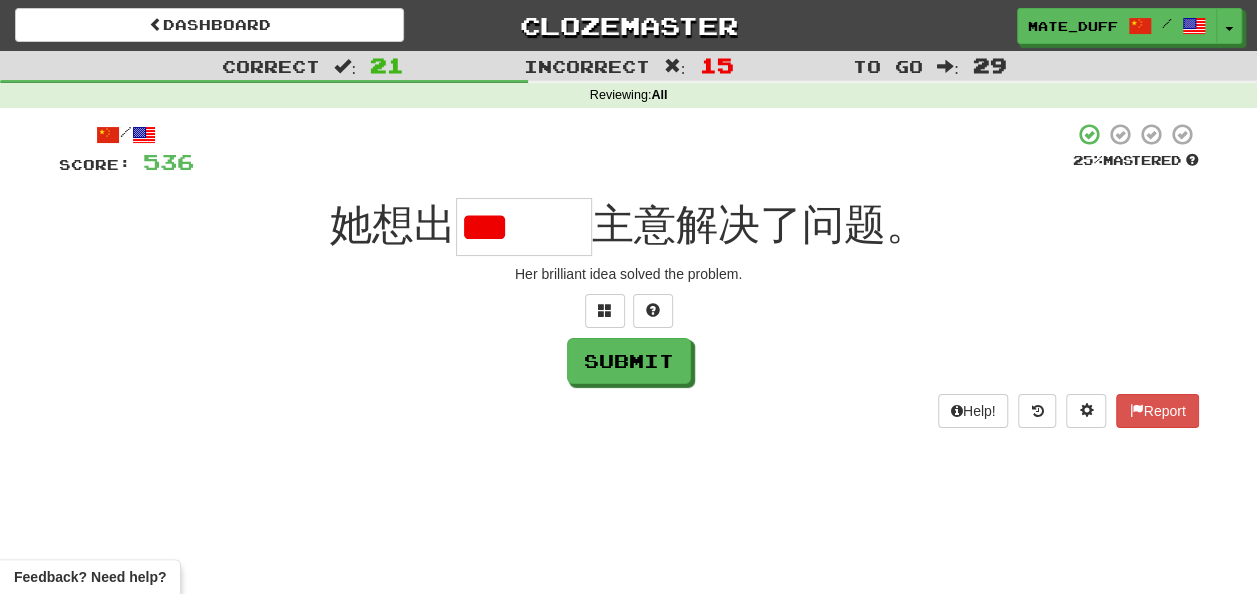 scroll, scrollTop: 0, scrollLeft: 0, axis: both 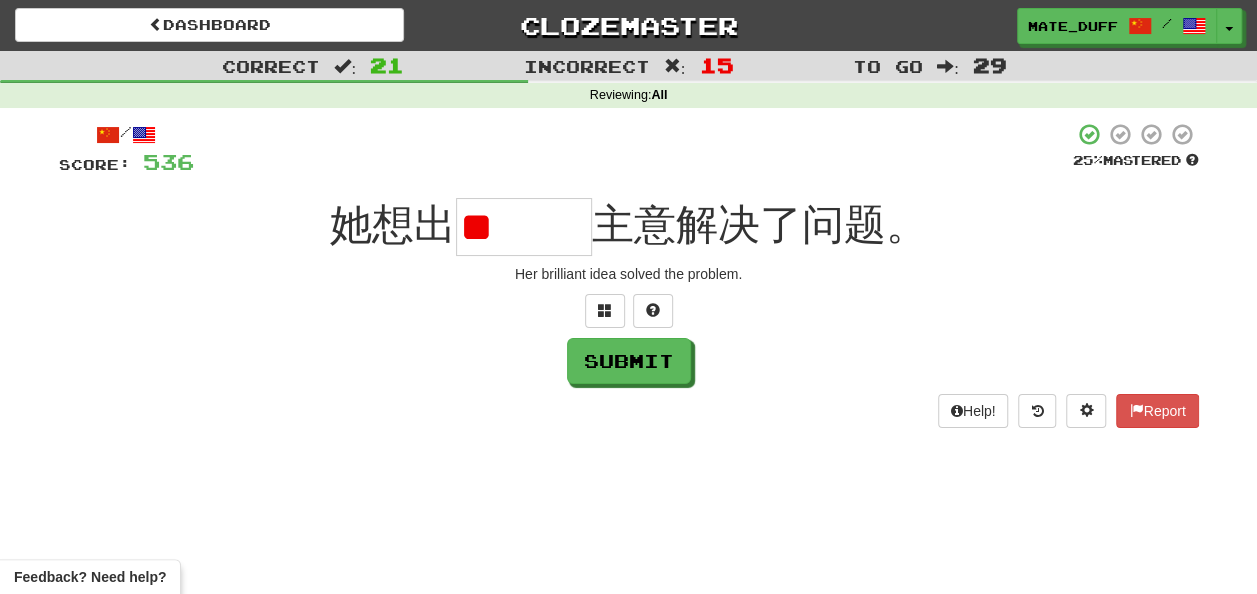 type on "*" 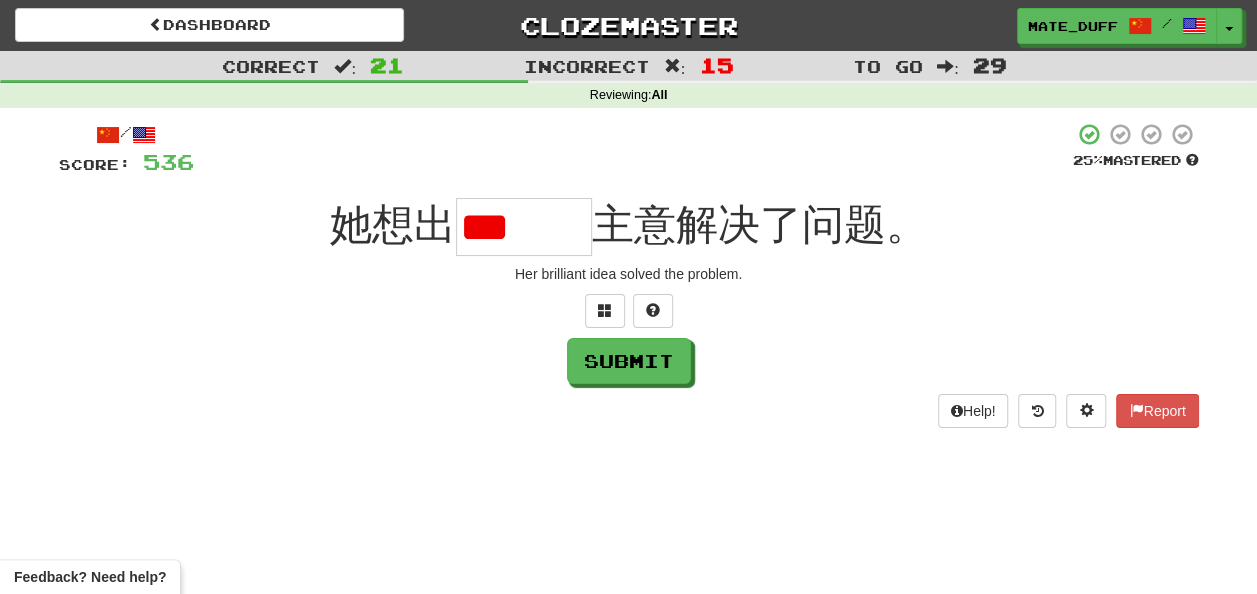 scroll, scrollTop: 0, scrollLeft: 0, axis: both 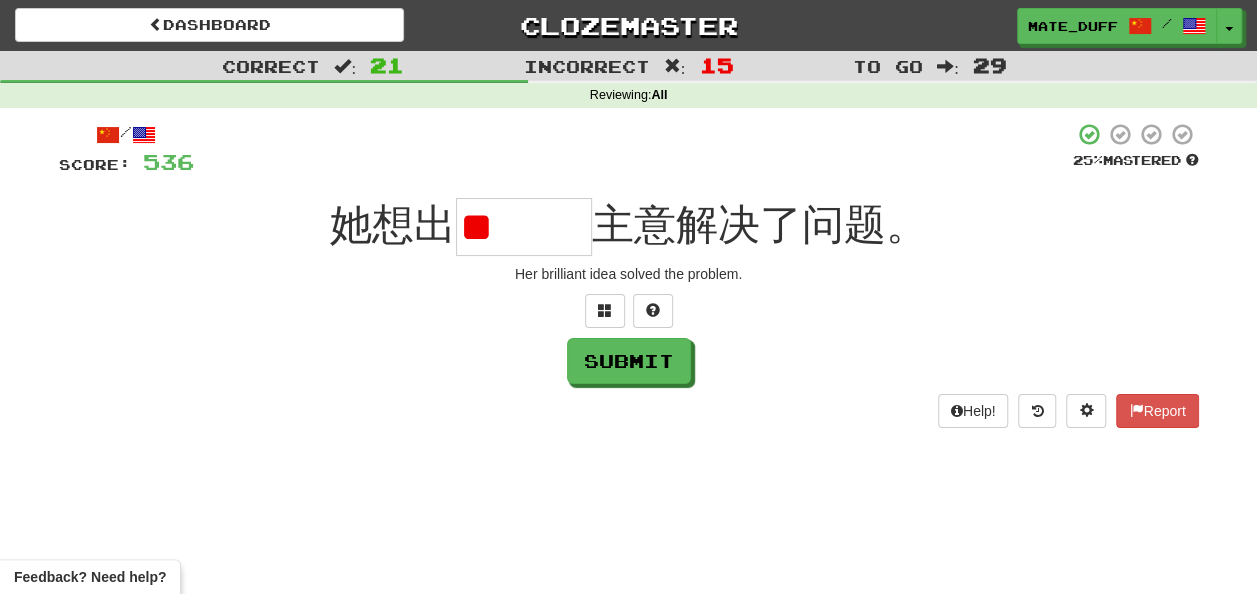 type on "*" 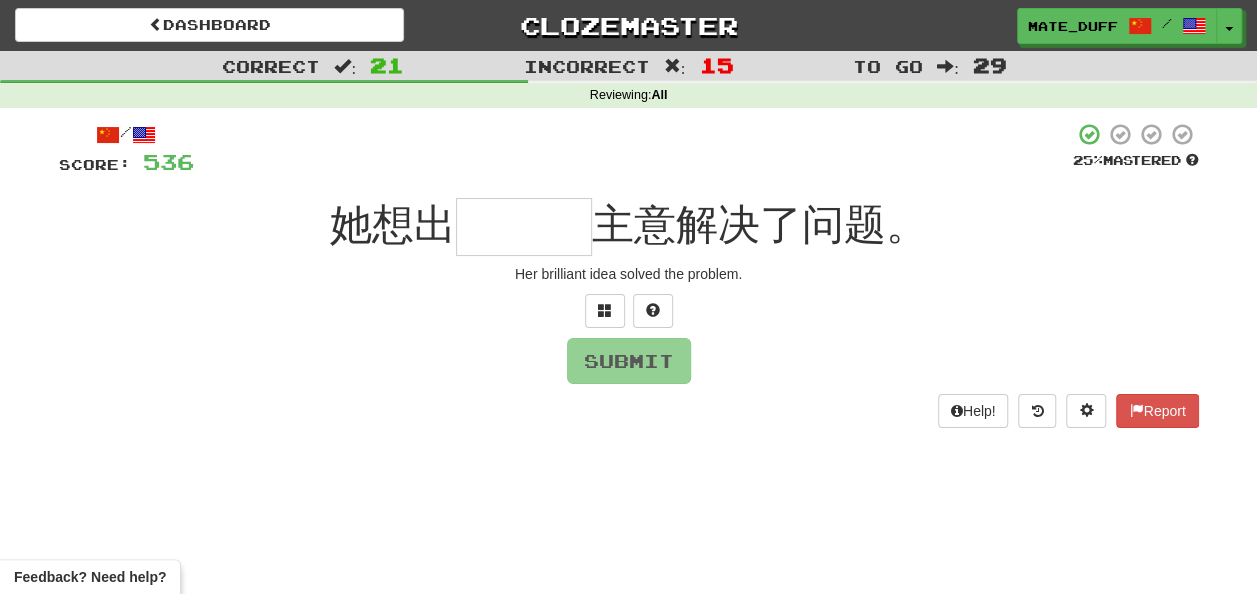 type on "***" 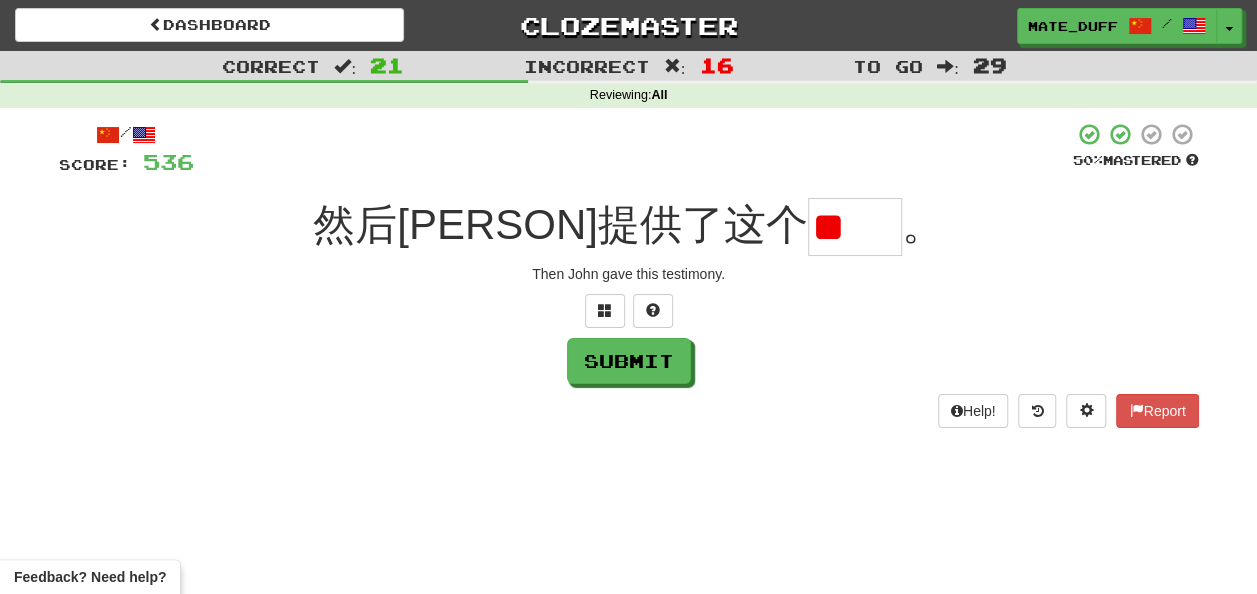 scroll, scrollTop: 0, scrollLeft: 0, axis: both 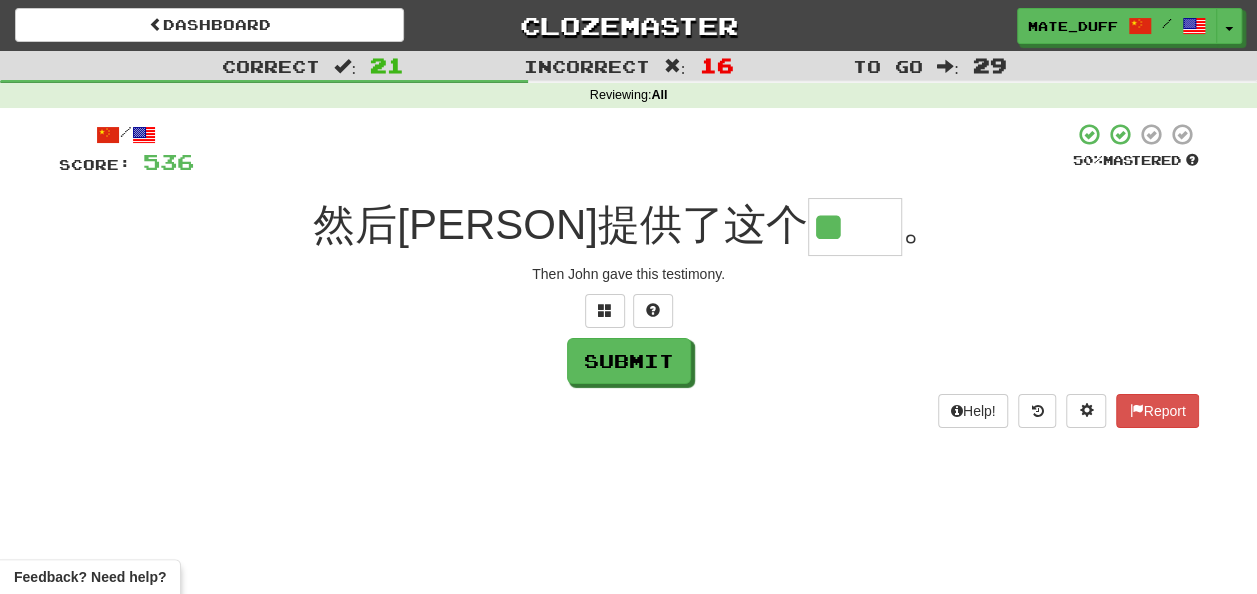 type on "**" 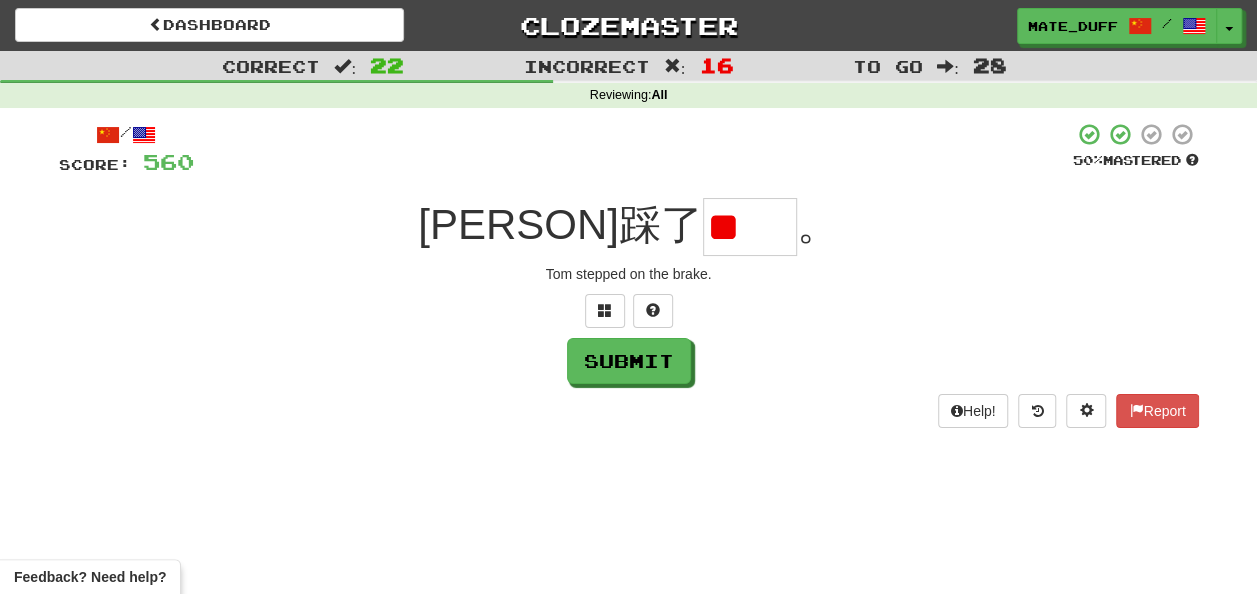 scroll, scrollTop: 0, scrollLeft: 0, axis: both 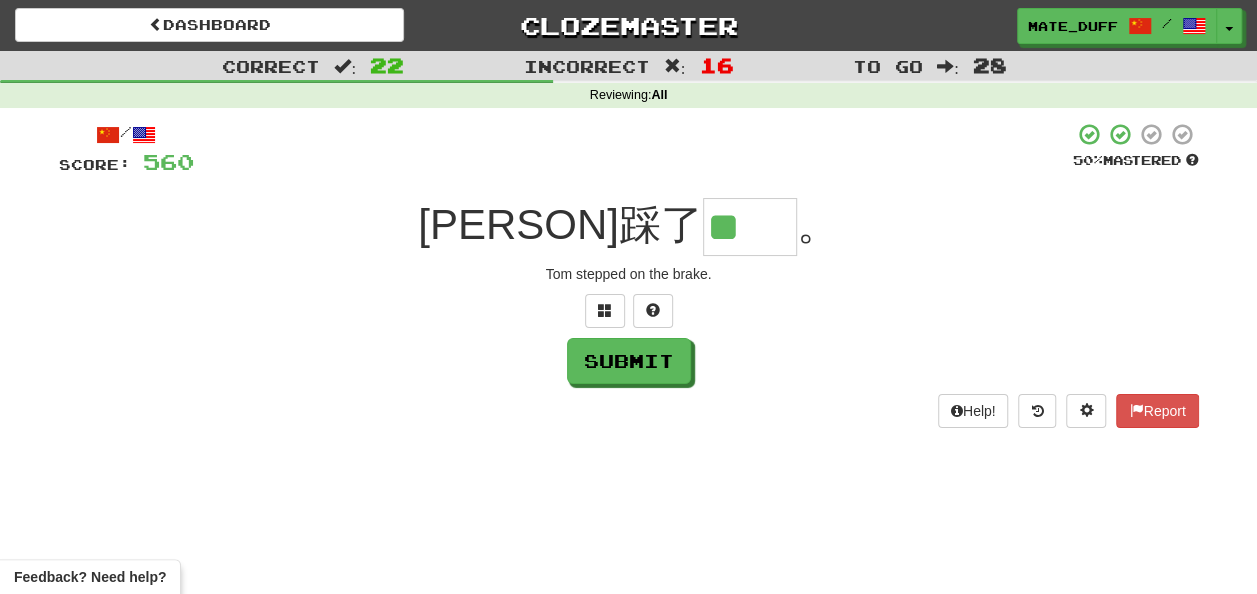 type on "**" 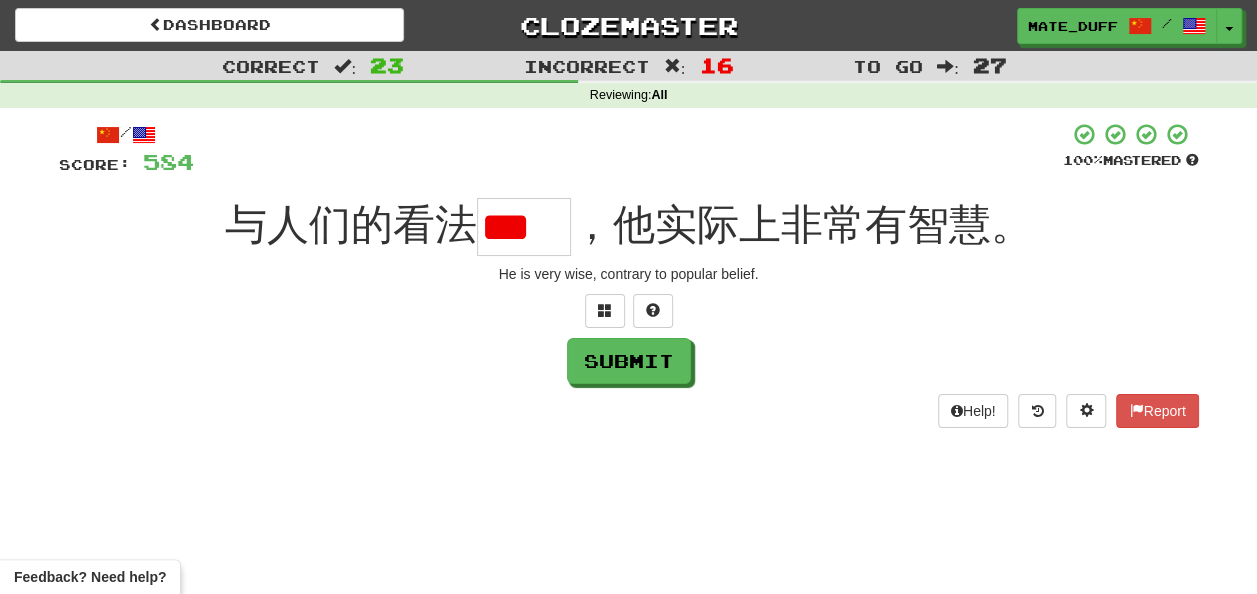 type on "*" 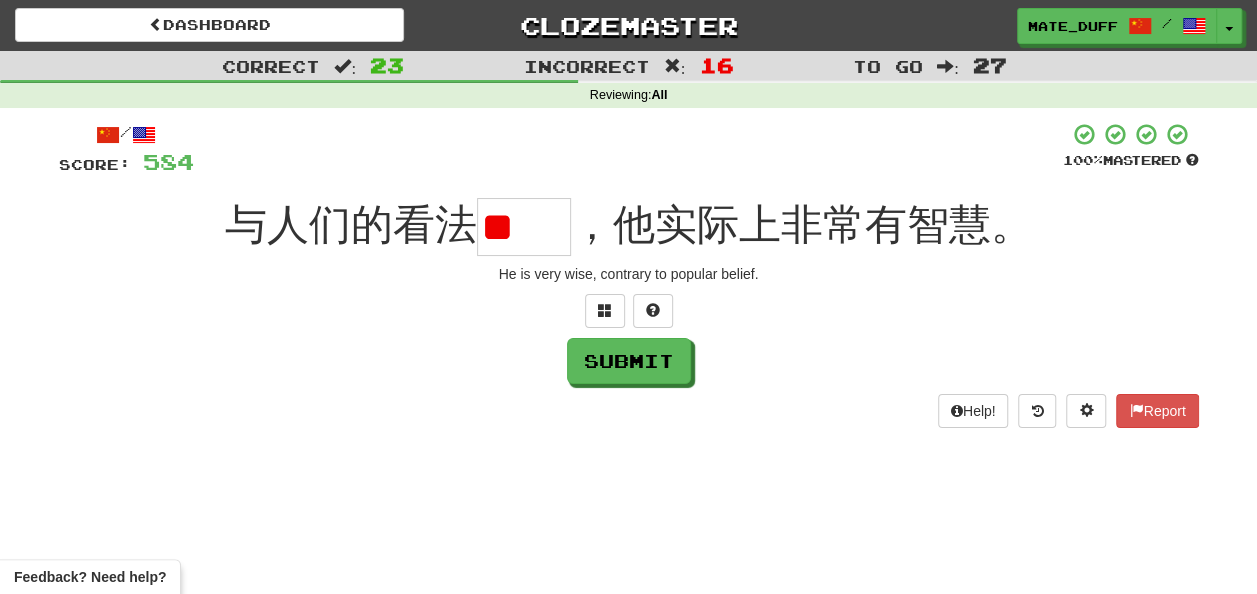 scroll, scrollTop: 0, scrollLeft: 0, axis: both 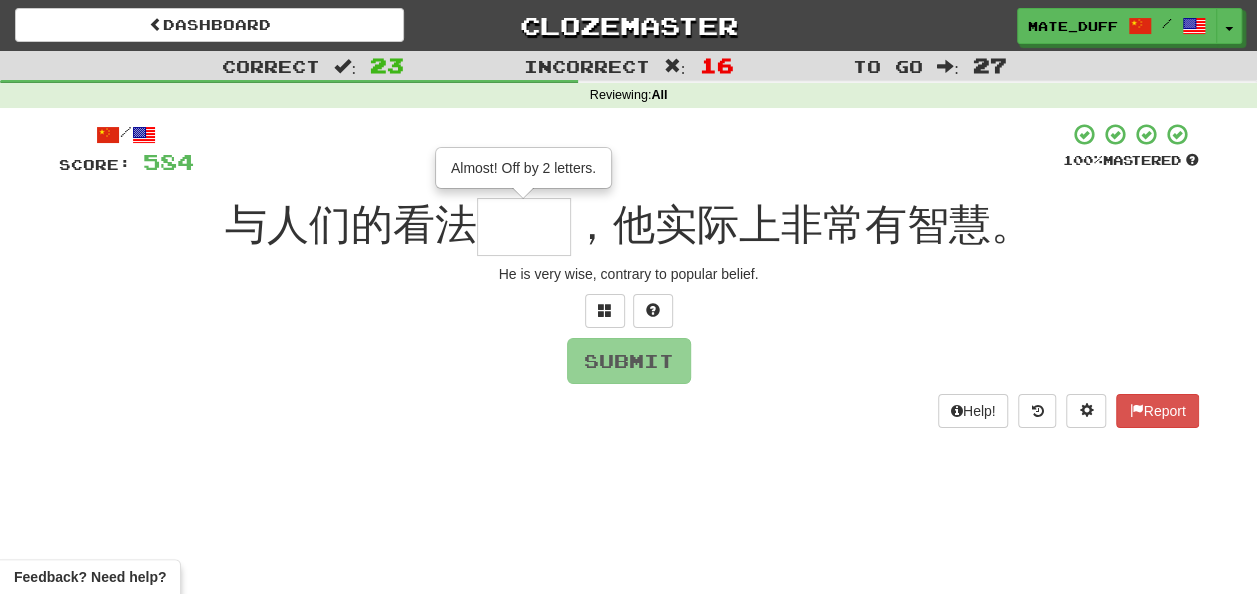 type on "**" 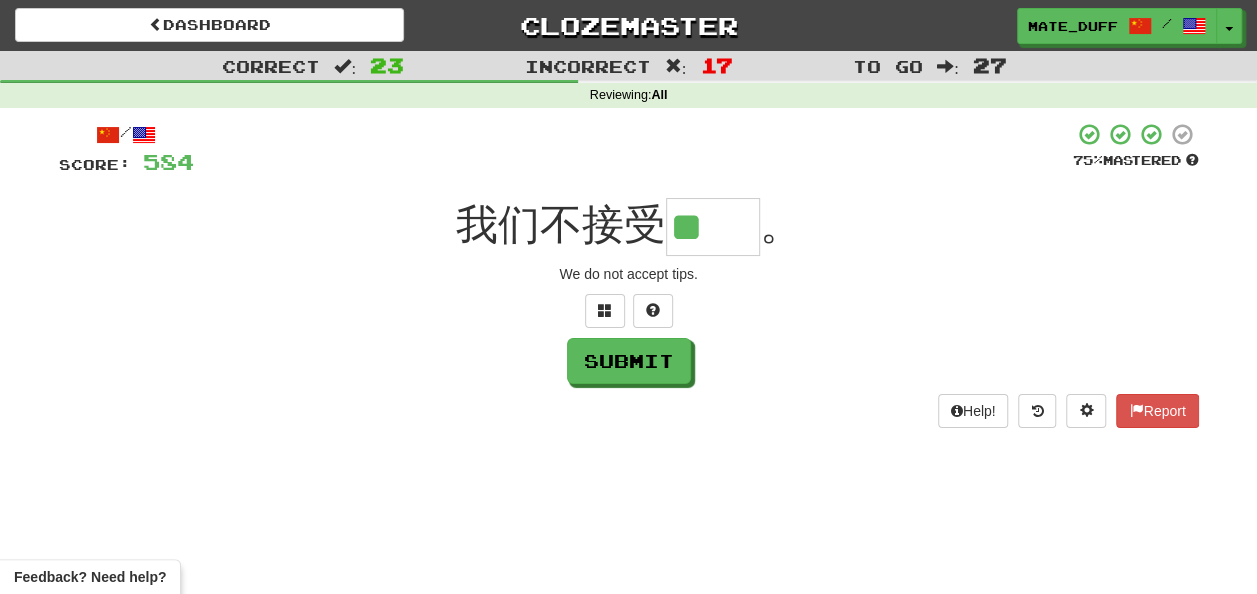 scroll, scrollTop: 0, scrollLeft: 0, axis: both 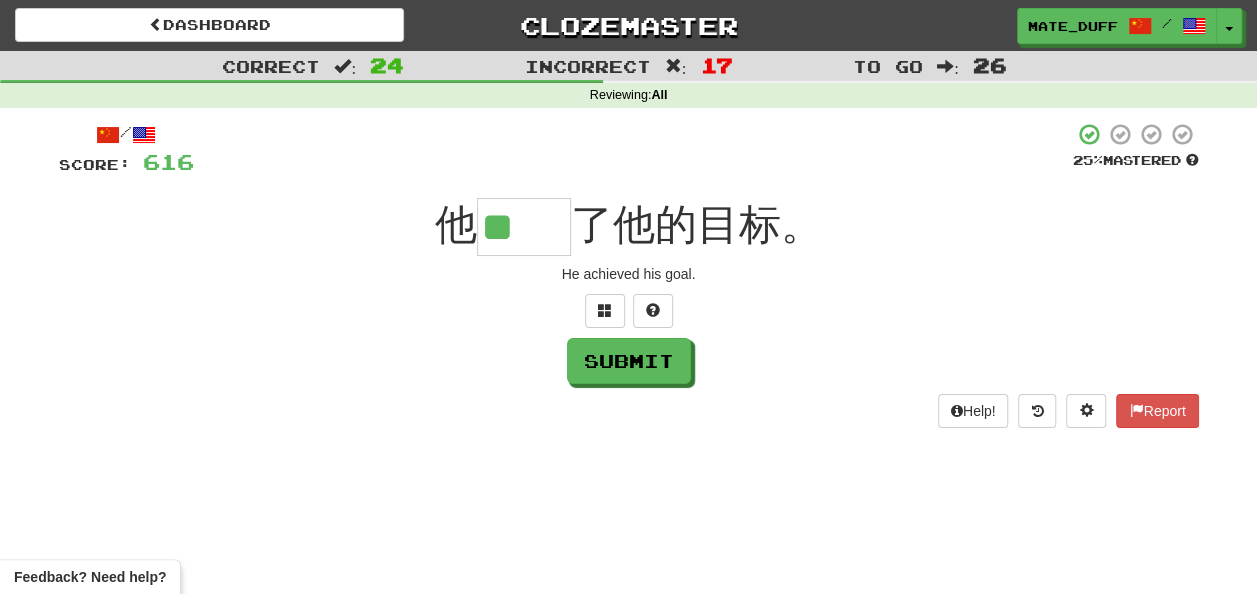 type on "**" 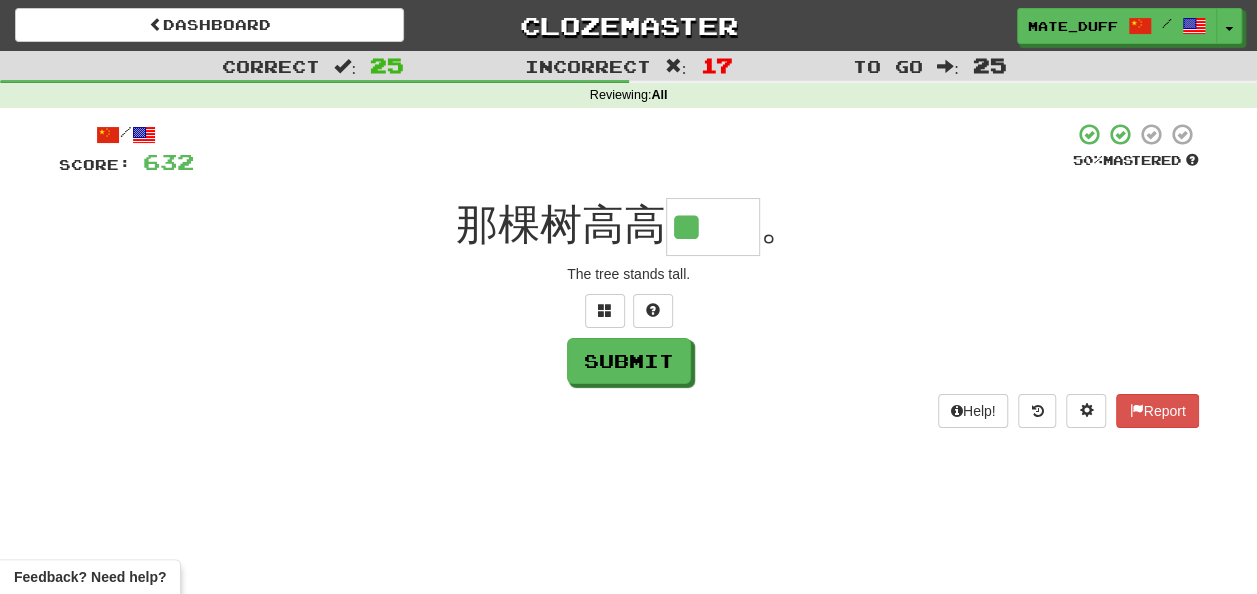 type on "**" 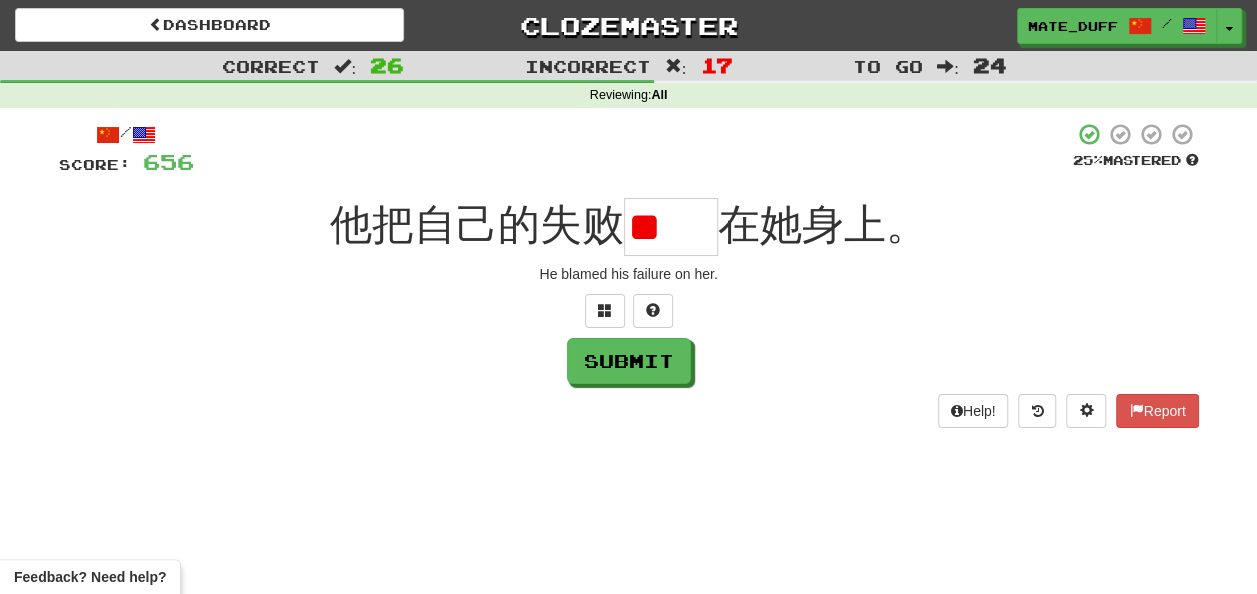 scroll, scrollTop: 0, scrollLeft: 0, axis: both 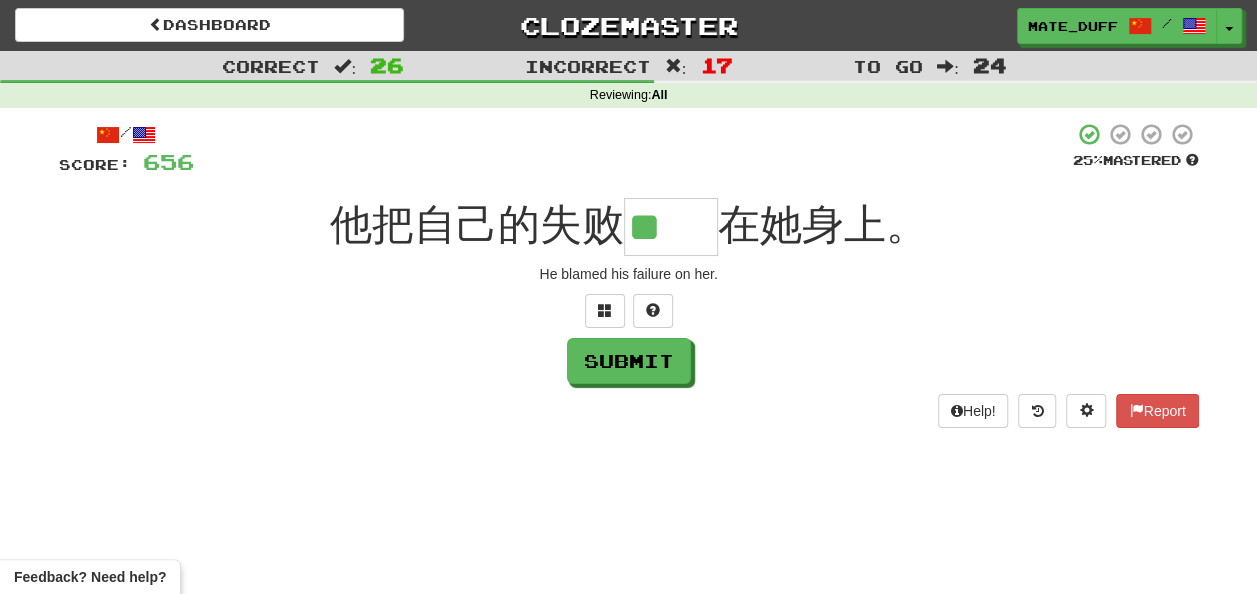 type on "**" 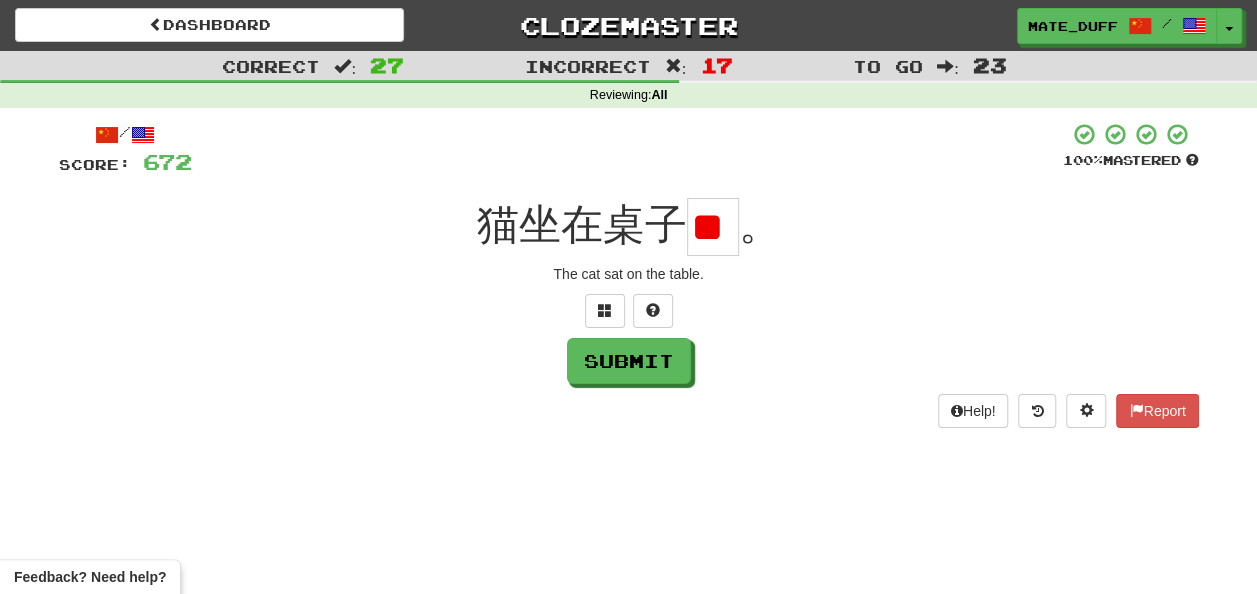 scroll, scrollTop: 0, scrollLeft: 0, axis: both 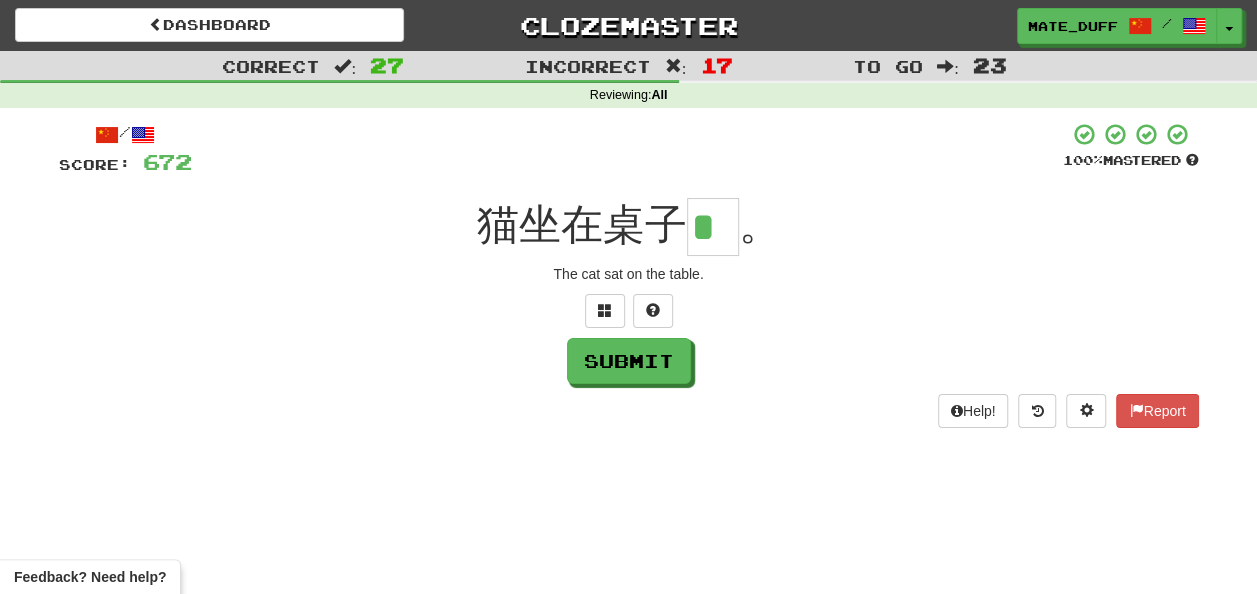 type on "*" 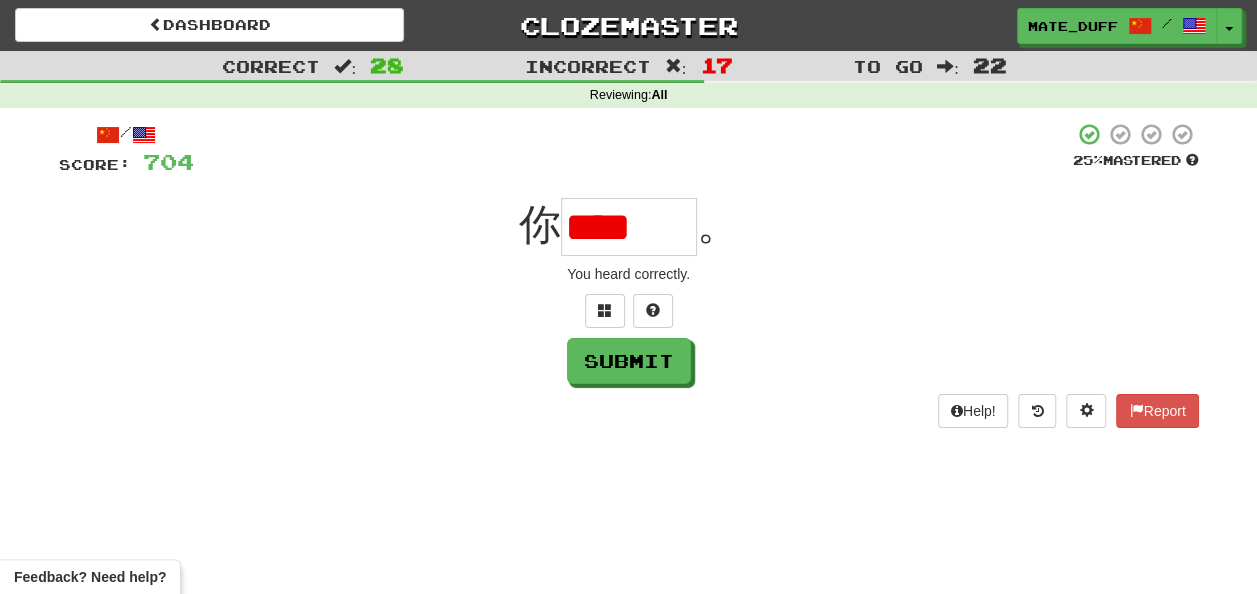type on "*" 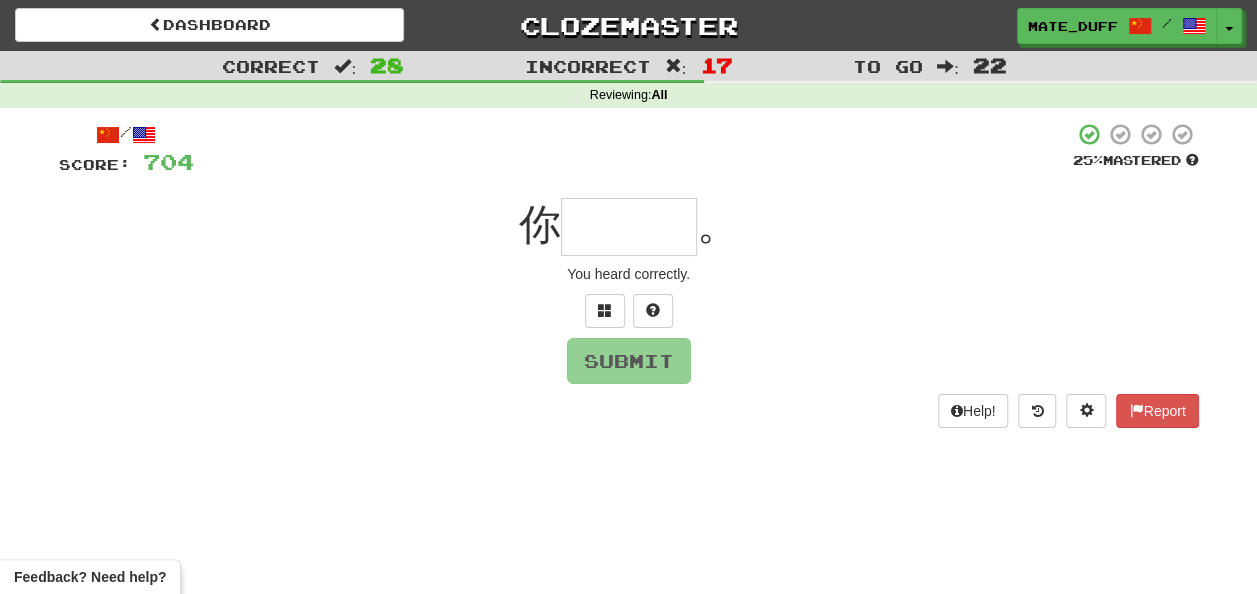 type on "***" 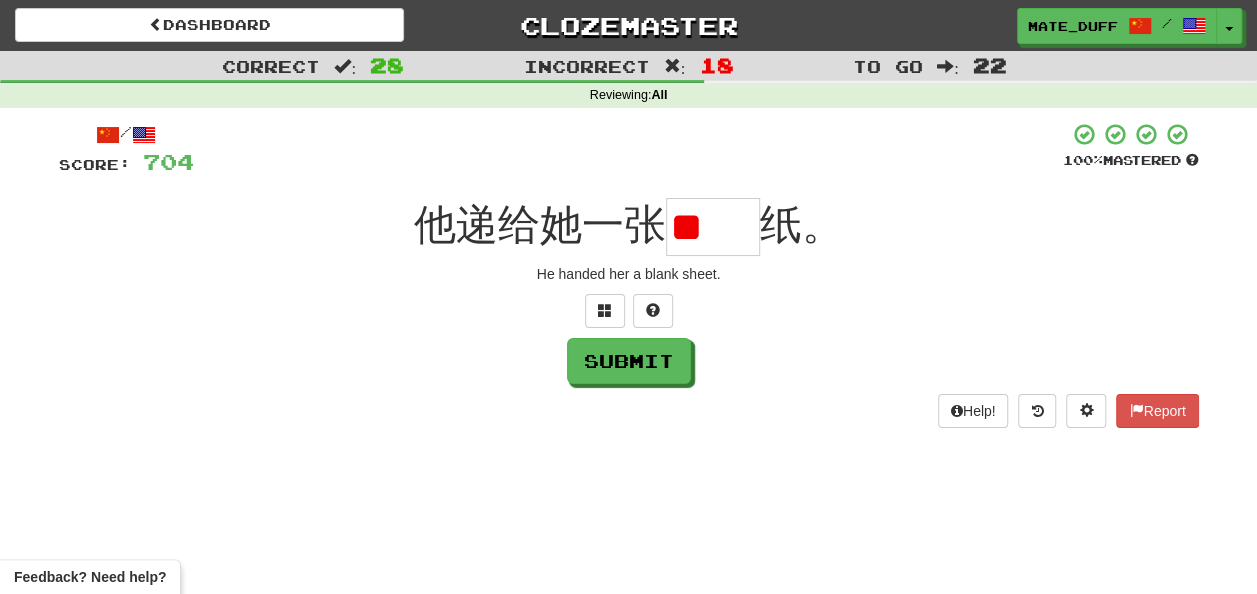 scroll, scrollTop: 0, scrollLeft: 0, axis: both 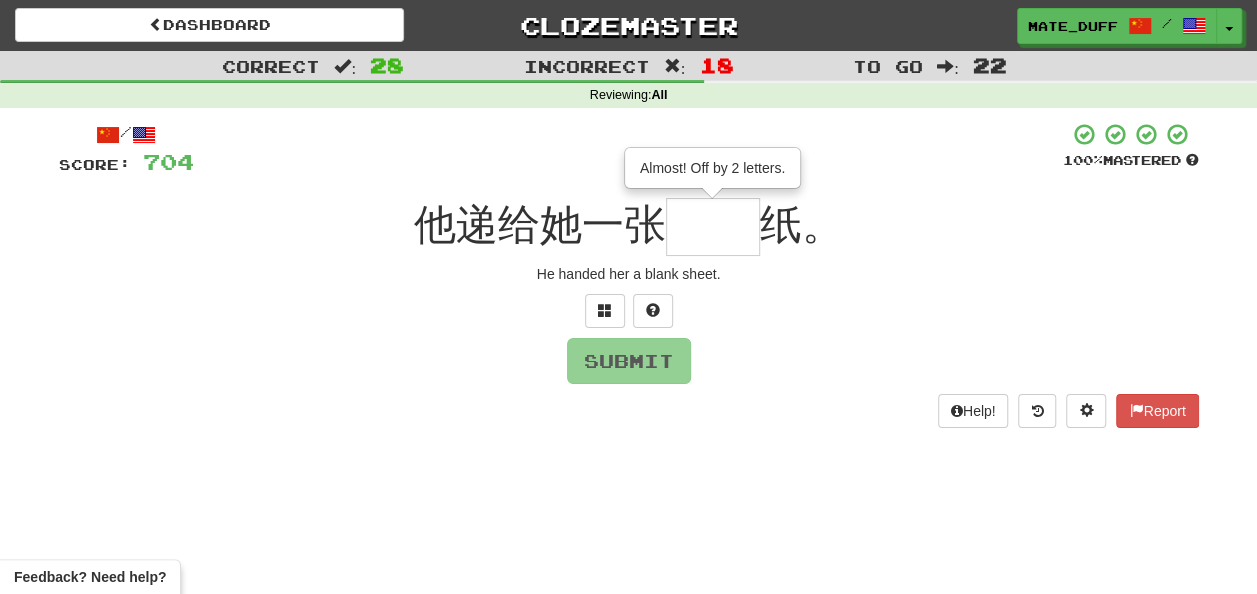 type on "**" 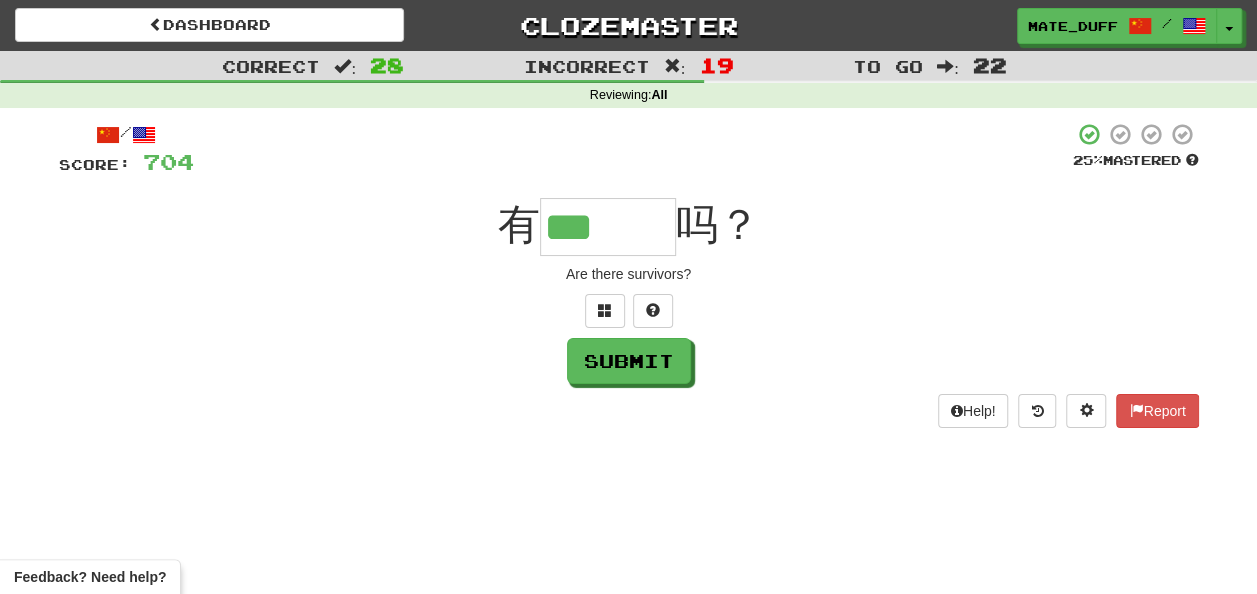 type on "***" 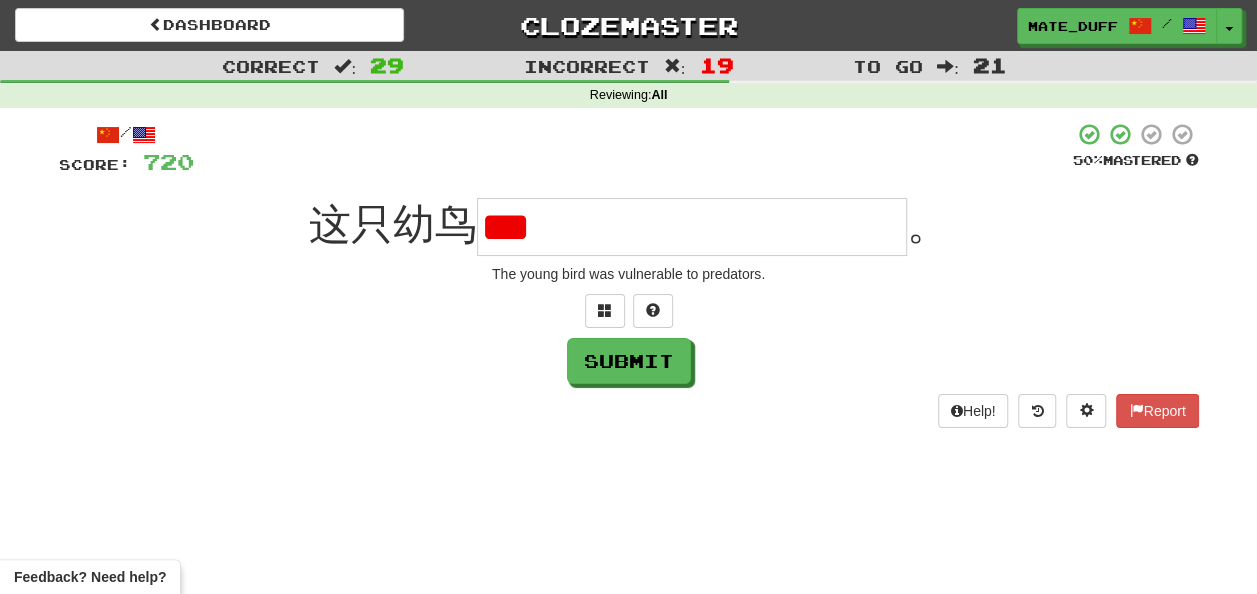 type on "*" 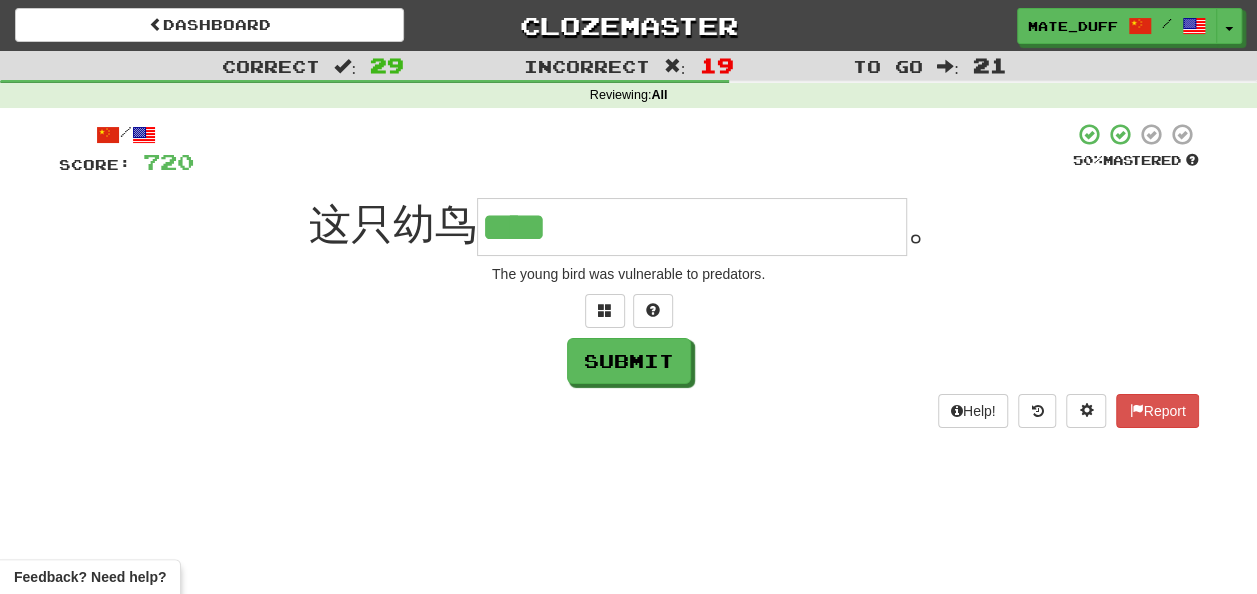 type on "**********" 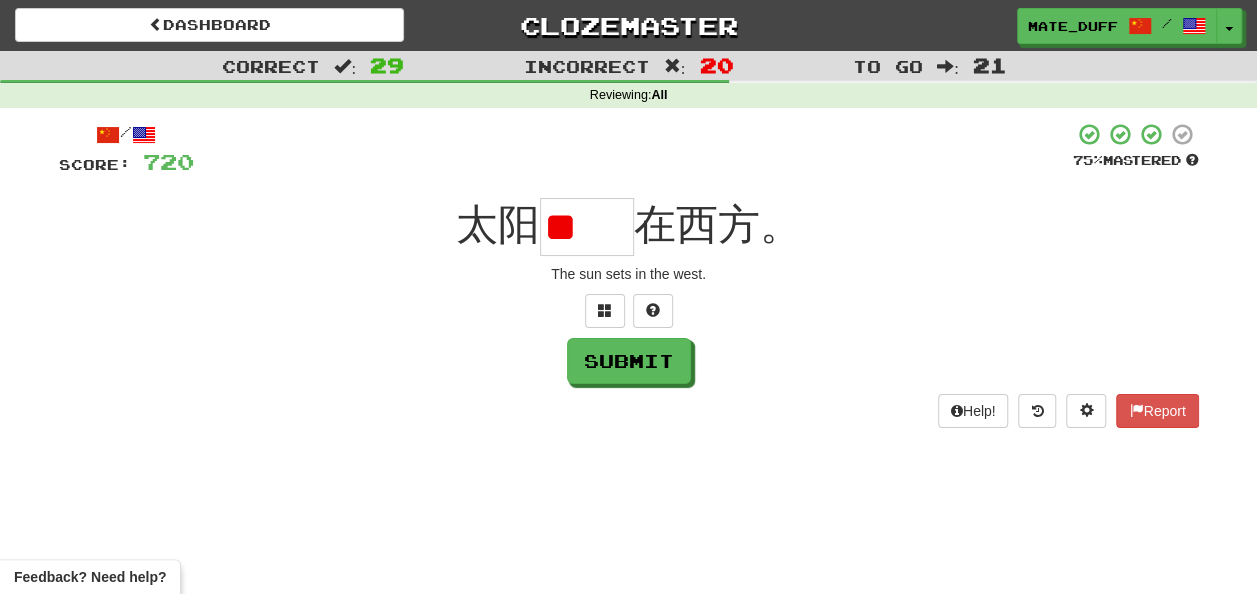 type on "*" 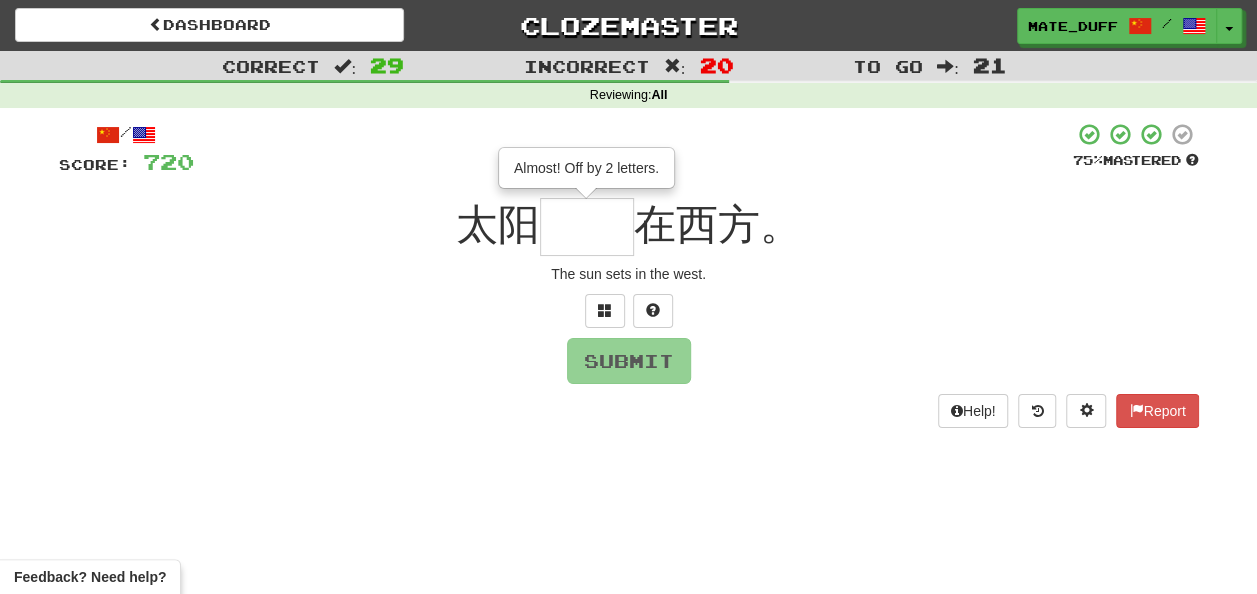 type on "**" 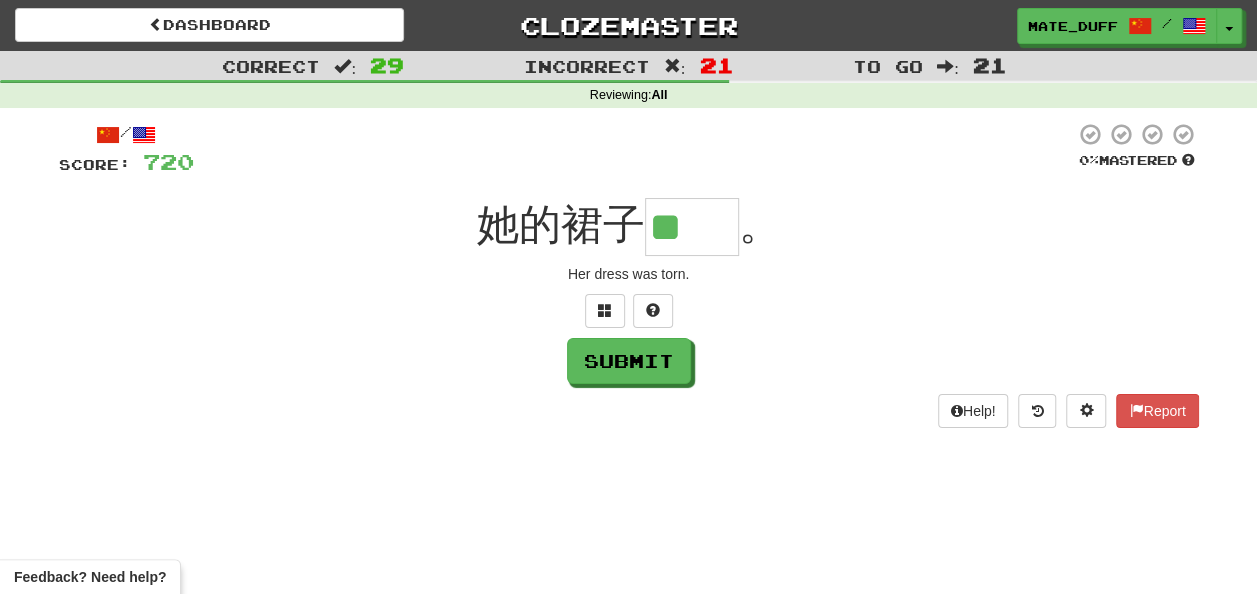 scroll, scrollTop: 0, scrollLeft: 0, axis: both 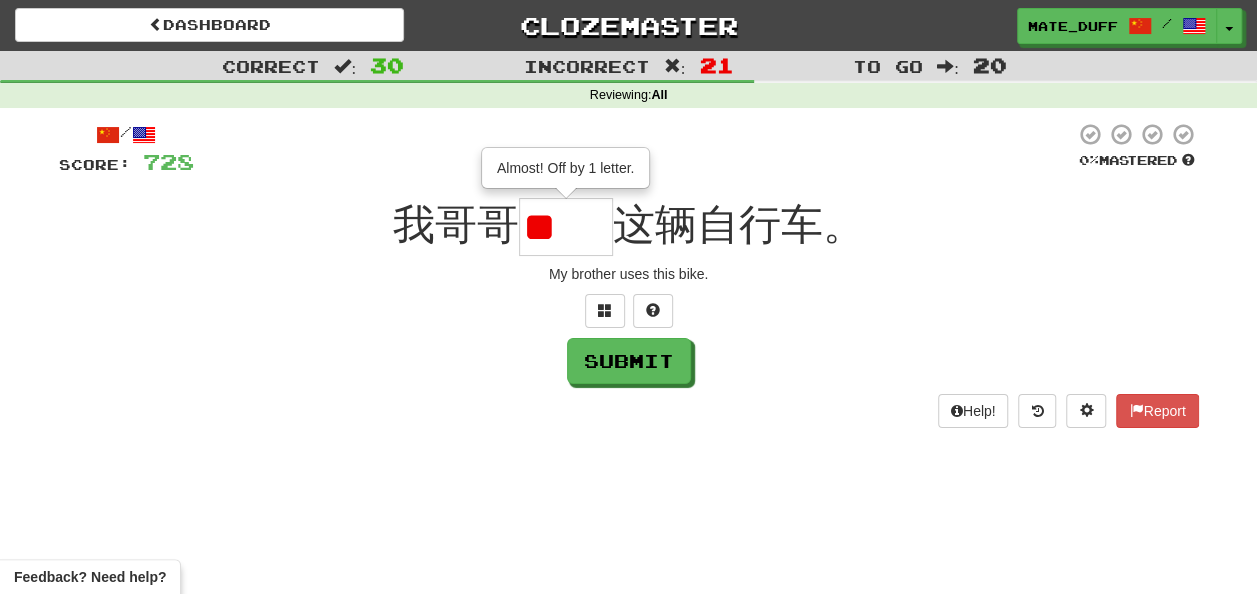type on "*" 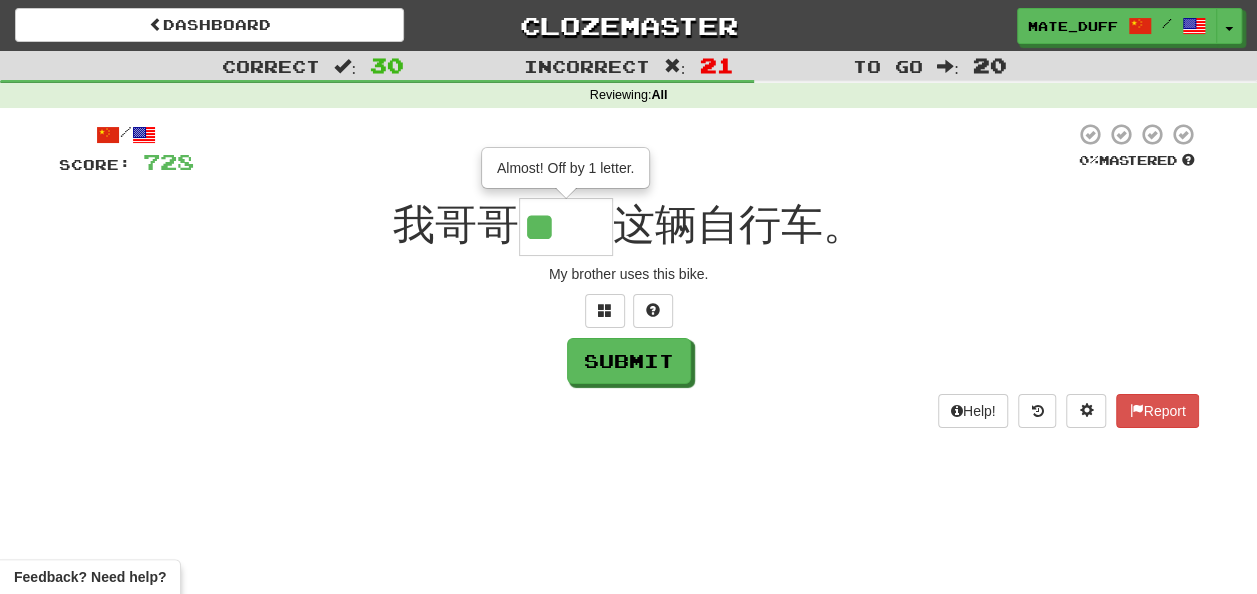 scroll, scrollTop: 0, scrollLeft: 0, axis: both 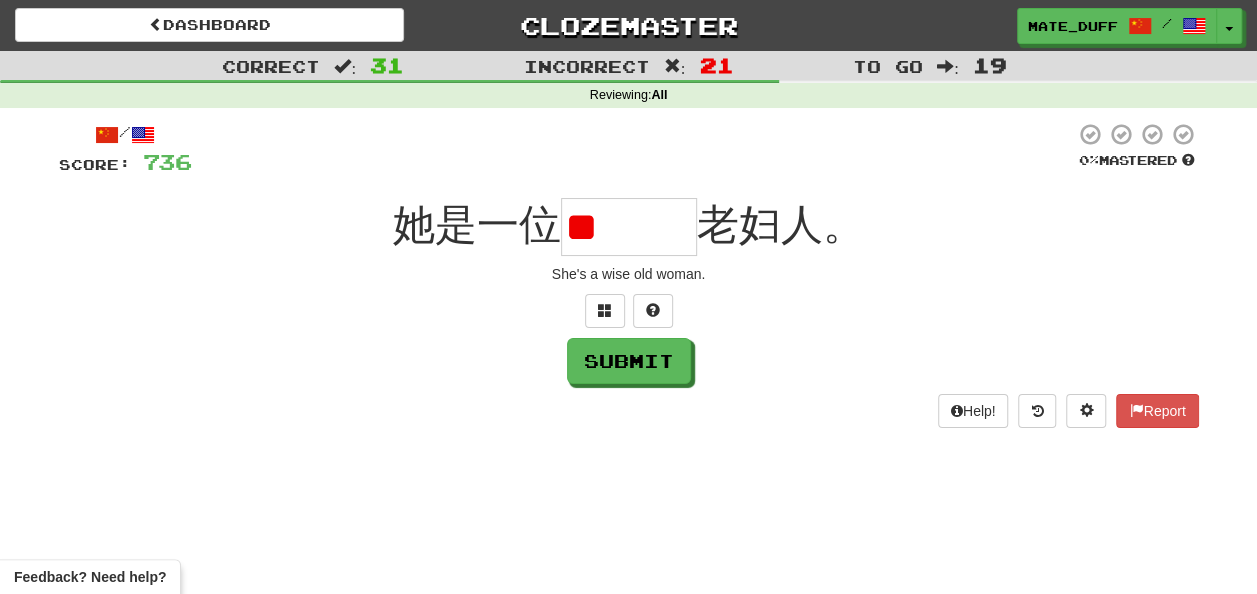 type on "*" 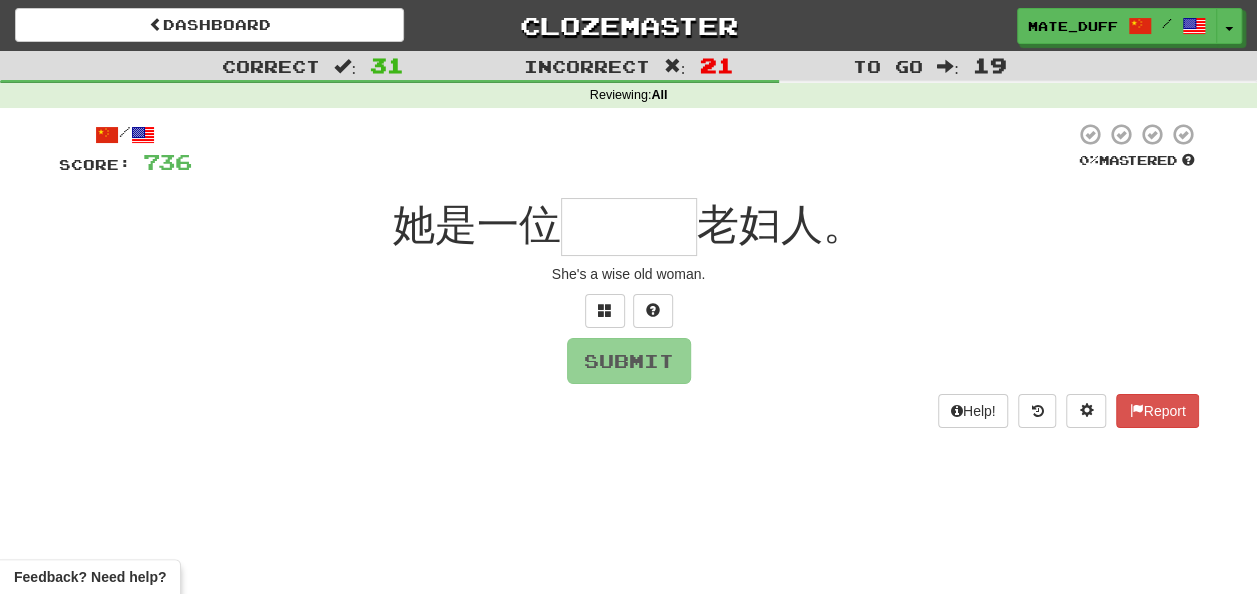 type on "***" 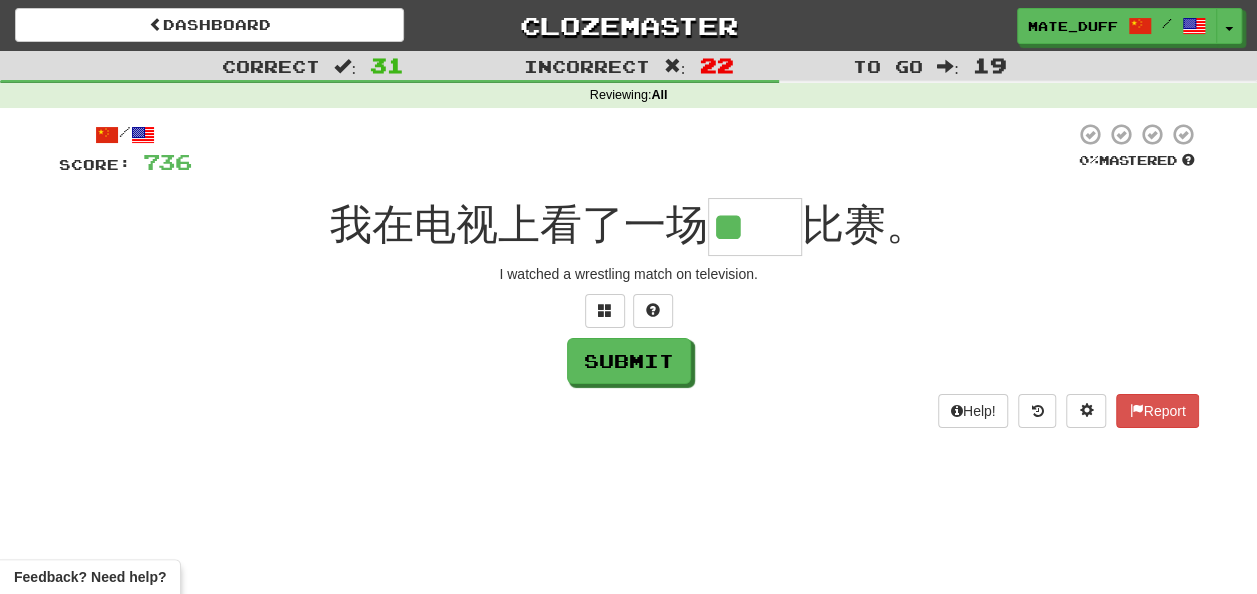 scroll, scrollTop: 0, scrollLeft: 0, axis: both 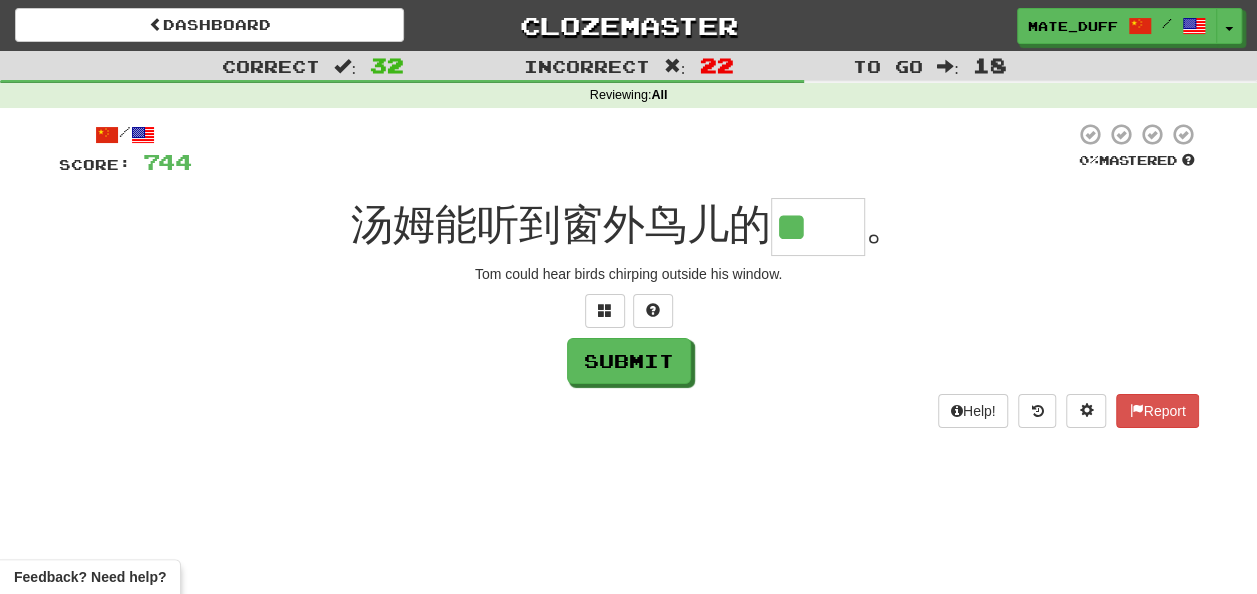 type on "**" 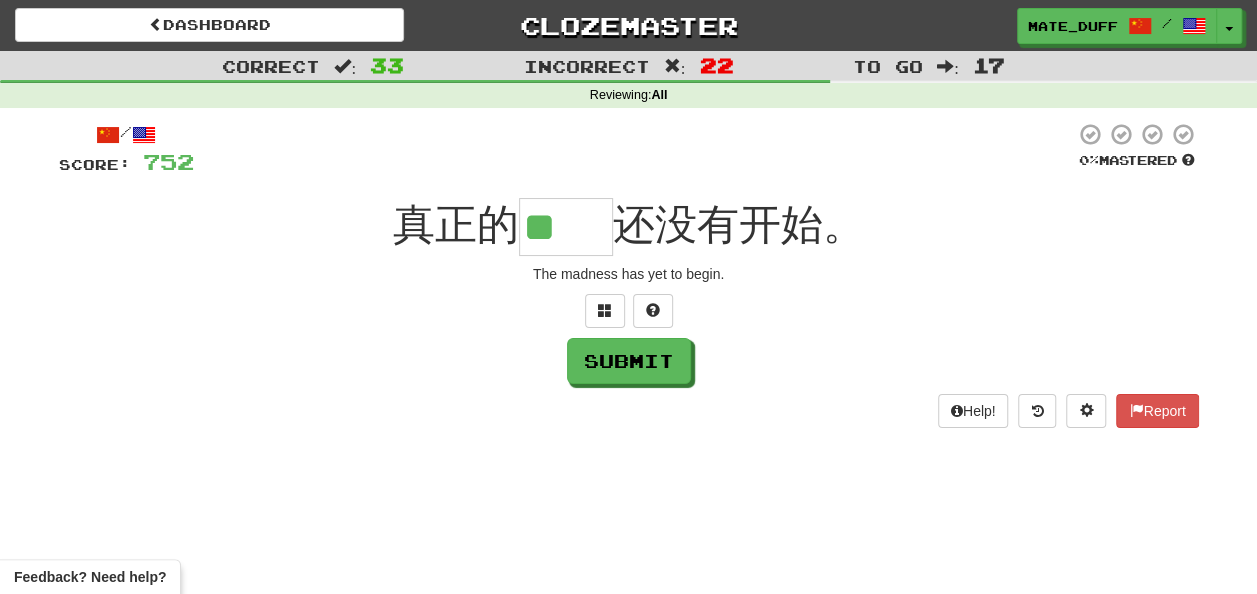 scroll, scrollTop: 0, scrollLeft: 0, axis: both 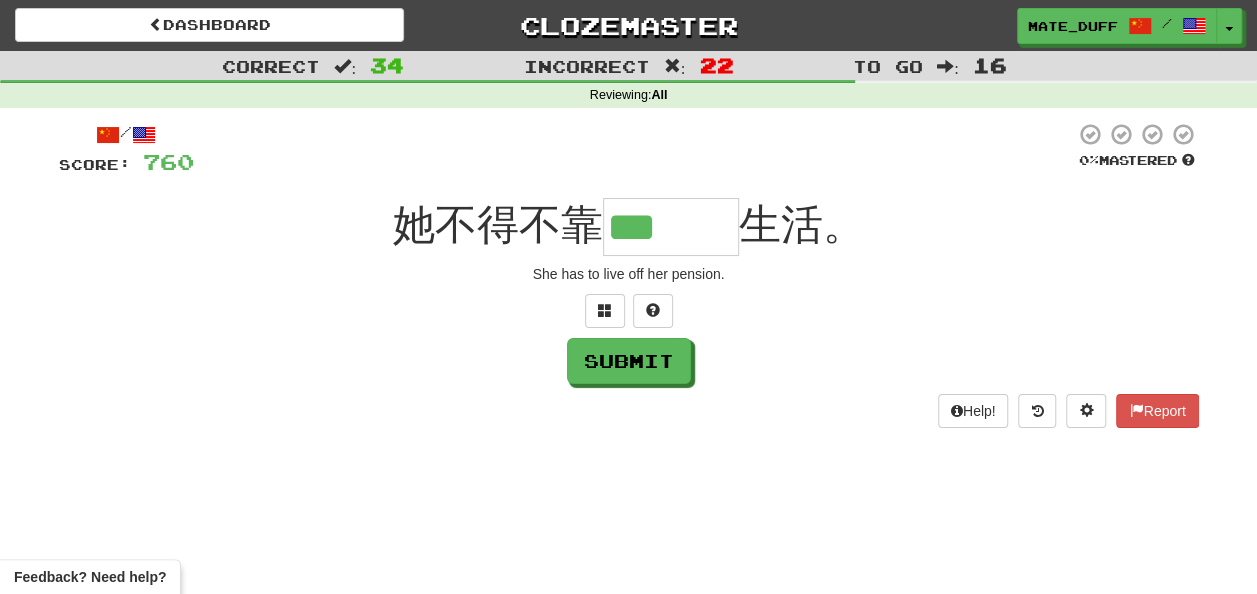 type on "***" 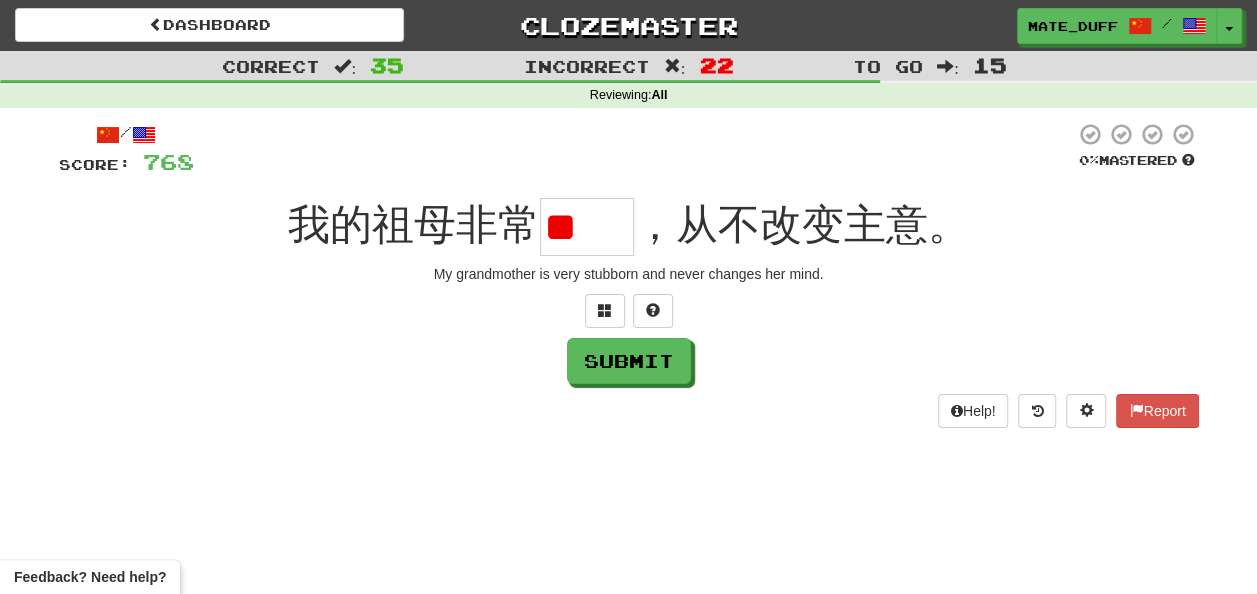 scroll, scrollTop: 0, scrollLeft: 0, axis: both 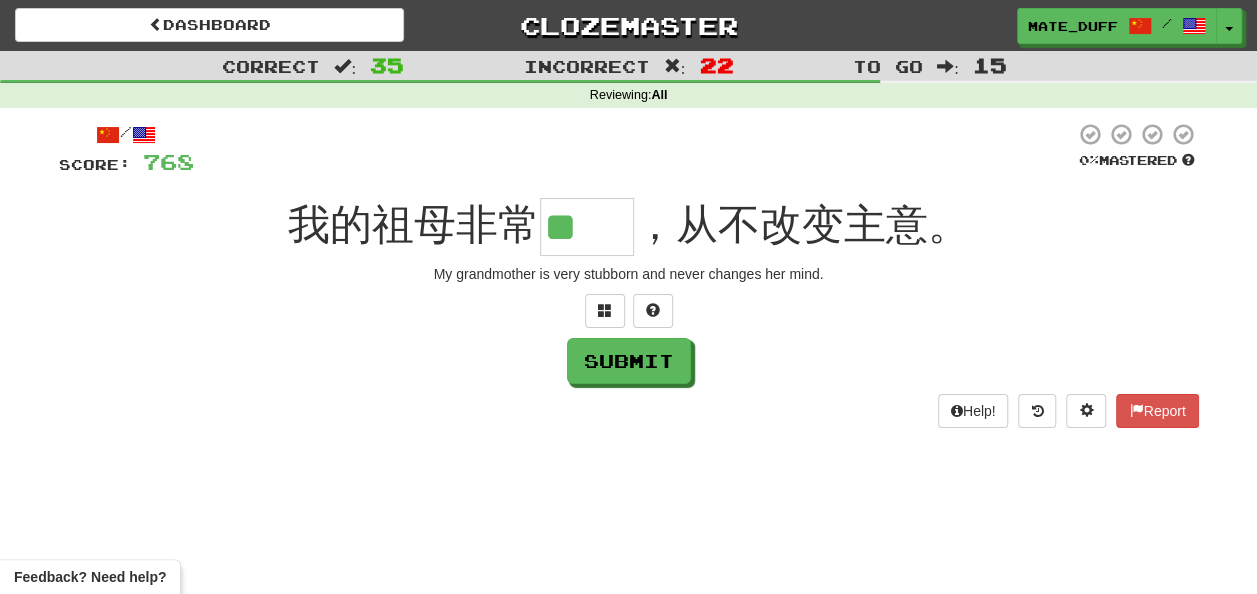 type on "**" 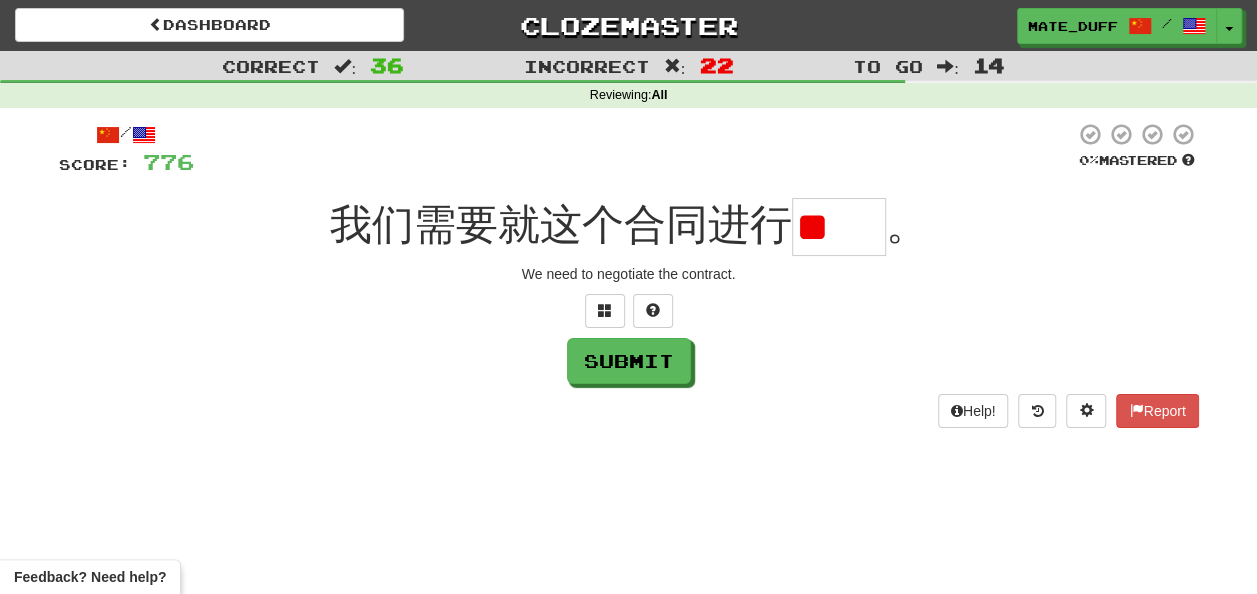 scroll, scrollTop: 0, scrollLeft: 0, axis: both 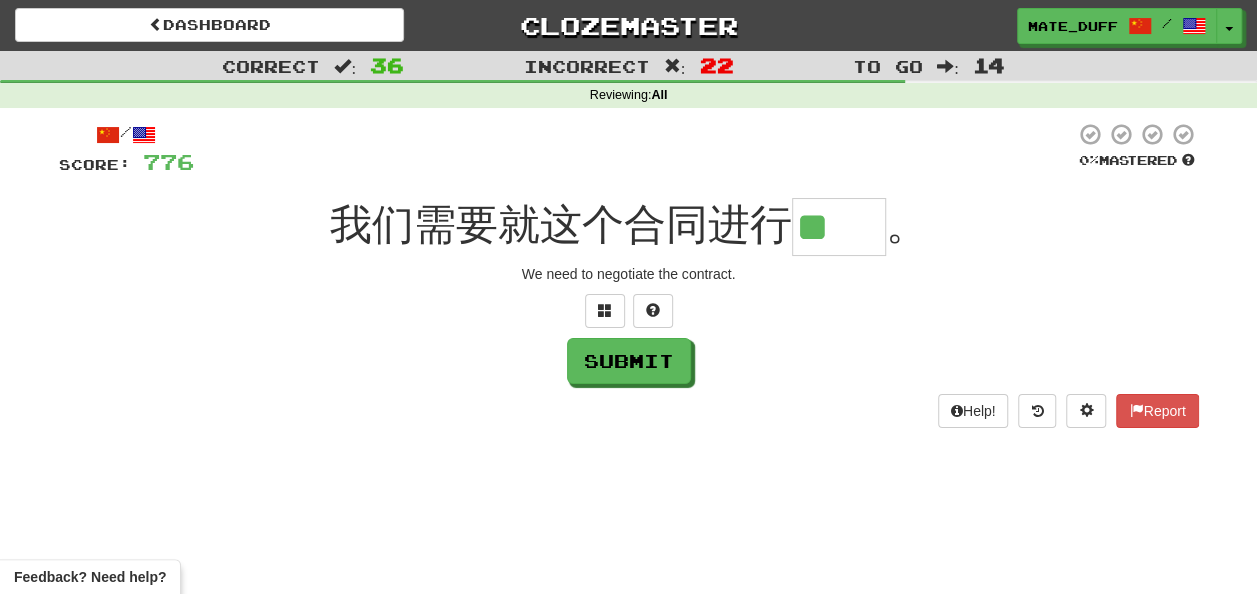 type on "**" 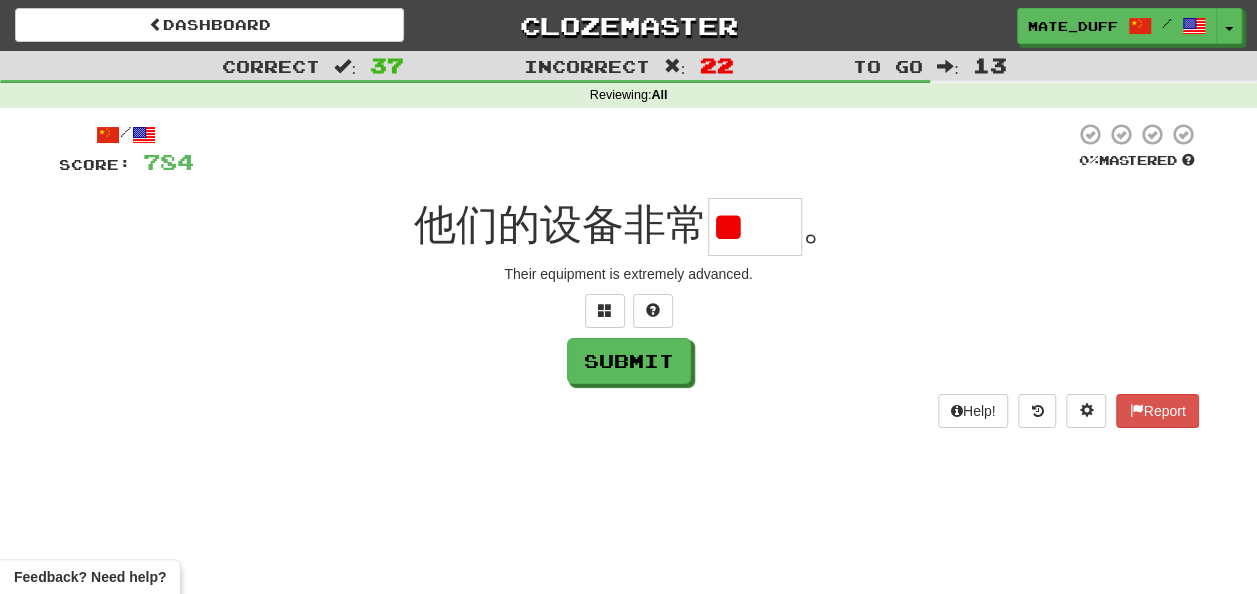 scroll, scrollTop: 0, scrollLeft: 0, axis: both 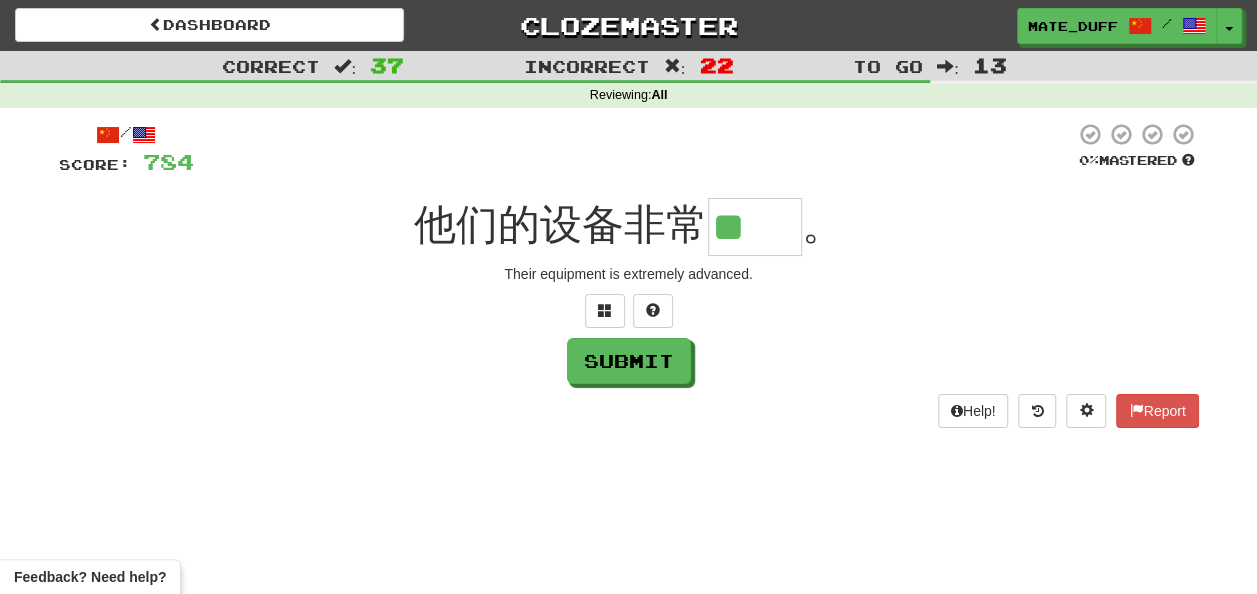 type on "**" 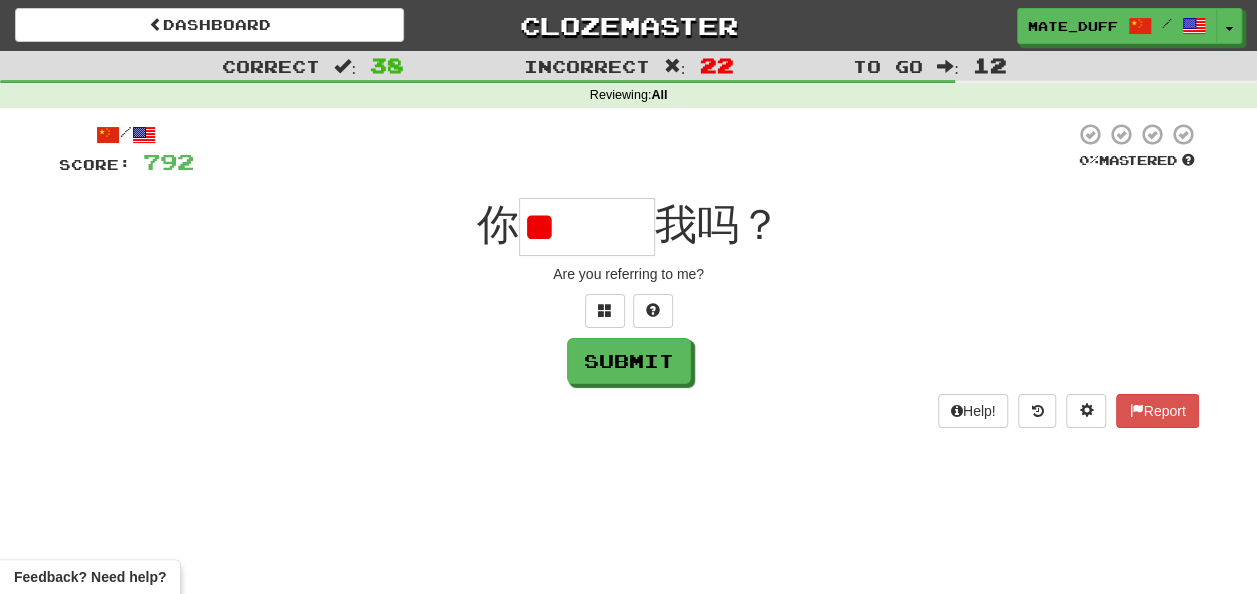 type on "*" 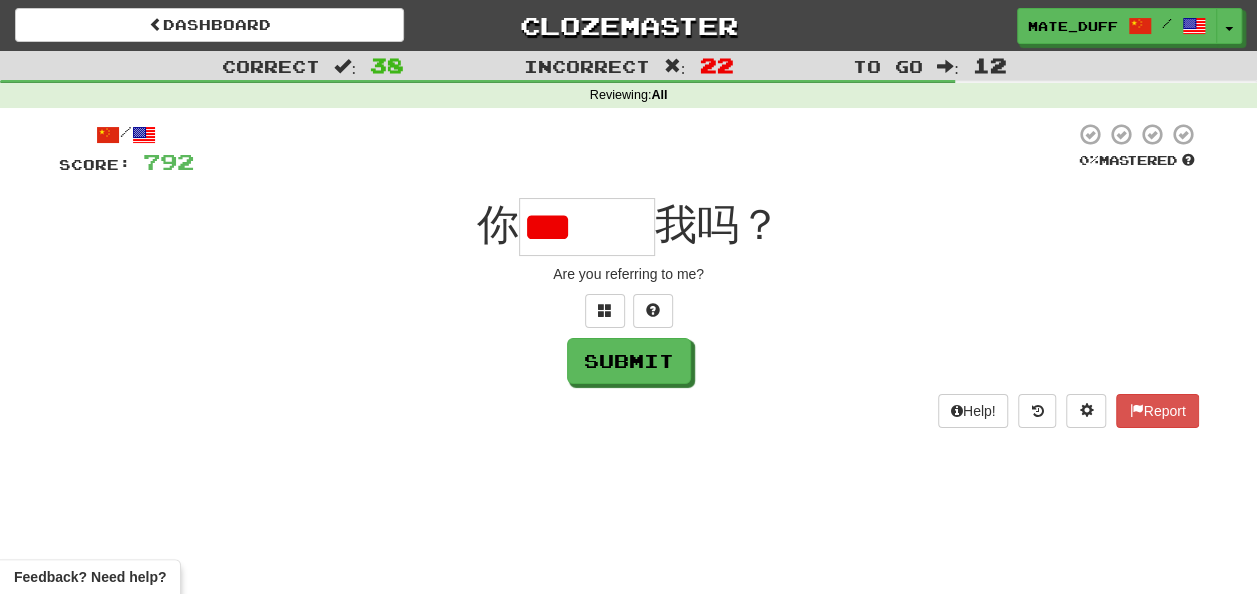 scroll, scrollTop: 0, scrollLeft: 0, axis: both 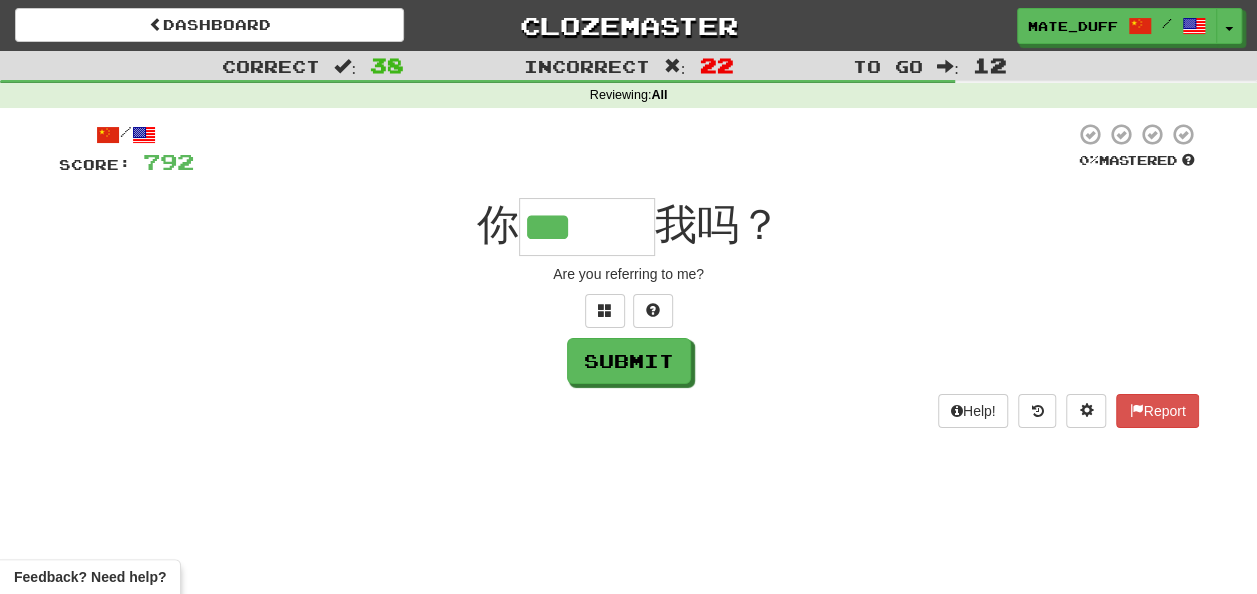 type on "***" 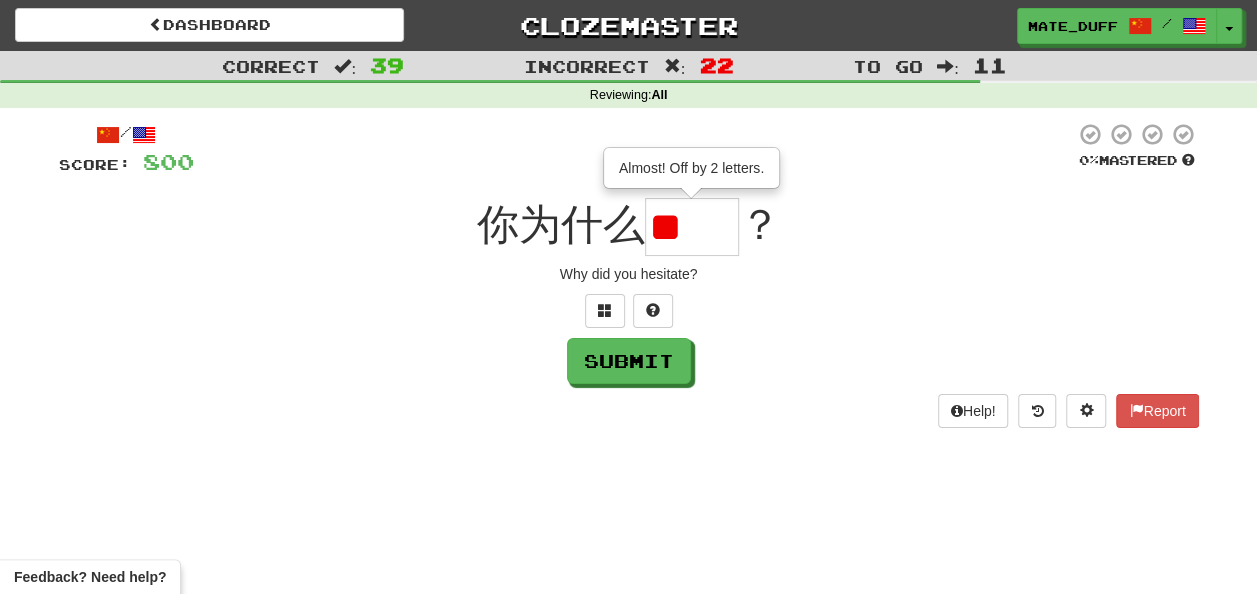 type on "*" 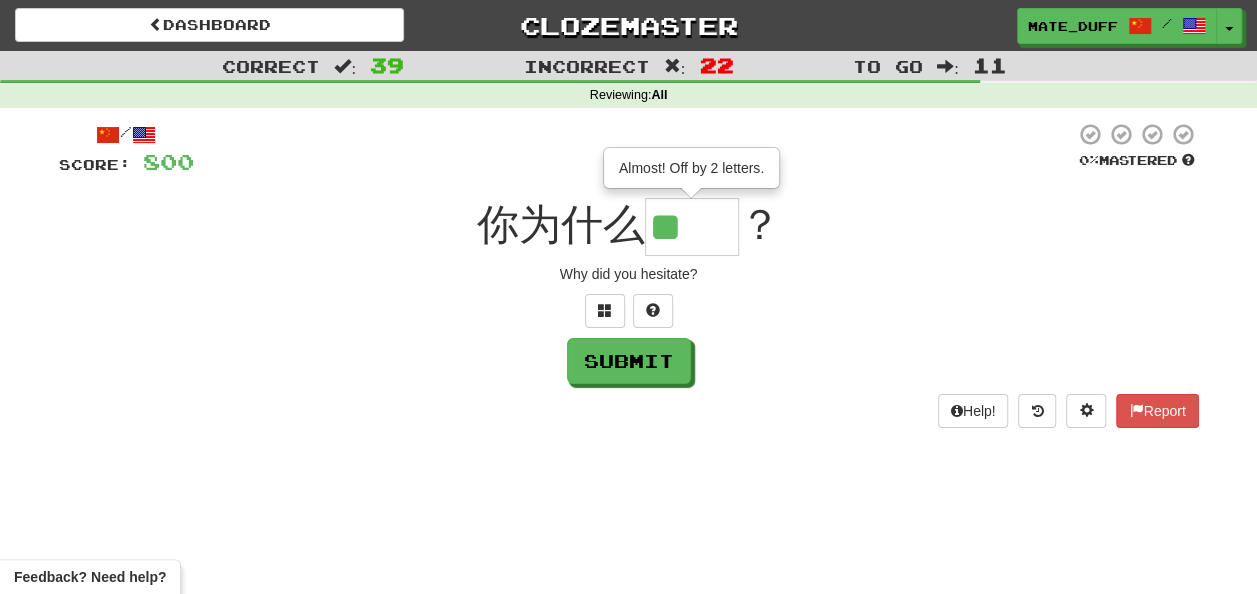 type on "**" 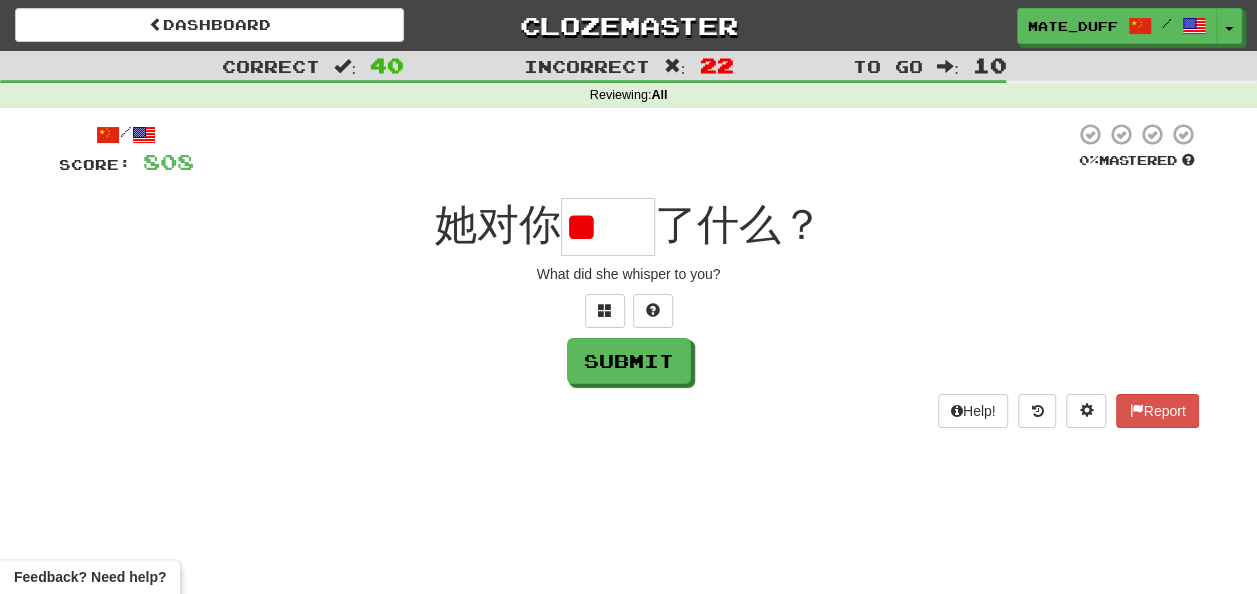 type on "*" 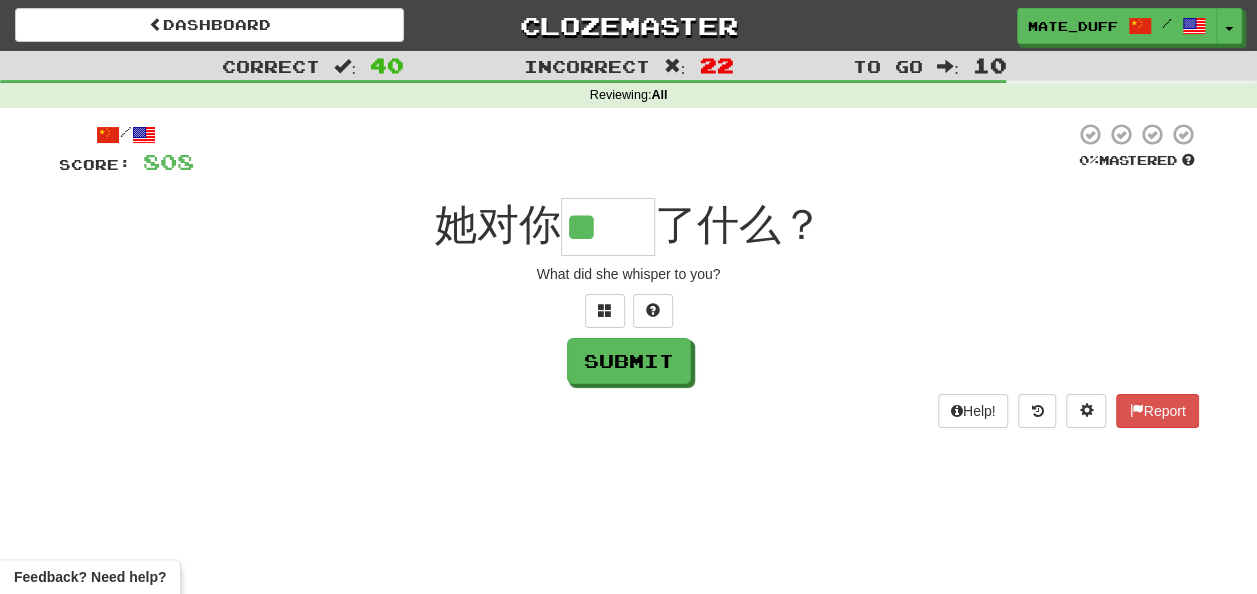 type on "**" 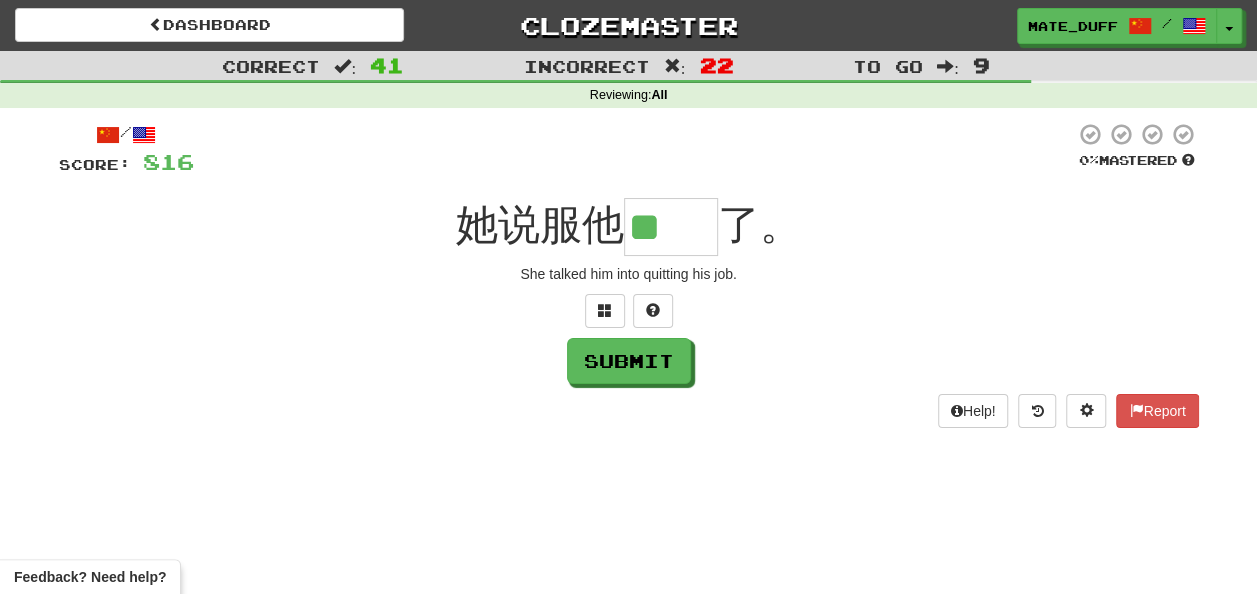 type on "**" 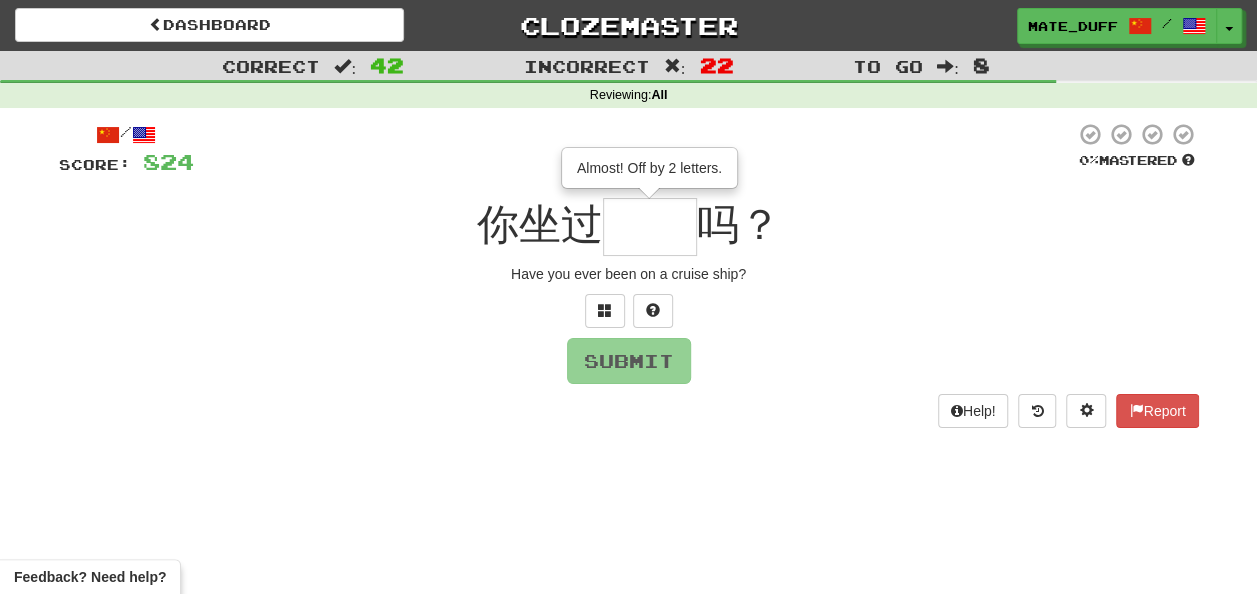 type on "**" 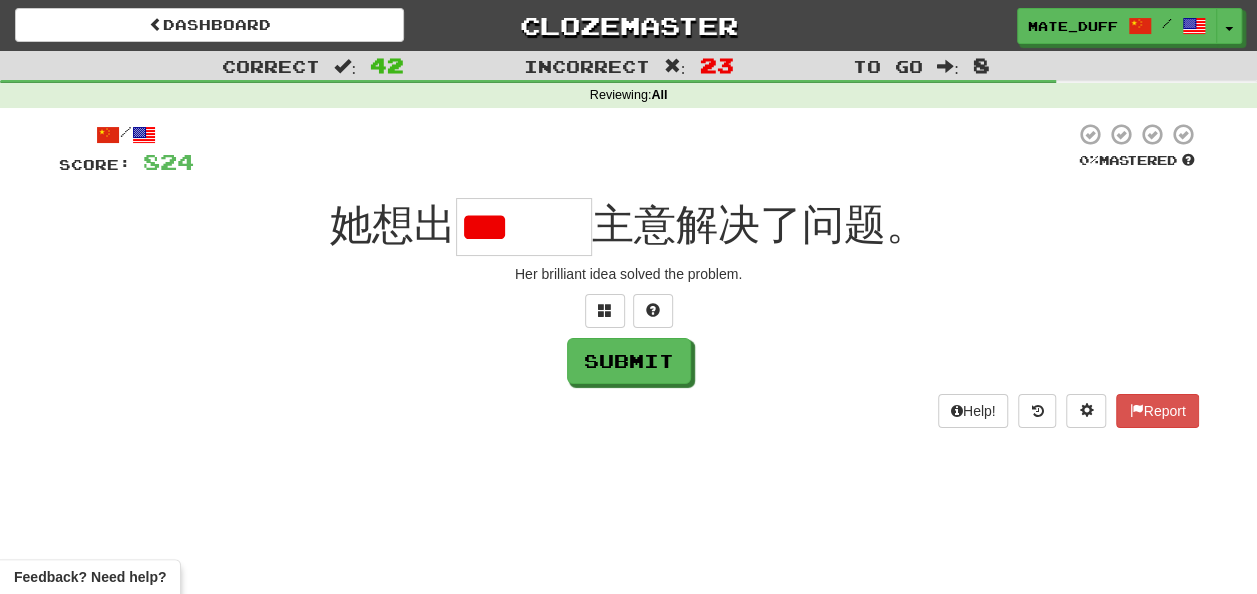 scroll, scrollTop: 0, scrollLeft: 0, axis: both 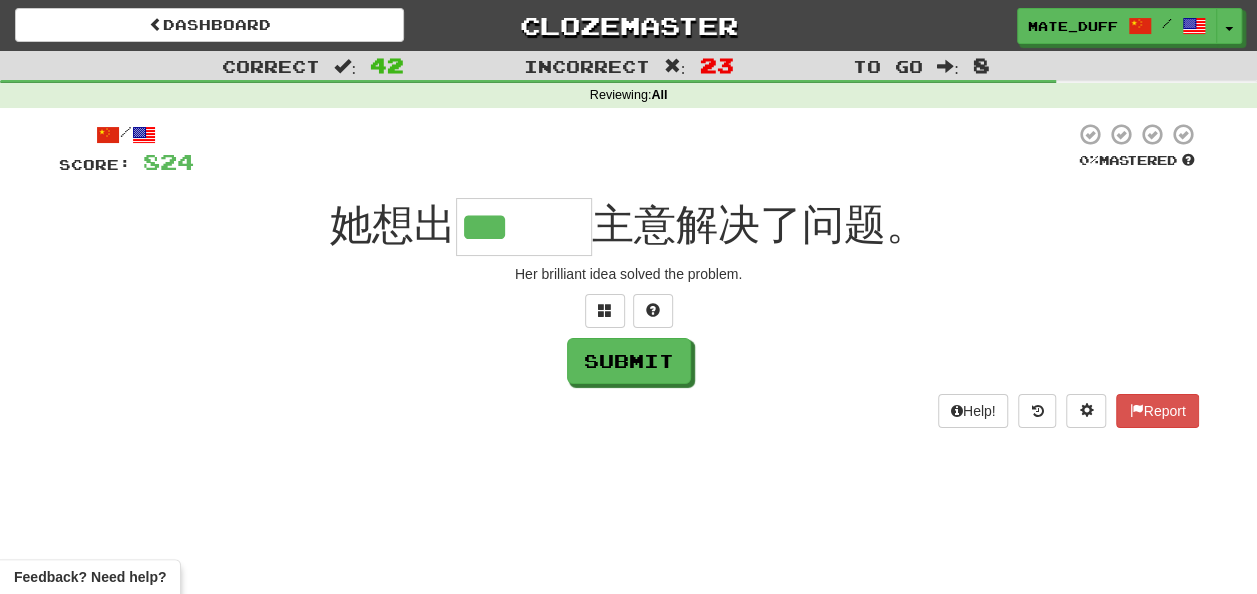 type on "***" 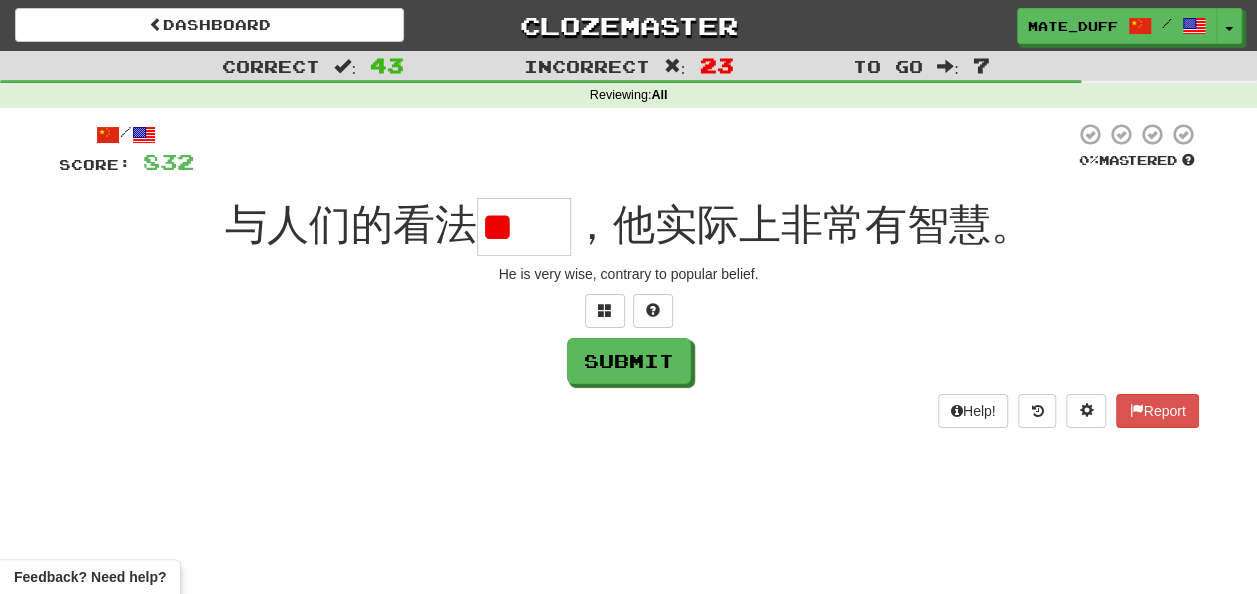 scroll, scrollTop: 0, scrollLeft: 0, axis: both 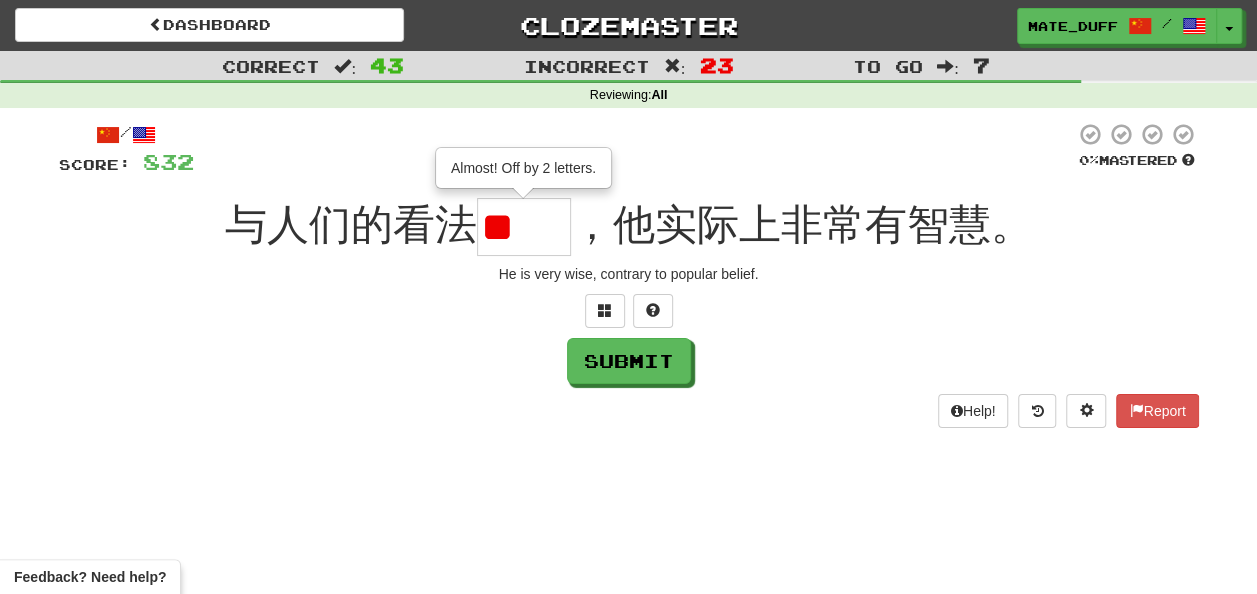 type on "*" 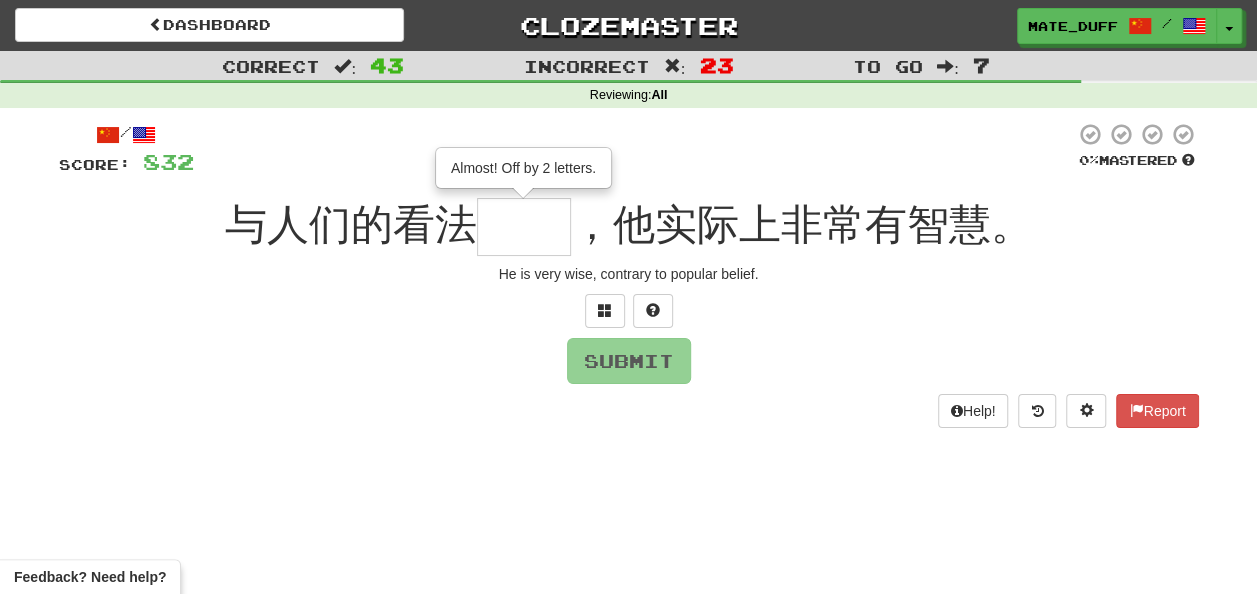 type on "**" 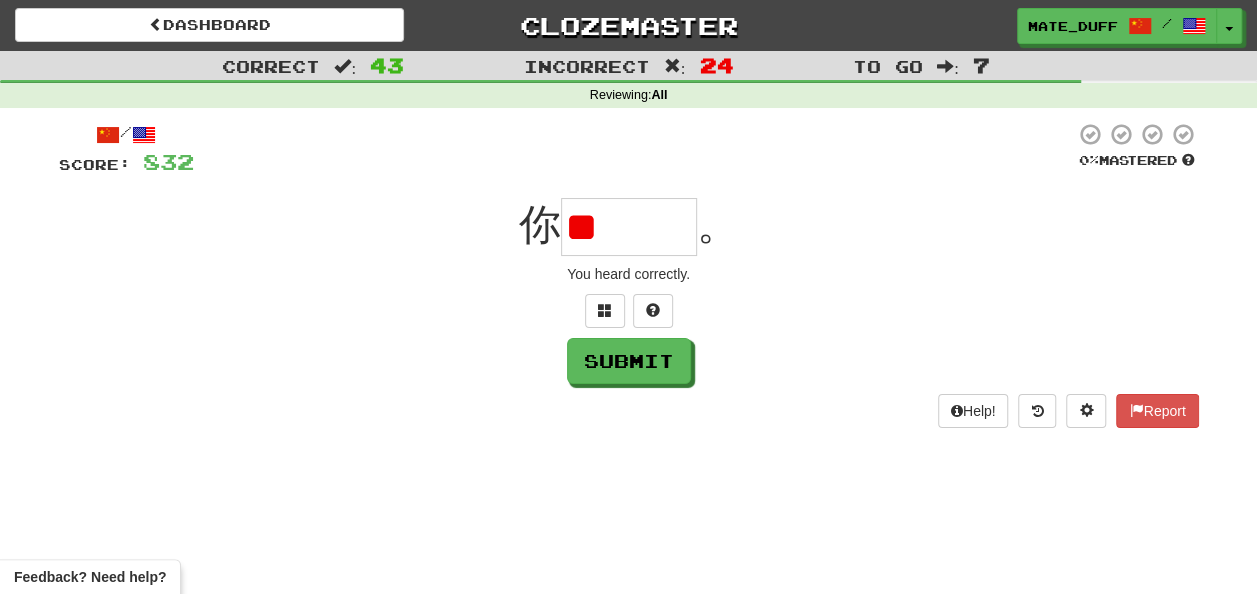 type on "*" 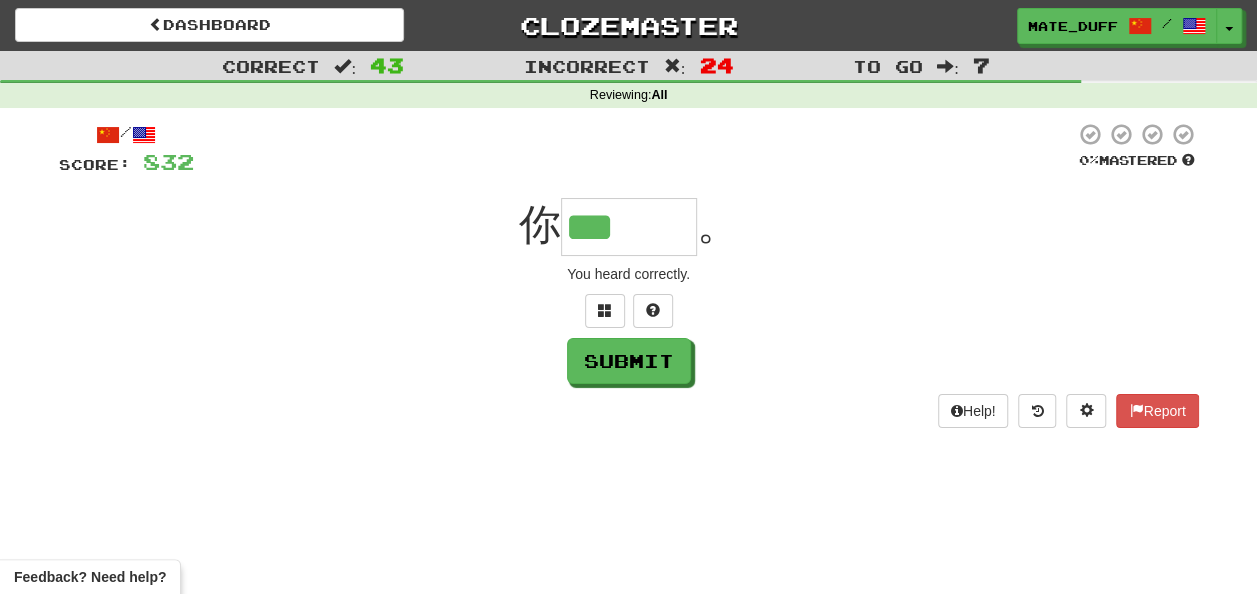scroll, scrollTop: 0, scrollLeft: 0, axis: both 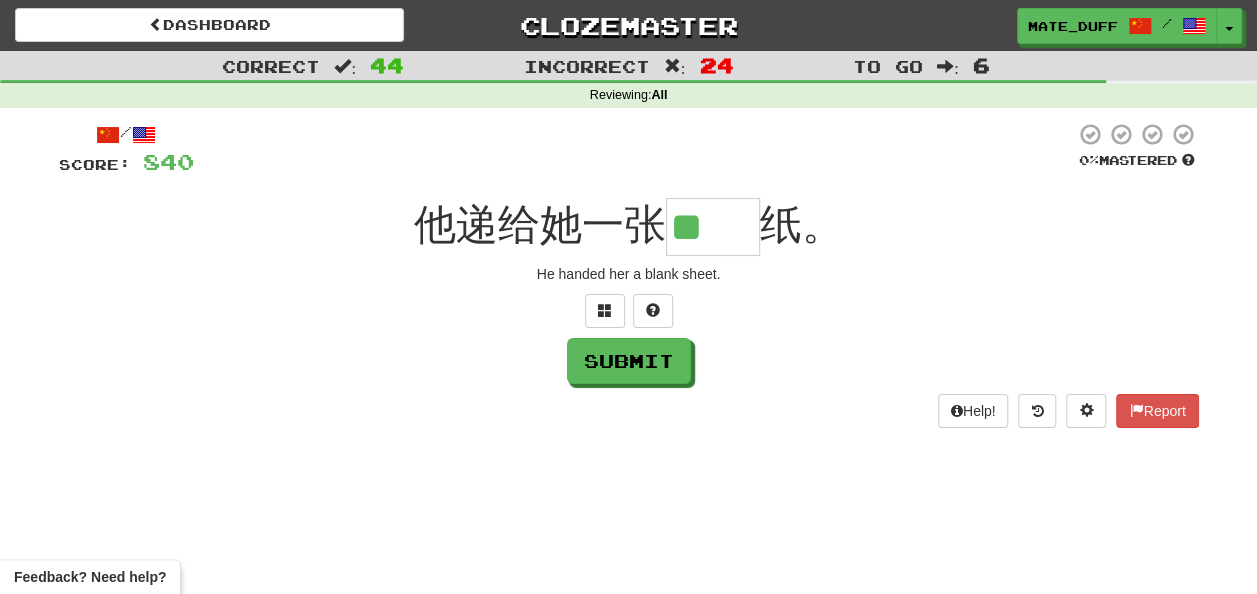 type on "**" 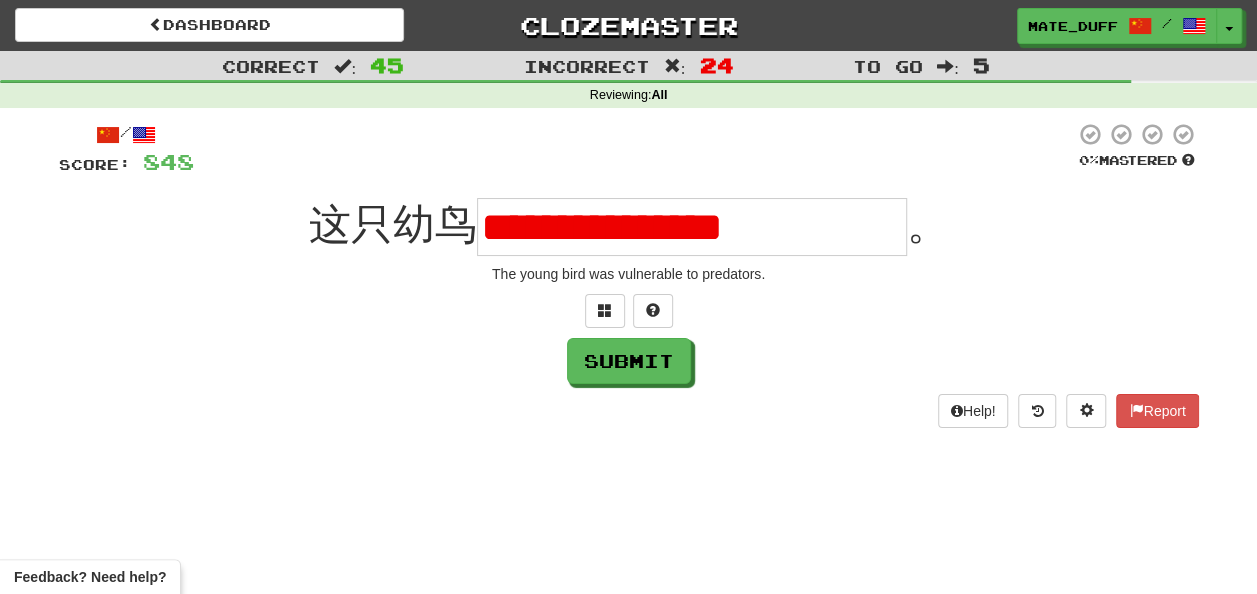 scroll, scrollTop: 0, scrollLeft: 0, axis: both 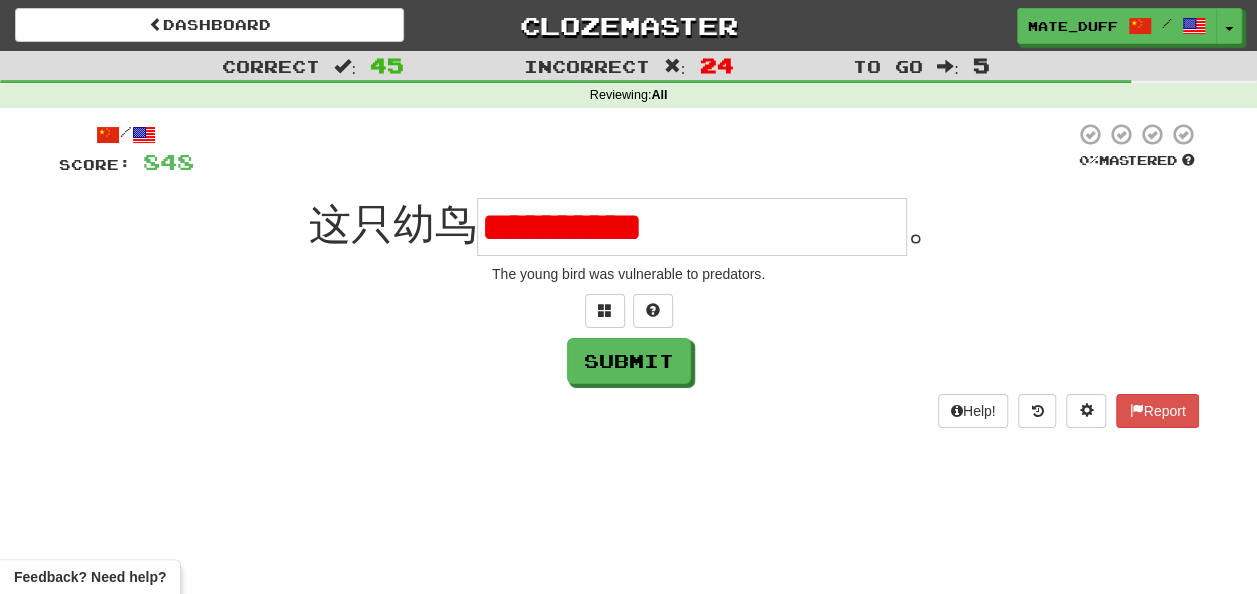 type on "**********" 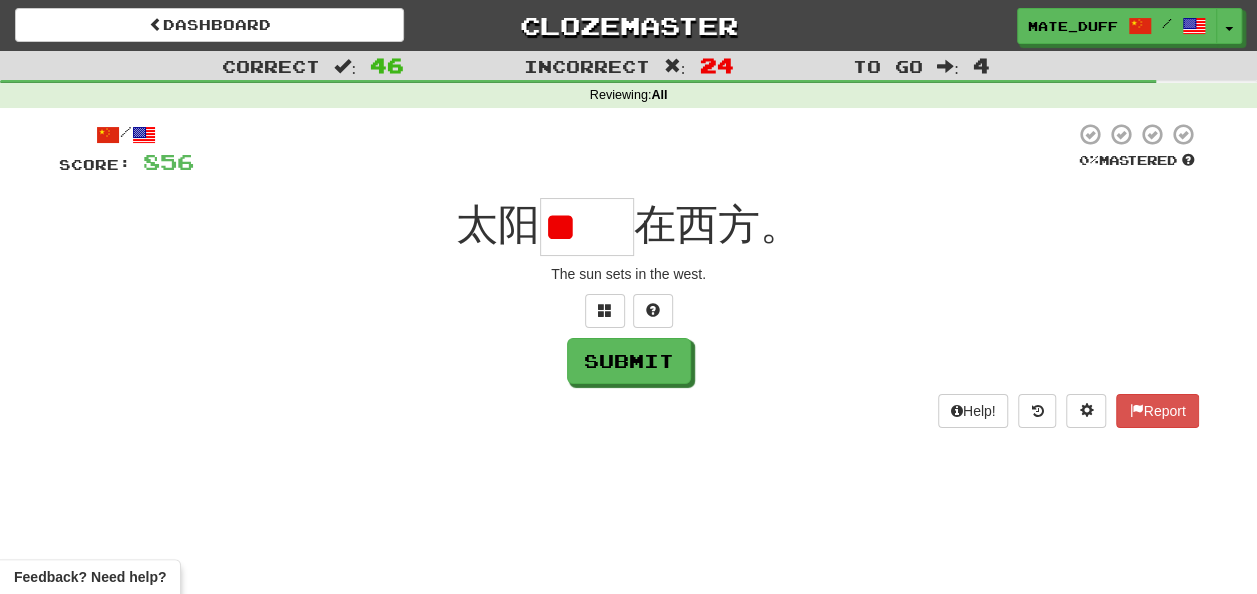 scroll, scrollTop: 0, scrollLeft: 0, axis: both 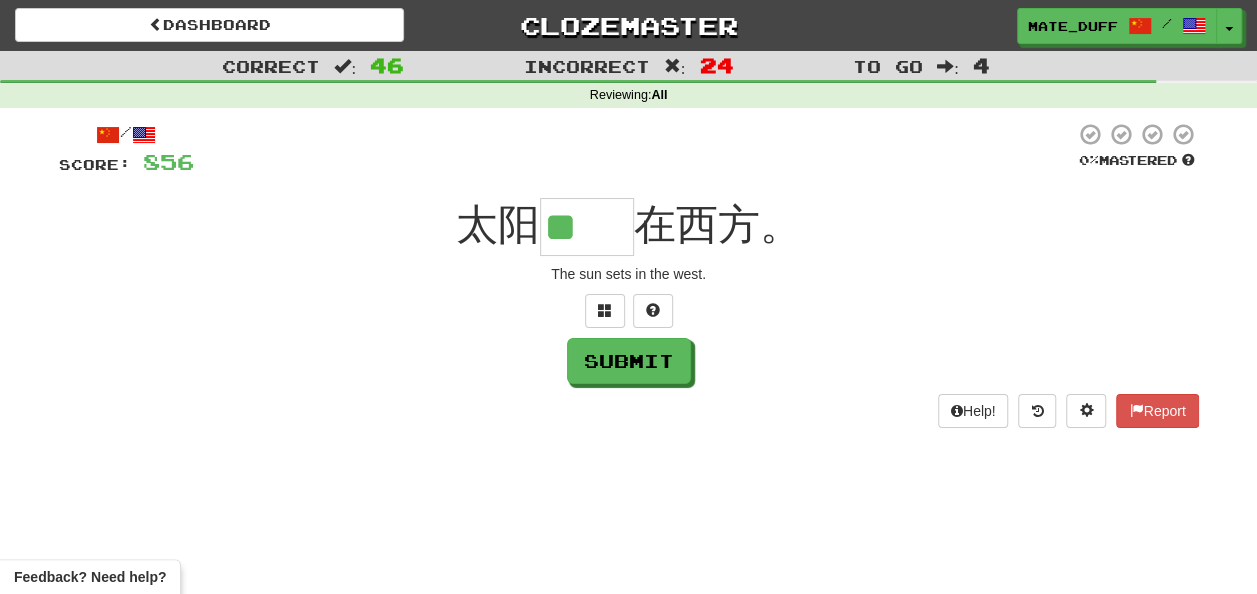 type on "**" 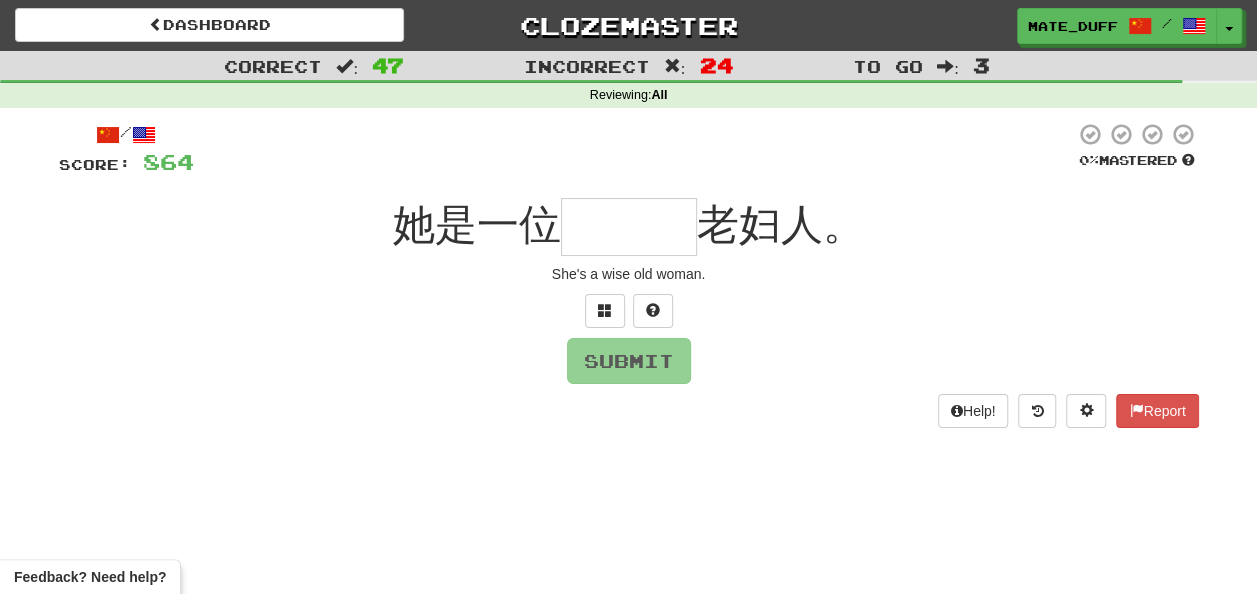 type on "*" 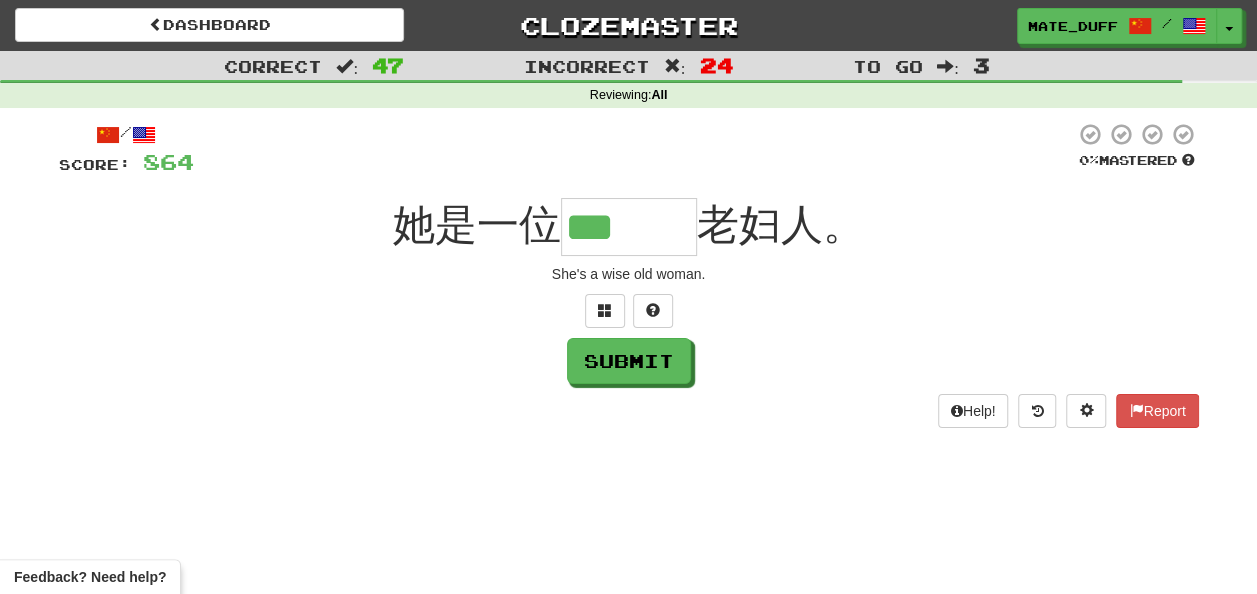 scroll, scrollTop: 0, scrollLeft: 0, axis: both 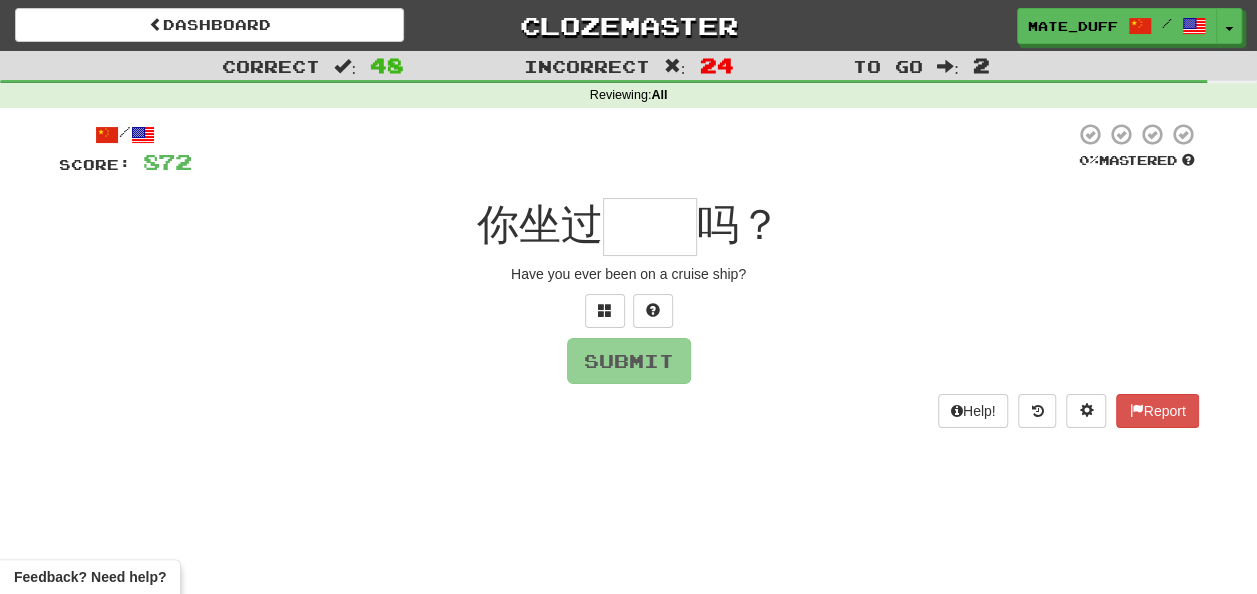 type on "*" 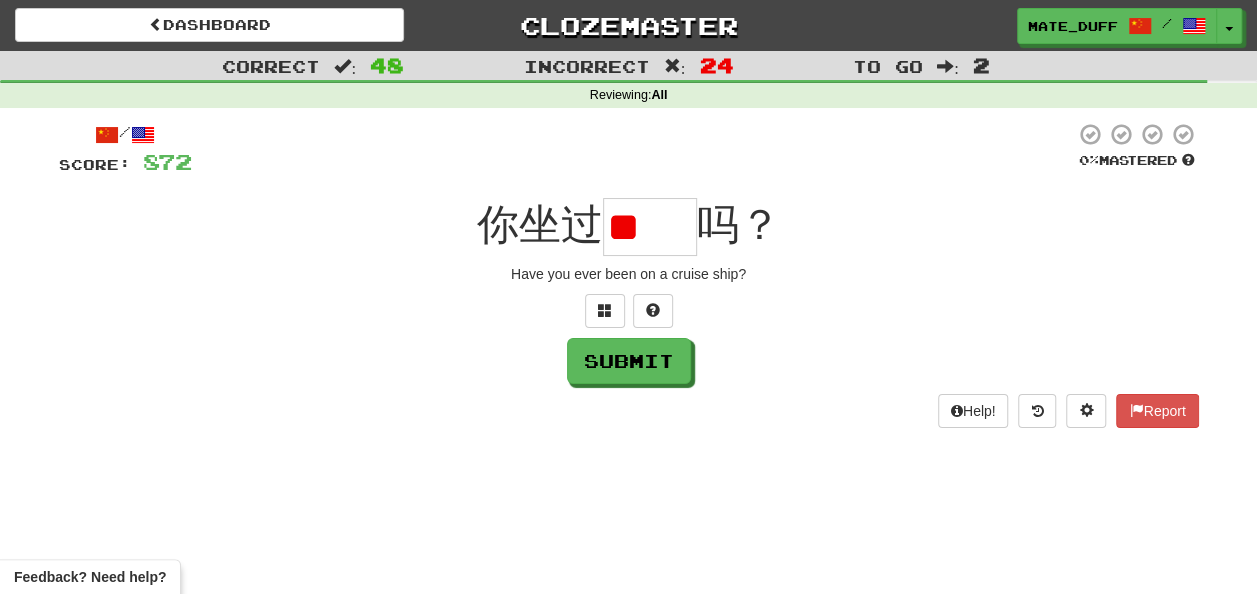 scroll, scrollTop: 0, scrollLeft: 0, axis: both 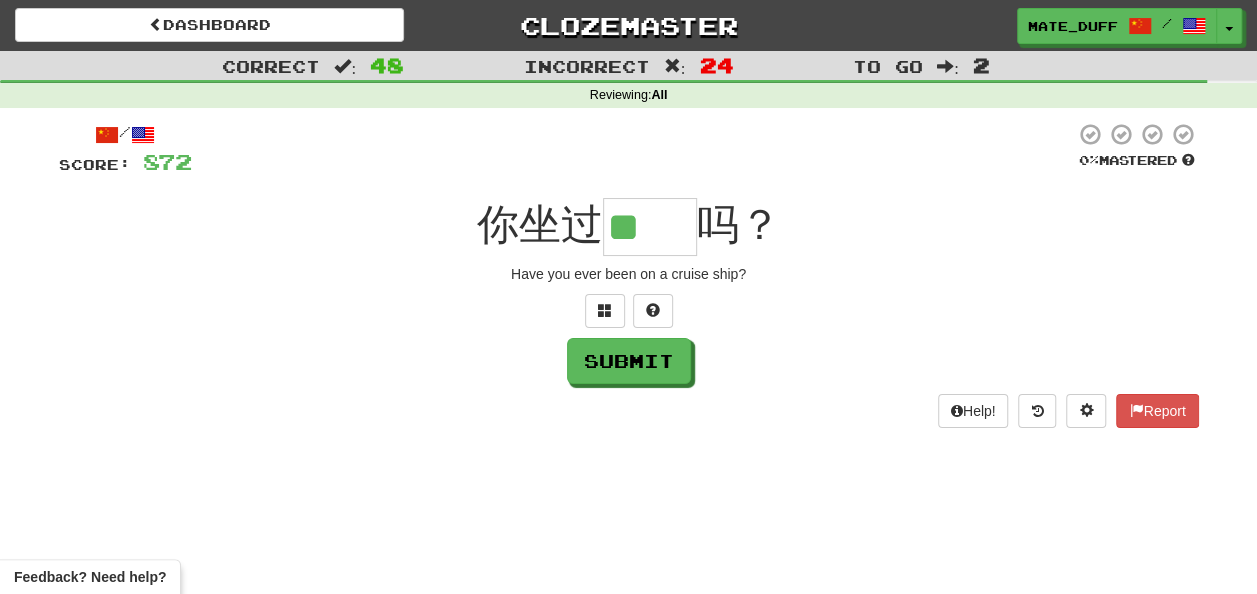 type on "**" 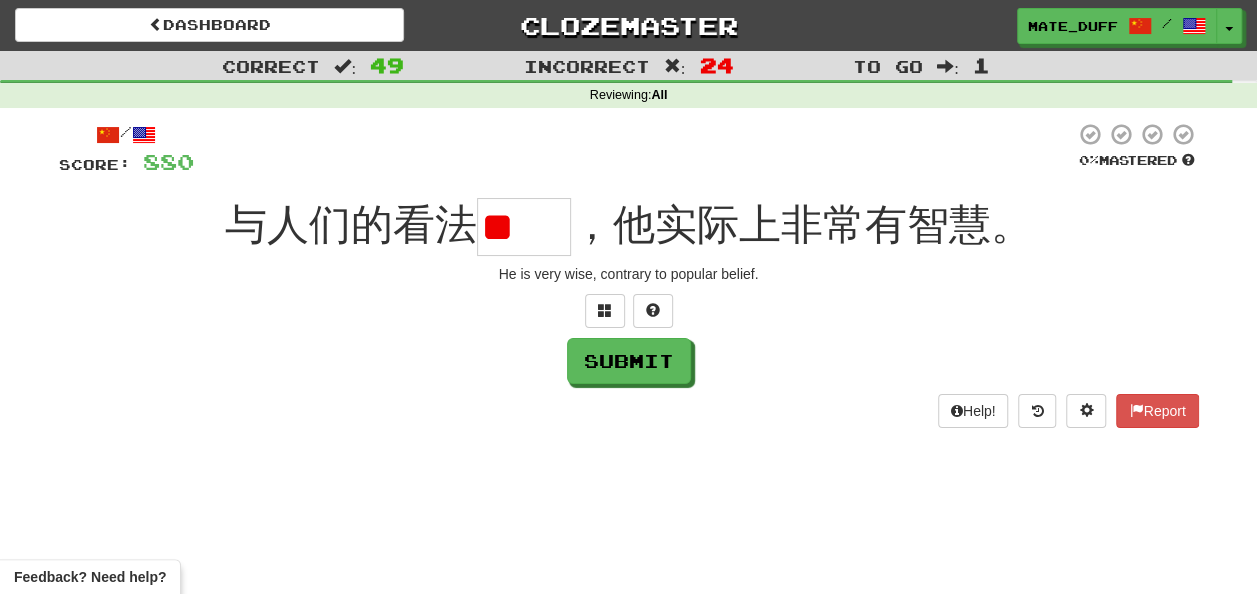 scroll, scrollTop: 0, scrollLeft: 0, axis: both 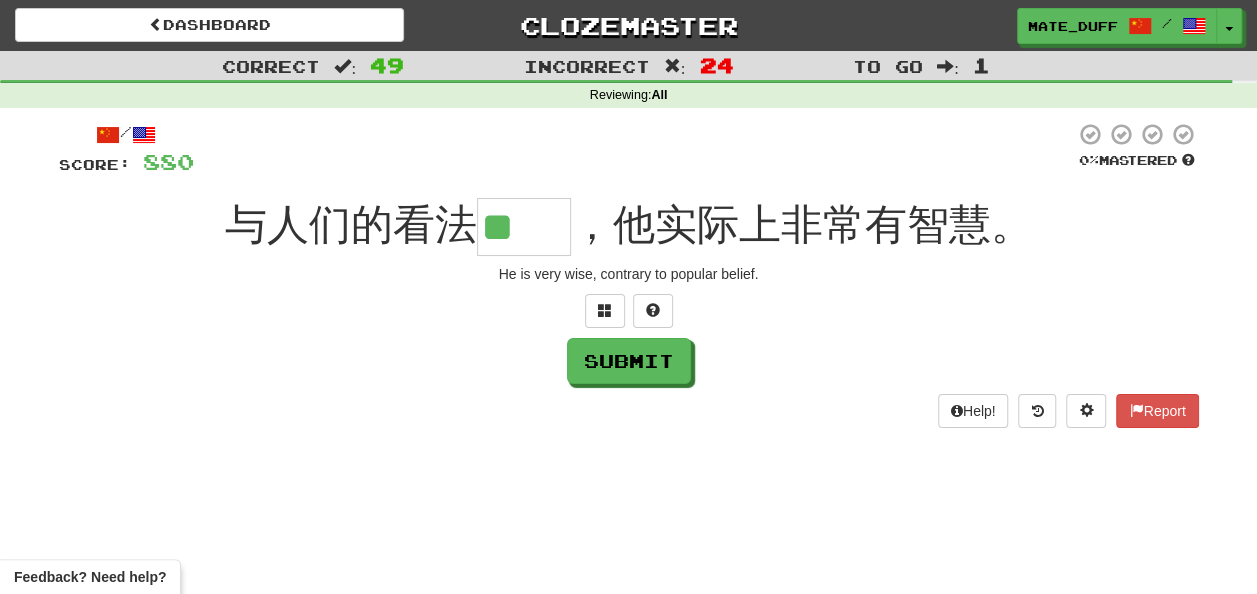type on "**" 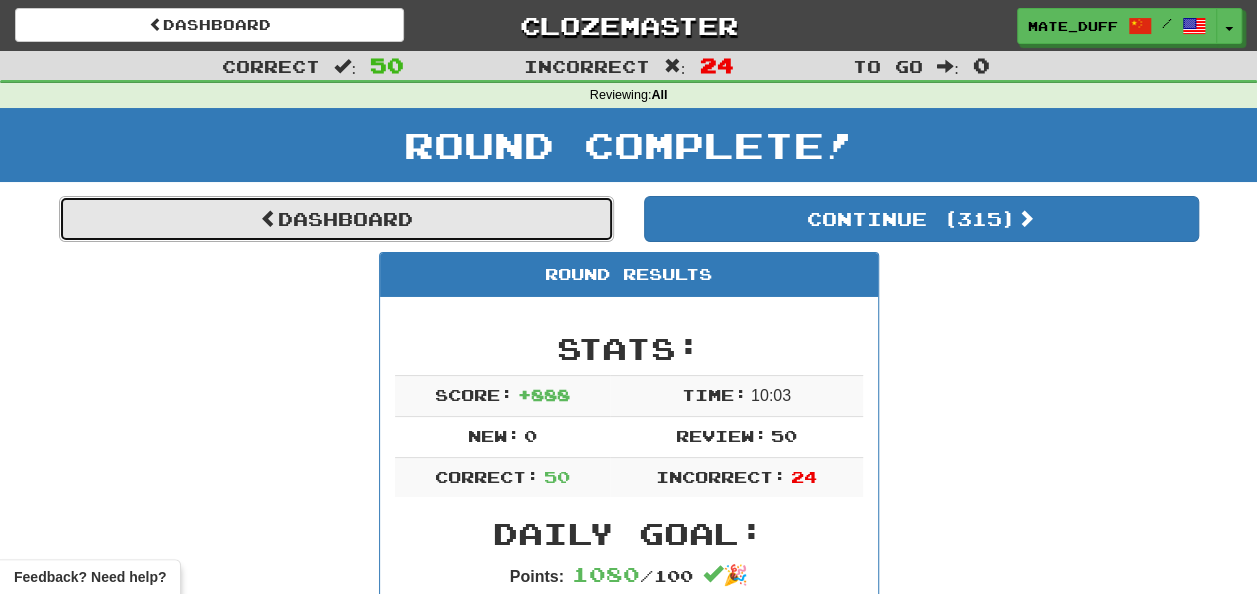 click on "Dashboard" at bounding box center (336, 219) 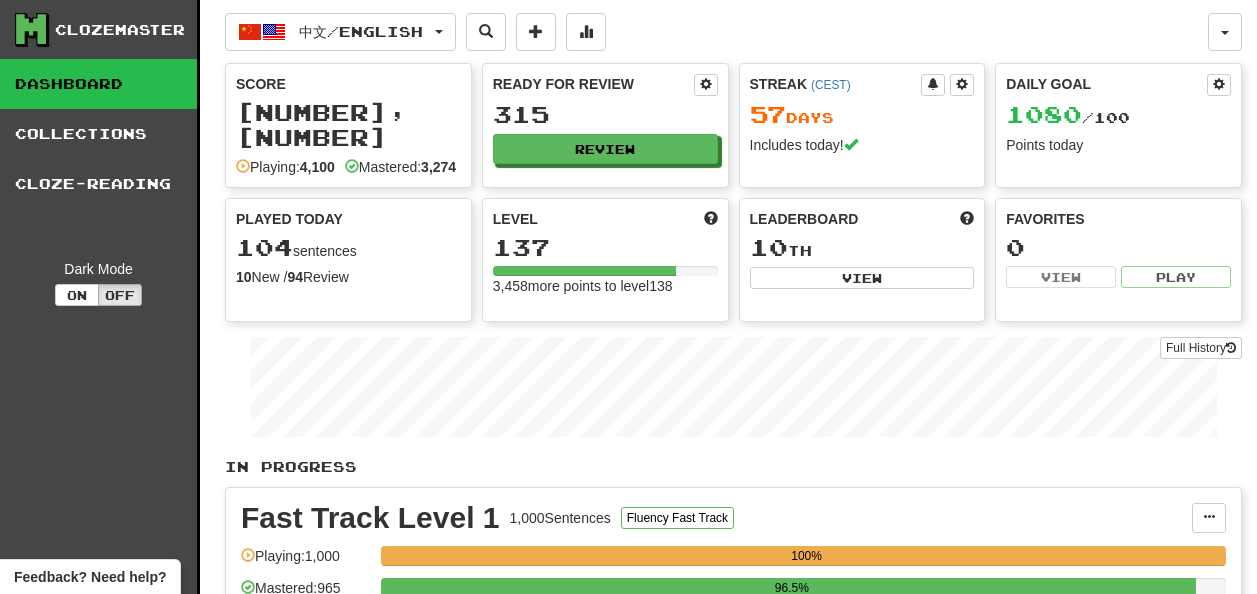 scroll, scrollTop: 0, scrollLeft: 0, axis: both 